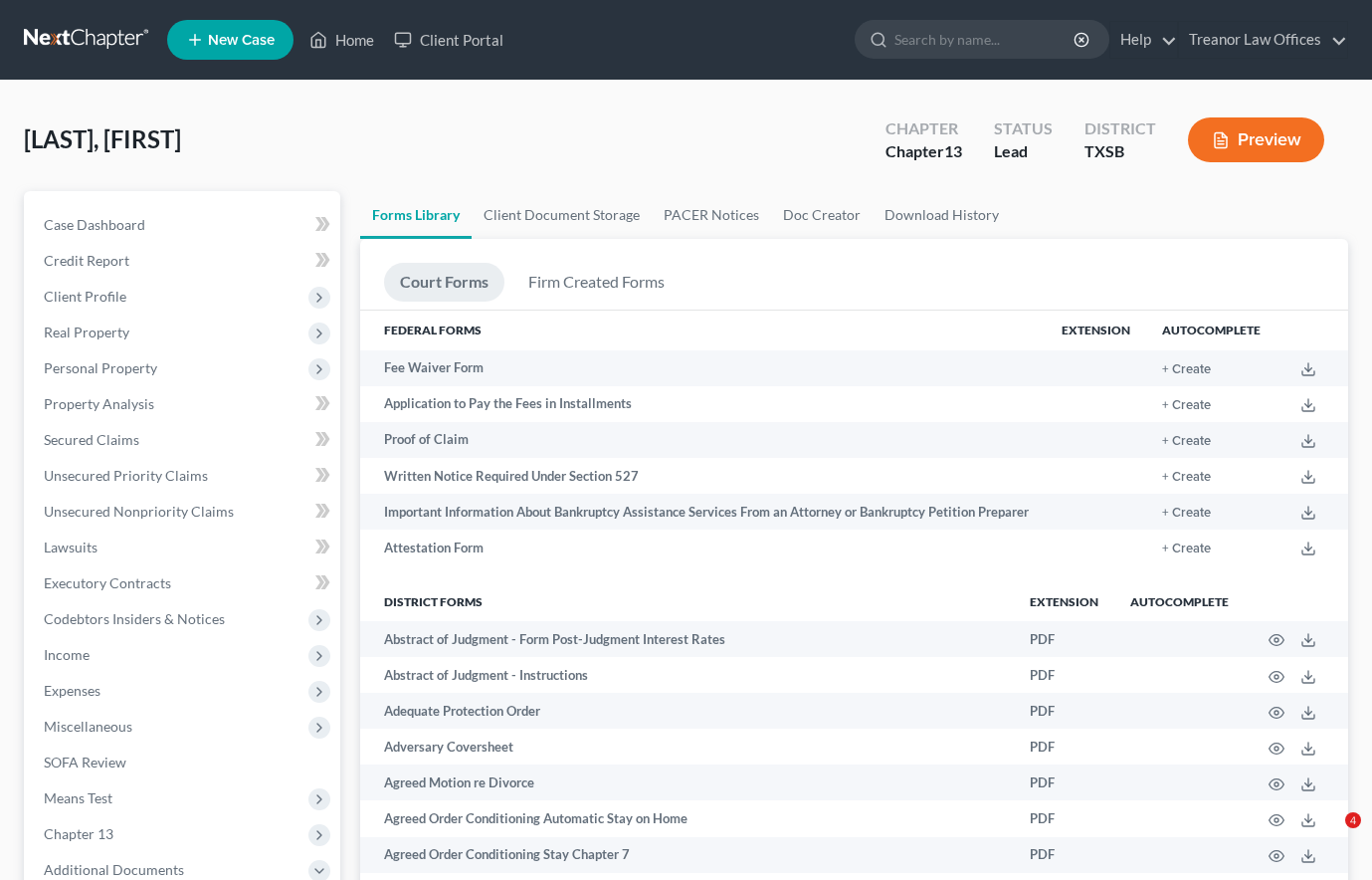 scroll, scrollTop: 0, scrollLeft: 0, axis: both 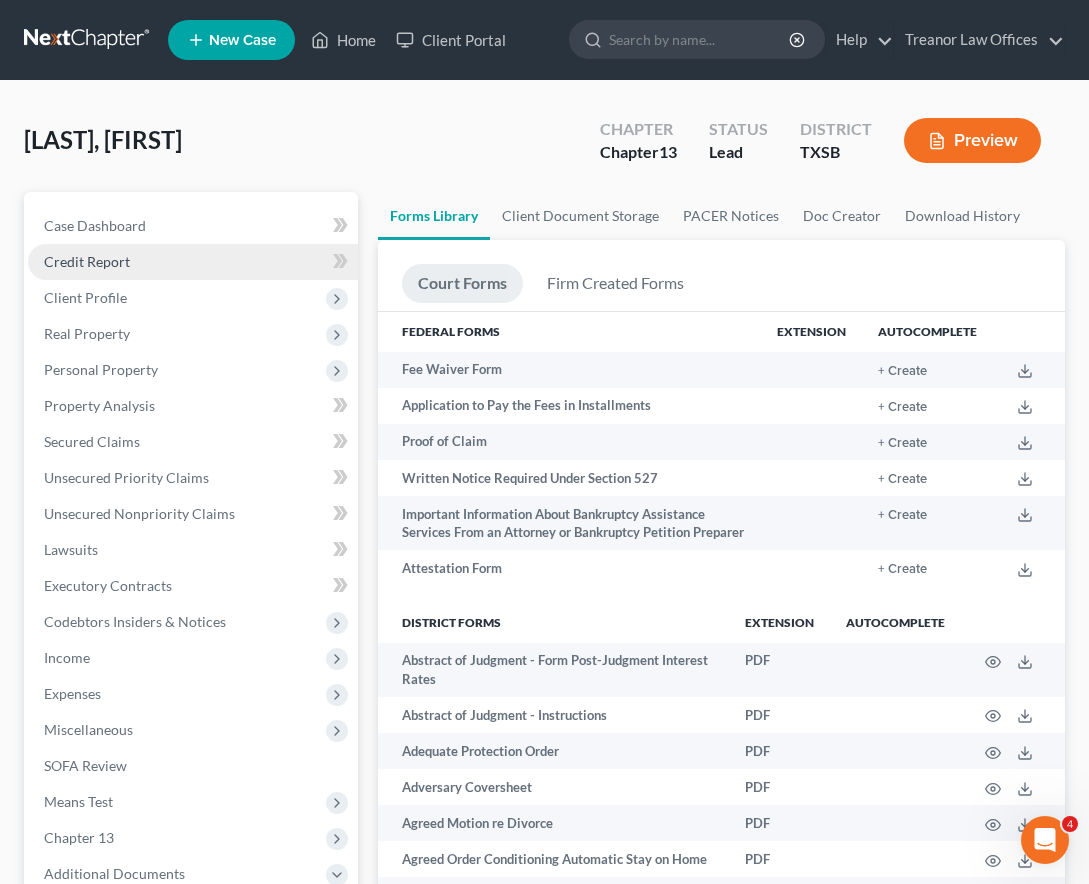 click on "Credit Report" at bounding box center [87, 261] 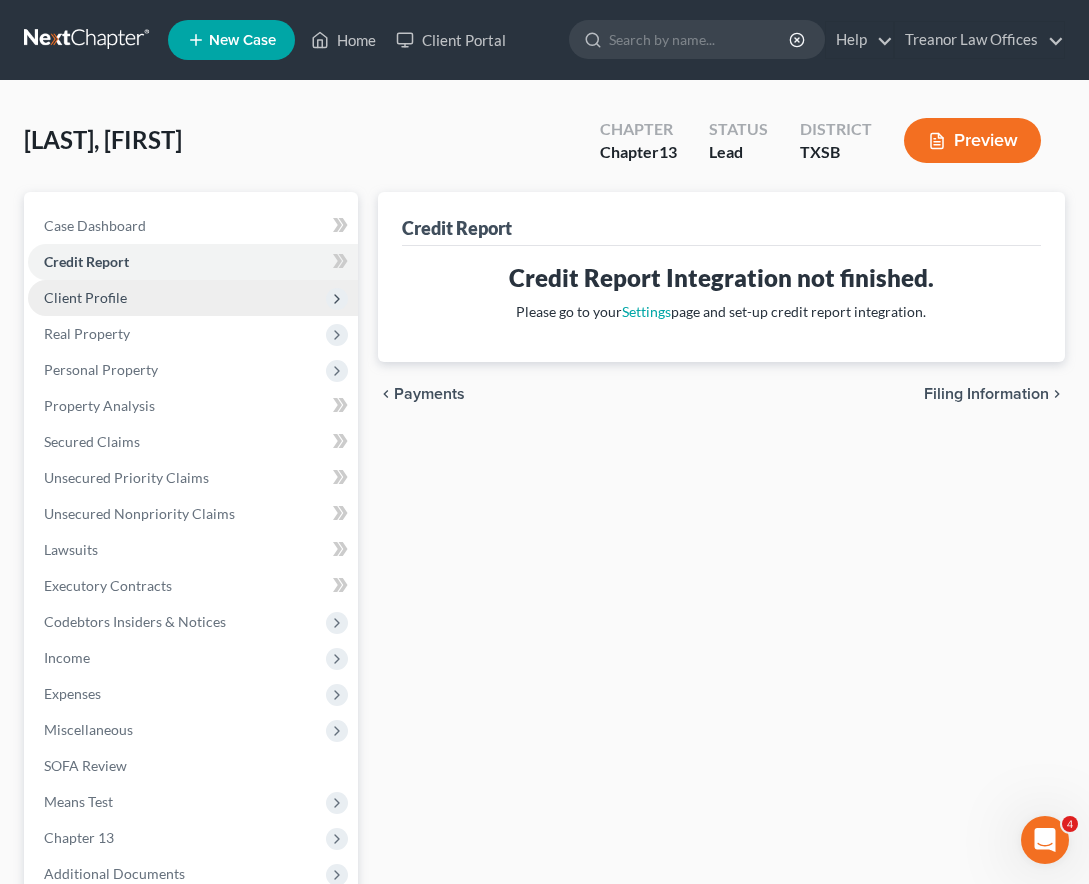 click on "Client Profile" at bounding box center (85, 297) 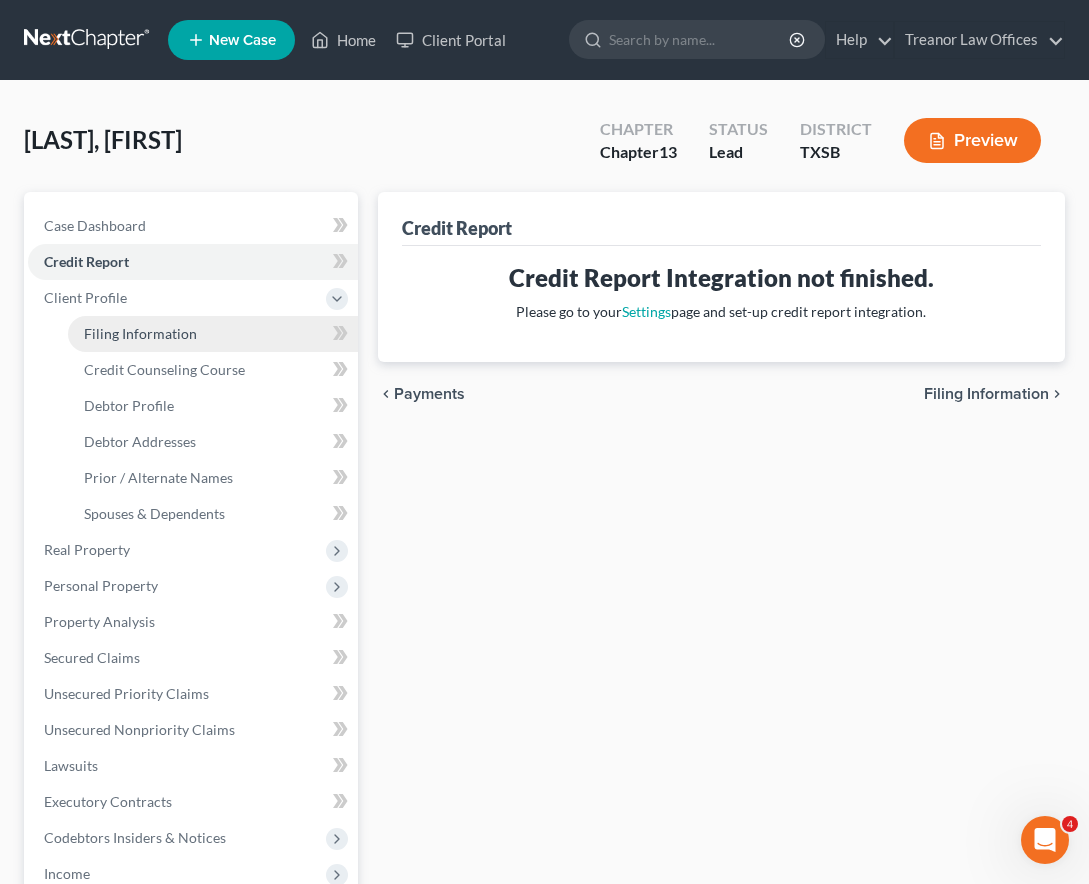 drag, startPoint x: 140, startPoint y: 323, endPoint x: 157, endPoint y: 334, distance: 20.248457 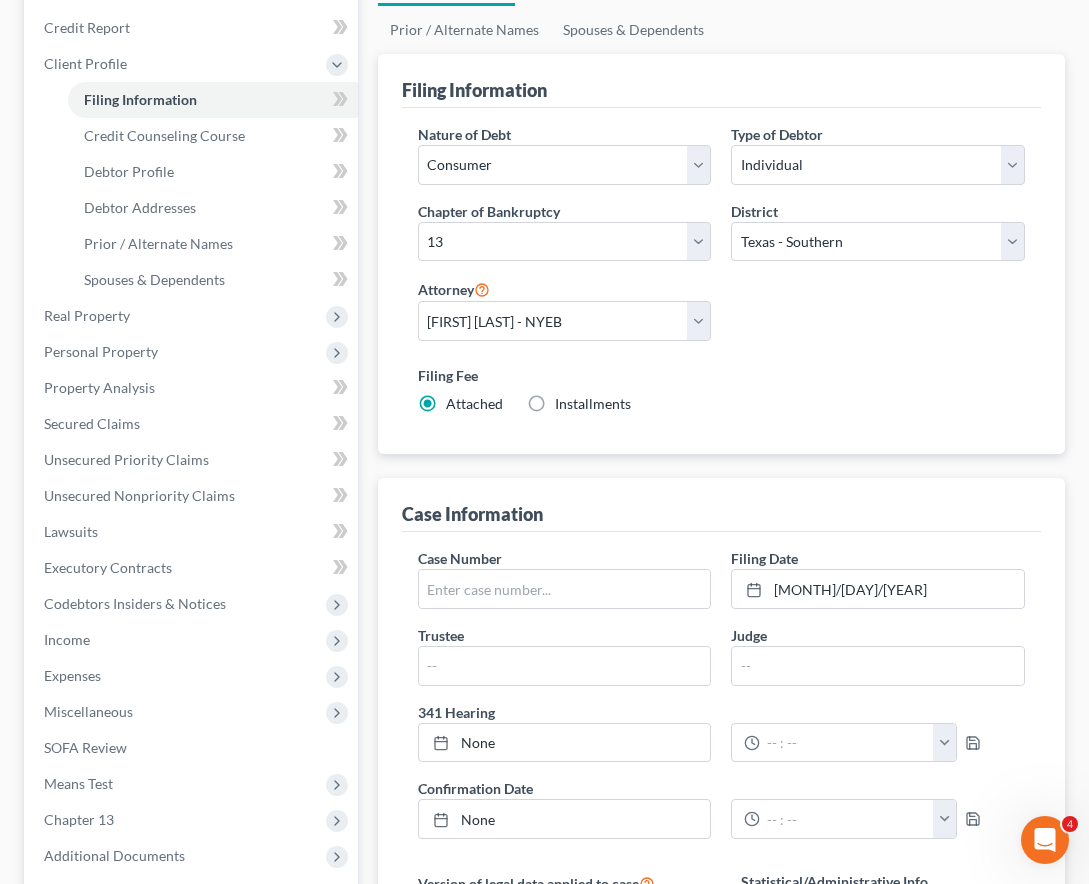 scroll, scrollTop: 0, scrollLeft: 0, axis: both 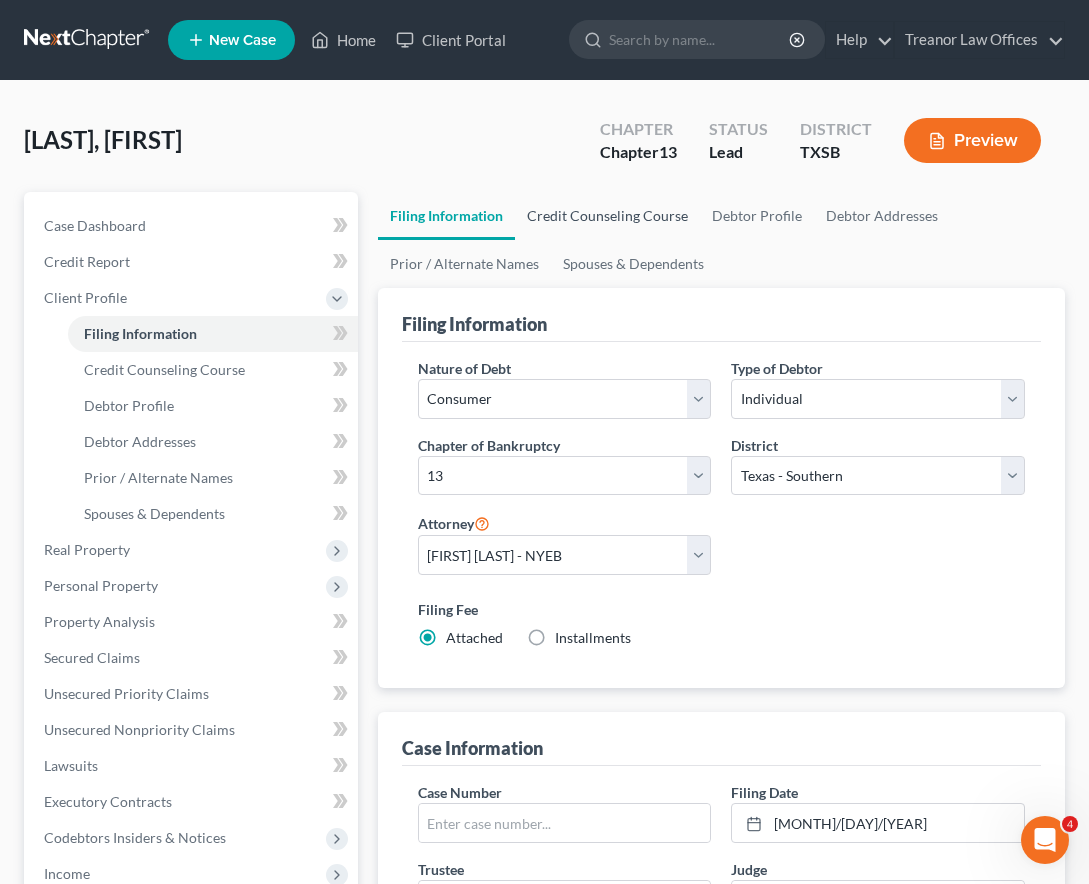 click on "Credit Counseling Course" at bounding box center [607, 216] 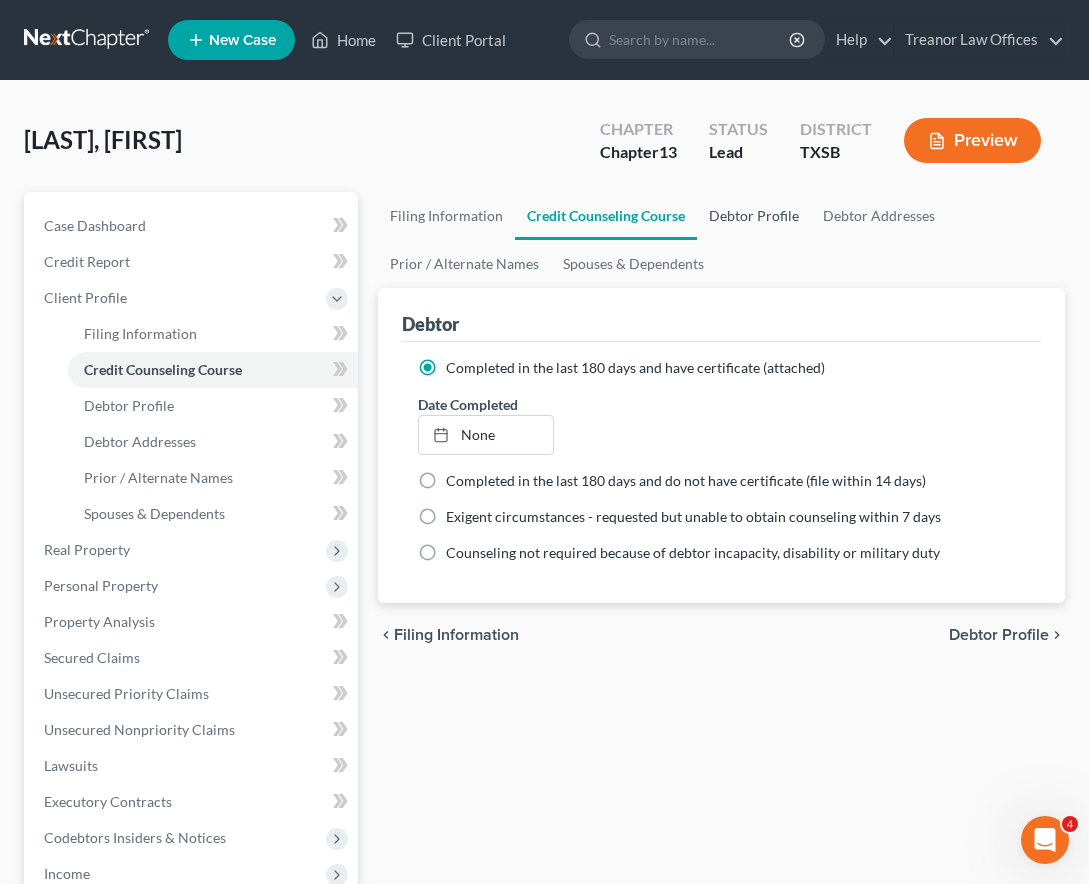 click on "Debtor Profile" at bounding box center (754, 216) 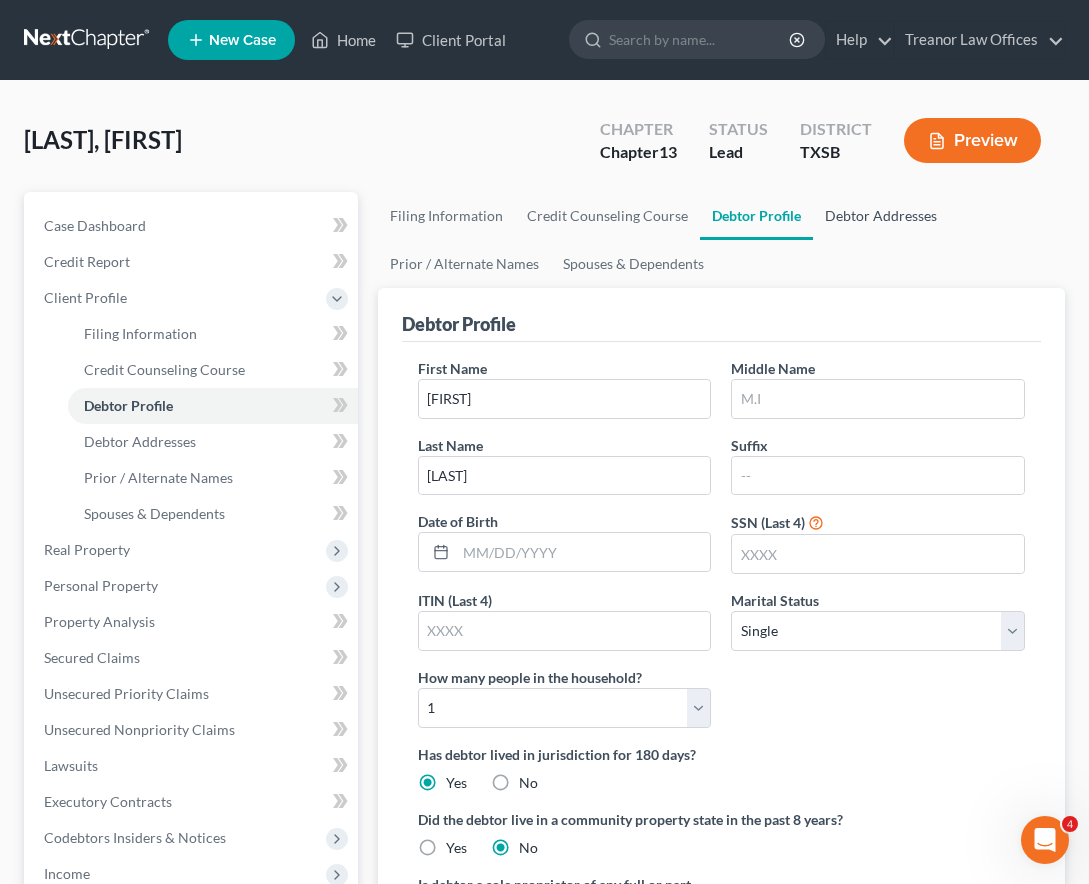 click on "Debtor Addresses" at bounding box center [881, 216] 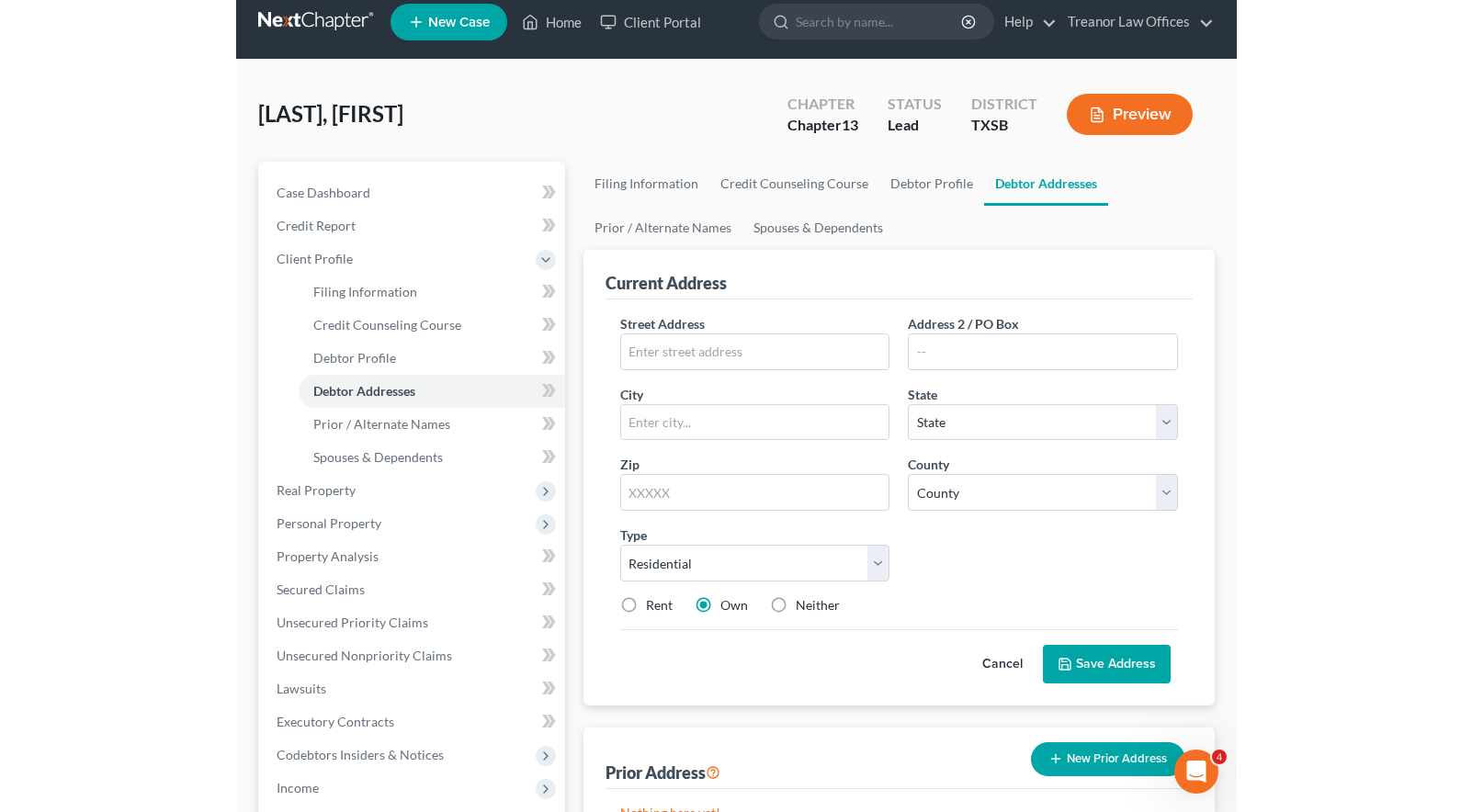 scroll, scrollTop: 17, scrollLeft: 0, axis: vertical 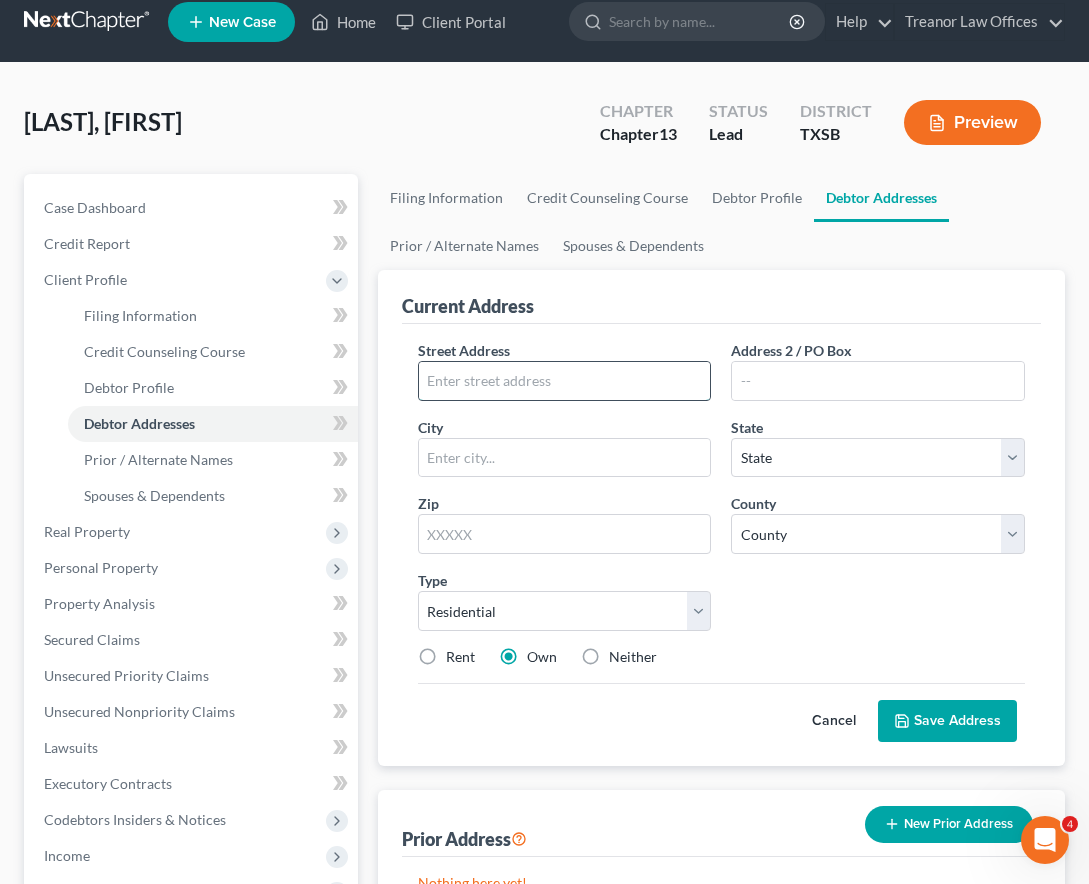 click at bounding box center (565, 381) 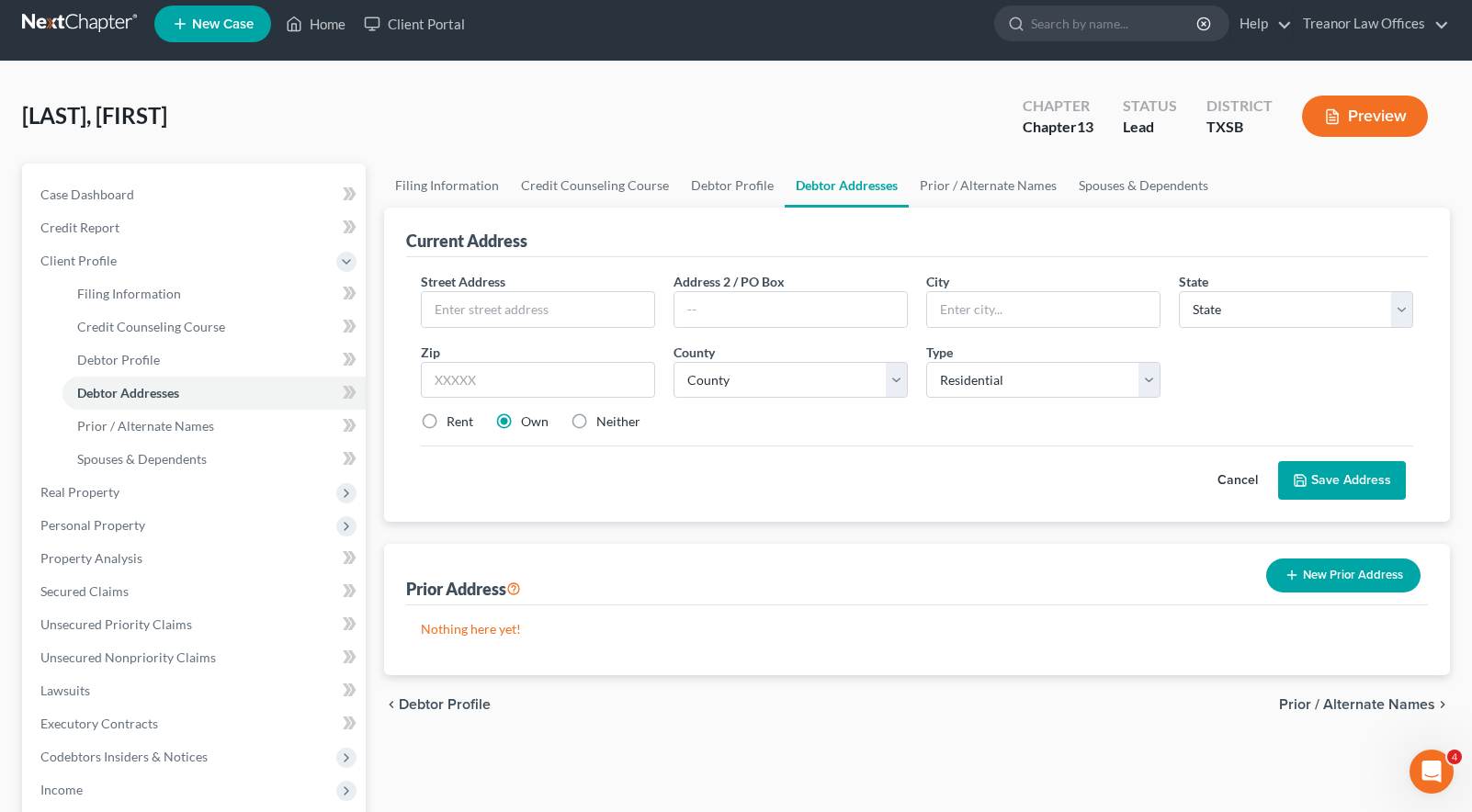 scroll, scrollTop: 16, scrollLeft: 0, axis: vertical 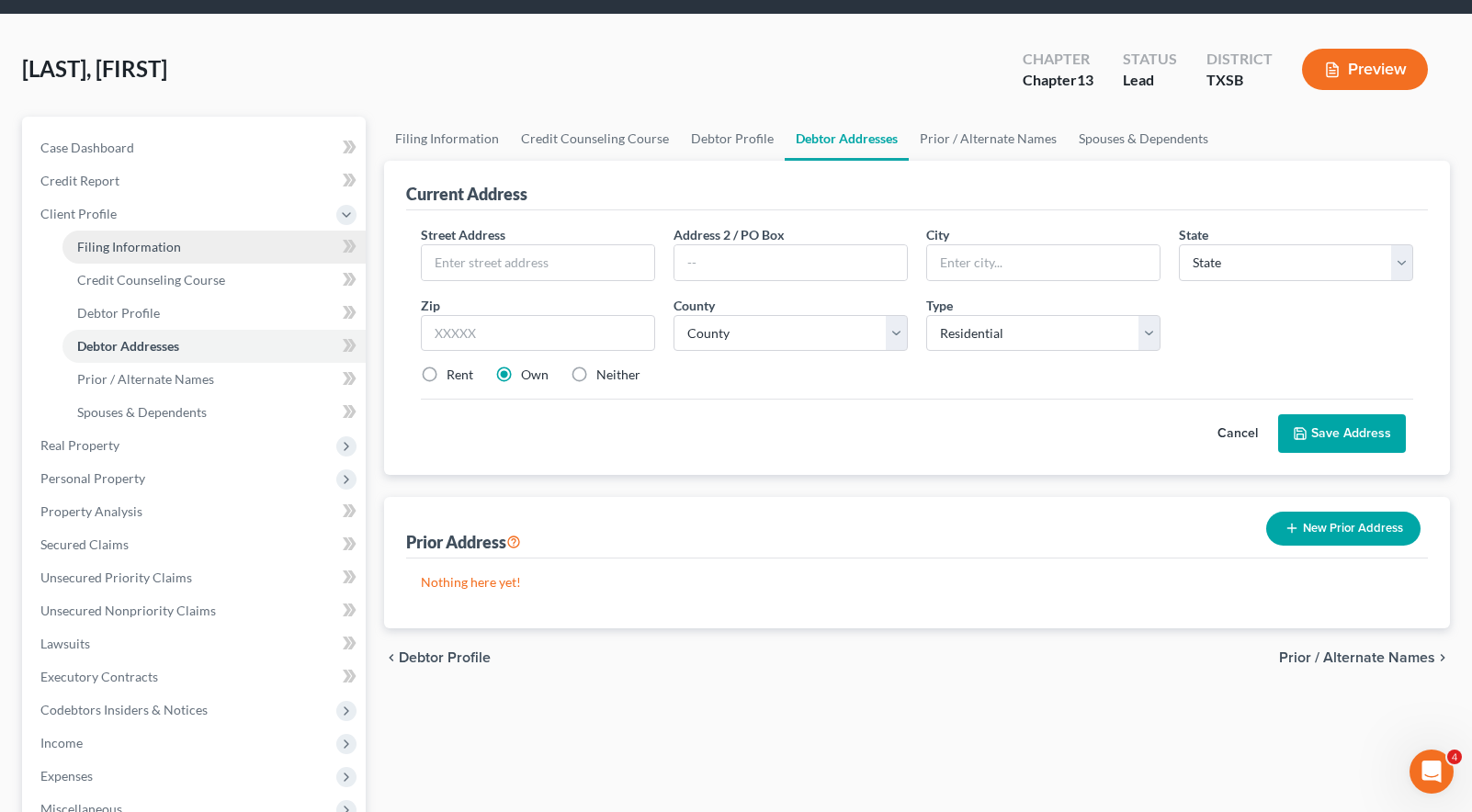 click on "Filing Information" at bounding box center (214, 247) 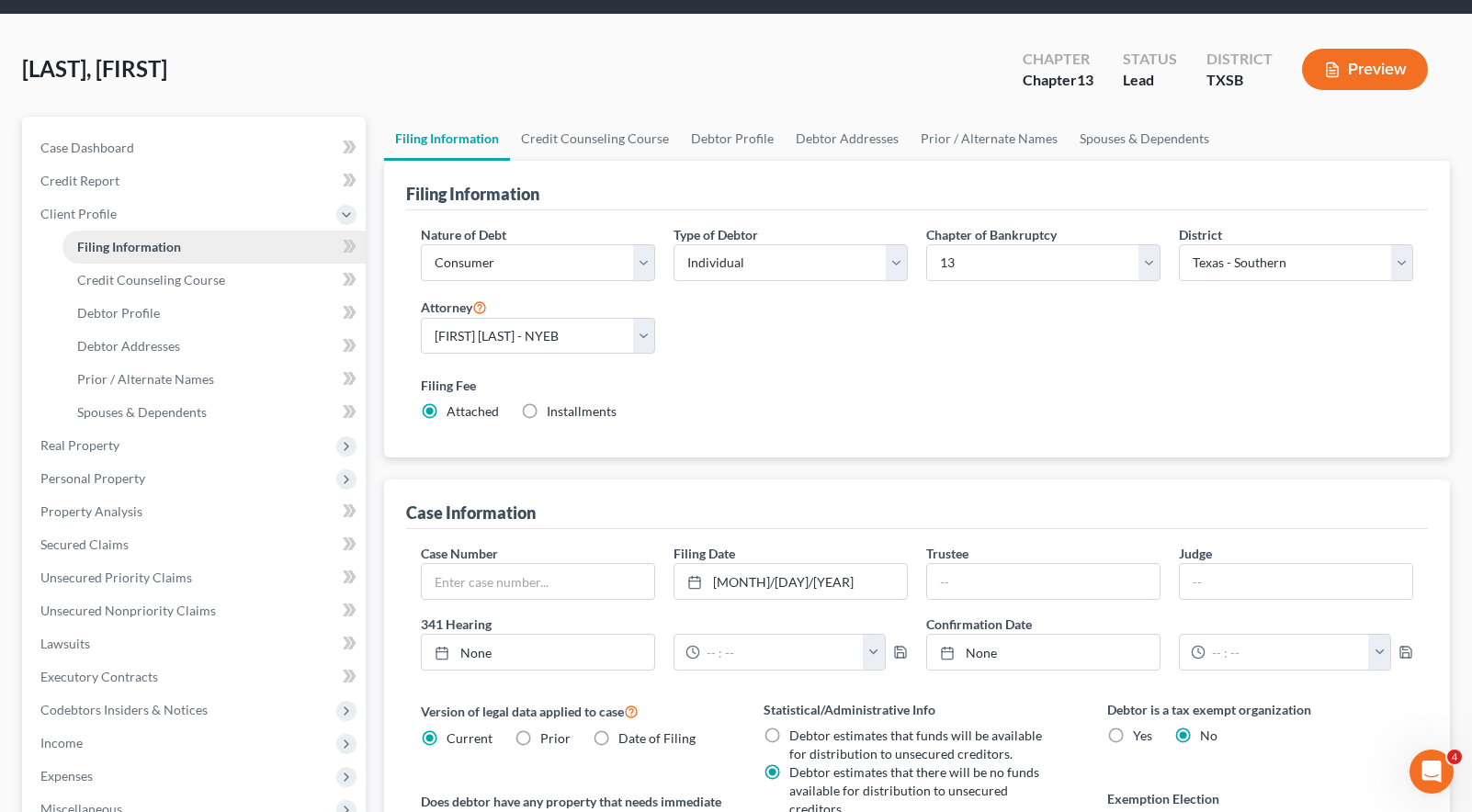 scroll, scrollTop: 0, scrollLeft: 0, axis: both 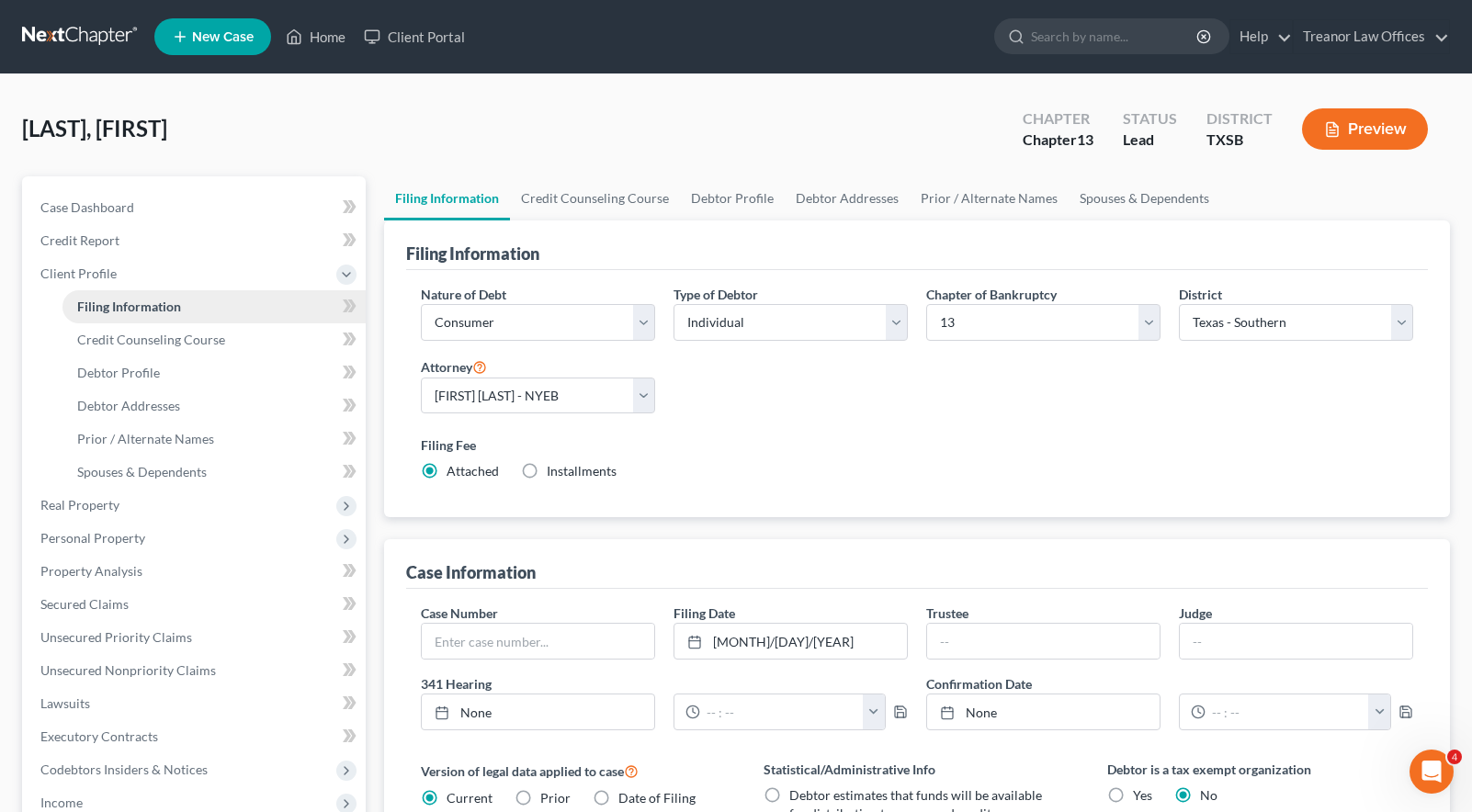 click on "Filing Information" at bounding box center [129, 306] 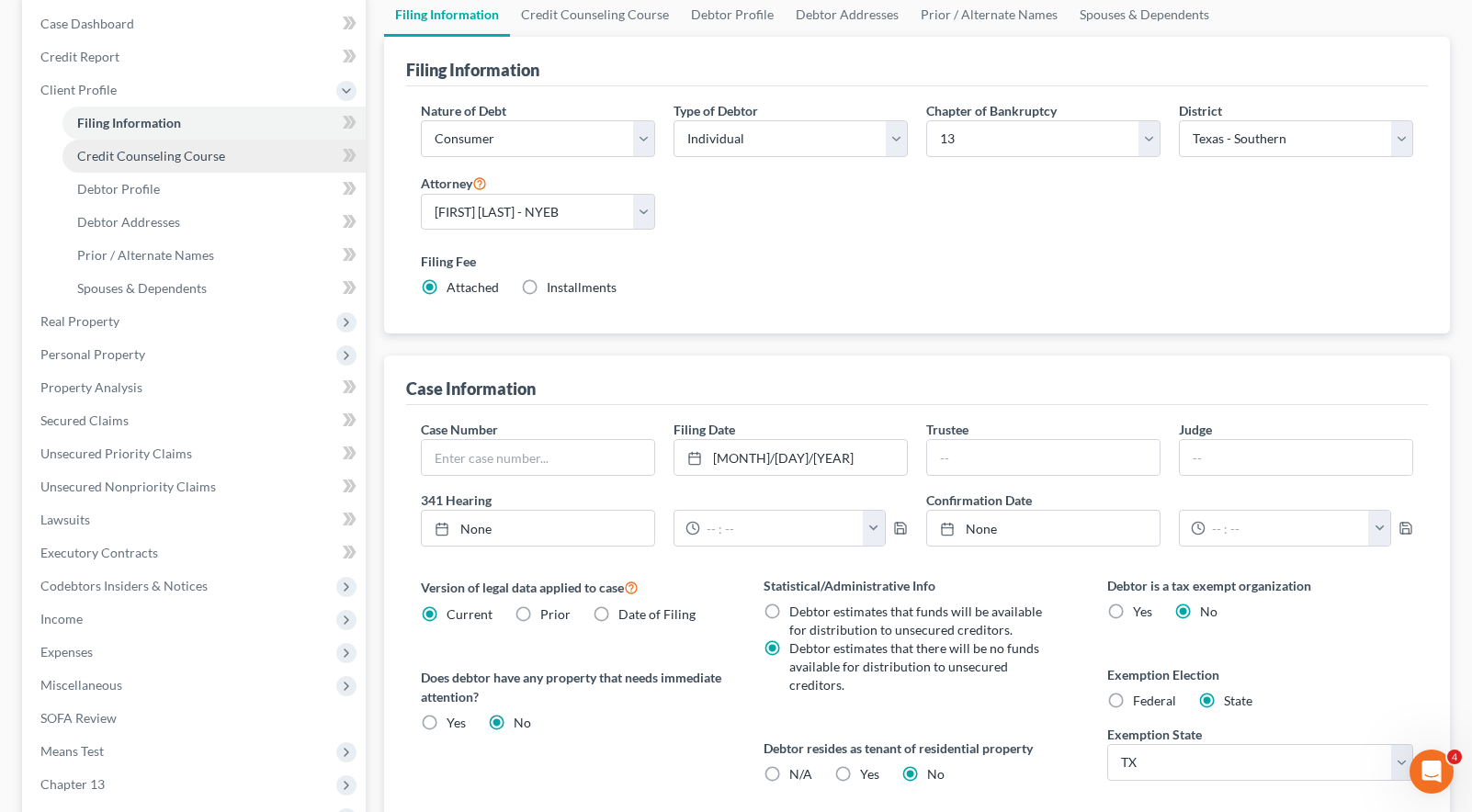 scroll, scrollTop: 185, scrollLeft: 0, axis: vertical 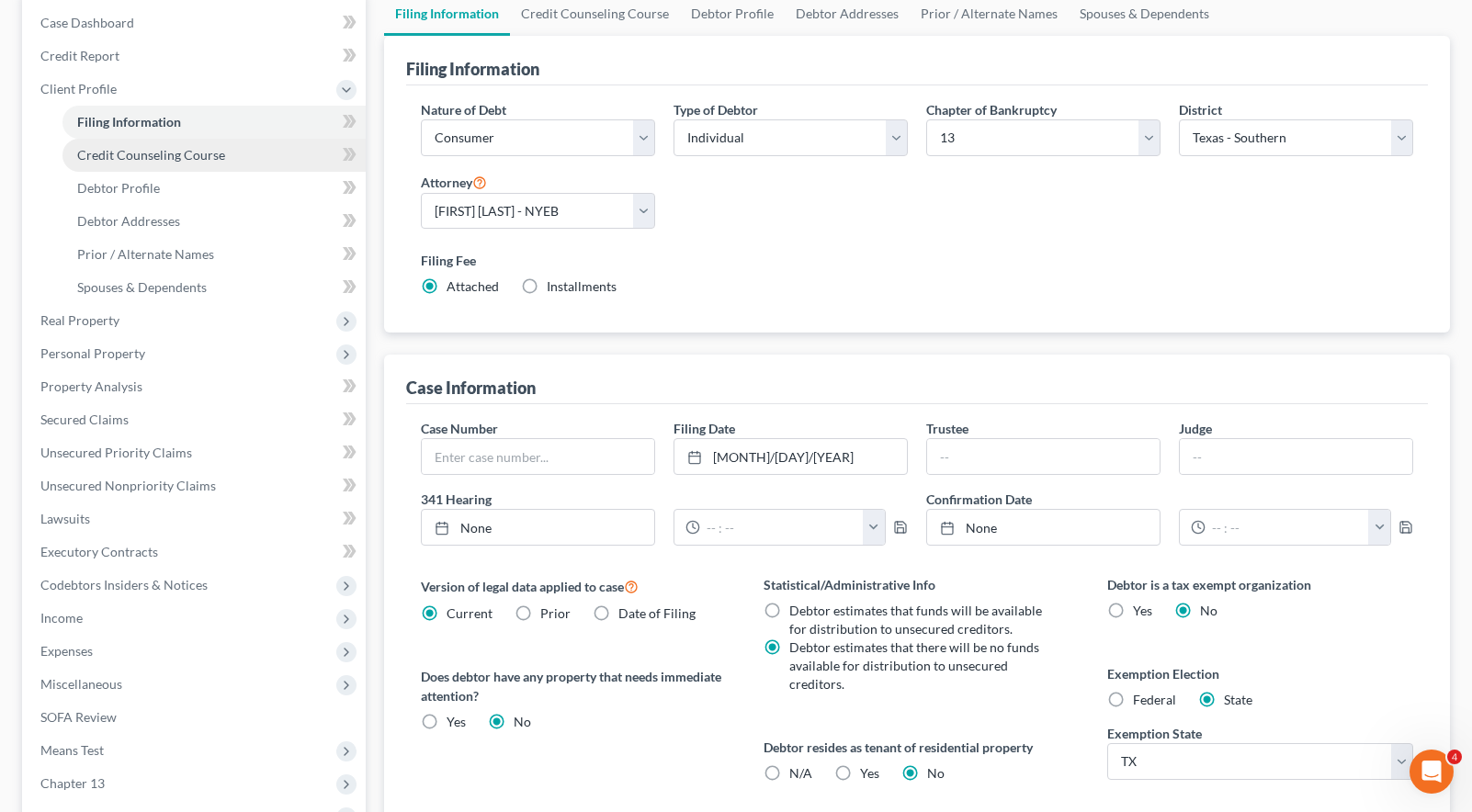 click on "Credit Counseling Course" at bounding box center (151, 154) 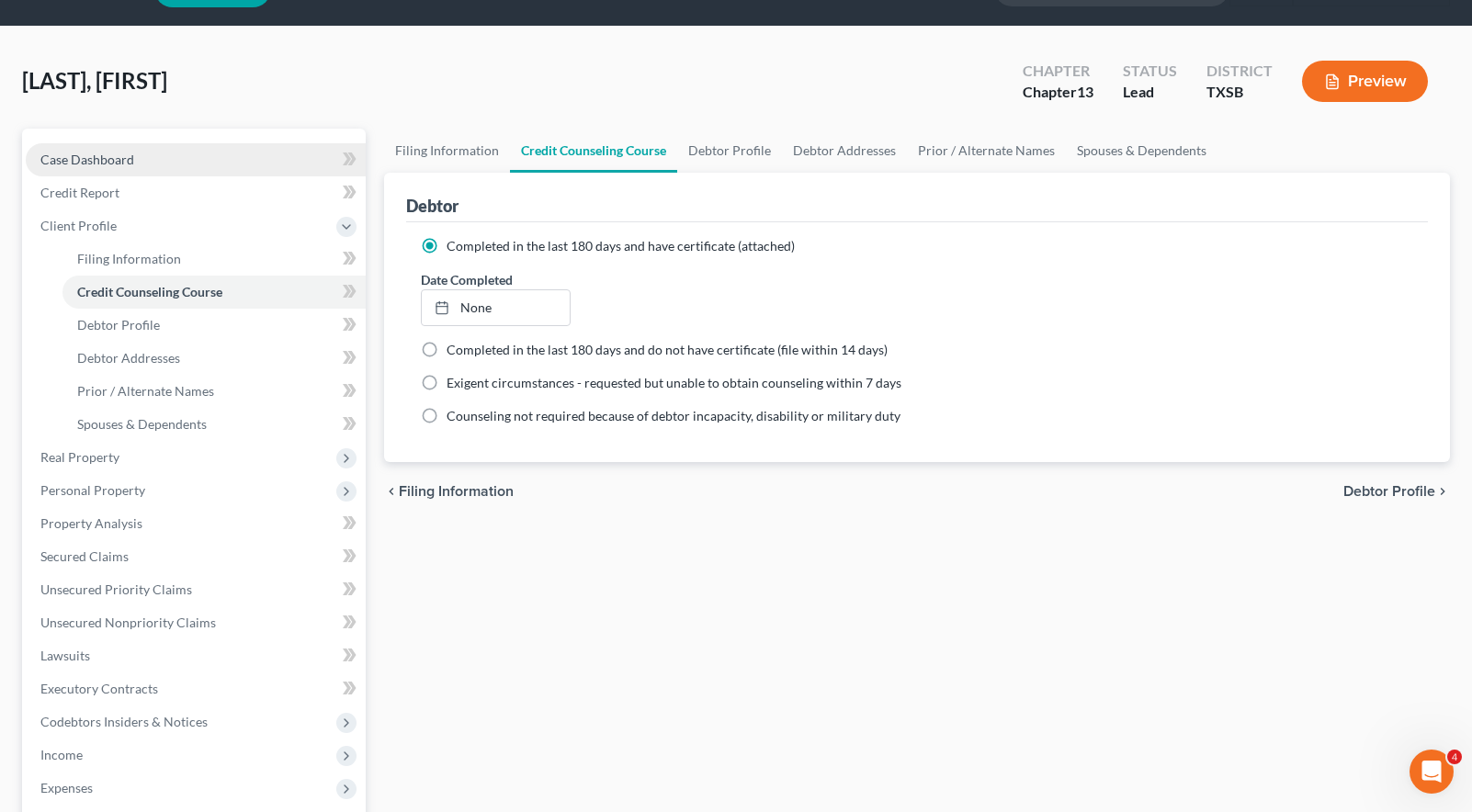 scroll, scrollTop: 0, scrollLeft: 0, axis: both 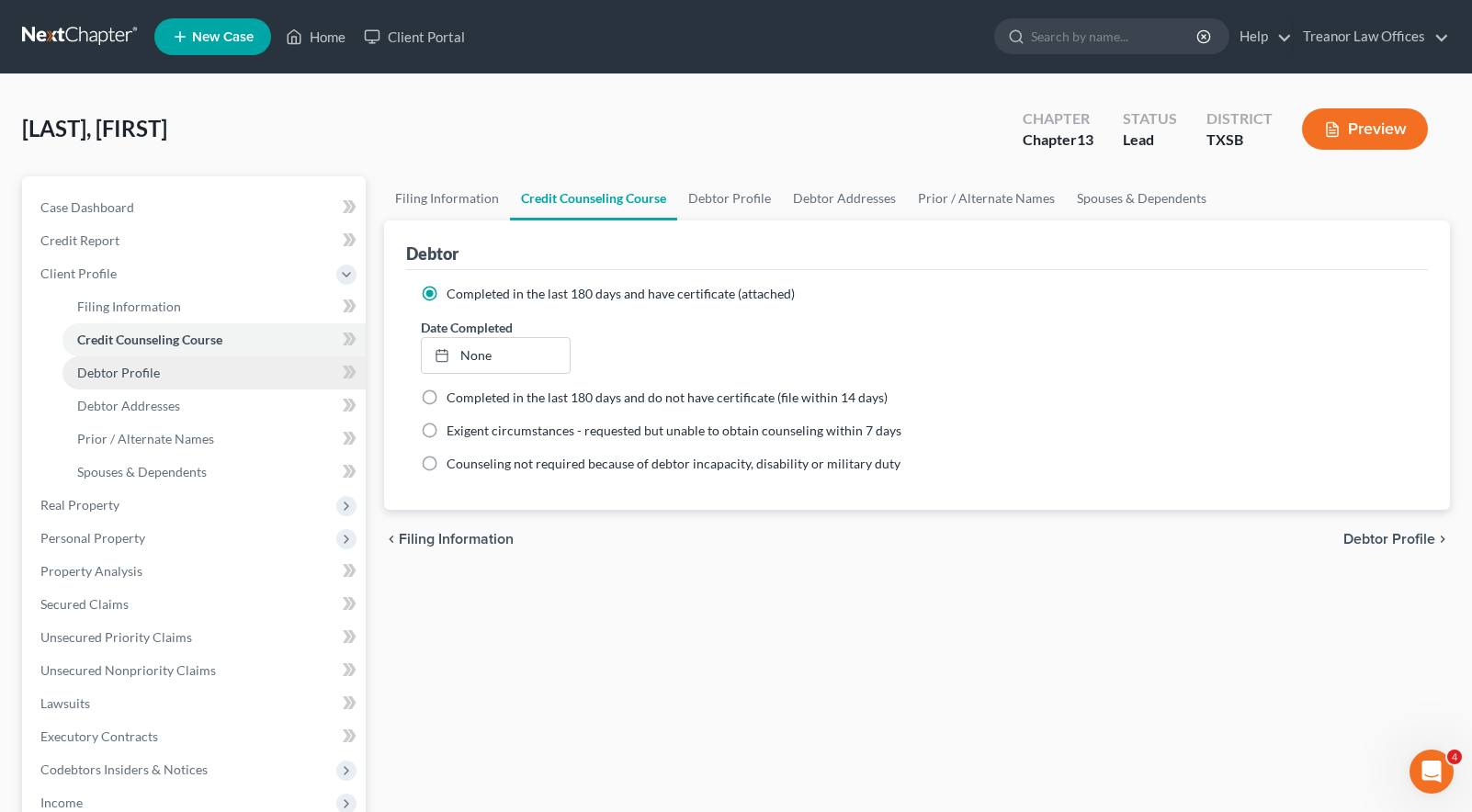 click on "Debtor Profile" at bounding box center (119, 372) 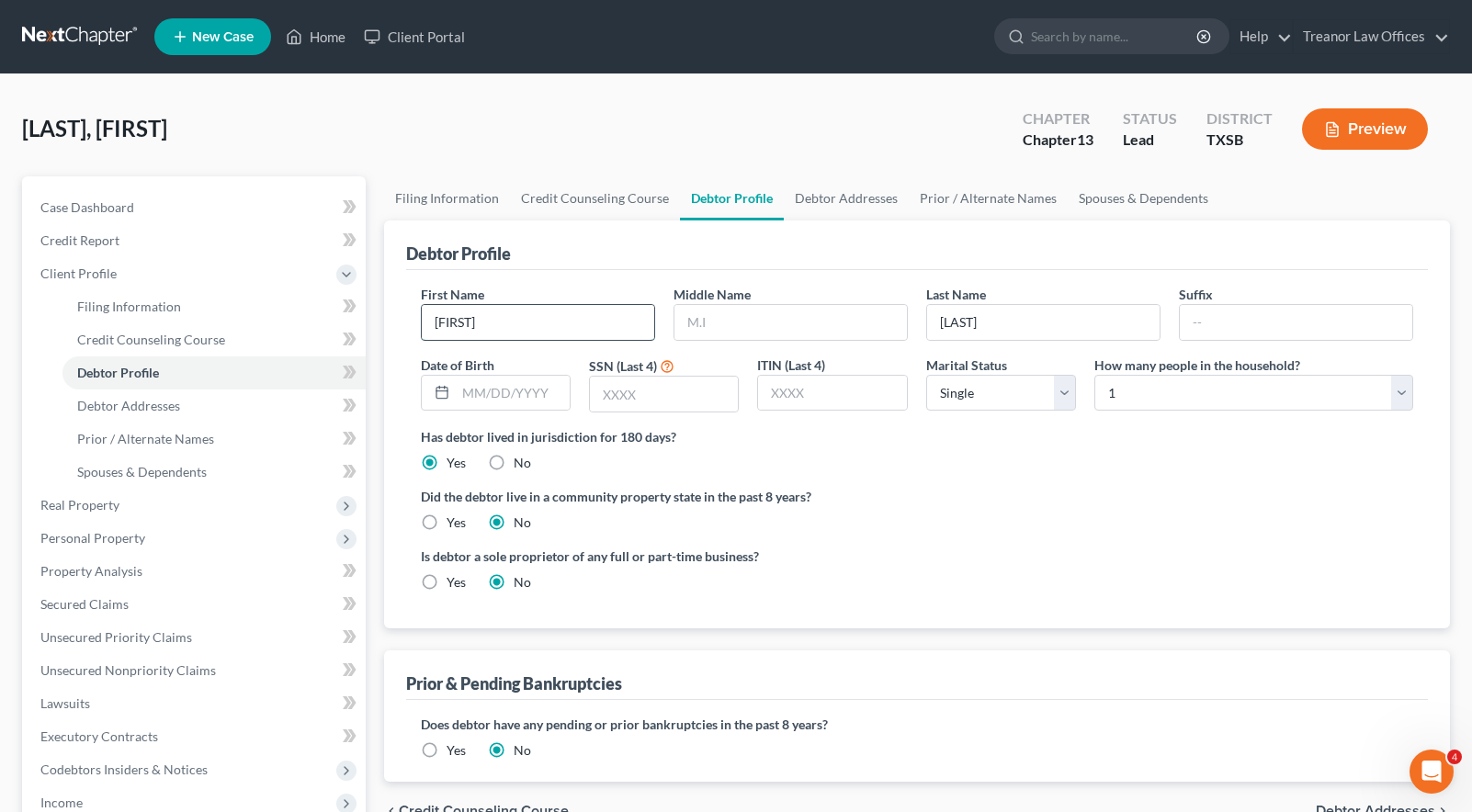 click on "[FIRST]" at bounding box center (538, 322) 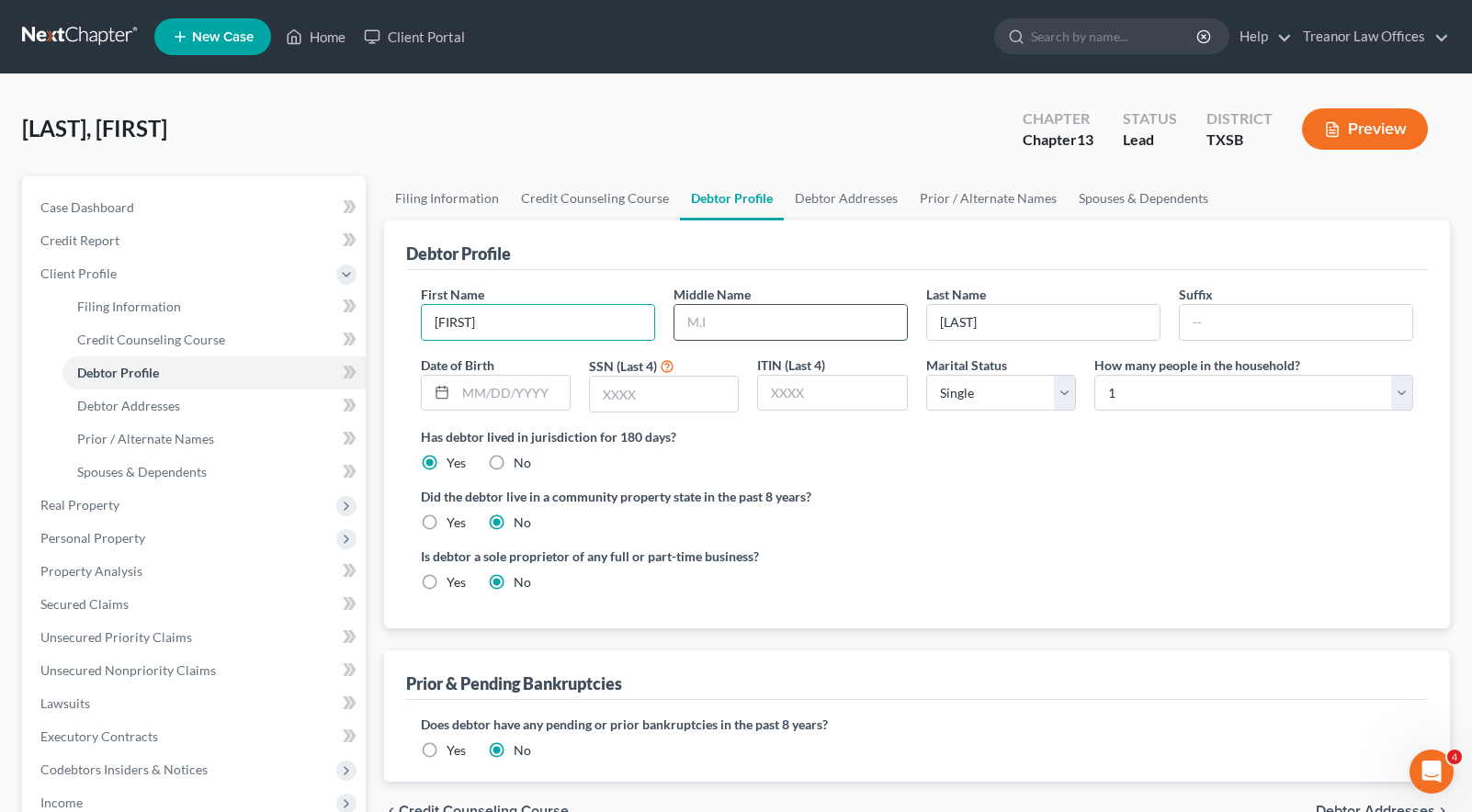 click at bounding box center [790, 322] 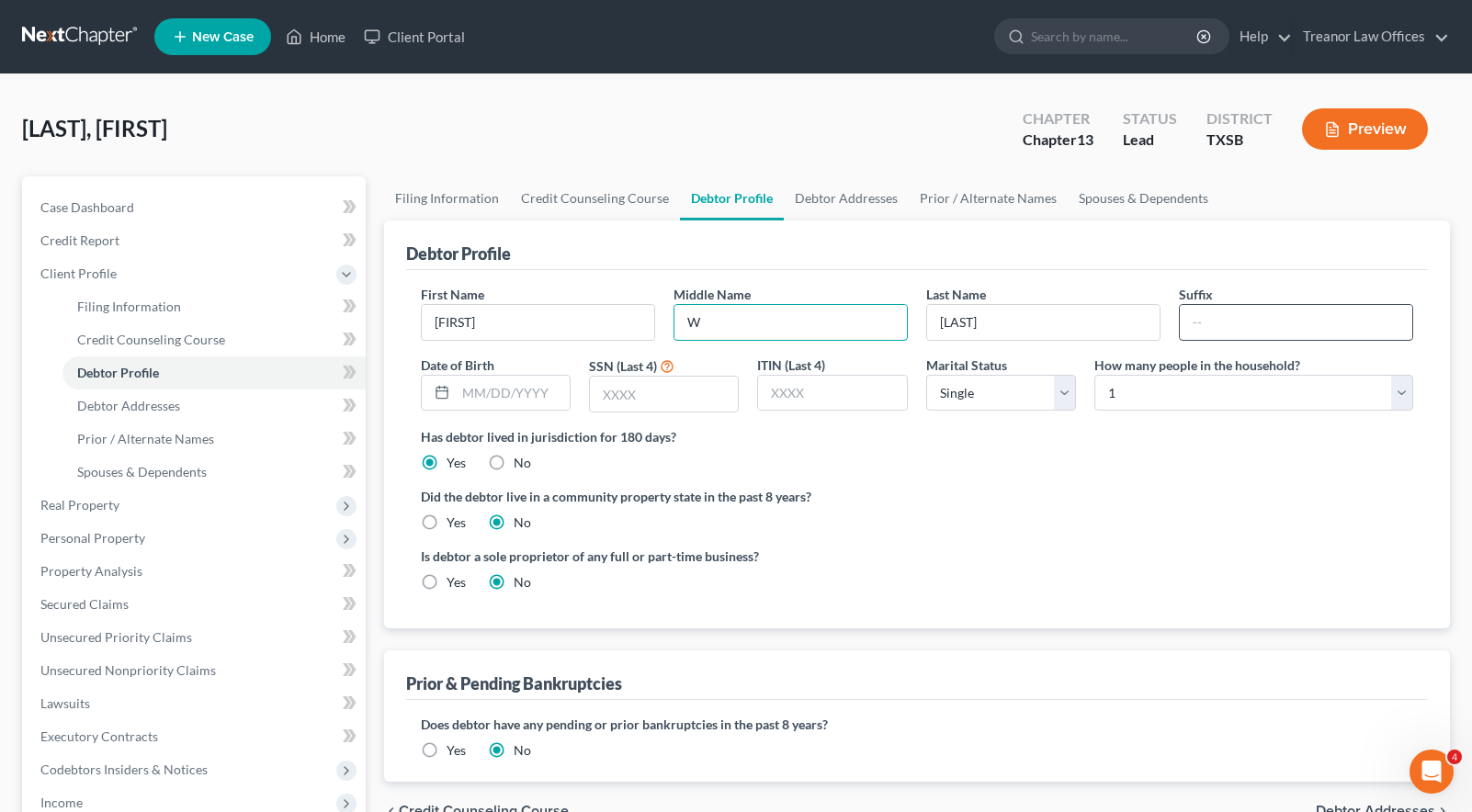 type on "W" 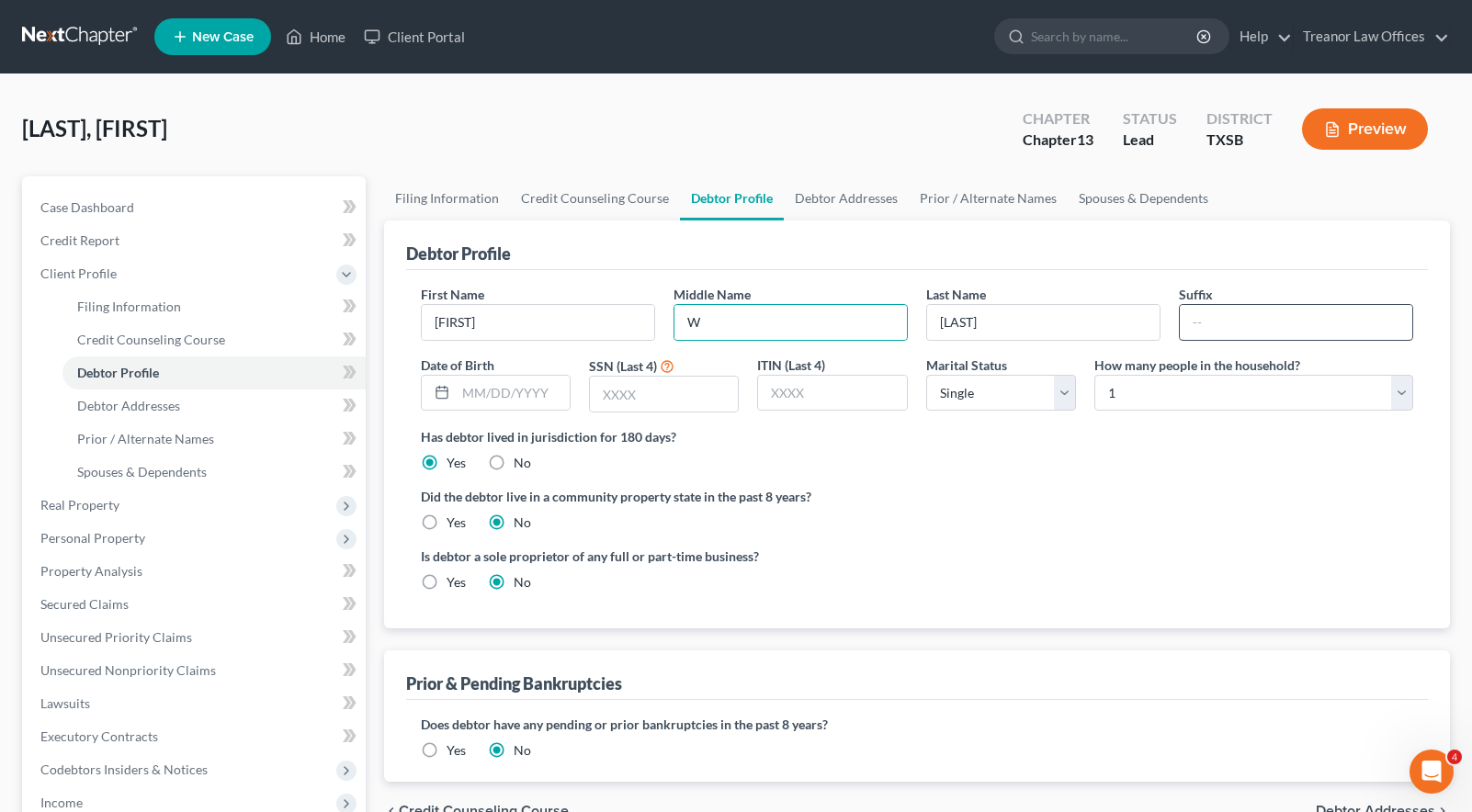 click at bounding box center [1296, 322] 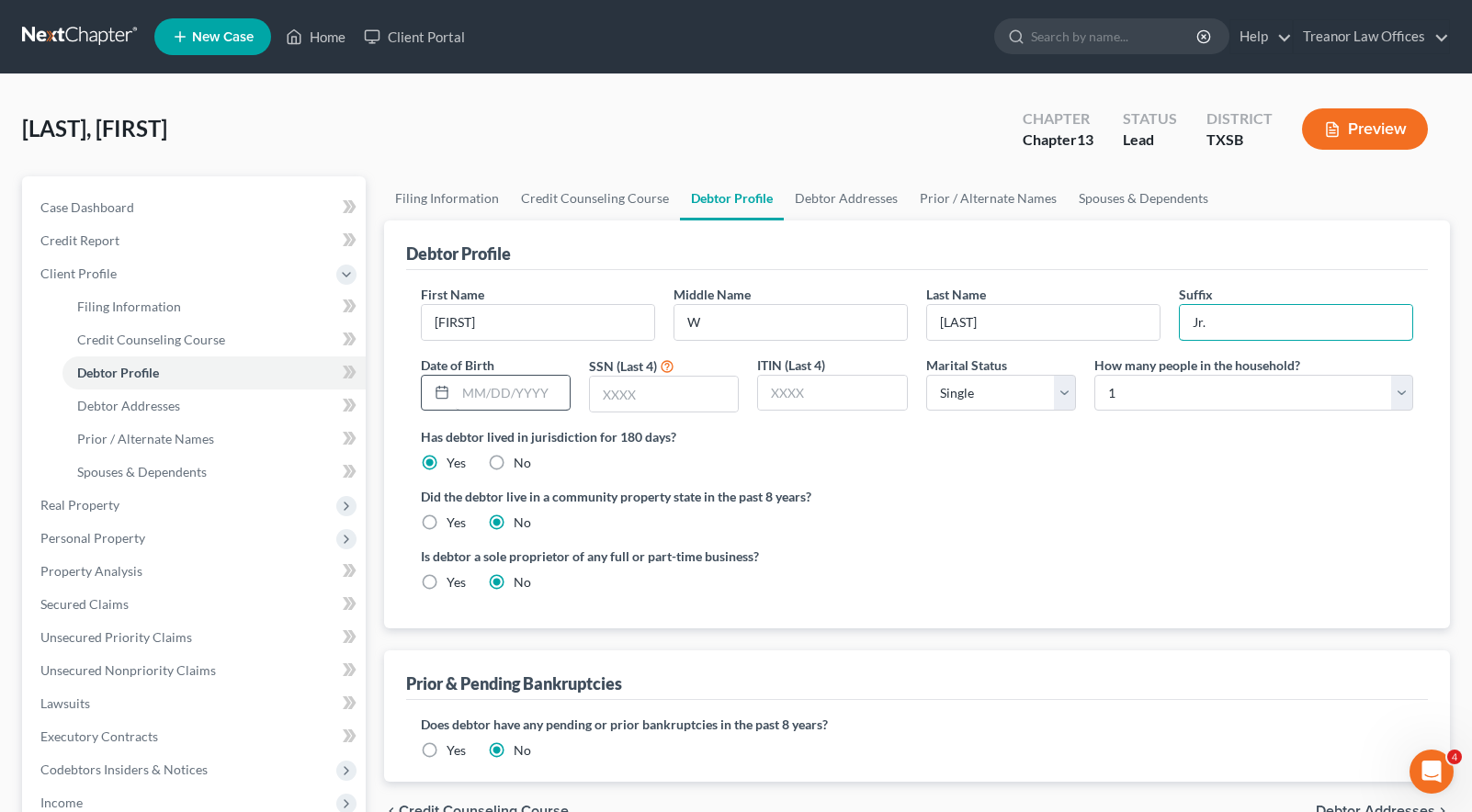 type on "Jr." 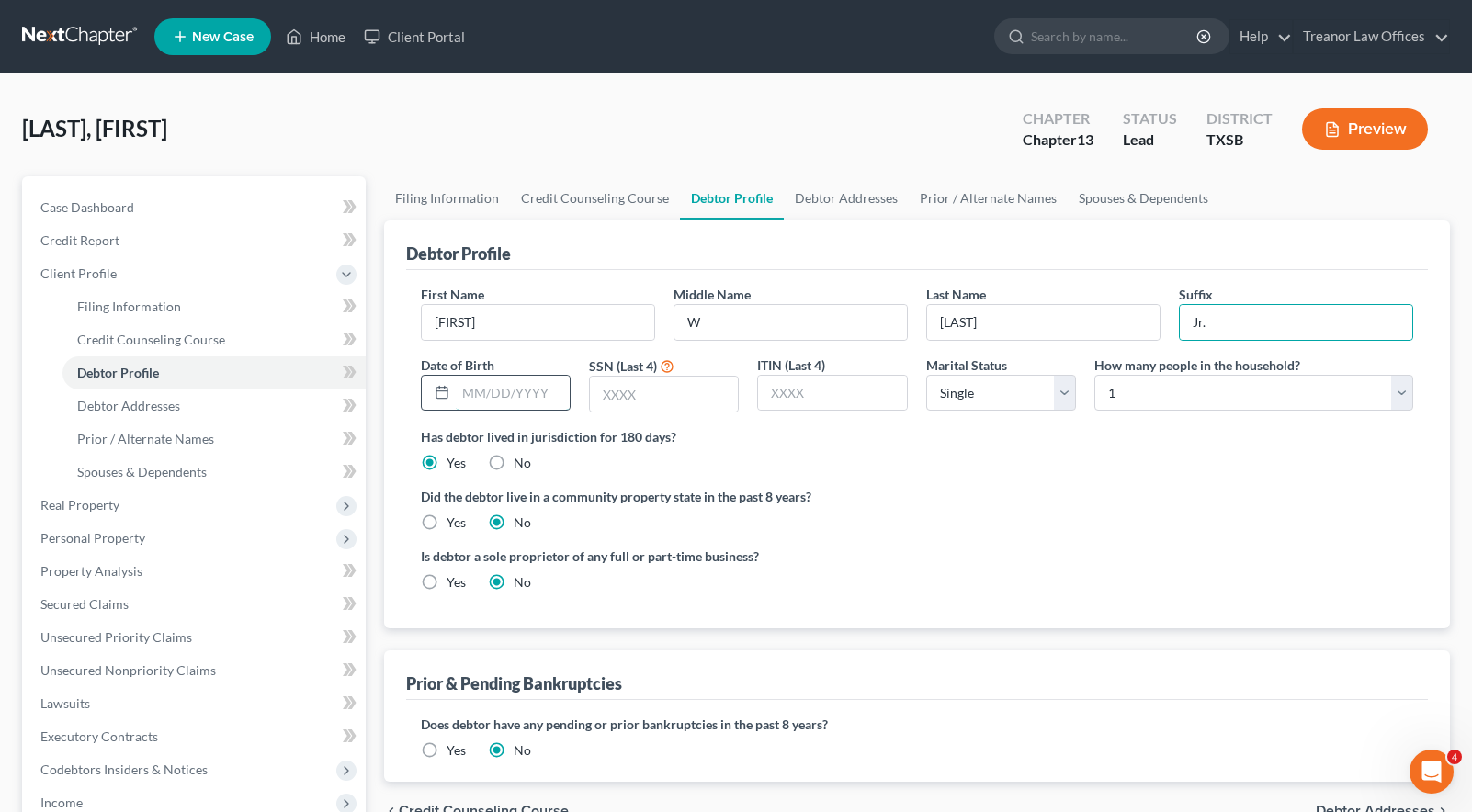 click at bounding box center (513, 393) 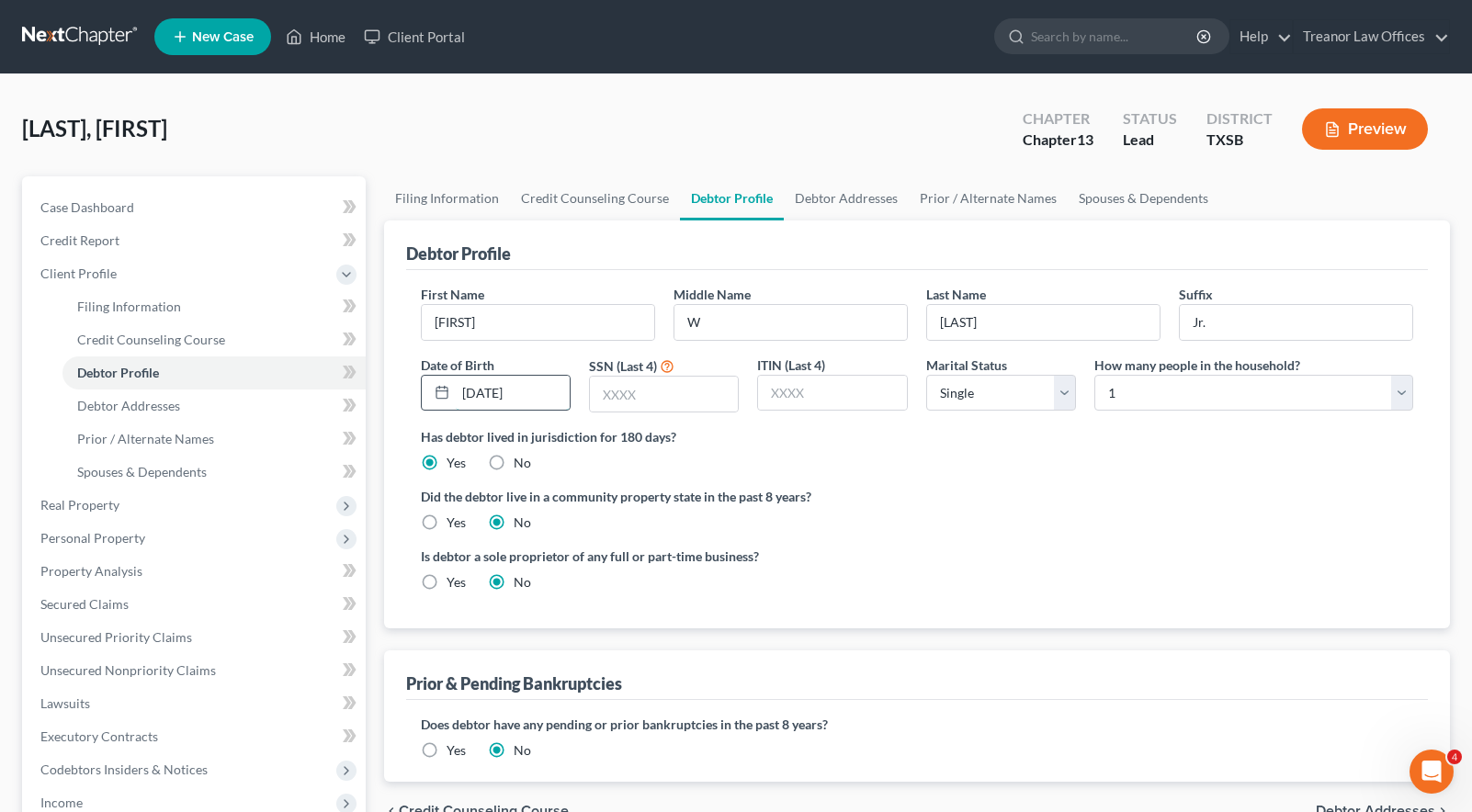 click on "[DATE]" at bounding box center [513, 393] 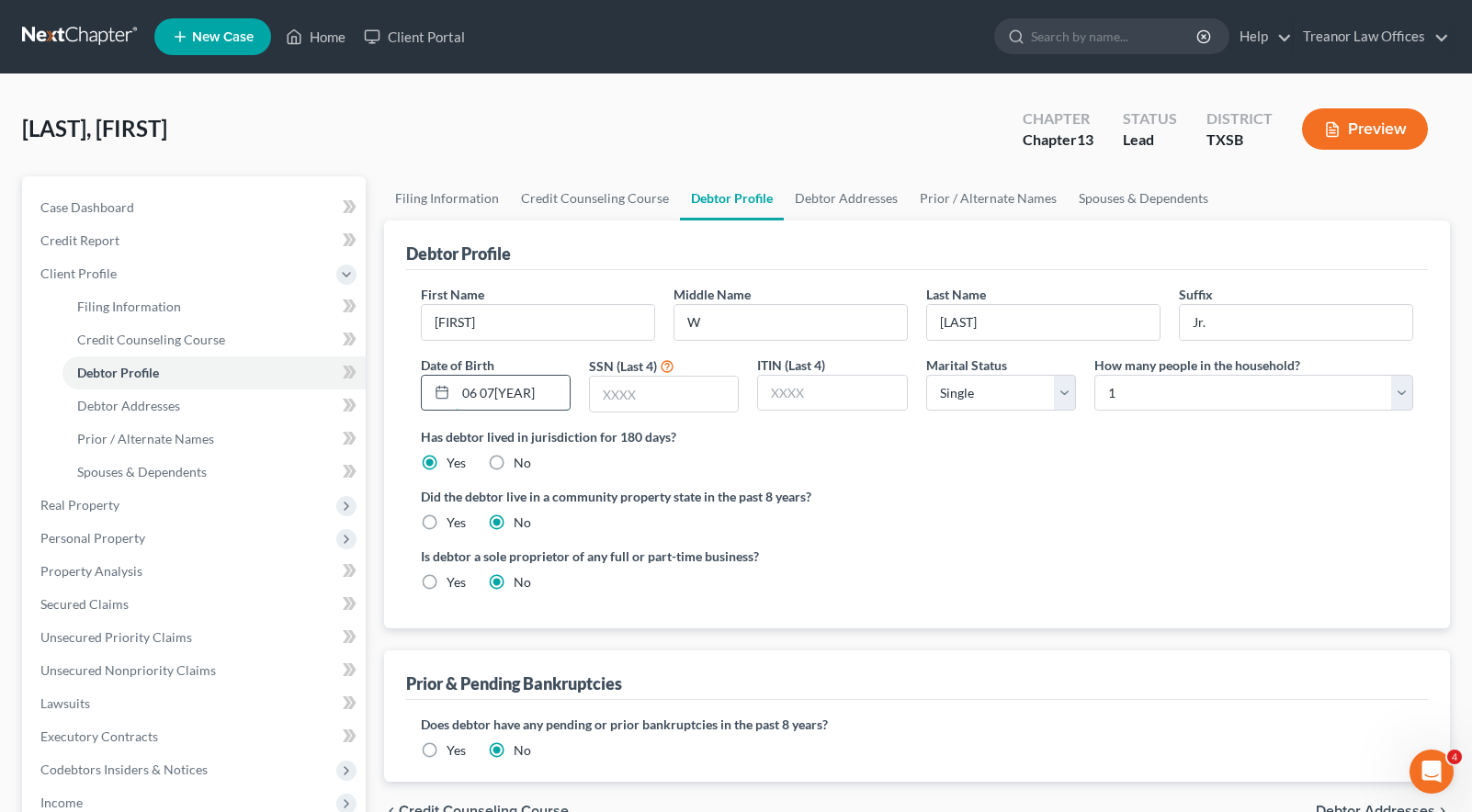click on "06 07[YEAR]" at bounding box center [513, 393] 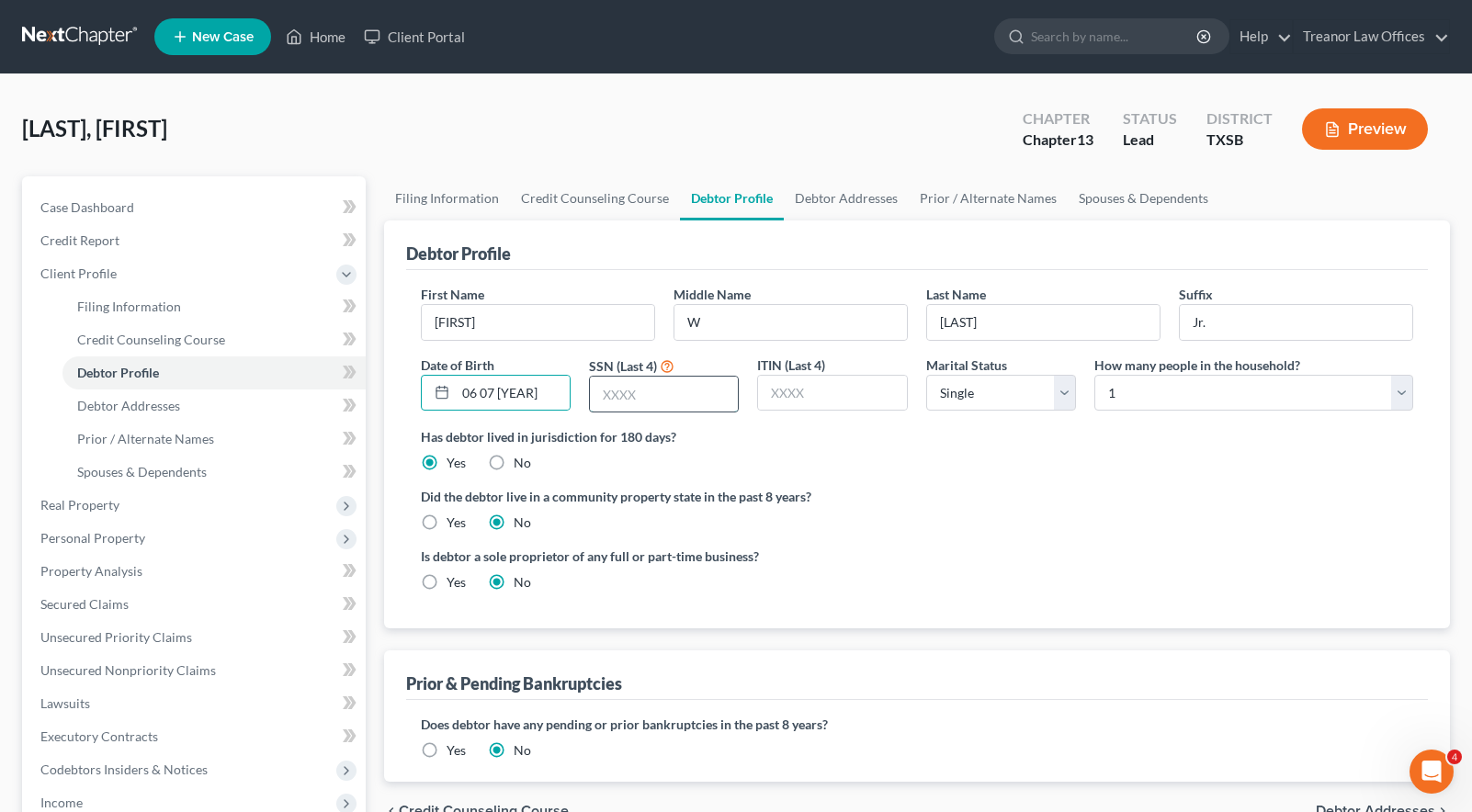 click at bounding box center [663, 394] 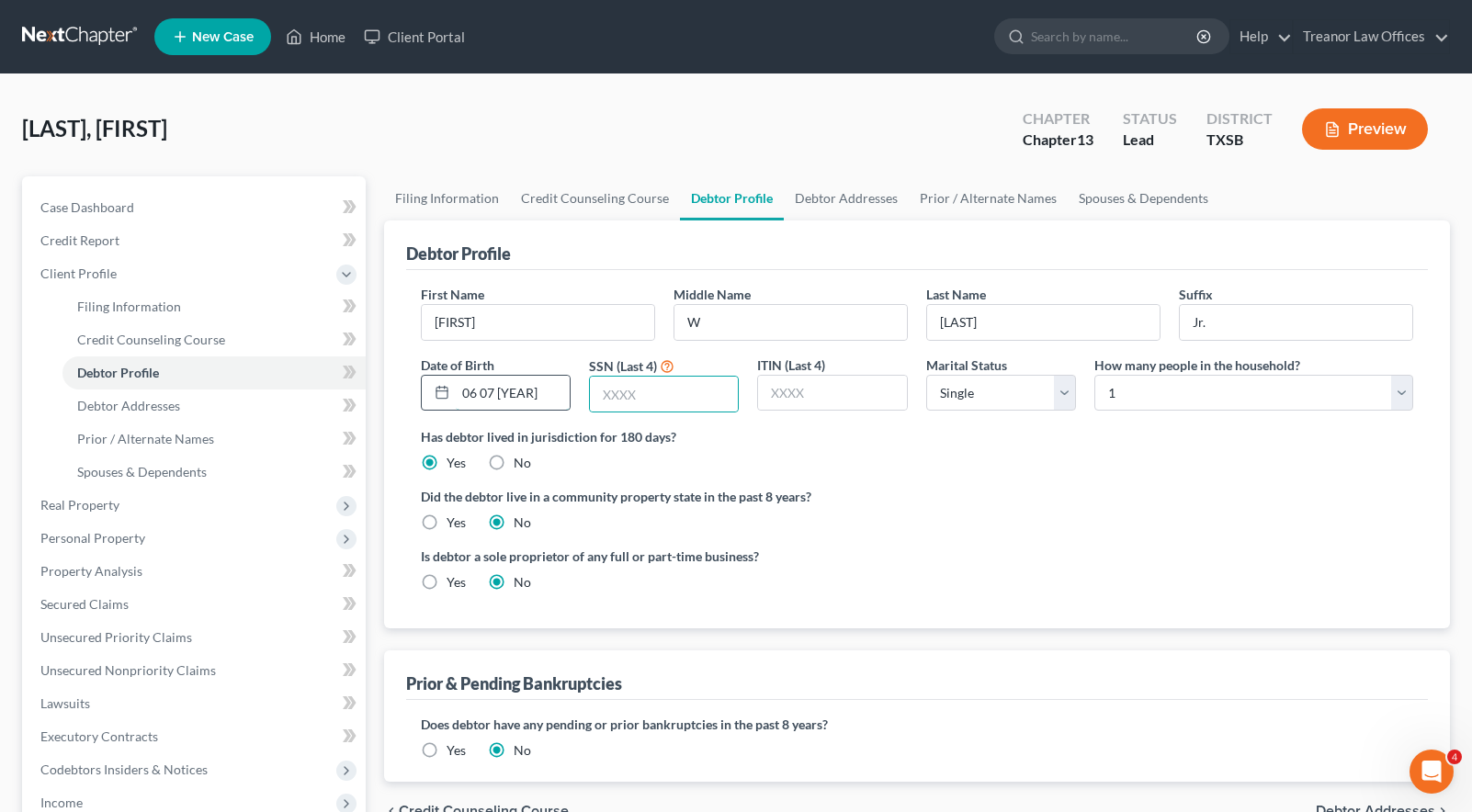 click on "06 07 [YEAR]" at bounding box center [513, 393] 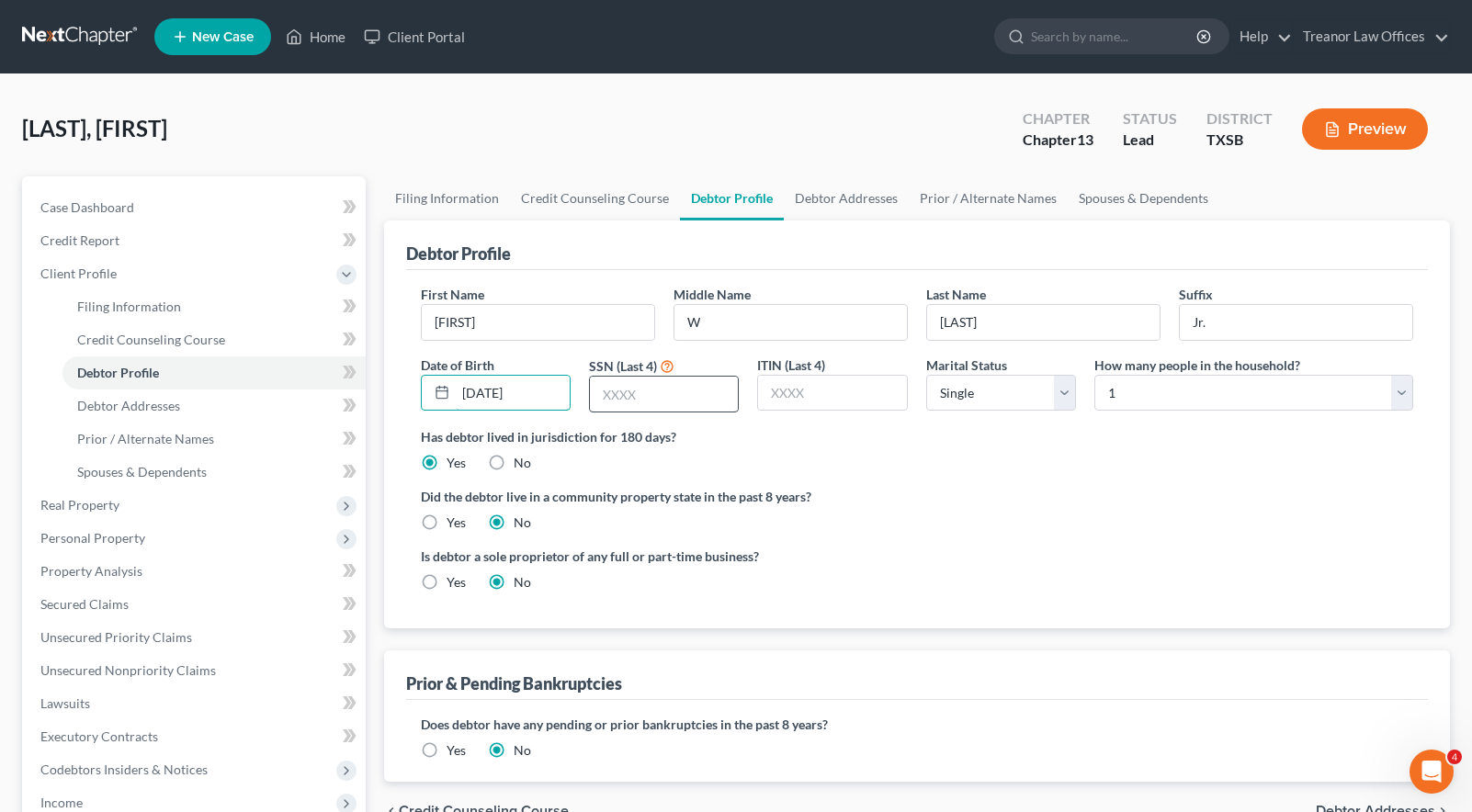 type on "[DATE]" 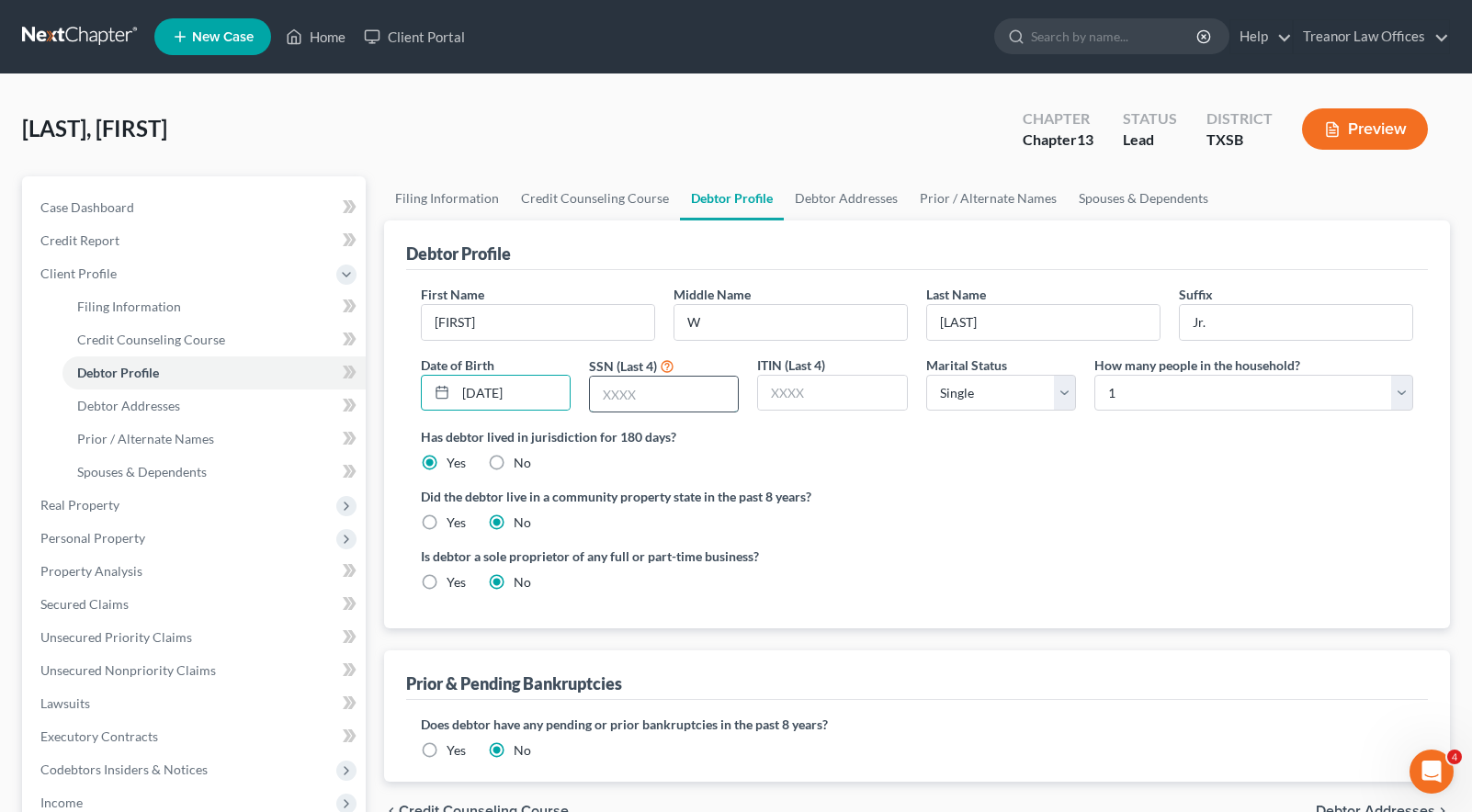 click at bounding box center (663, 394) 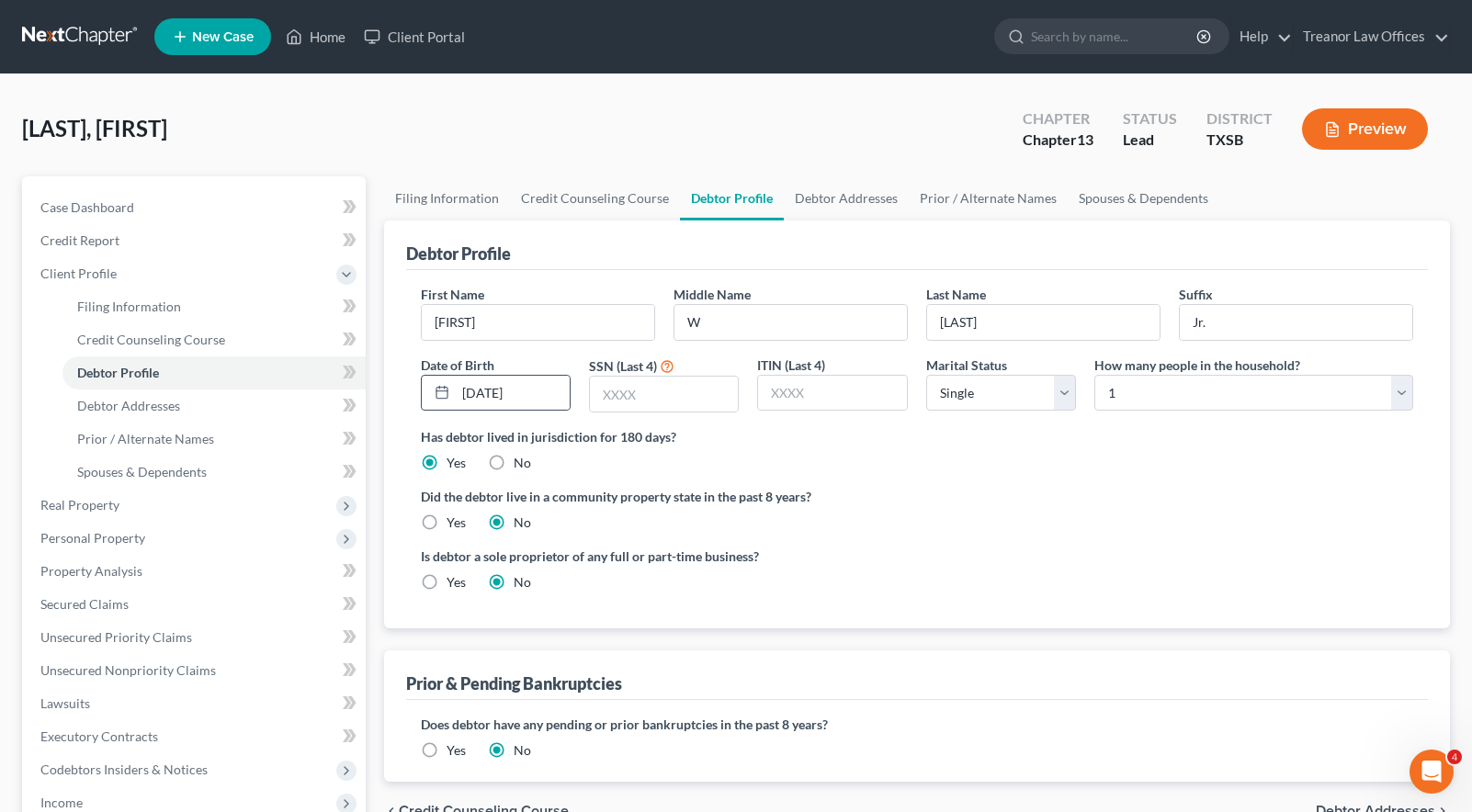 click 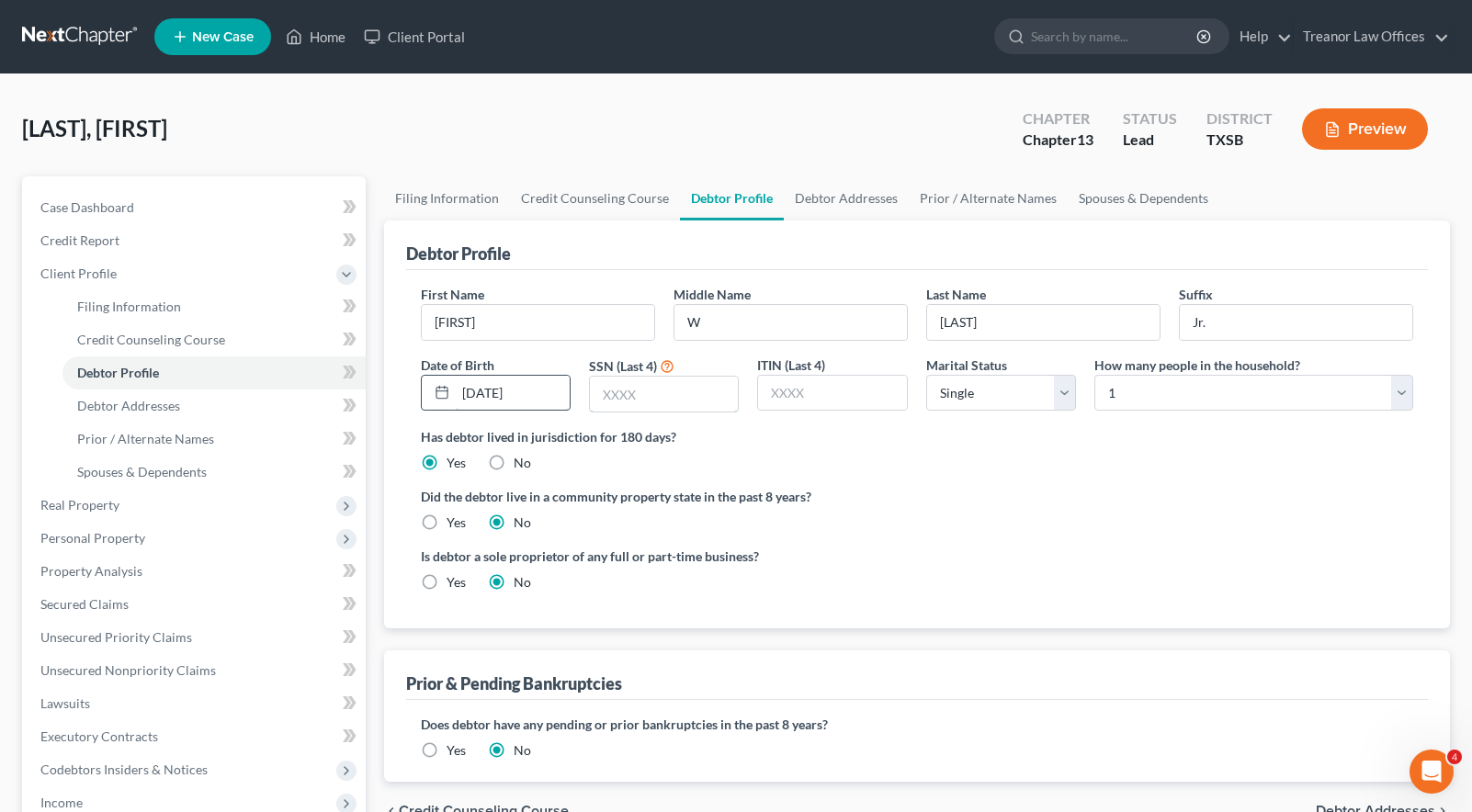 drag, startPoint x: 634, startPoint y: 399, endPoint x: 566, endPoint y: 399, distance: 68 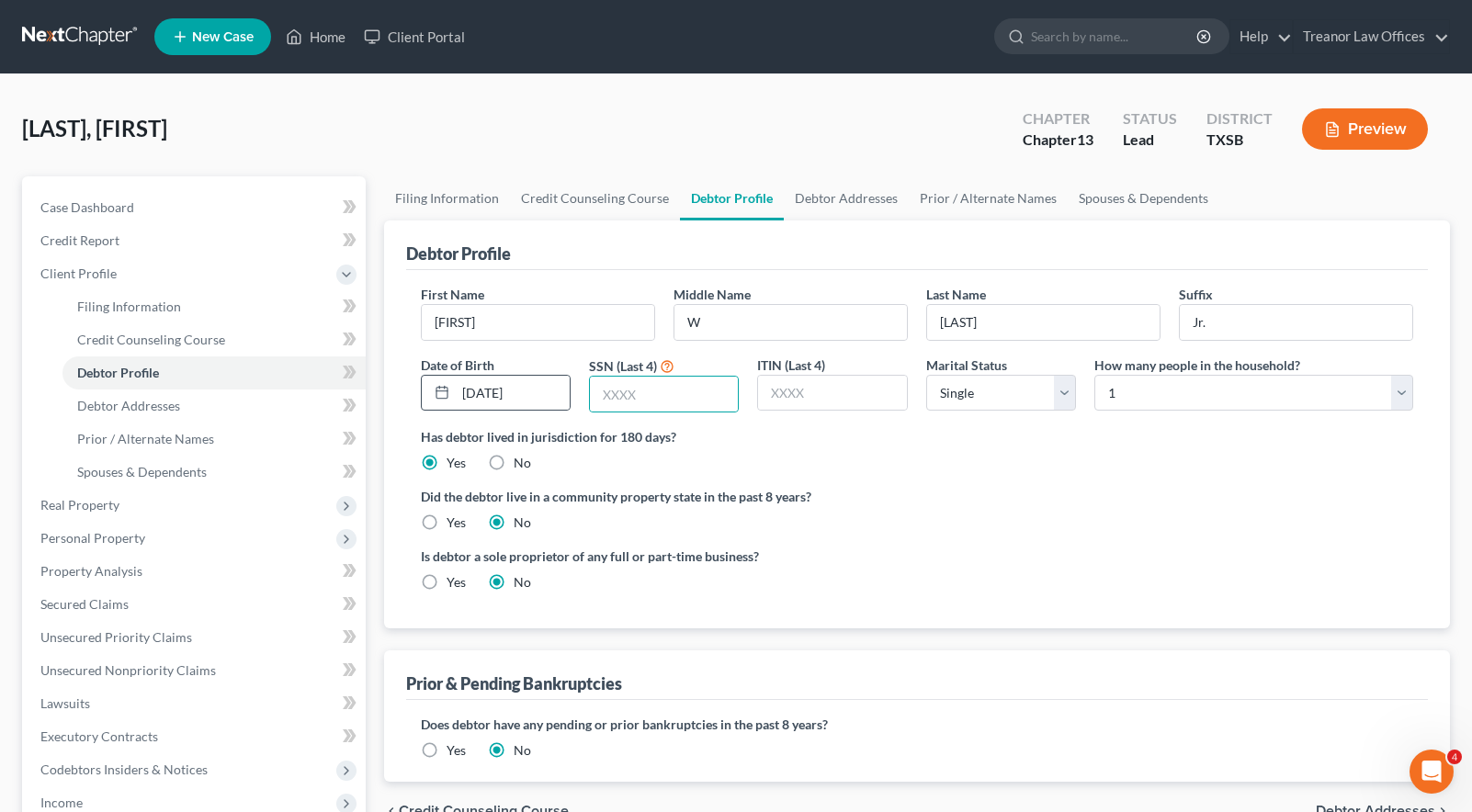 click 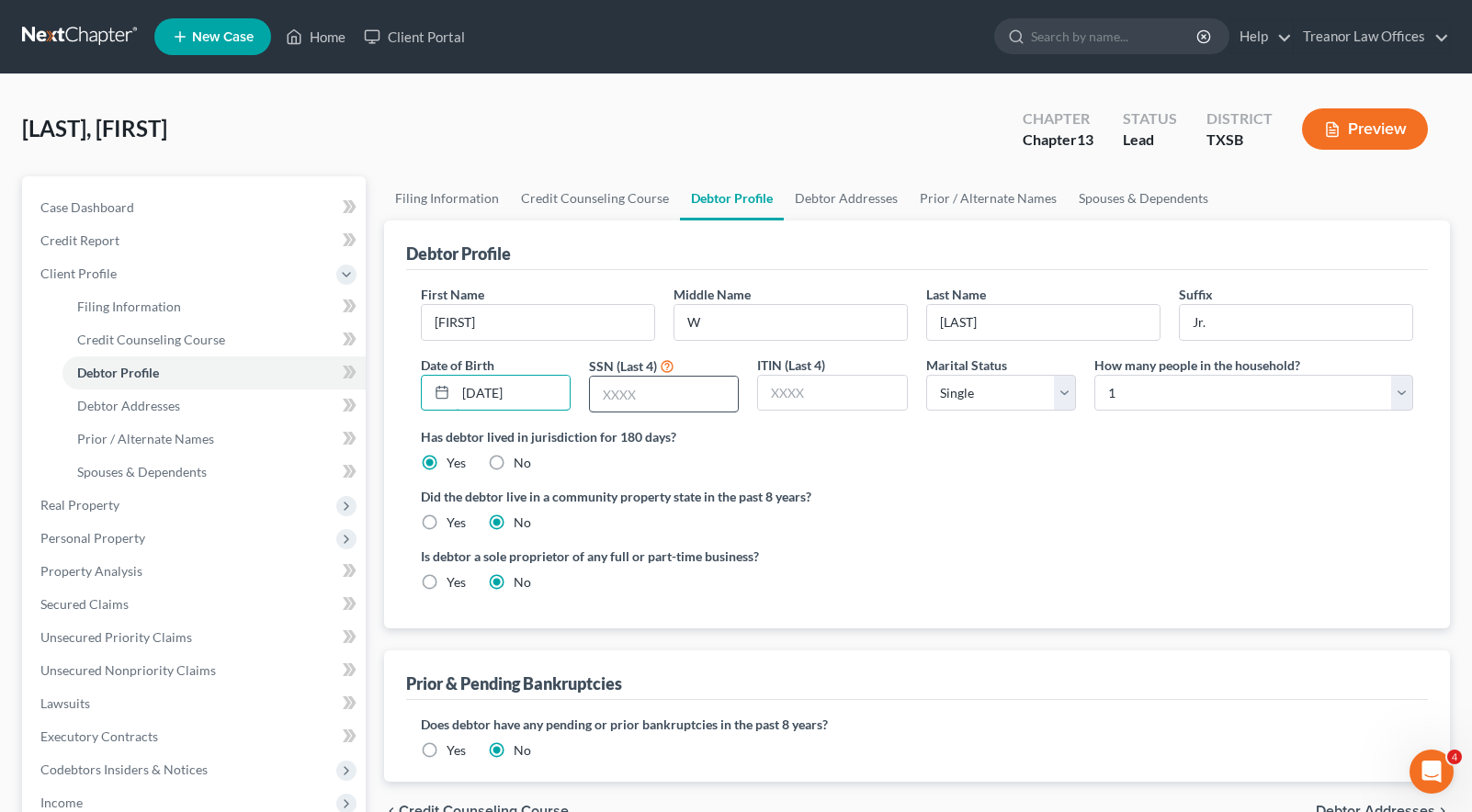 drag, startPoint x: 460, startPoint y: 391, endPoint x: 609, endPoint y: 399, distance: 149.21461 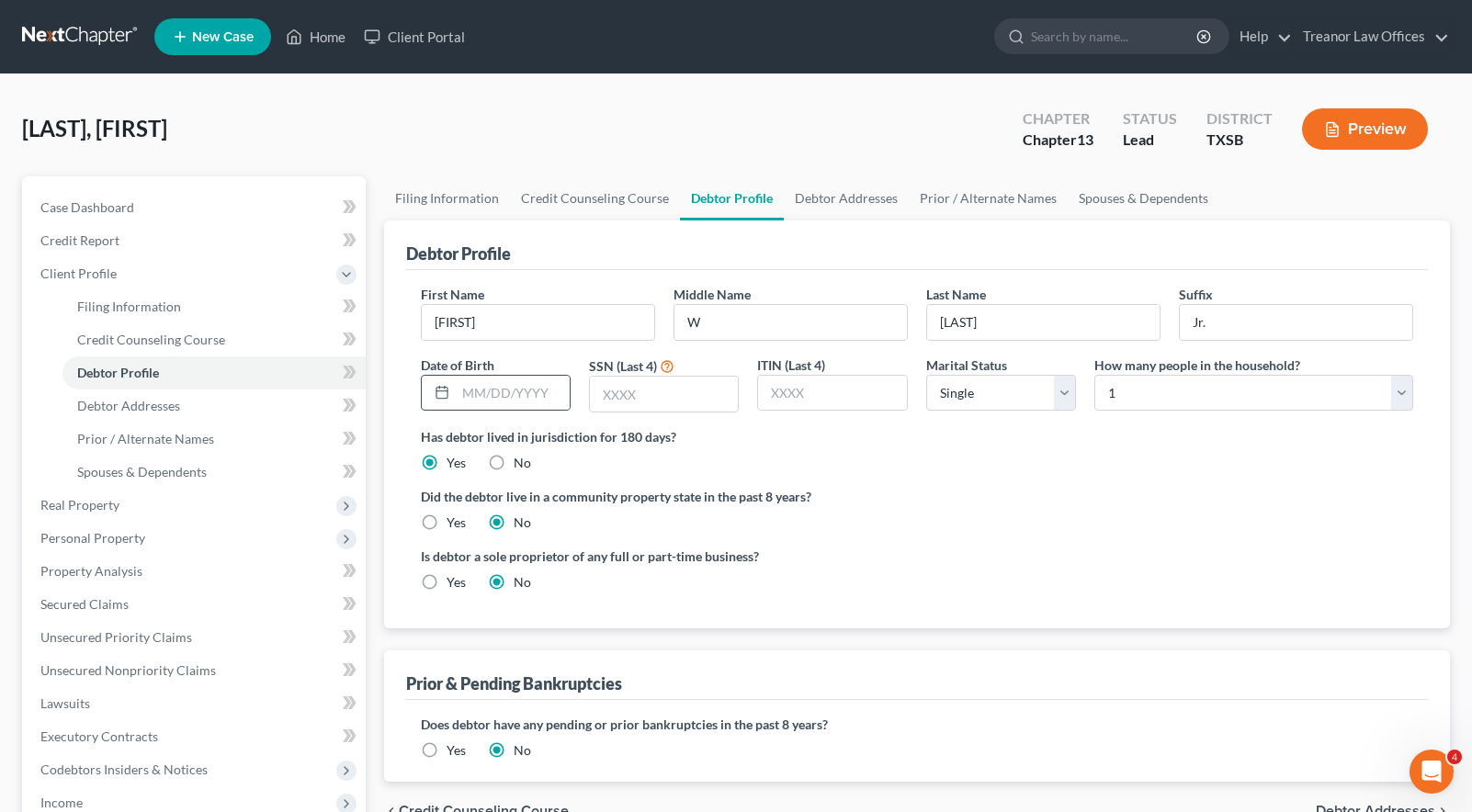 click 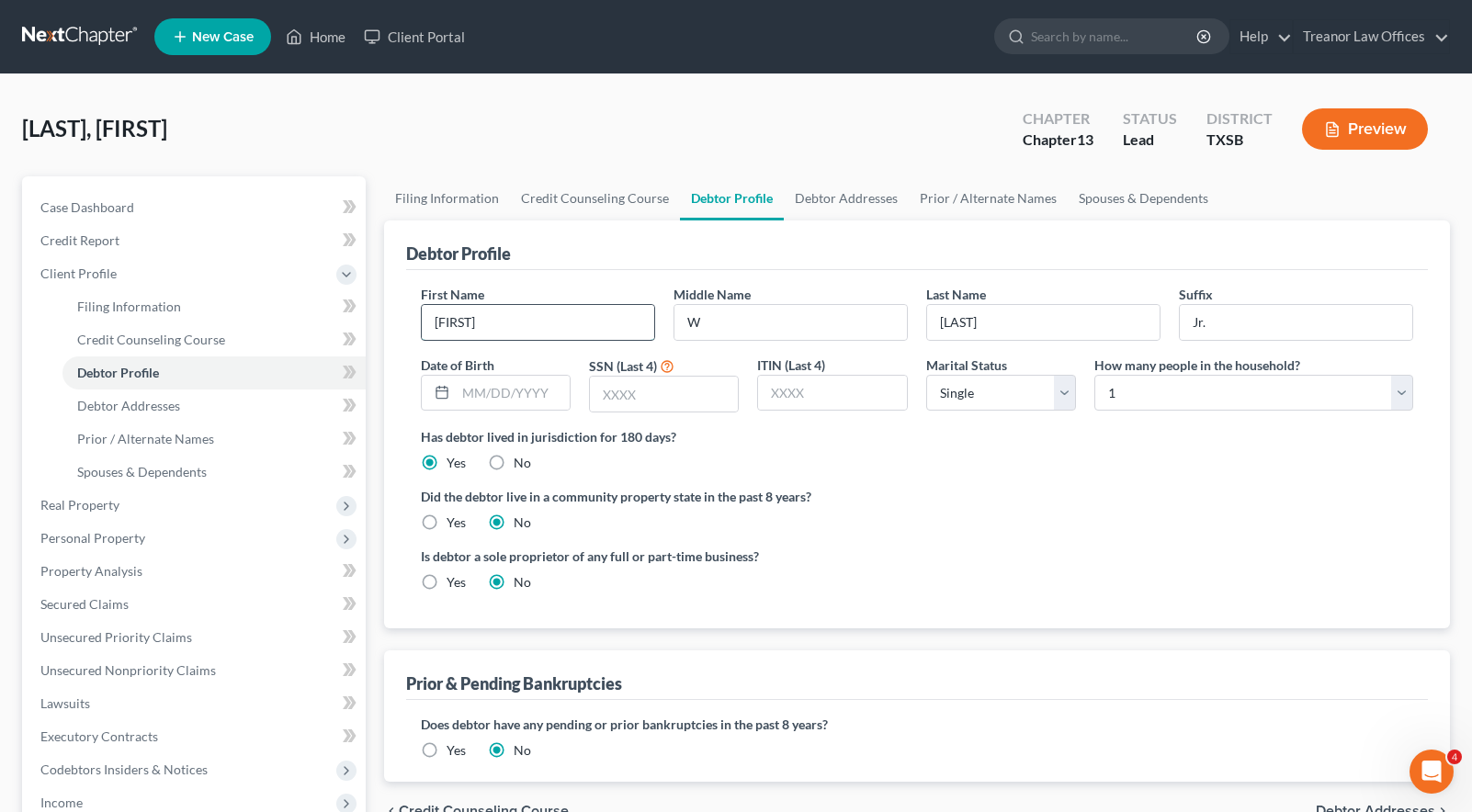 click on "[FIRST]" at bounding box center (538, 322) 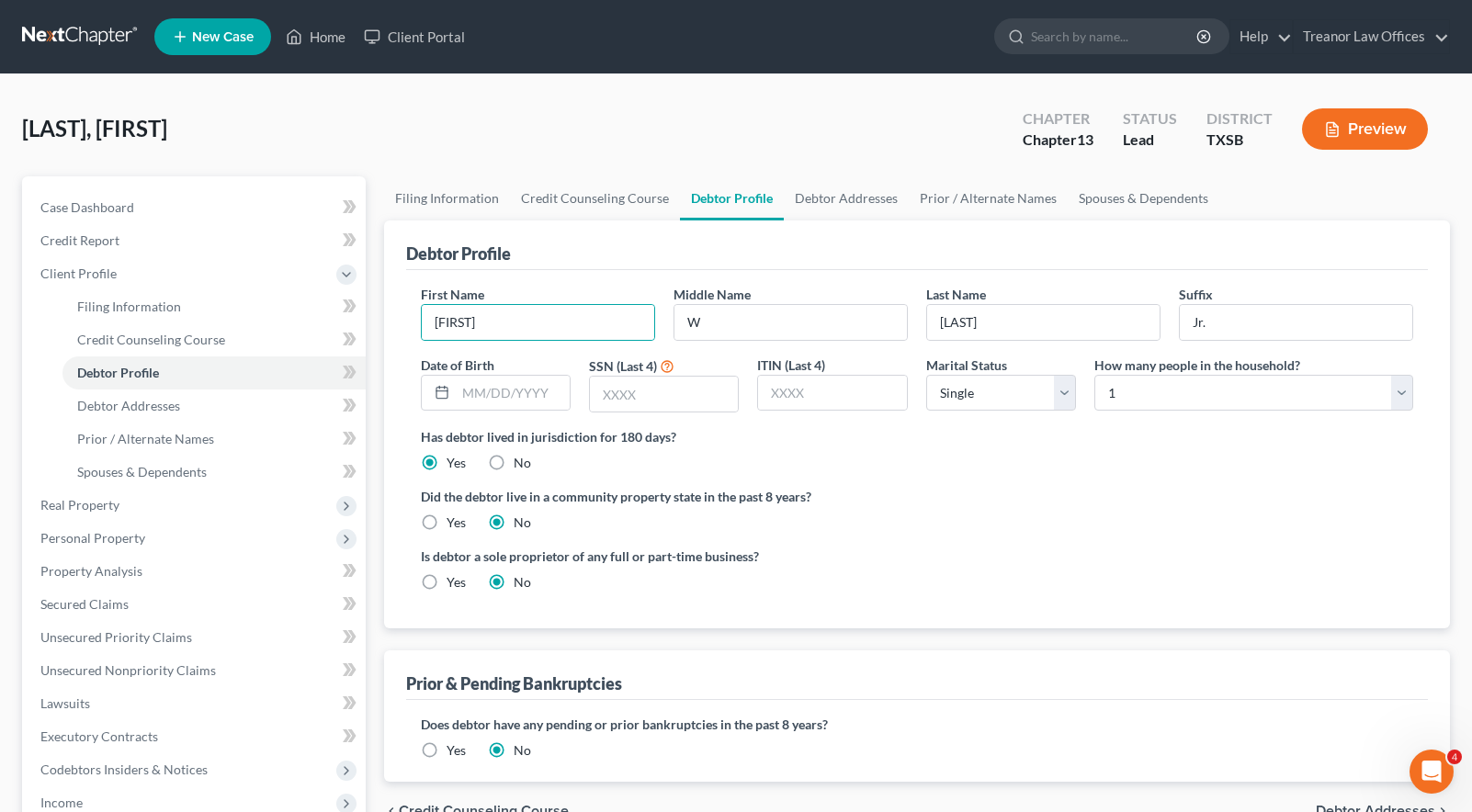 drag, startPoint x: 681, startPoint y: 469, endPoint x: 612, endPoint y: 448, distance: 72.12489 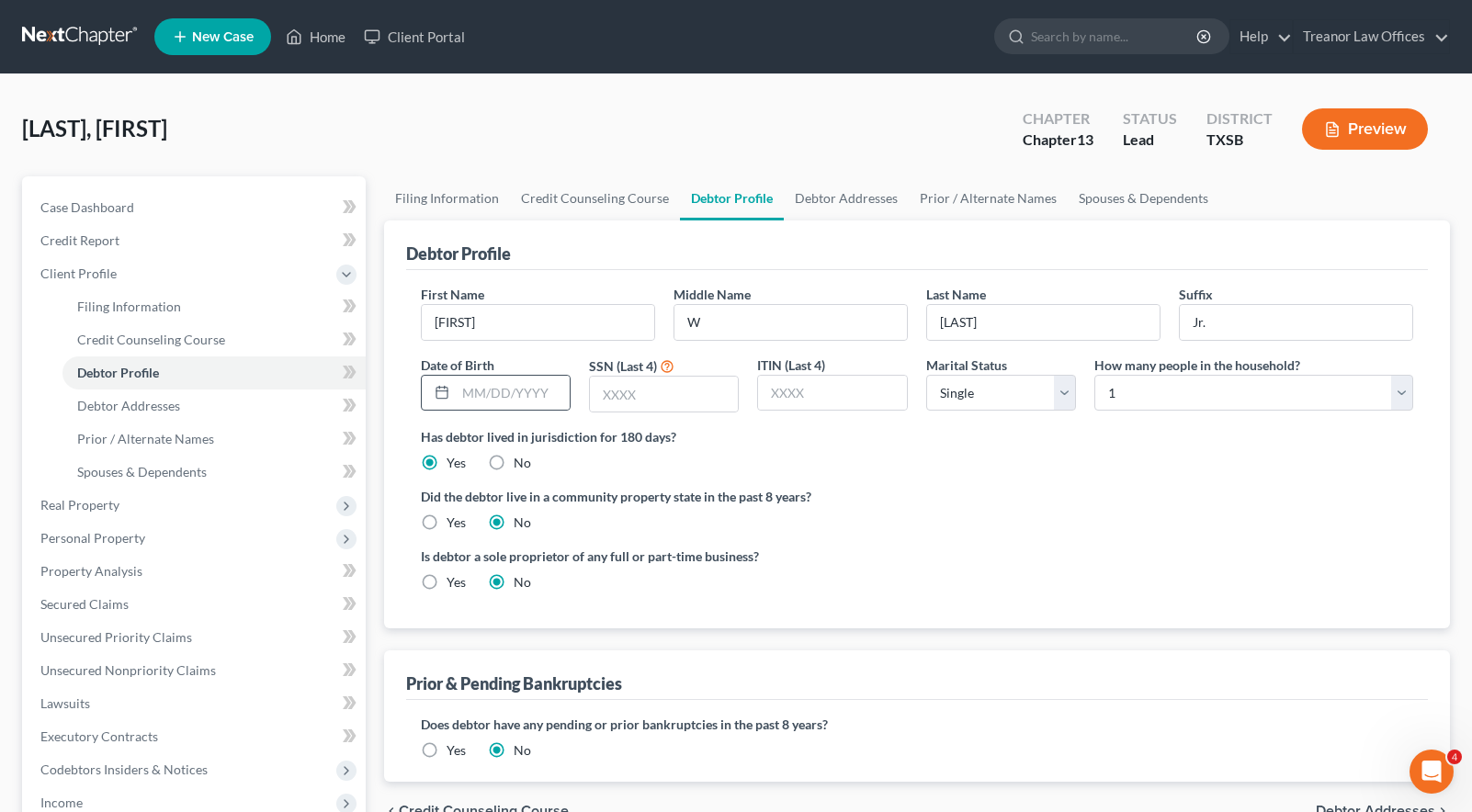 click at bounding box center (438, 393) 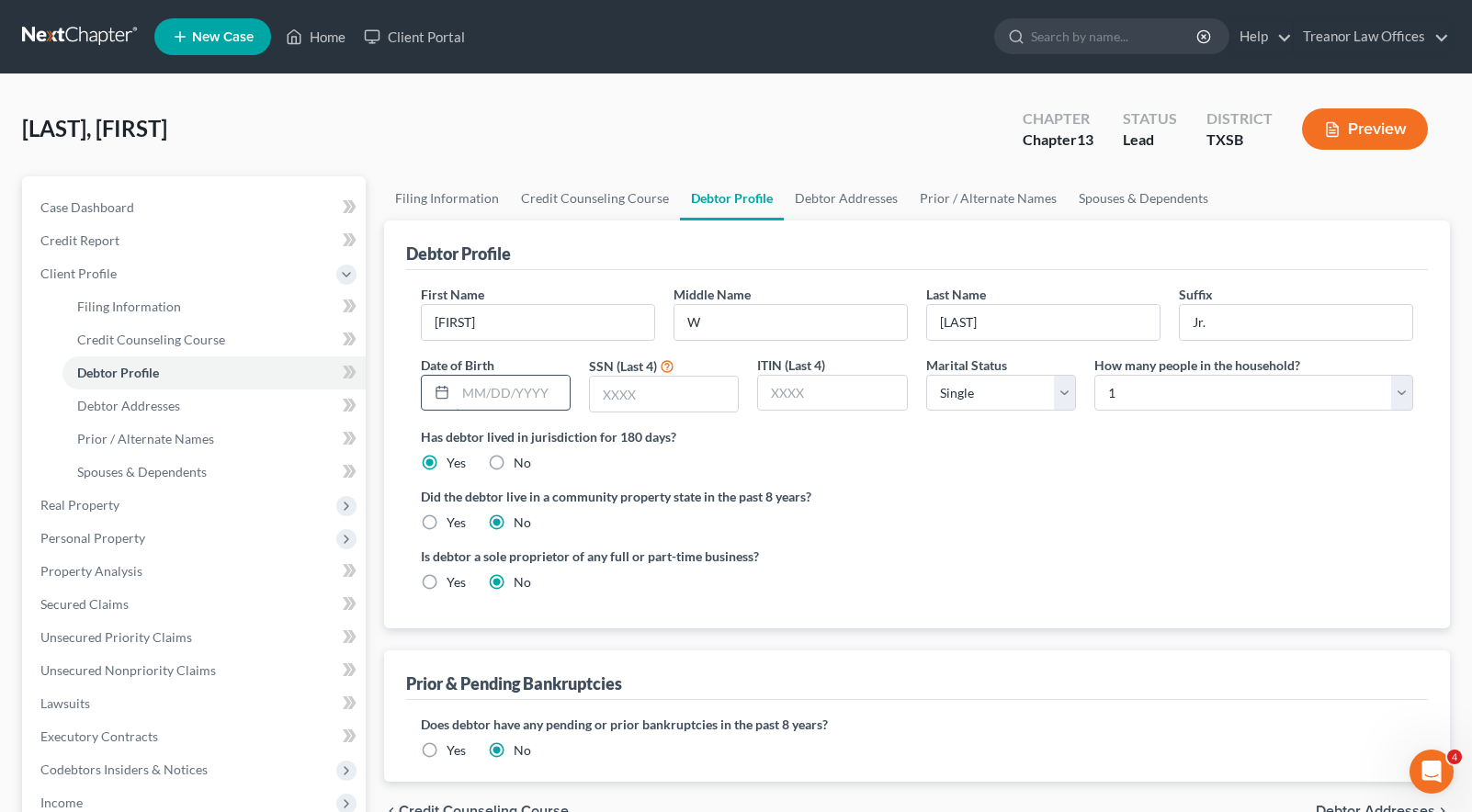 click at bounding box center (513, 393) 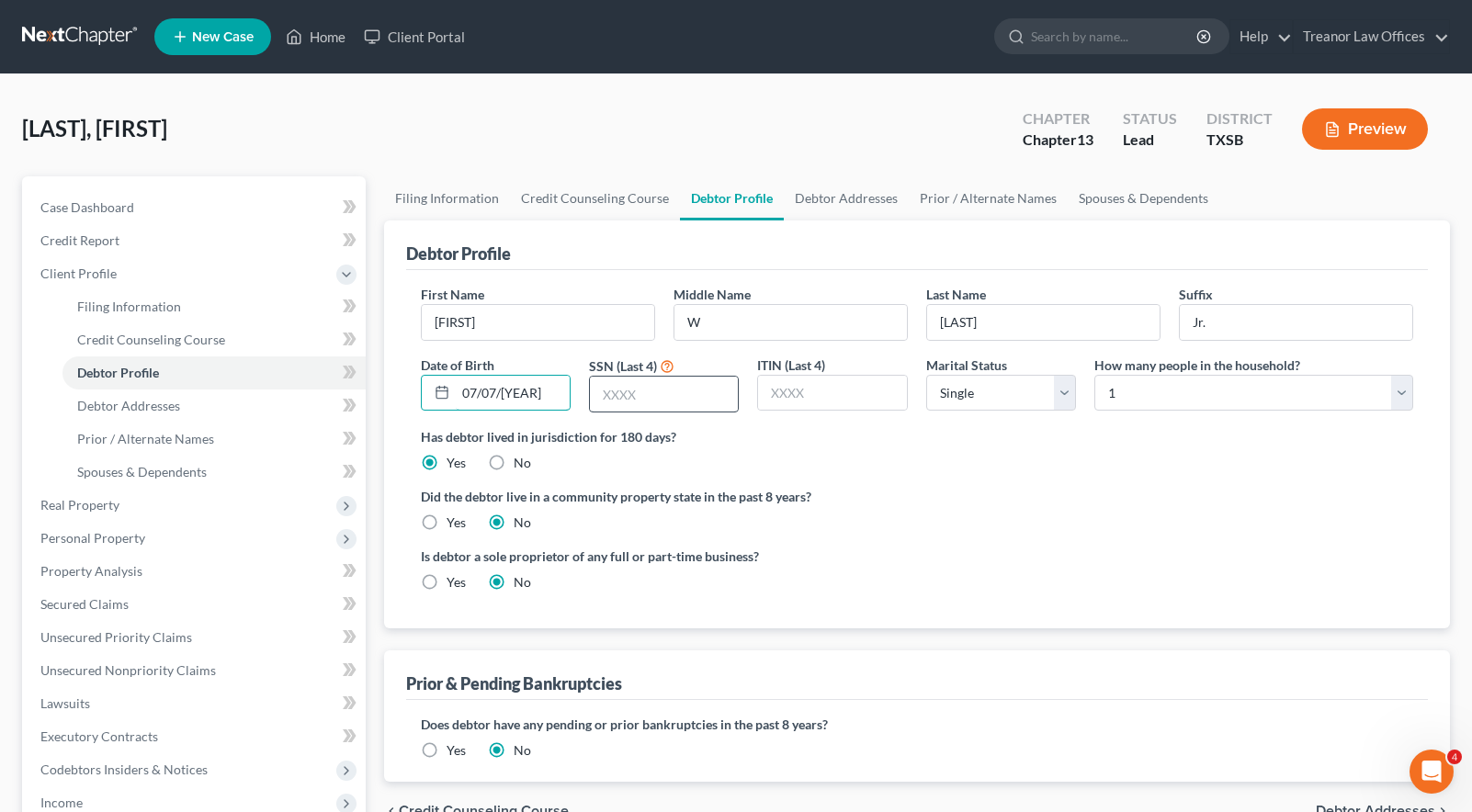 type on "07/07/[YEAR]" 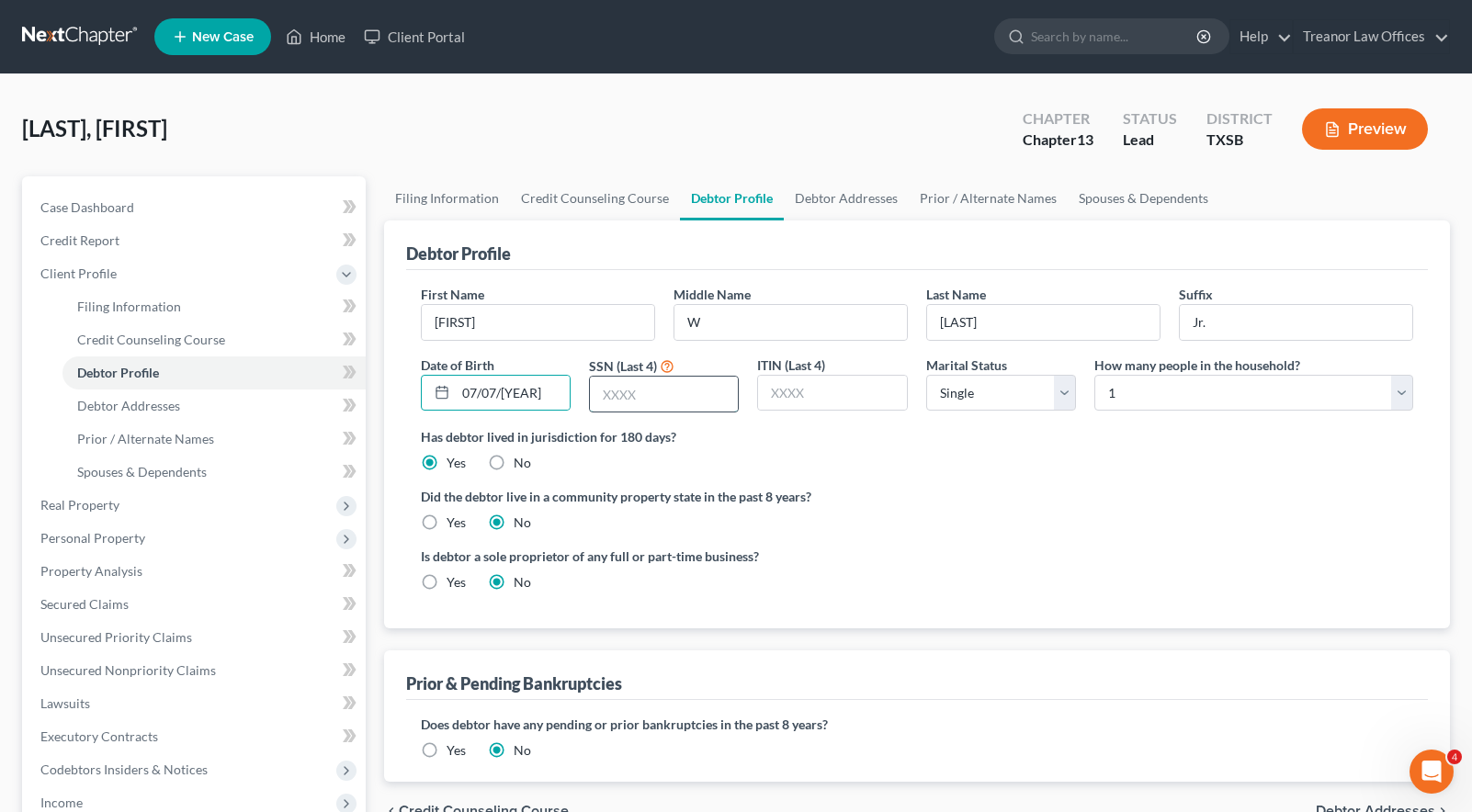click at bounding box center (663, 394) 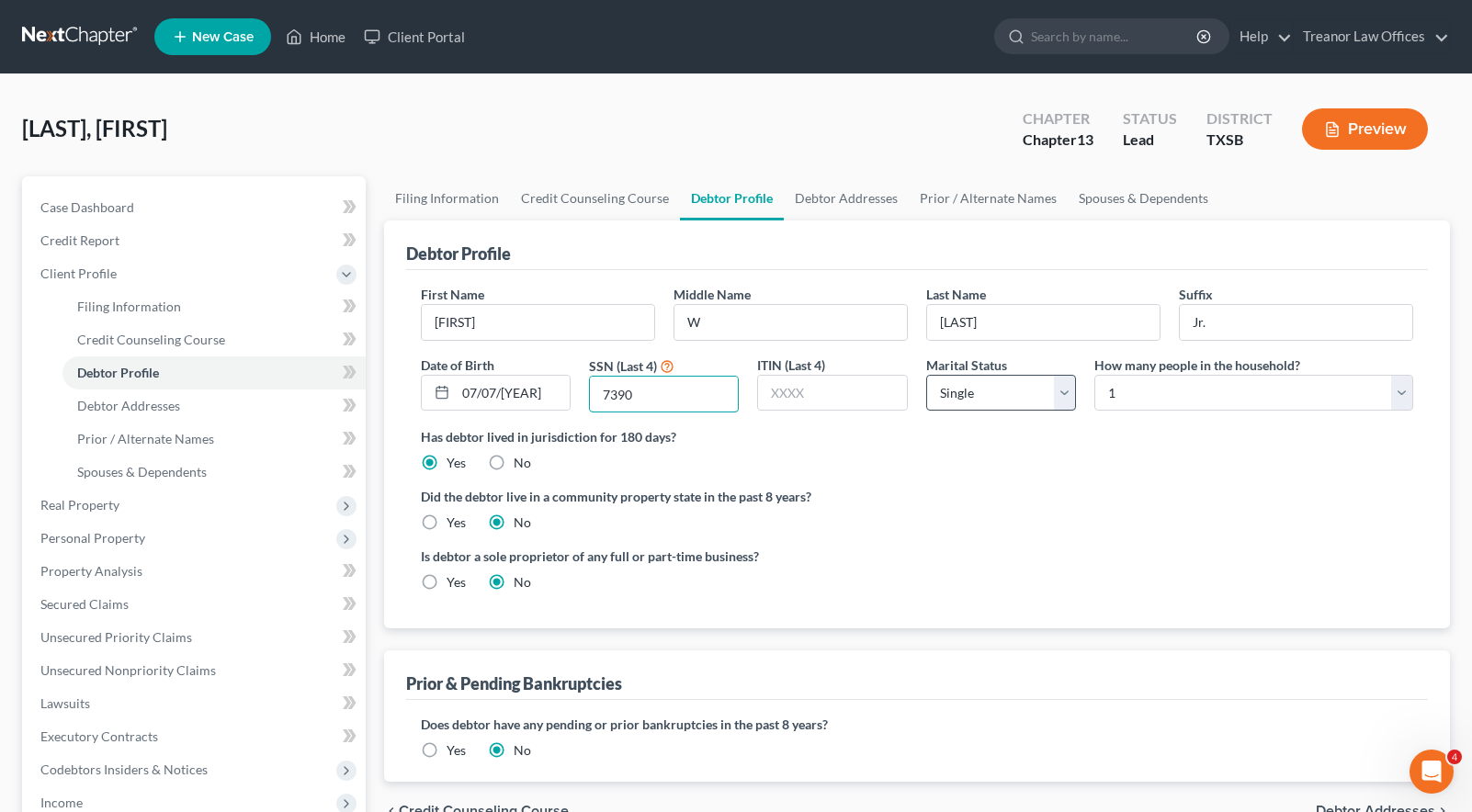 type on "7390" 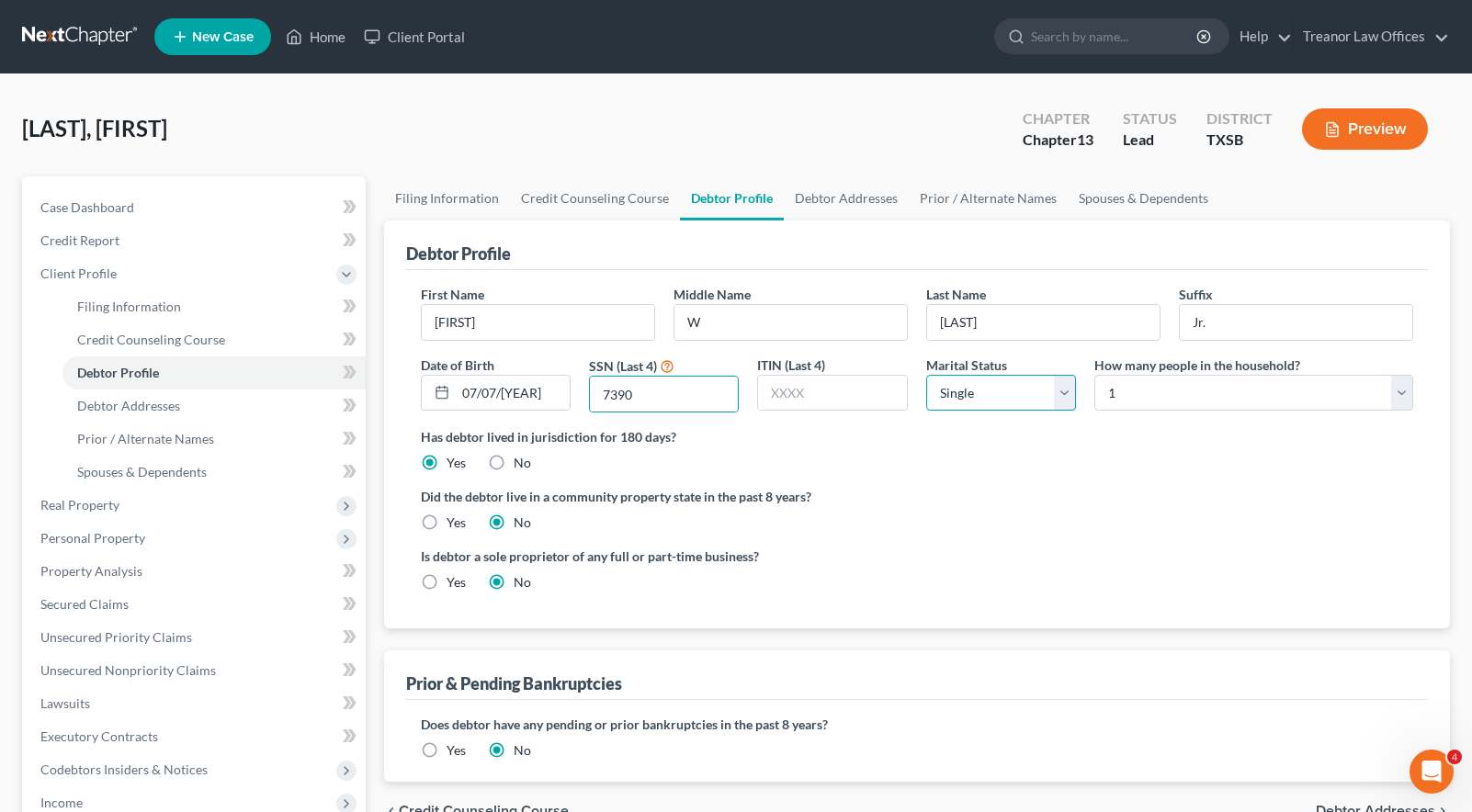 click on "Select Single Married Separated Divorced Widowed" at bounding box center (1001, 393) 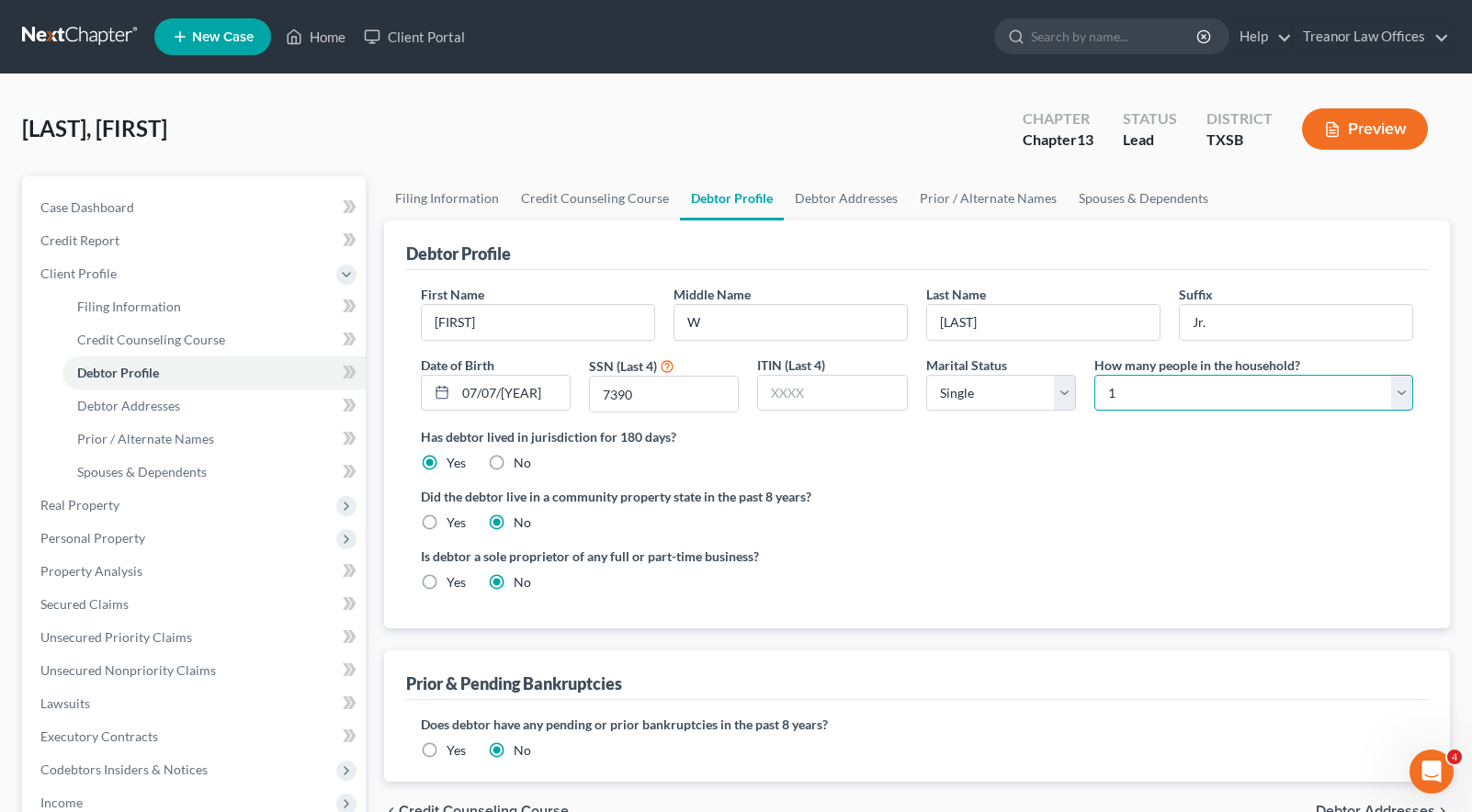click on "Select 1 2 3 4 5 6 7 8 9 10 11 12 13 14 15 16 17 18 19 20" at bounding box center (1253, 393) 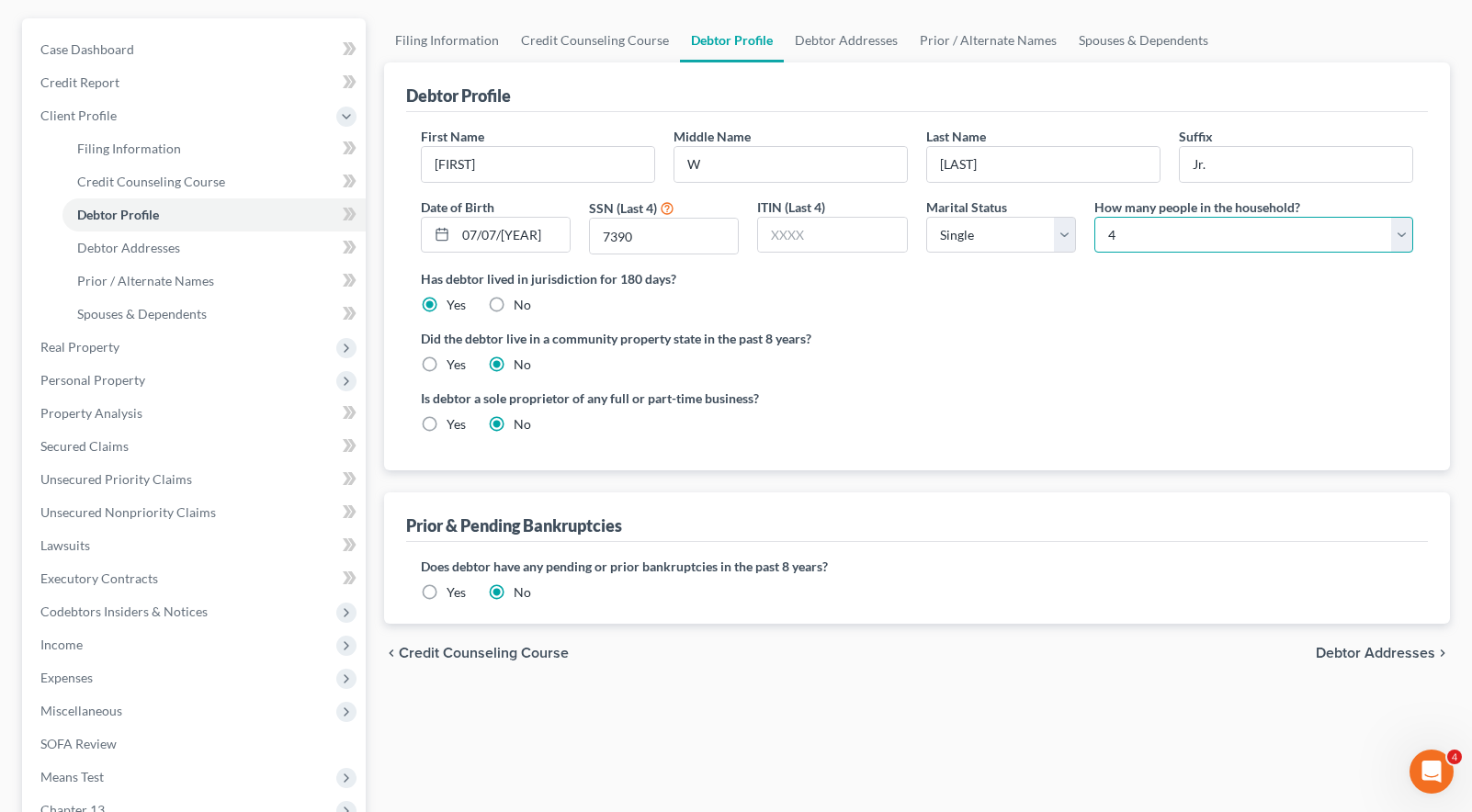scroll, scrollTop: 159, scrollLeft: 0, axis: vertical 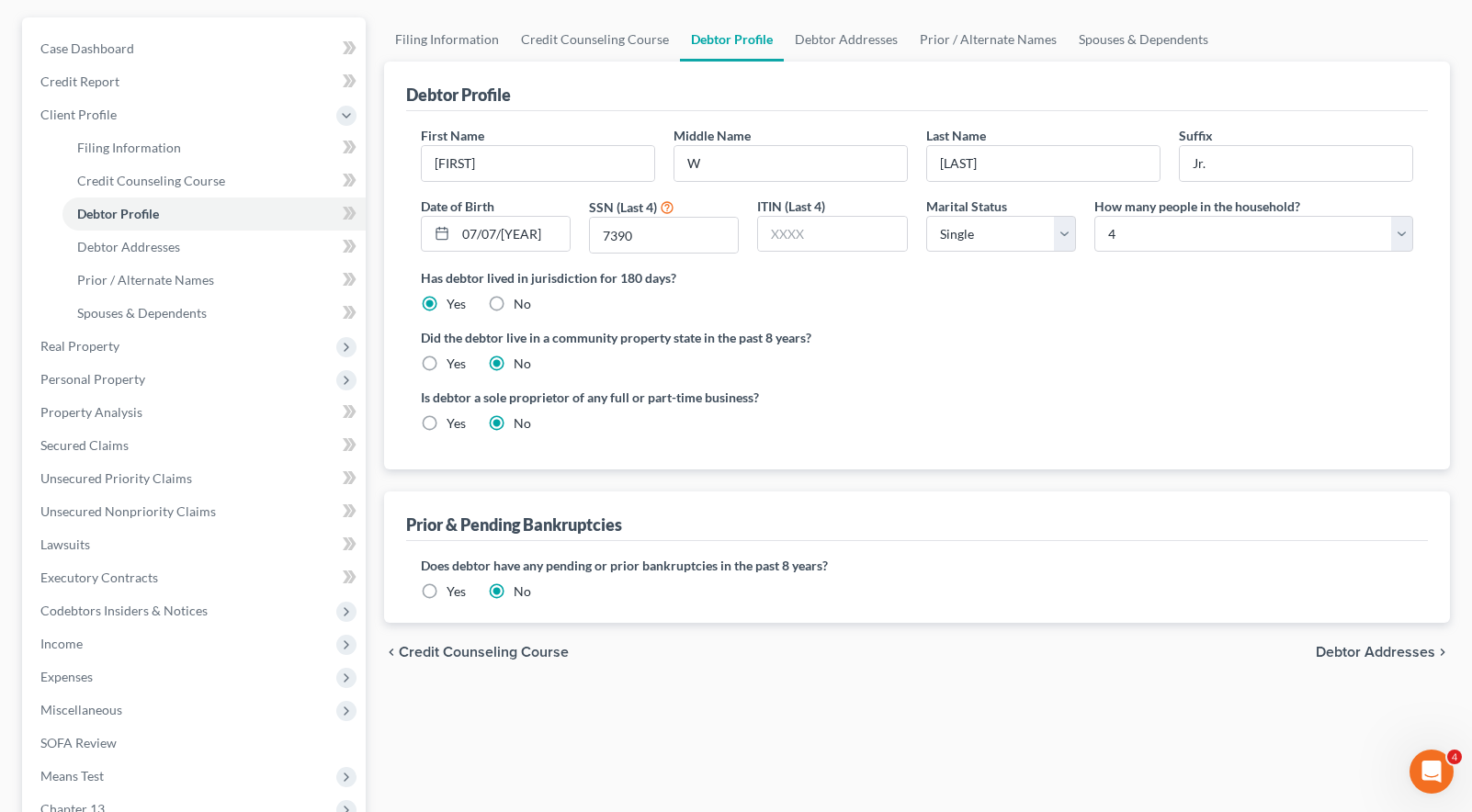 click on "Yes" at bounding box center (456, 364) 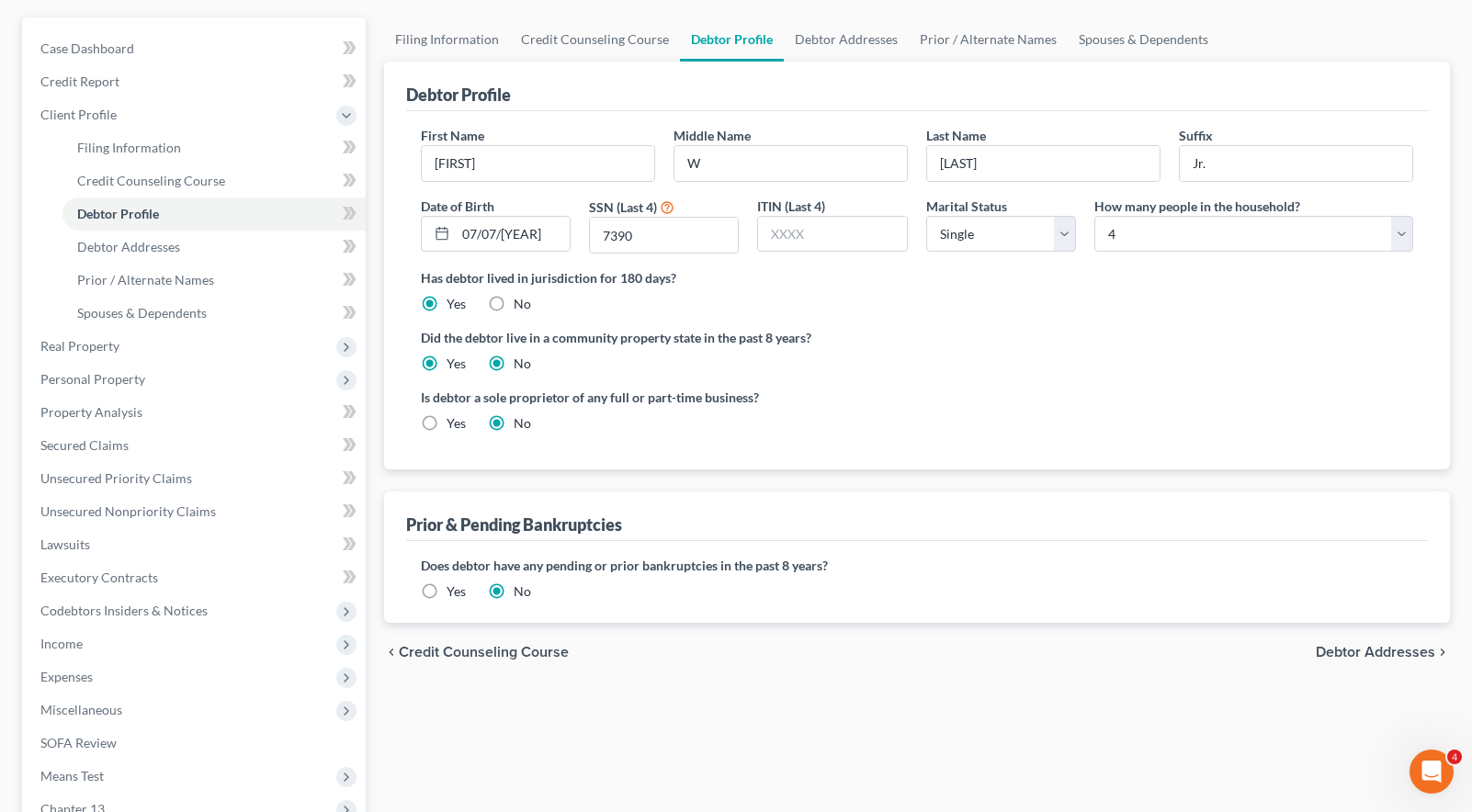 radio on "false" 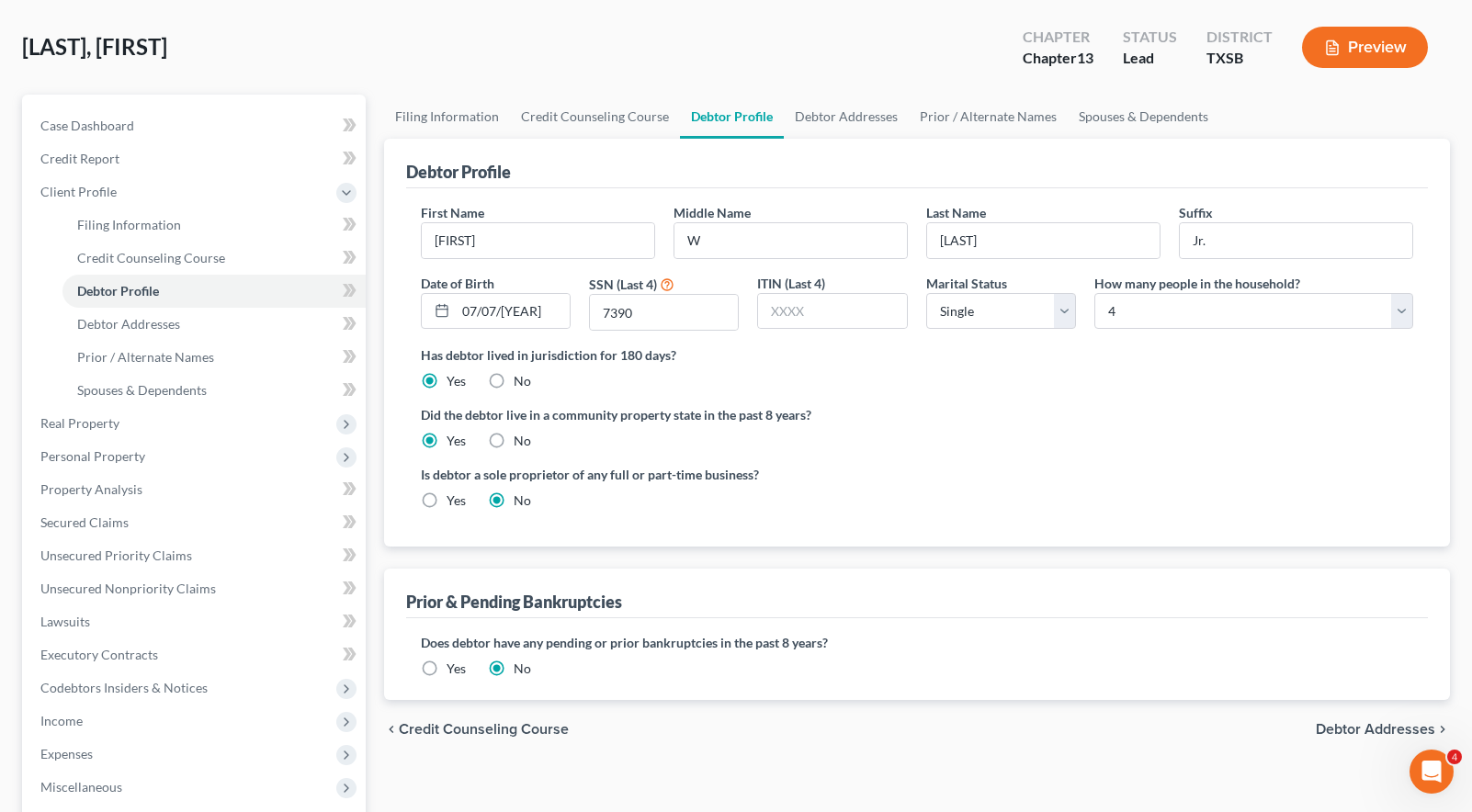 scroll, scrollTop: 0, scrollLeft: 0, axis: both 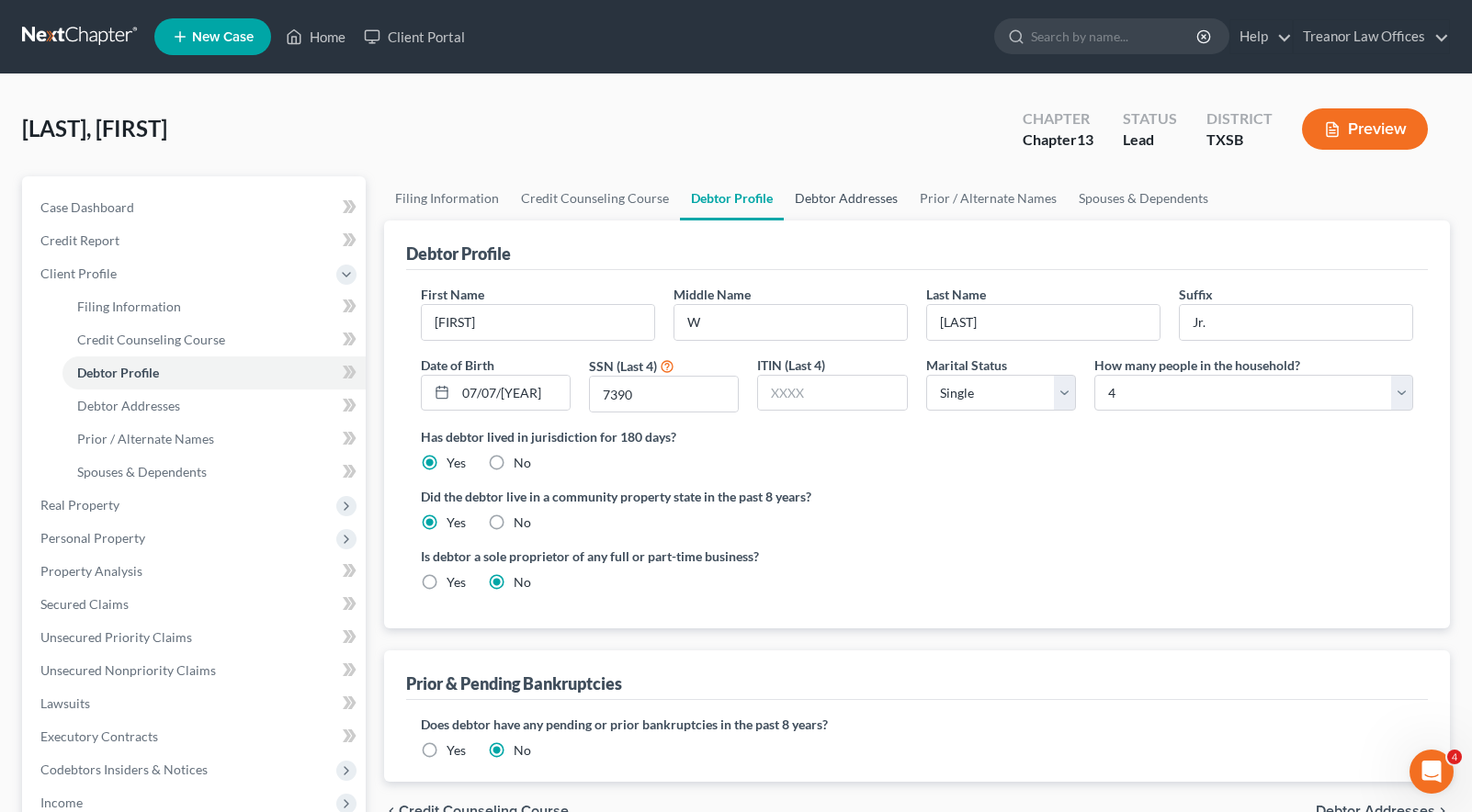 click on "Debtor Addresses" at bounding box center (846, 198) 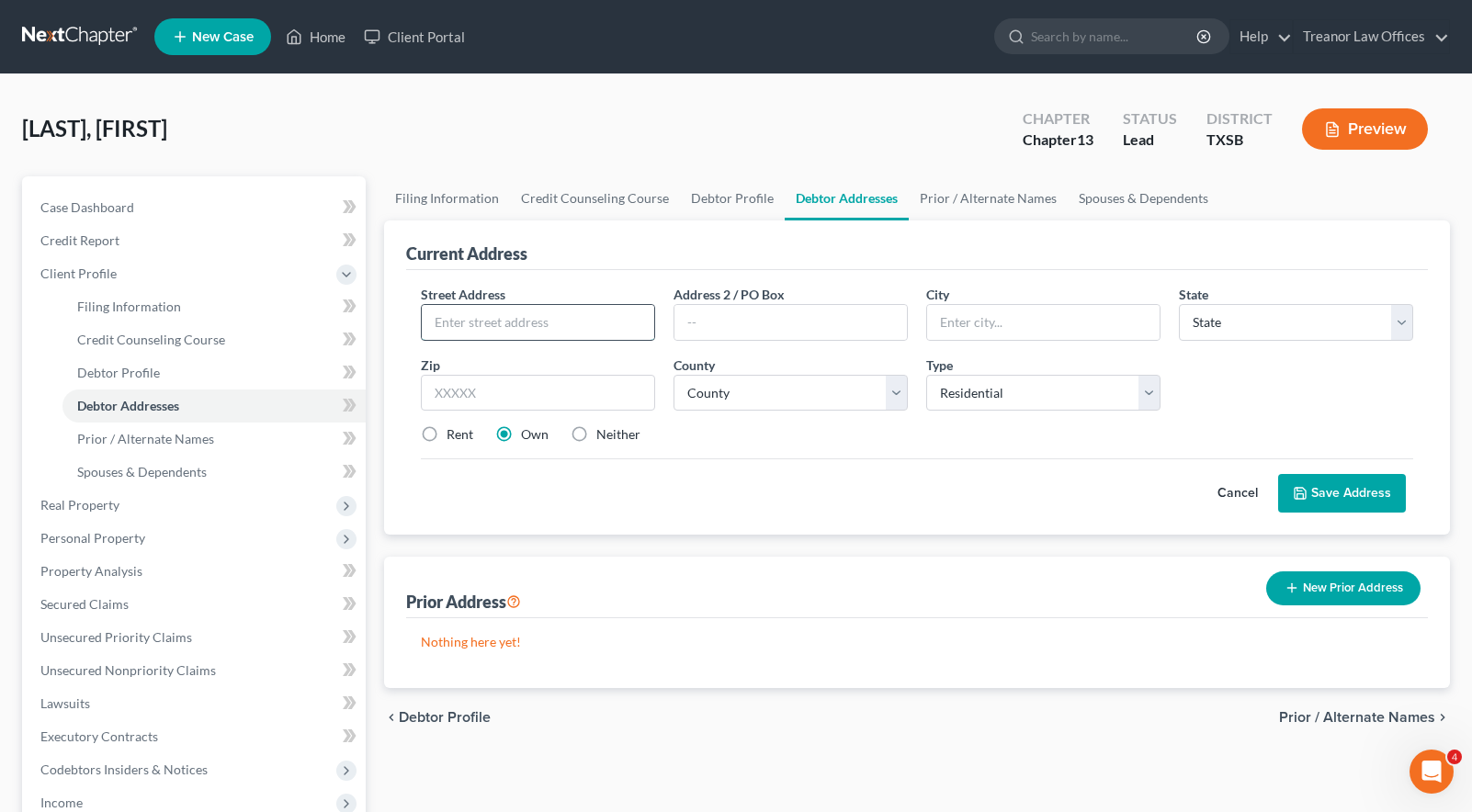 click at bounding box center (538, 322) 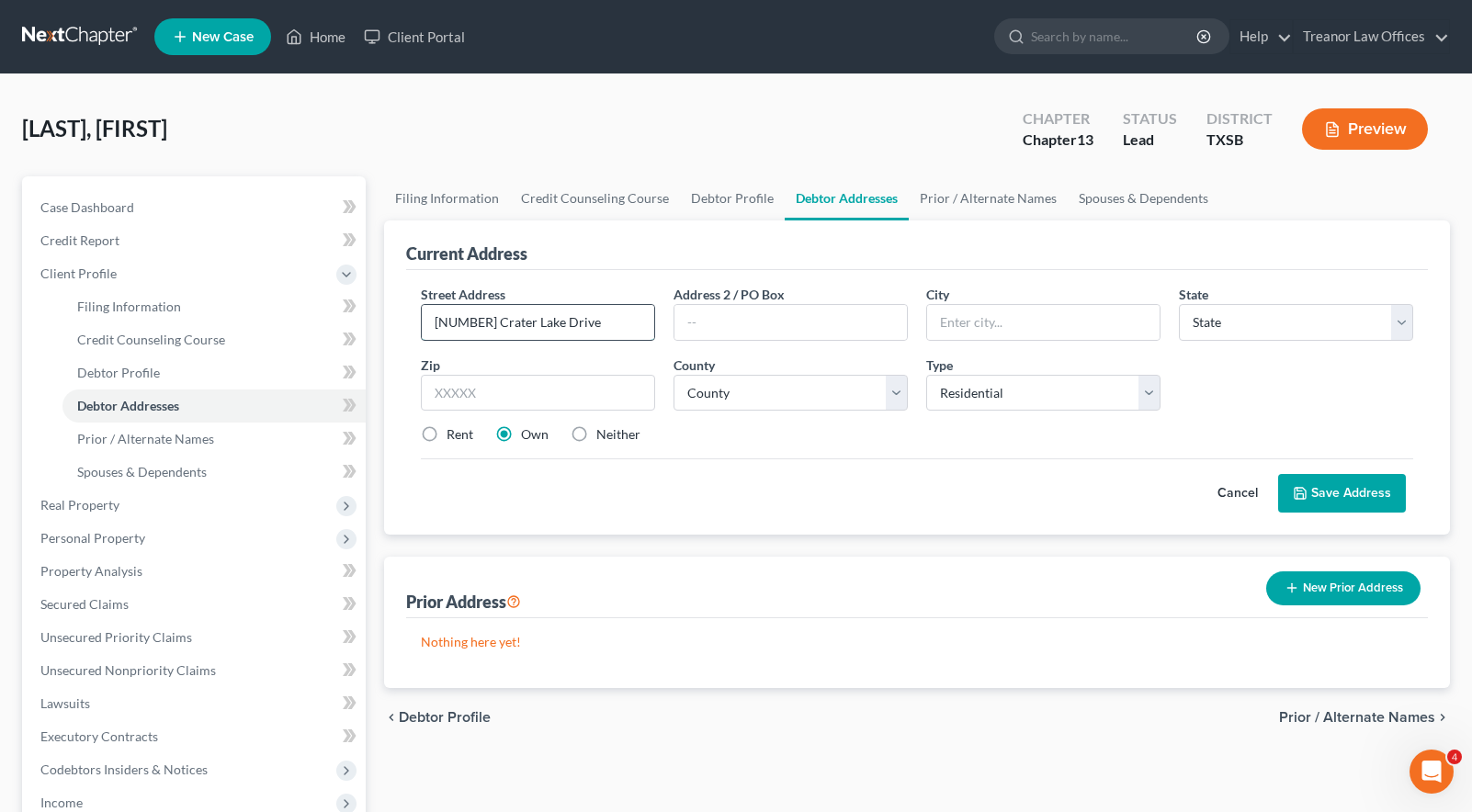 type on "[NUMBER] Crater Lake Drive" 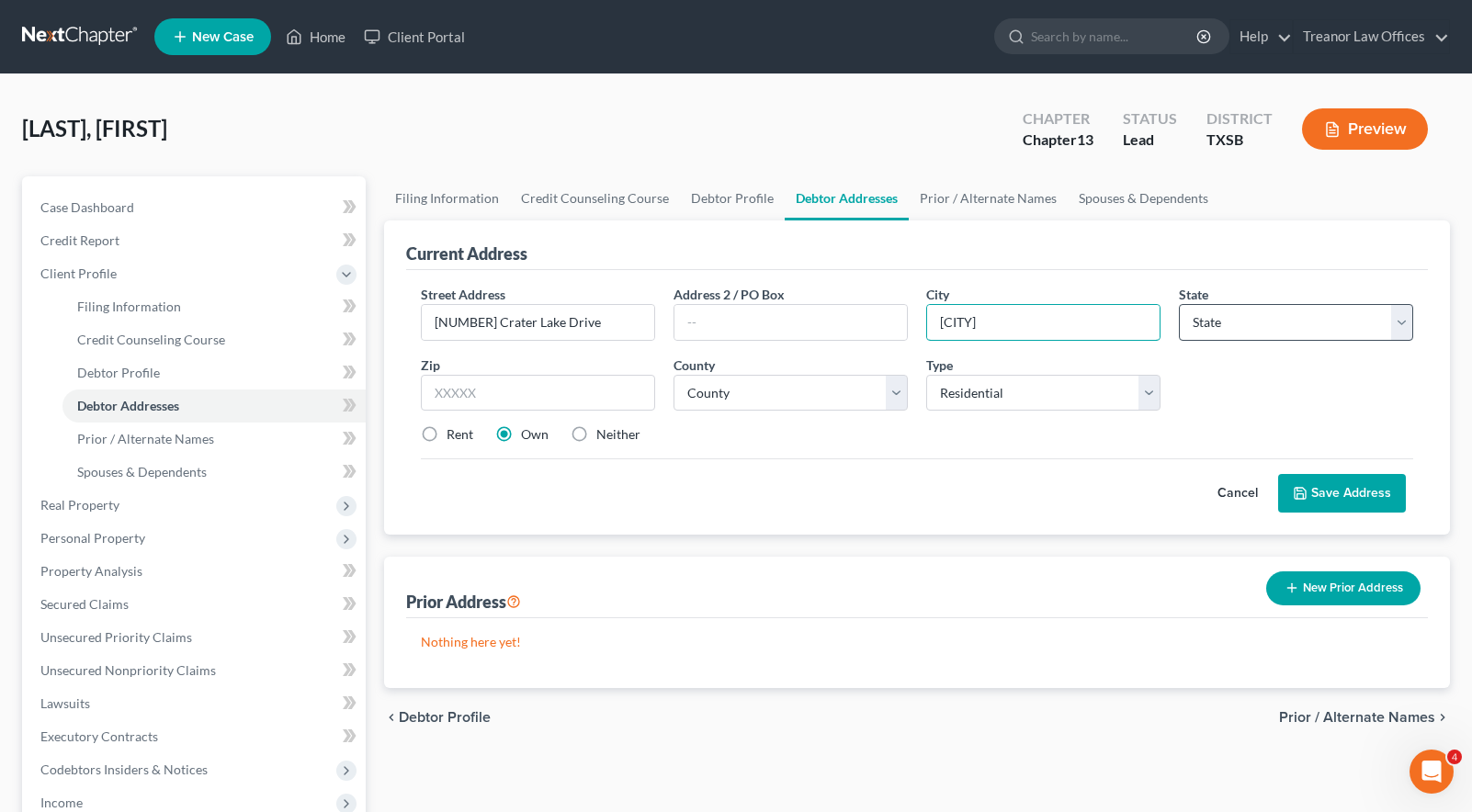 type on "[CITY]" 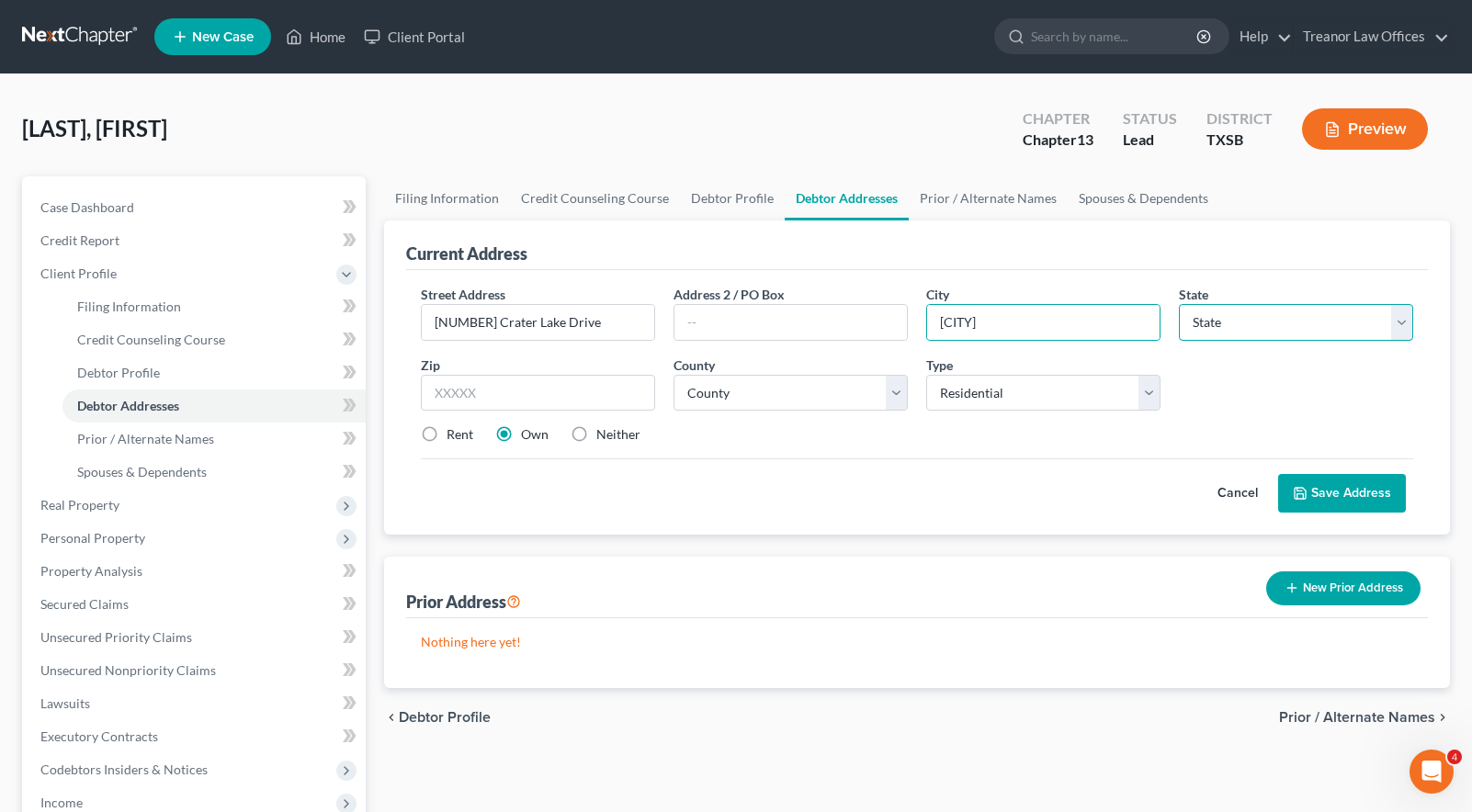 click on "State AL AK AR AZ CA CO CT DE DC FL GA GU HI ID IL IN IA KS KY LA ME MD MA MI MN MS MO MT NC ND NE NV NH NJ NM NY OH OK OR PA PR RI SC SD TN TX UT VI VA VT WA WV WI WY" at bounding box center [1296, 322] 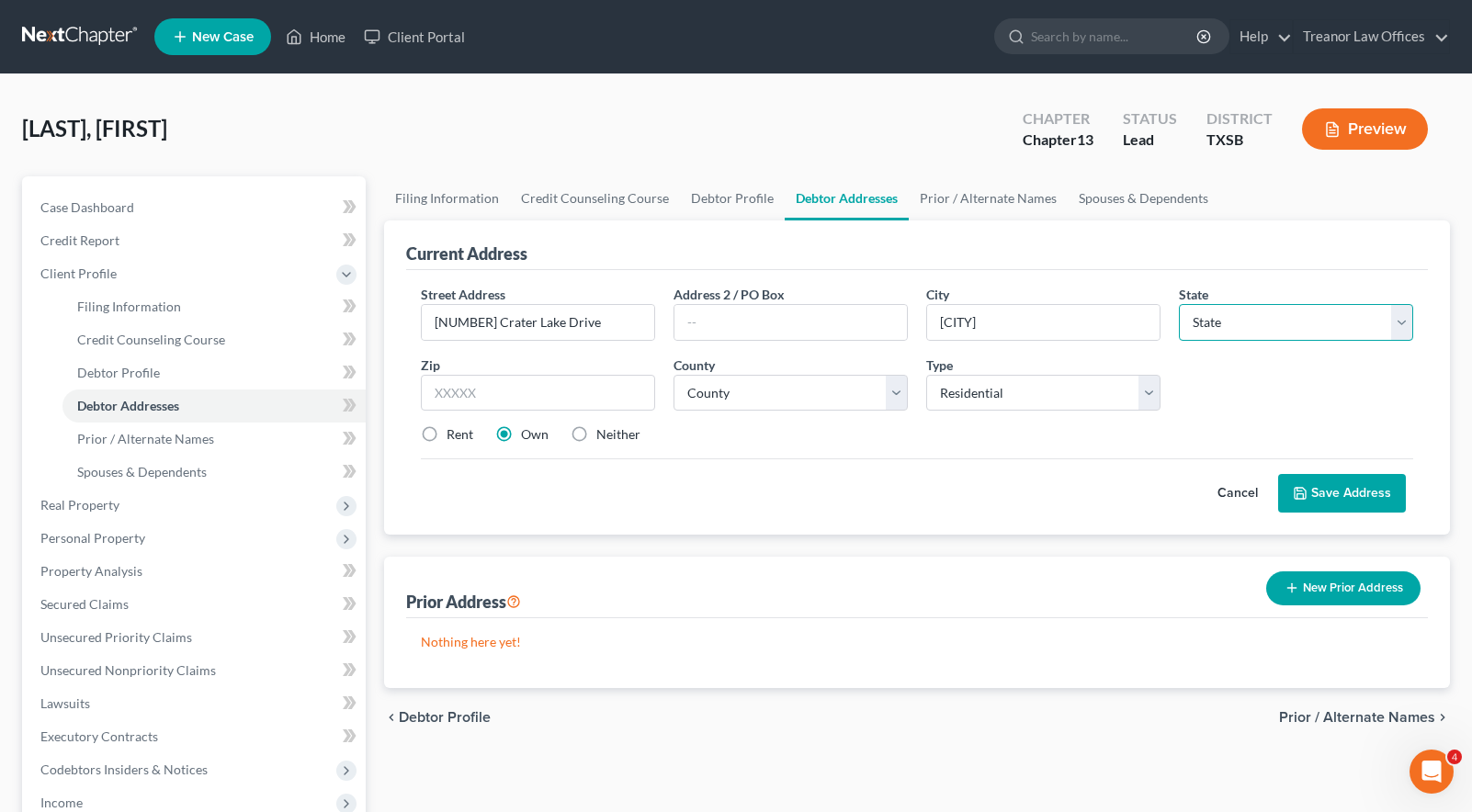 select on "45" 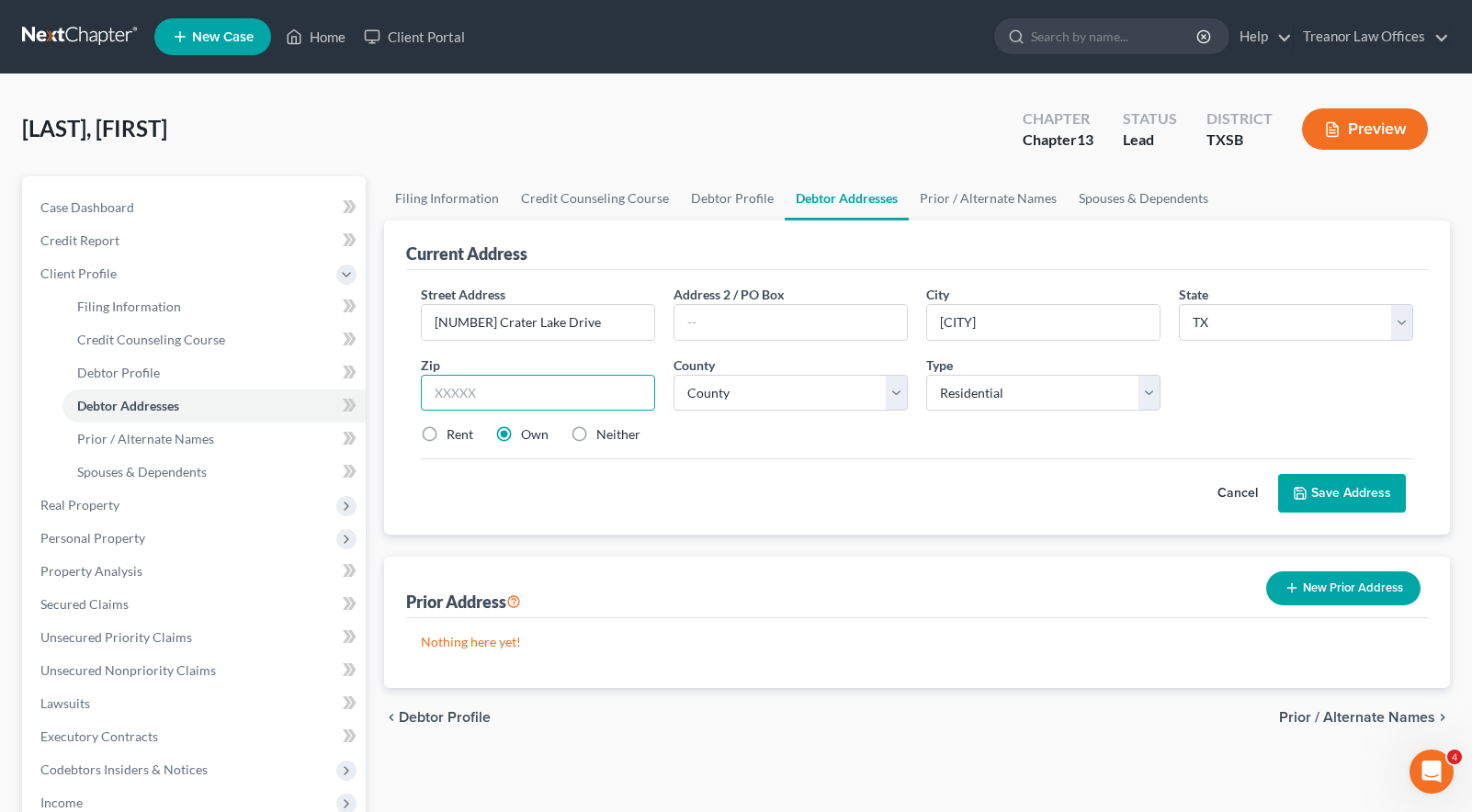 click at bounding box center [538, 393] 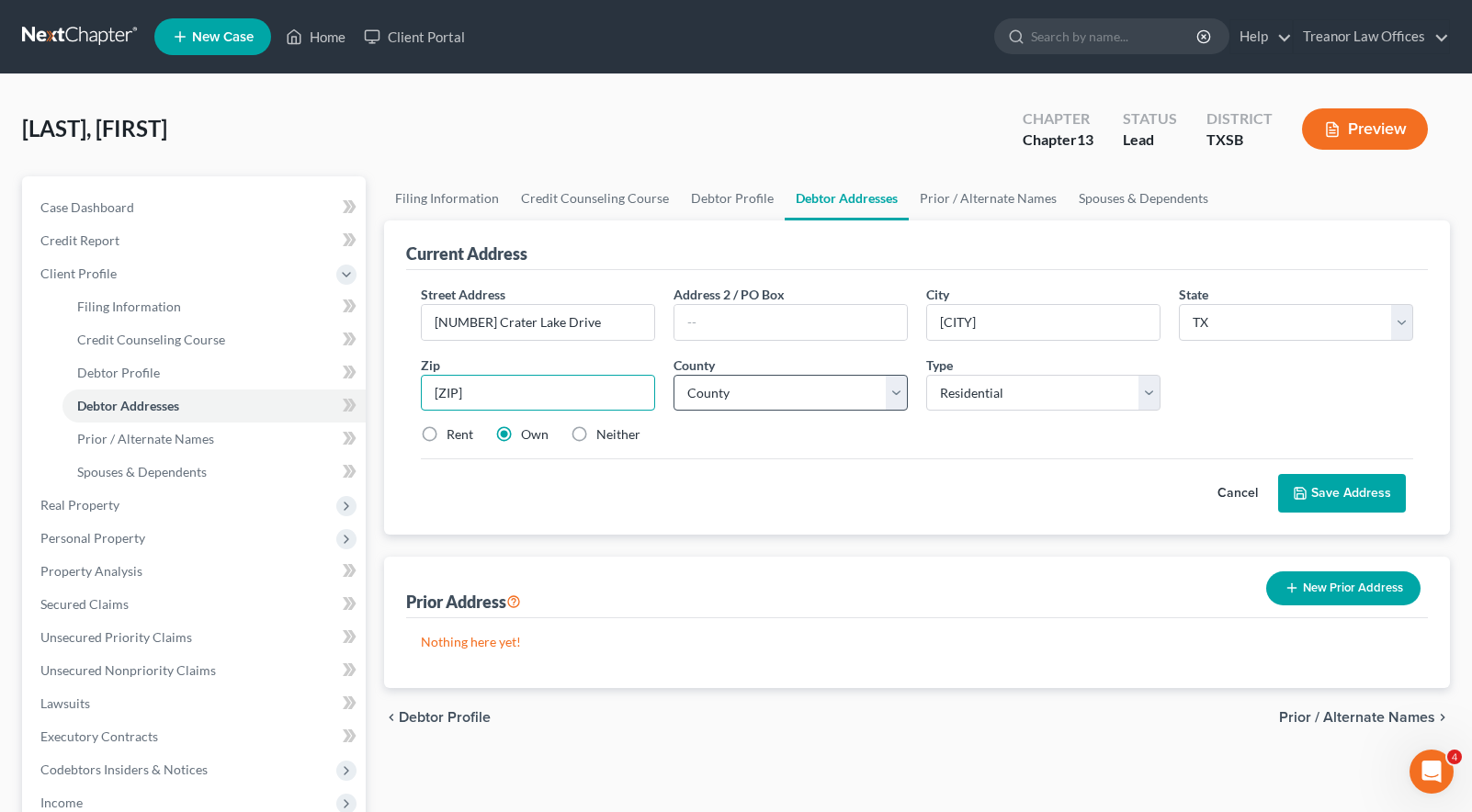 type on "[ZIP]" 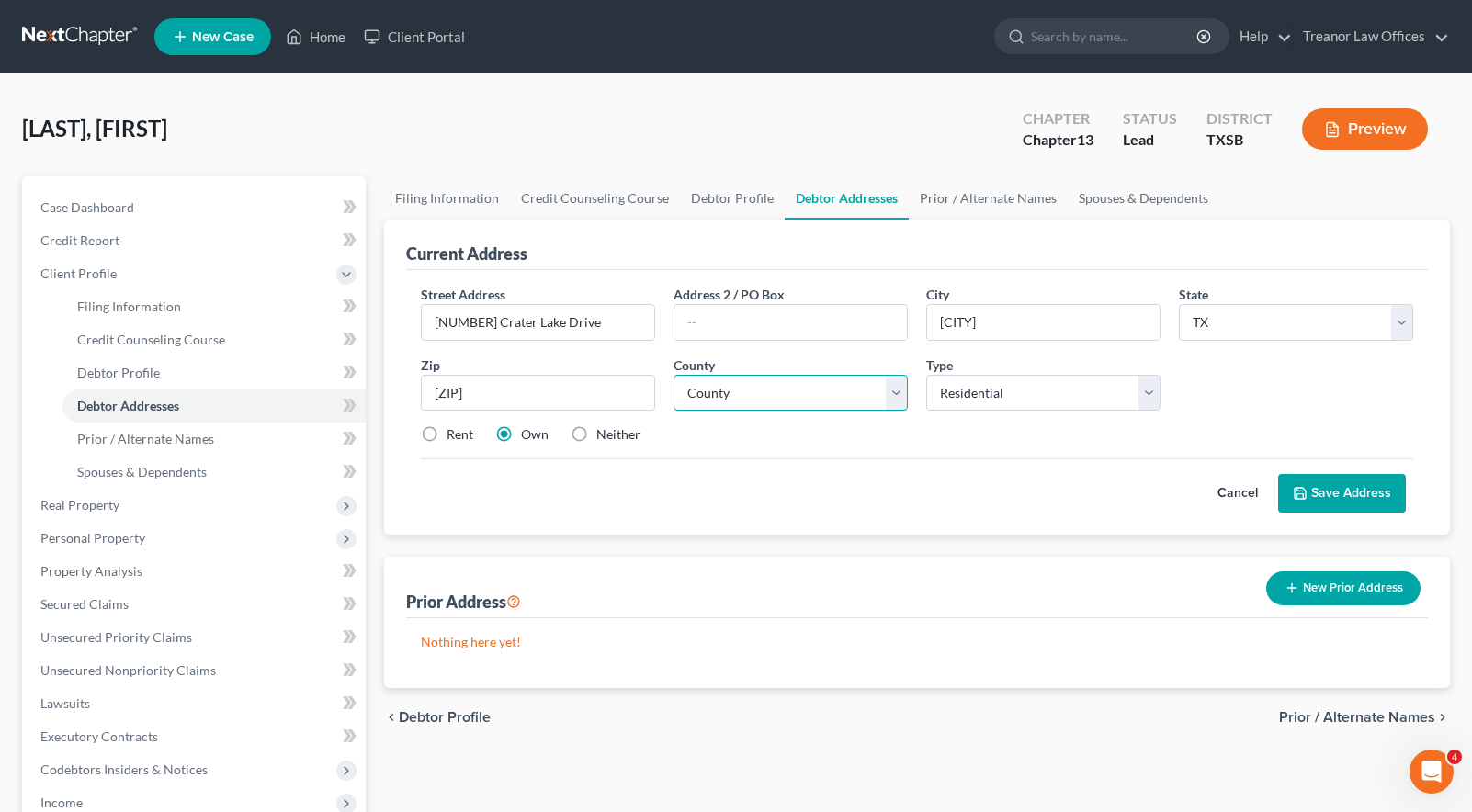 click on "County Anderson County Andrews County Angelina County Aransas County Archer County Armstrong County Atascosa County Austin County Bailey County Bandera County Bastrop County Baylor County Bee County Bell County Bexar County Blanco County Borden County Bosque County Bowie County Brazoria County Brazos County Brewster County Briscoe County Brooks County Brown County Burleson County Burnet County Caldwell County Calhoun County Callahan County Cameron County Camp County Carson County Cass County Castro County Chambers County Cherokee County Childress County Clay County Cochran County Coke County Coleman County Collin County Collingsworth County Colorado County Comal County Comanche County Concho County Cooke County Coryell County Cottle County Crane County Crockett County Crosby County Culberson County Dallam County Dallas County Dawson County DeWitt County Deaf Smith County Delta County Denton County Dickens County Dimmit County Donley County Duval County Eastland County Ector County Edwards County Ellis County" at bounding box center [790, 393] 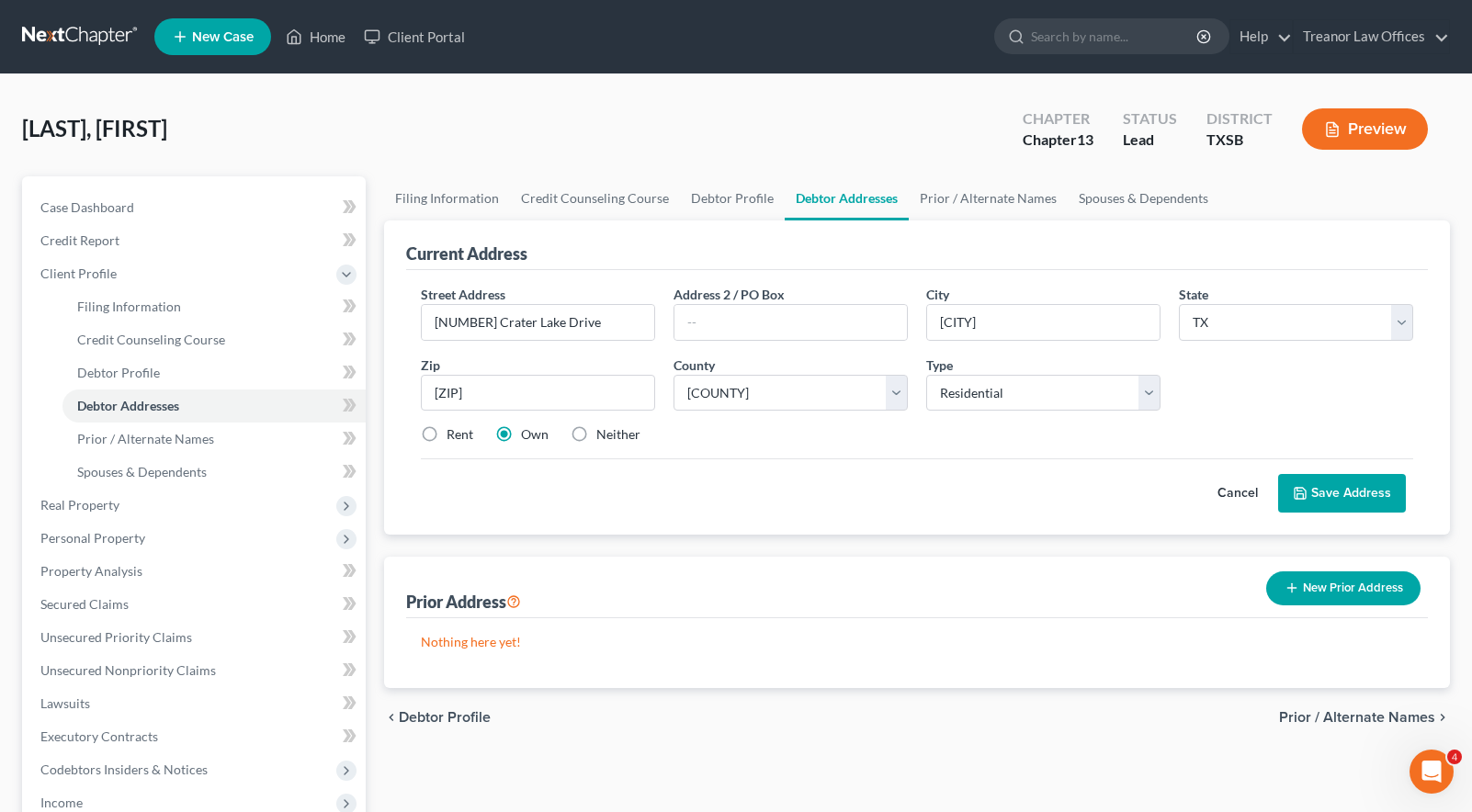 click on "Save Address" at bounding box center (1342, 493) 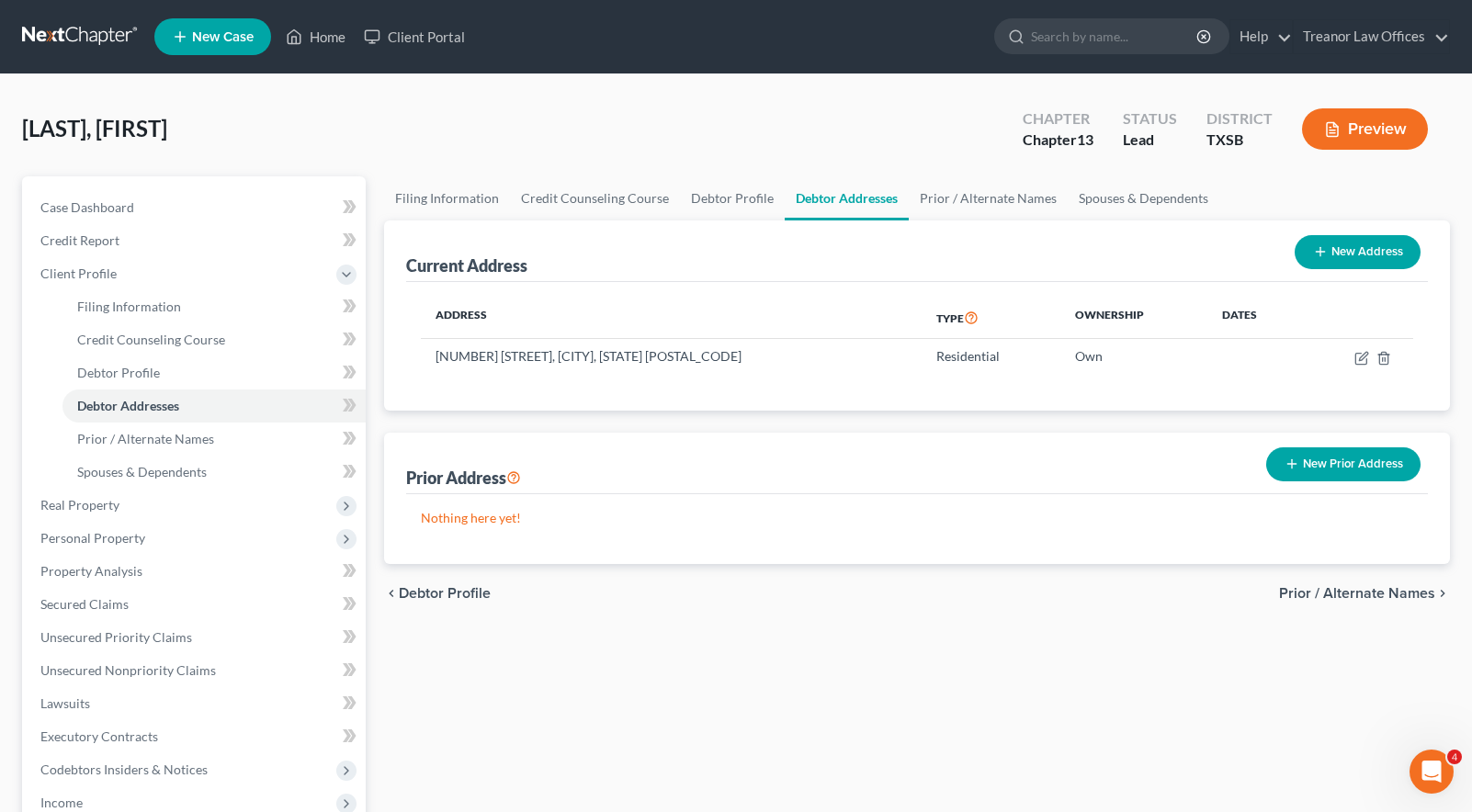 click on "New Prior Address" at bounding box center [1343, 464] 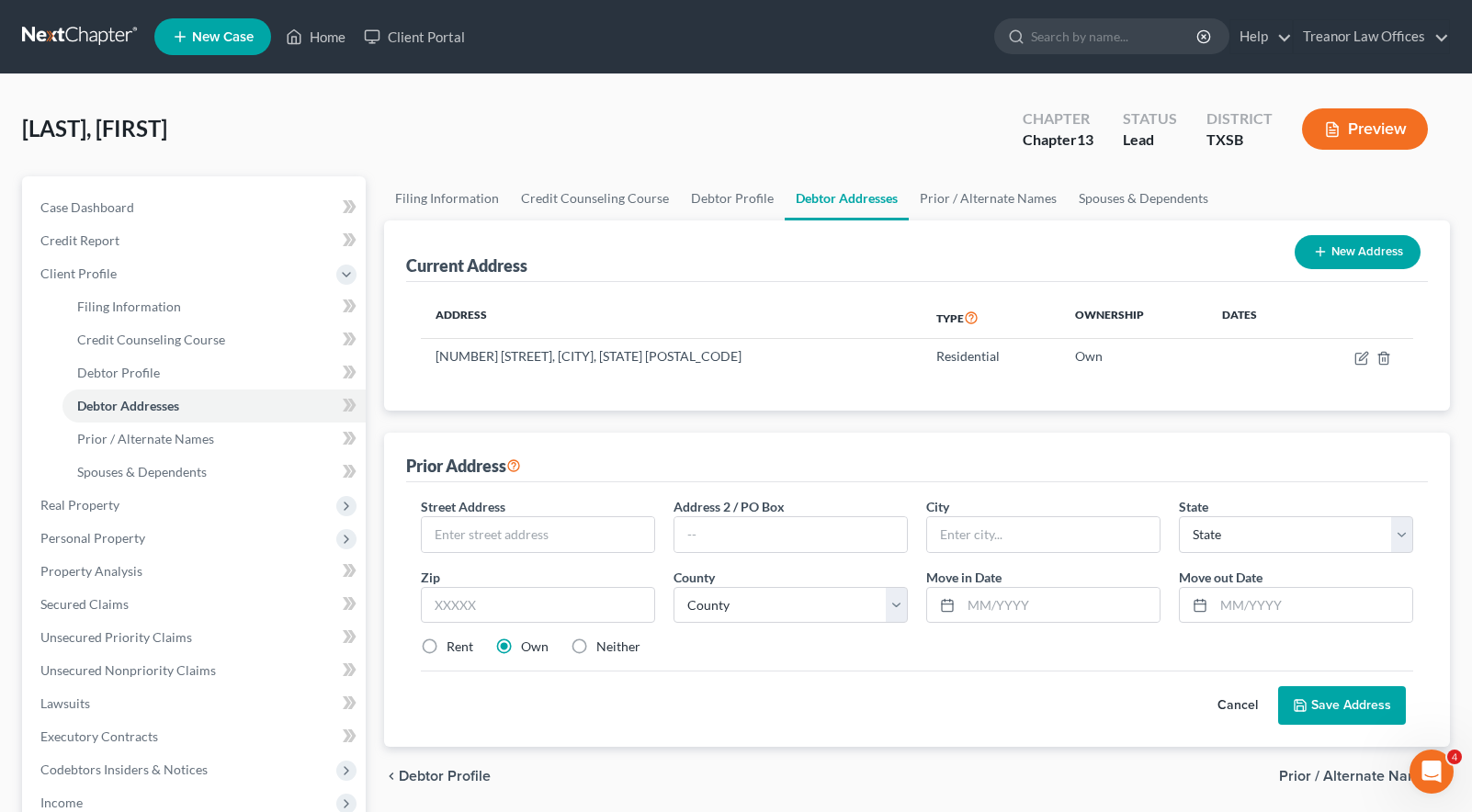 click on "Cancel" at bounding box center (1238, 705) 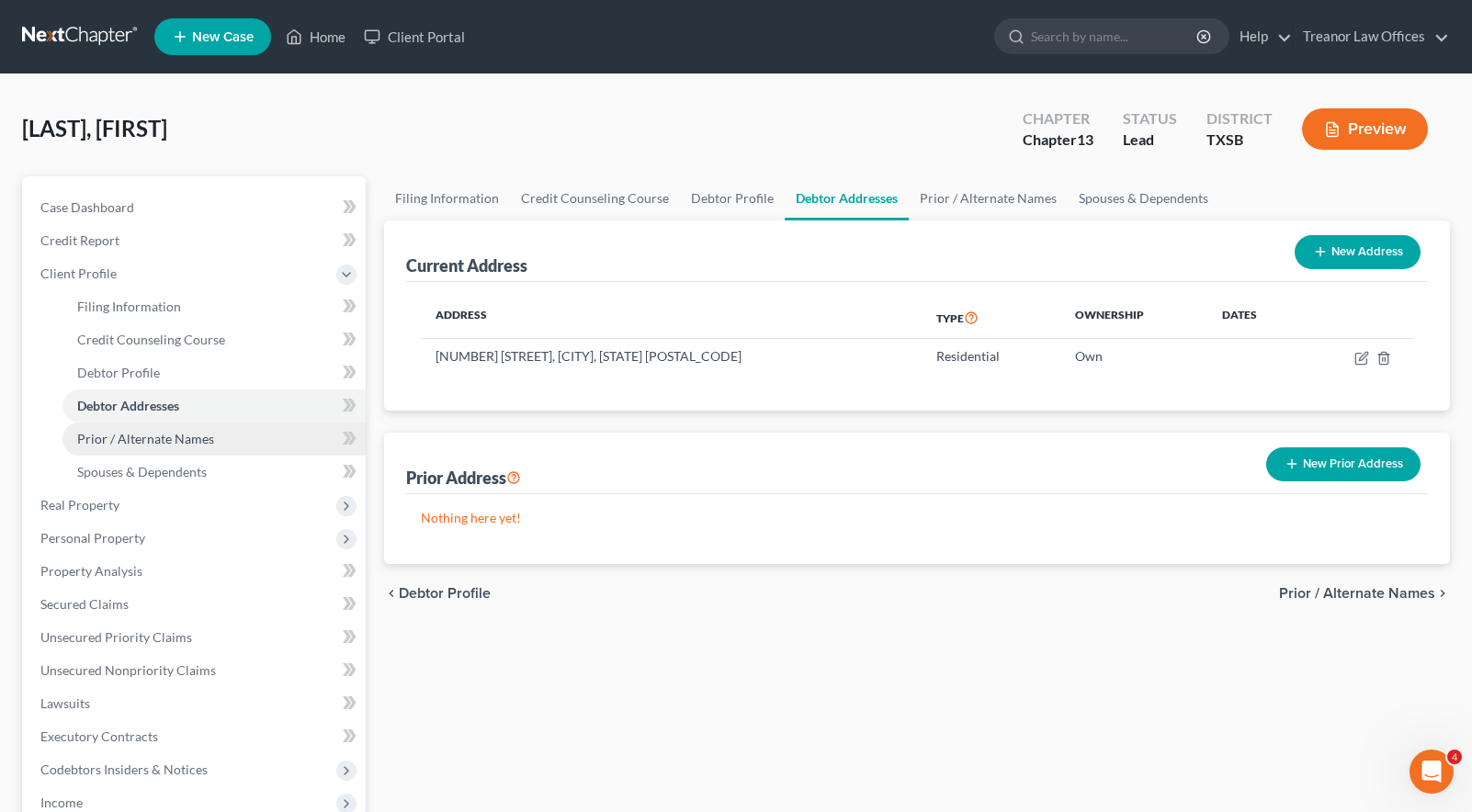 click on "Prior / Alternate Names" at bounding box center [145, 438] 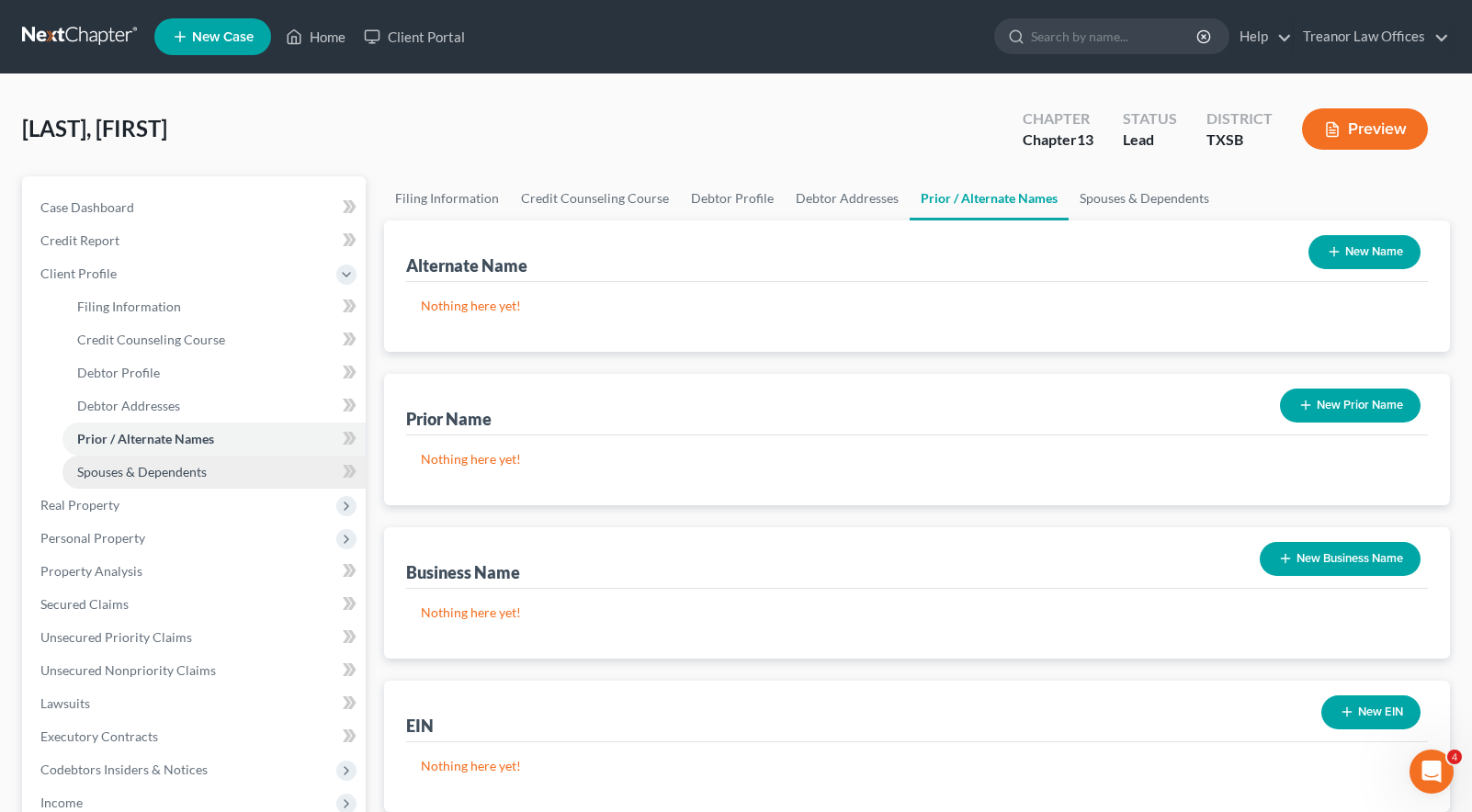 click on "Spouses & Dependents" at bounding box center (142, 471) 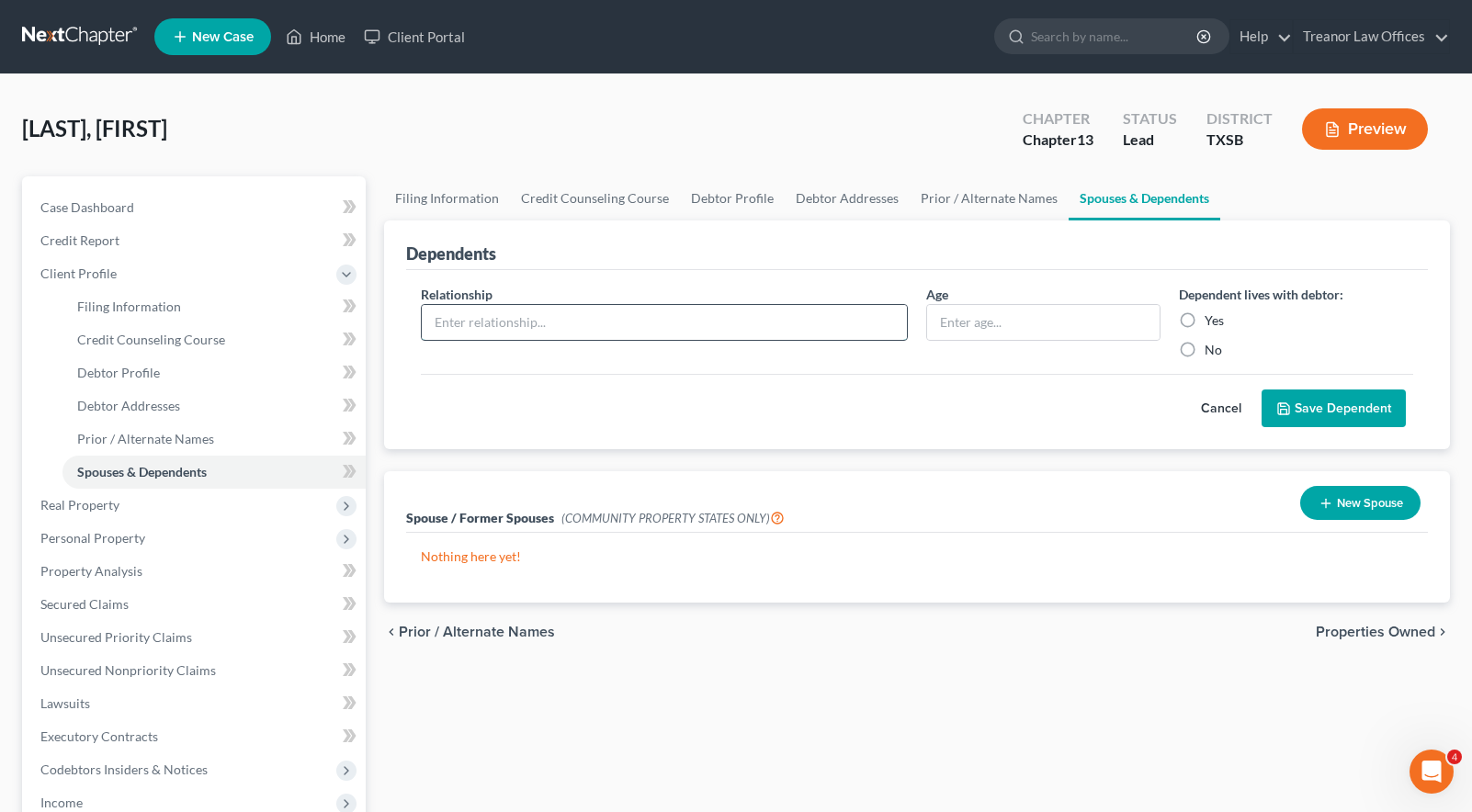 click at bounding box center [664, 322] 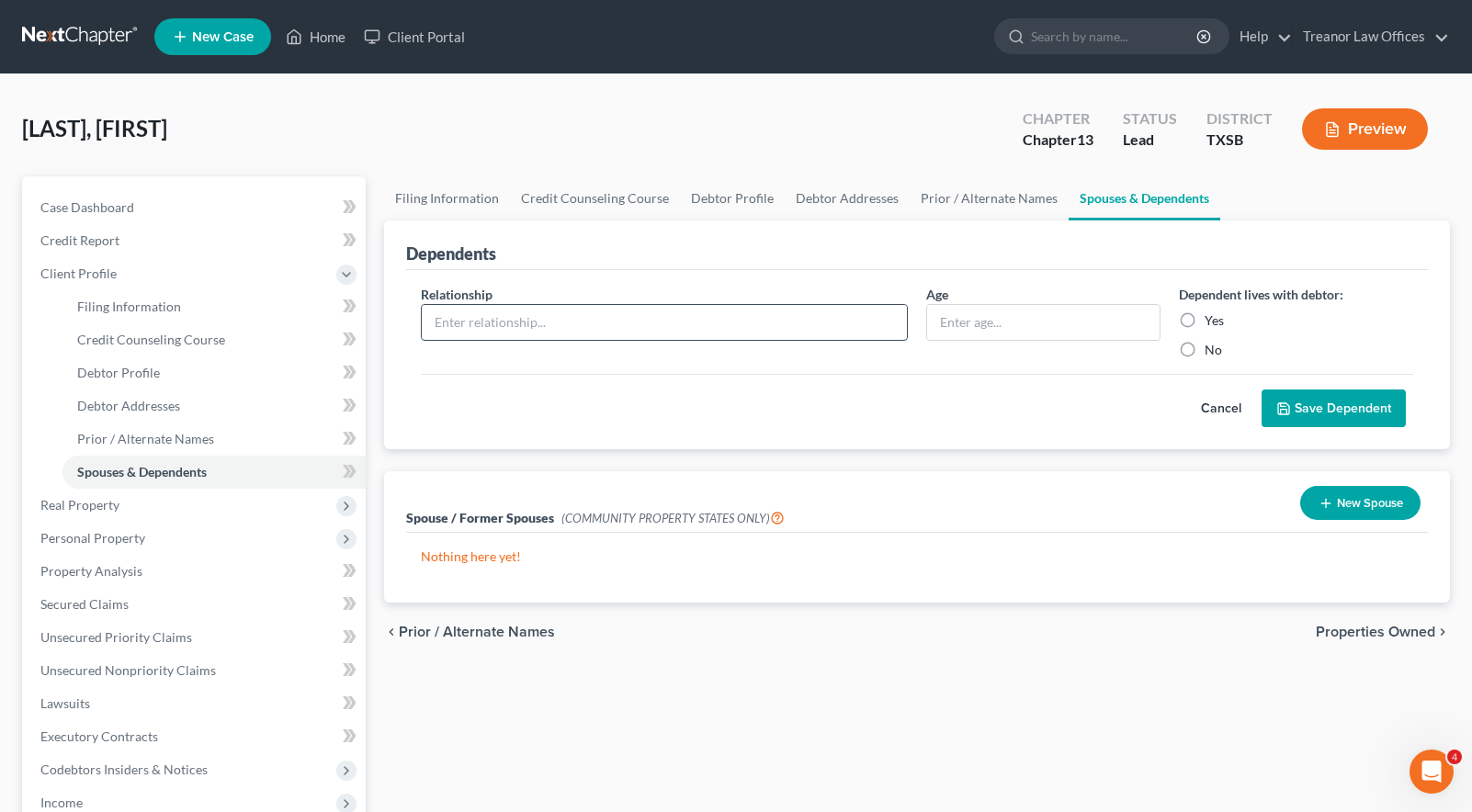 click at bounding box center [664, 322] 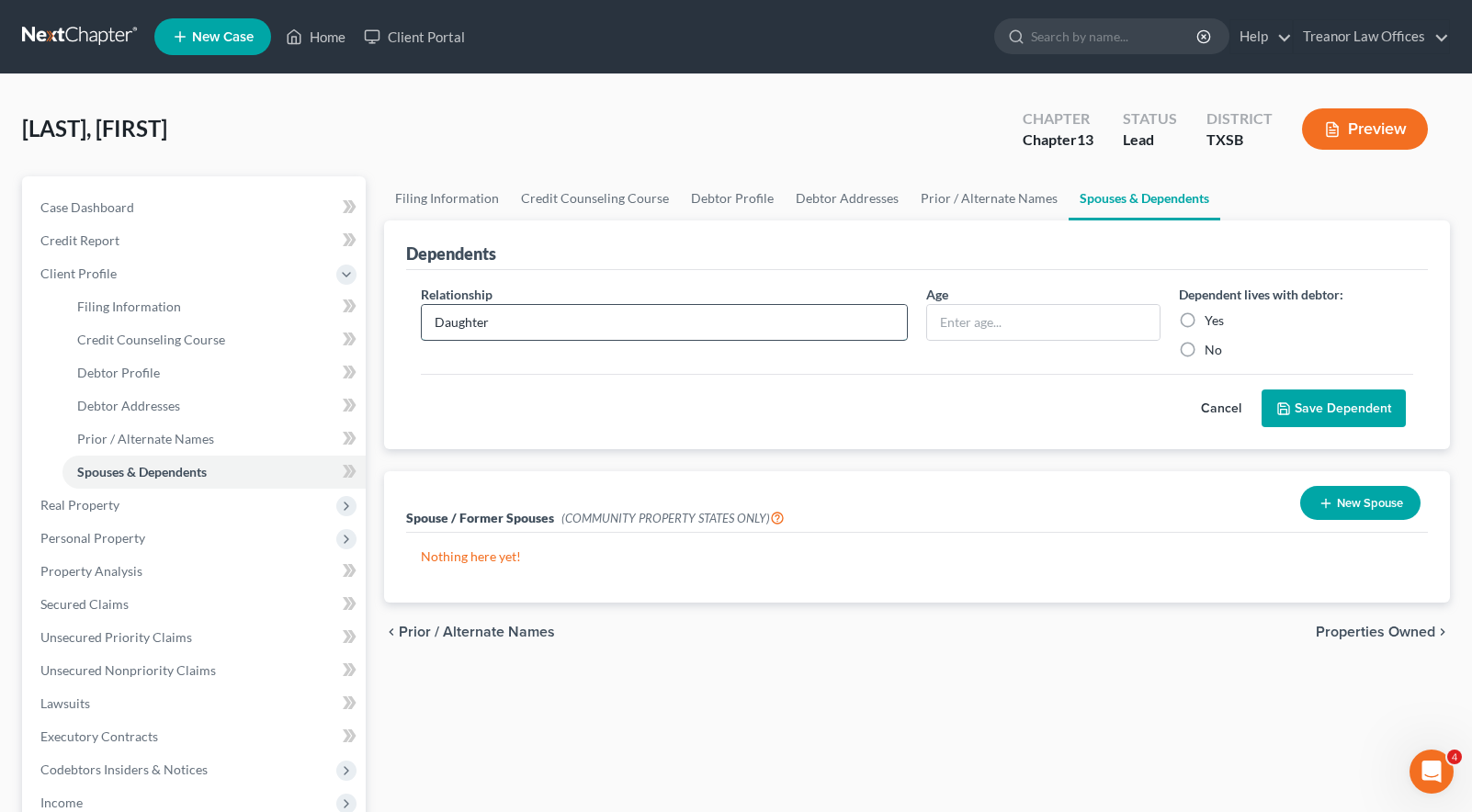 type on "Daughter" 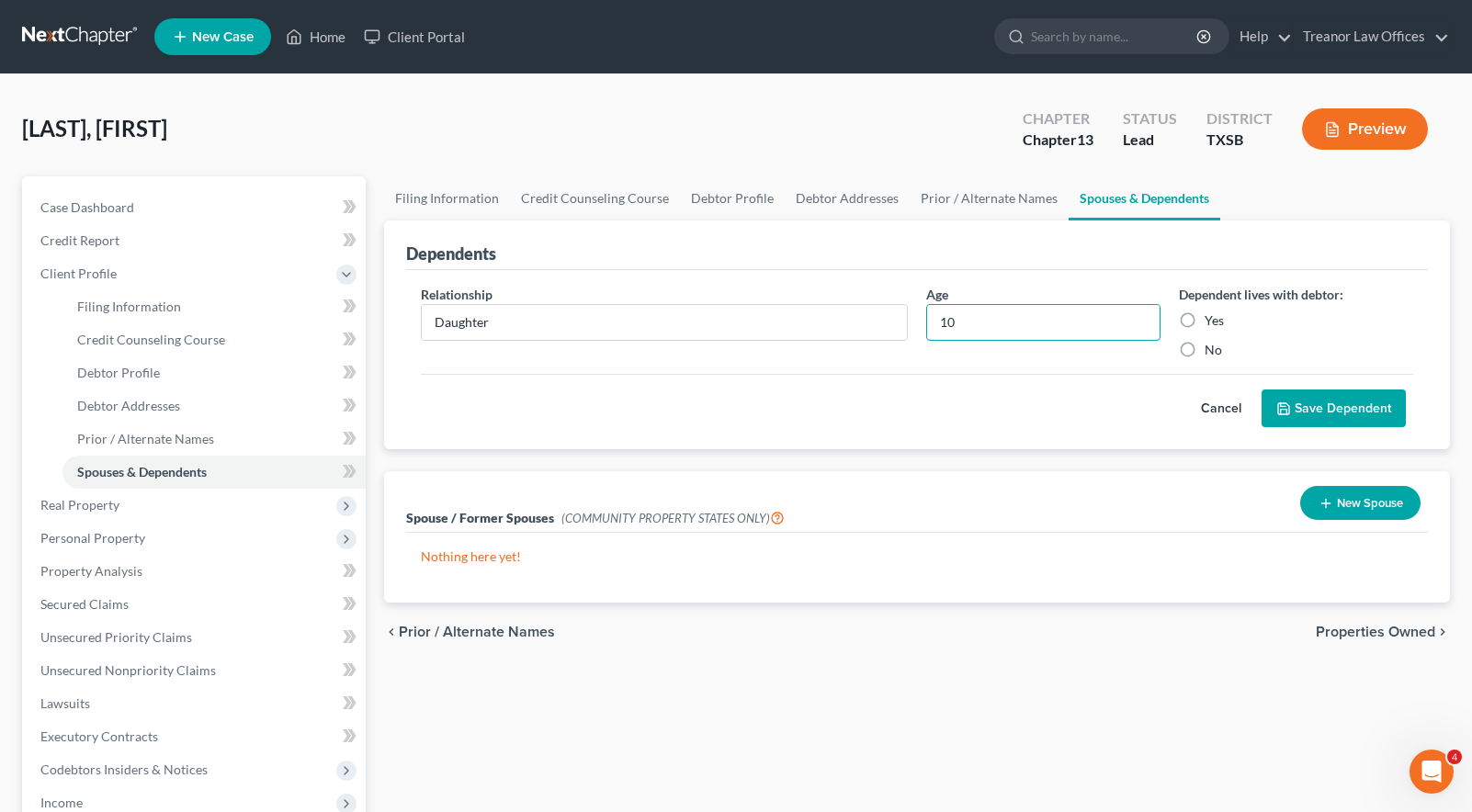 type on "10" 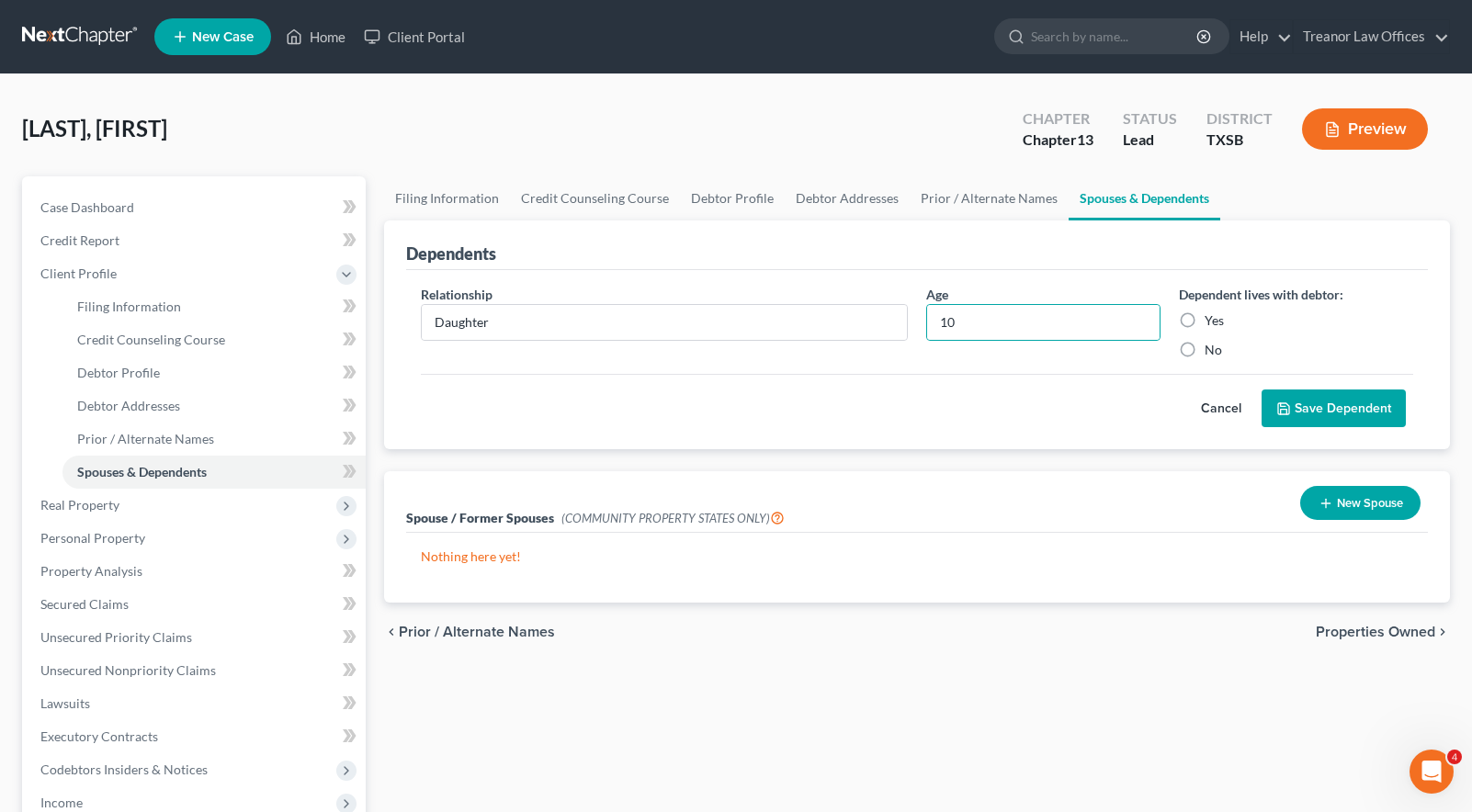 click on "Yes" at bounding box center [1214, 321] 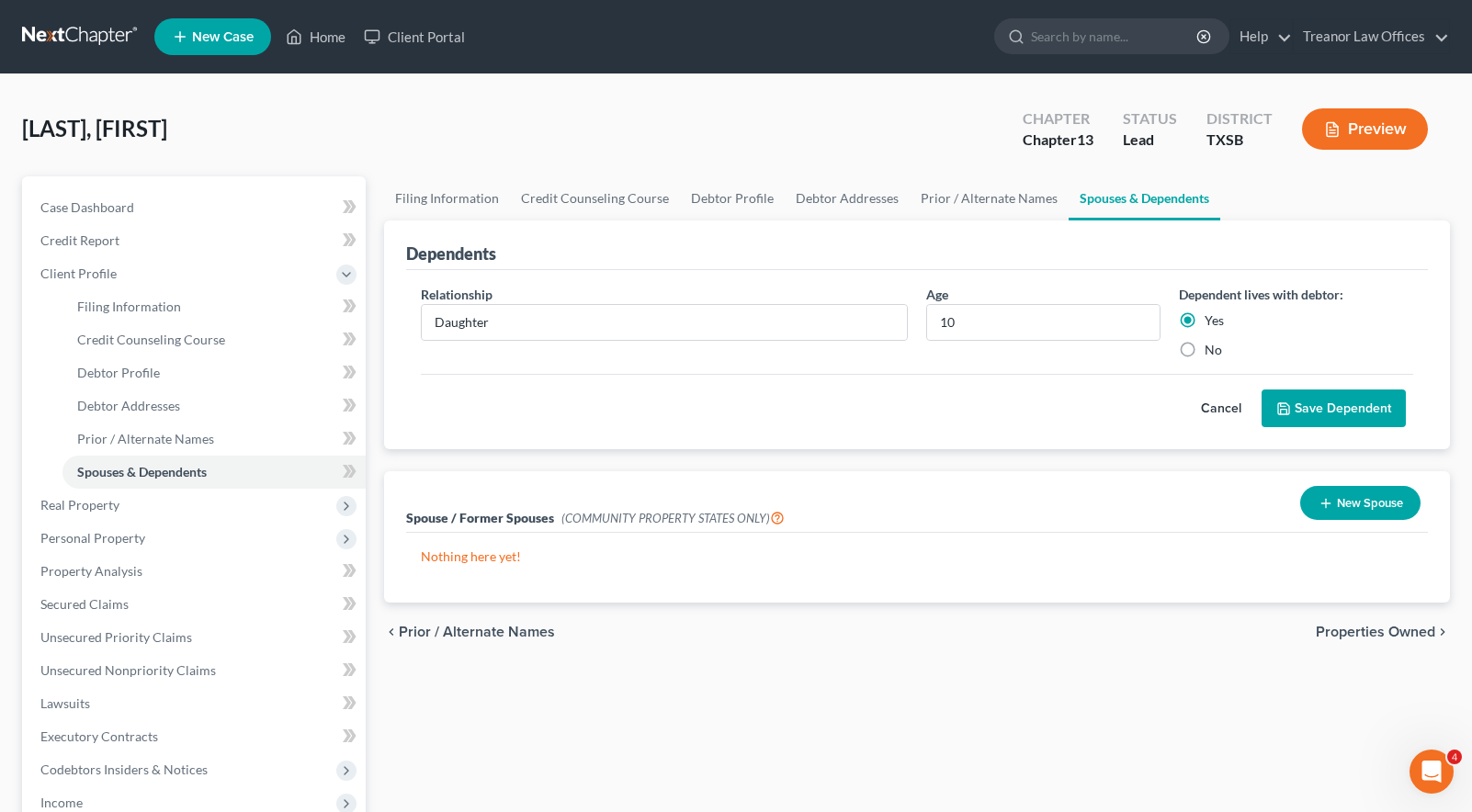 click on "Save Dependent" at bounding box center (1333, 409) 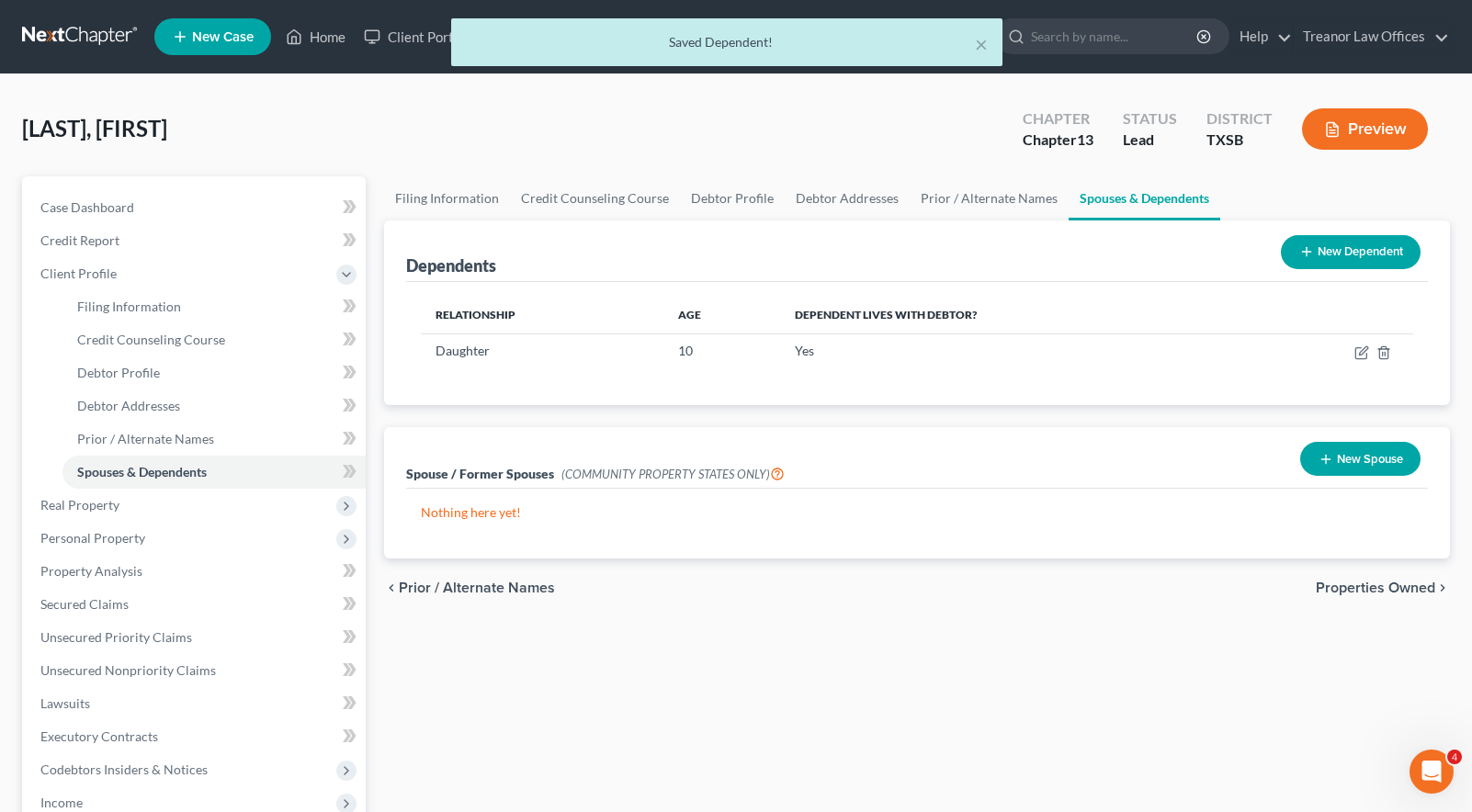 drag, startPoint x: 1358, startPoint y: 246, endPoint x: 1231, endPoint y: 278, distance: 130.96946 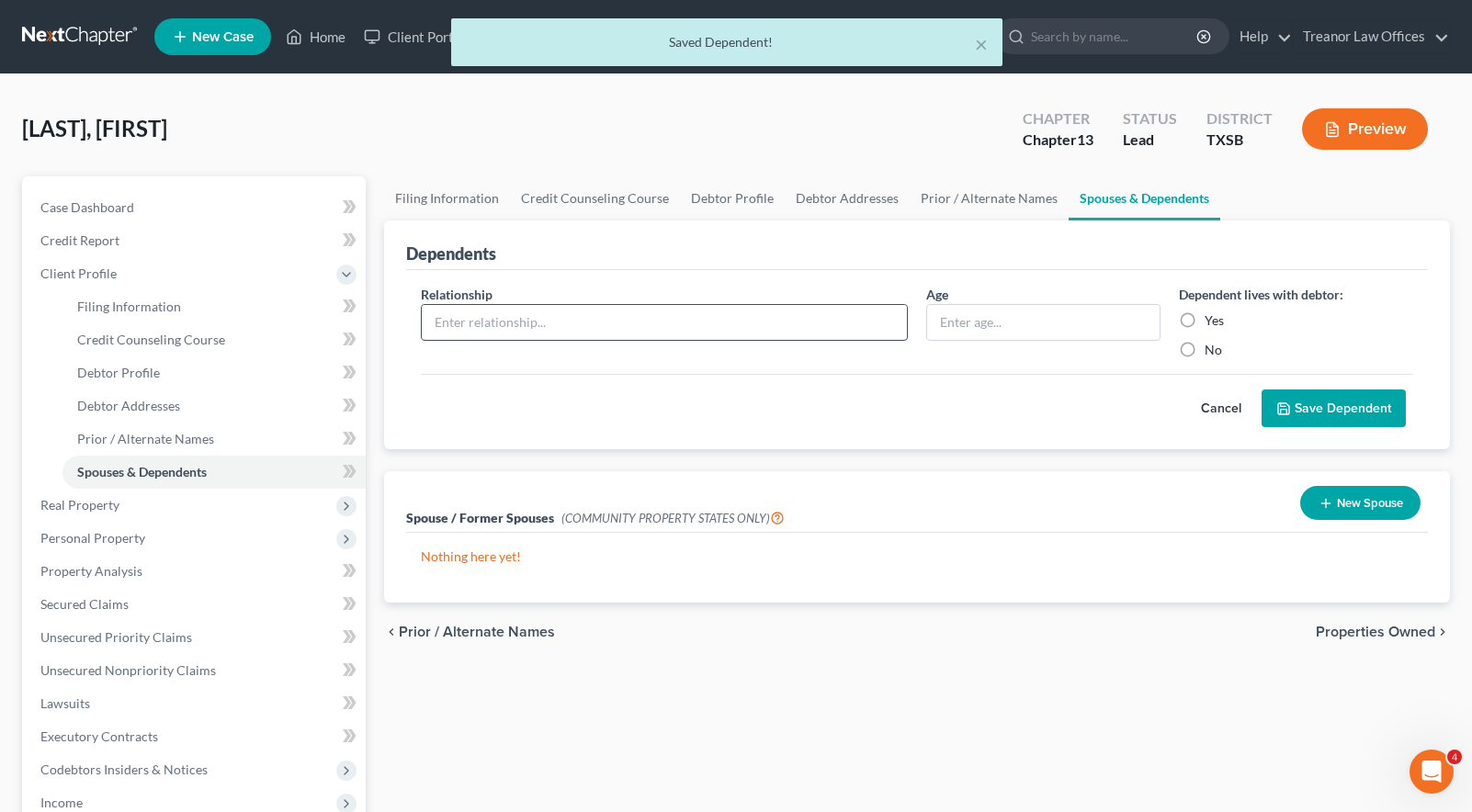 click at bounding box center (664, 322) 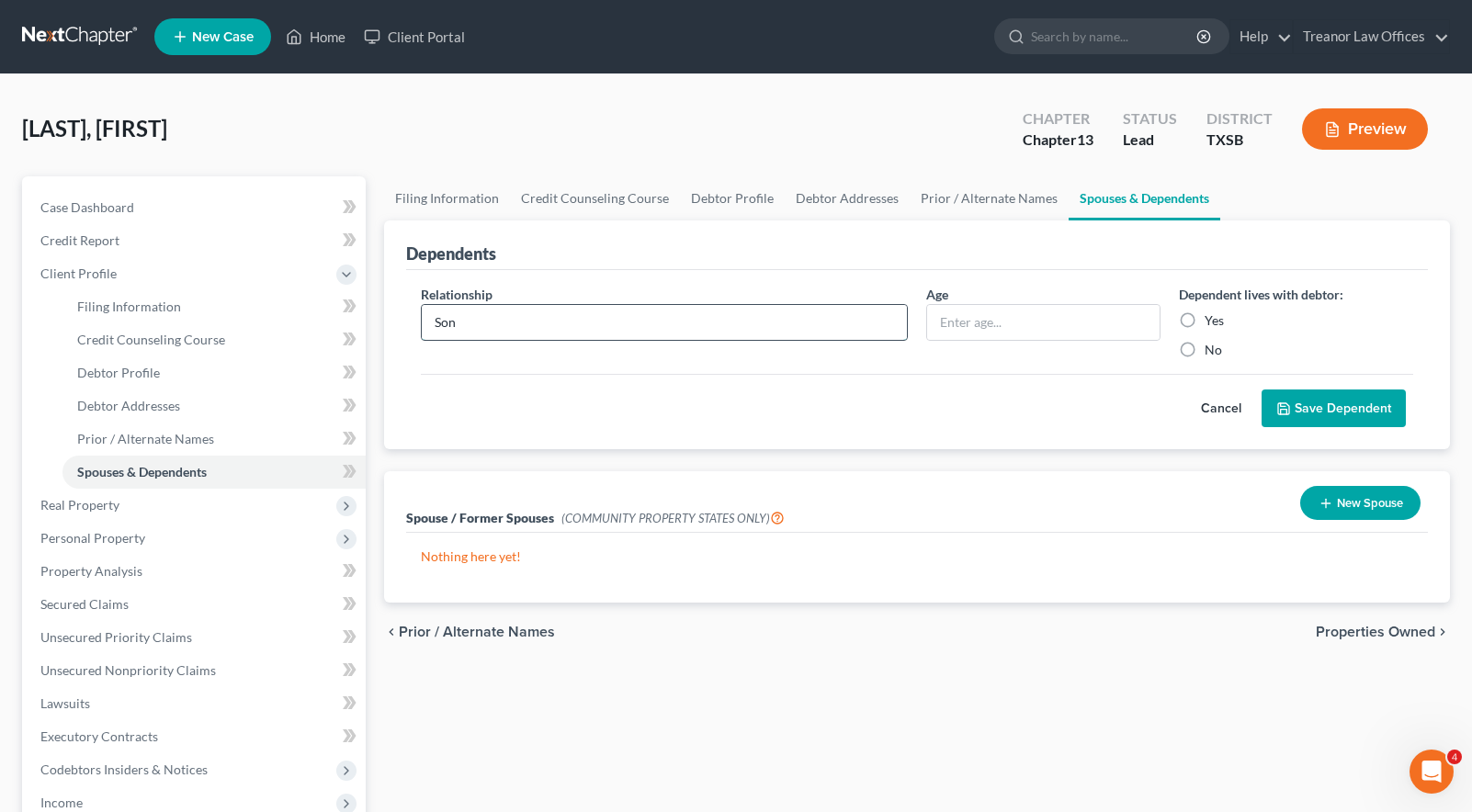 type on "Son" 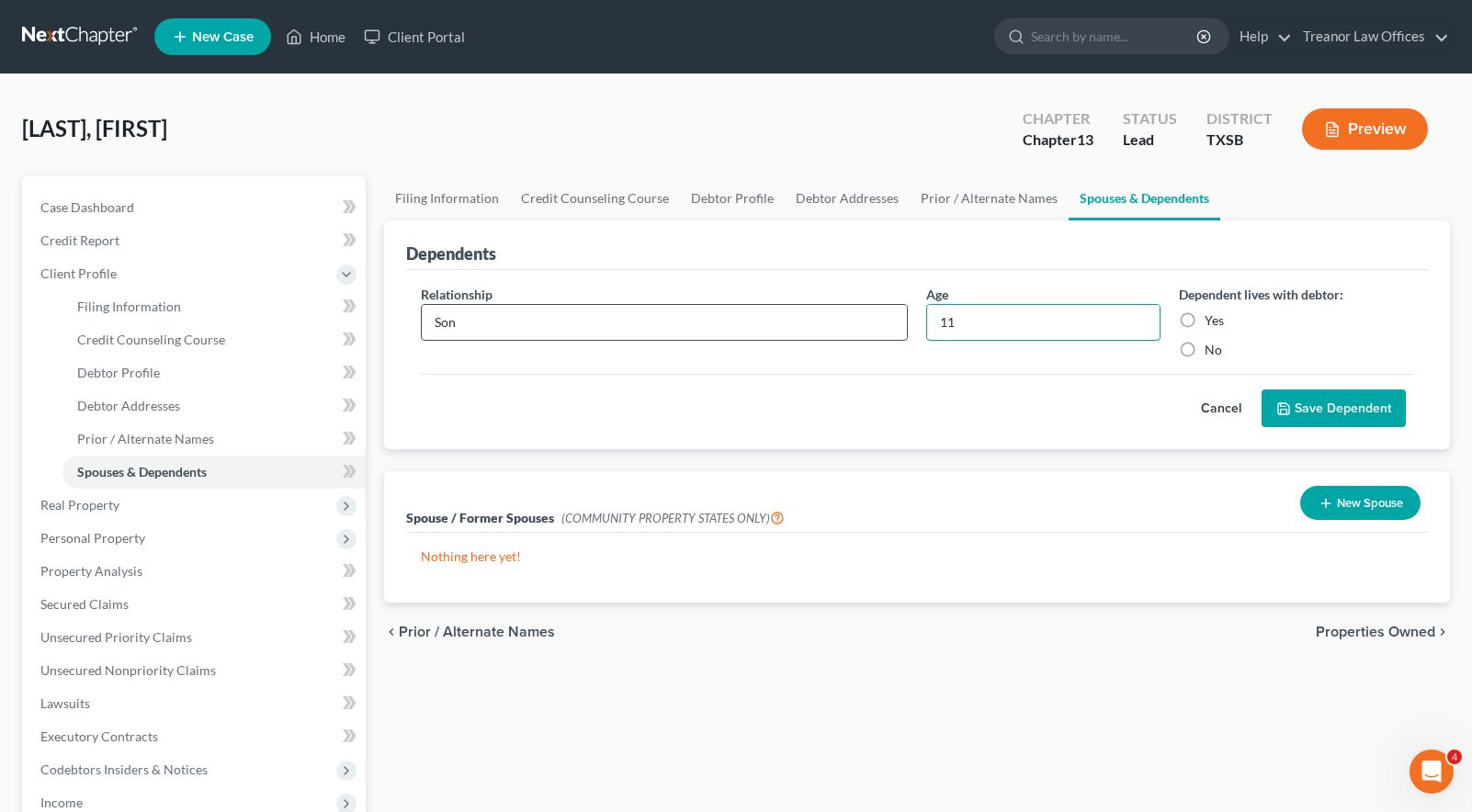 type on "11" 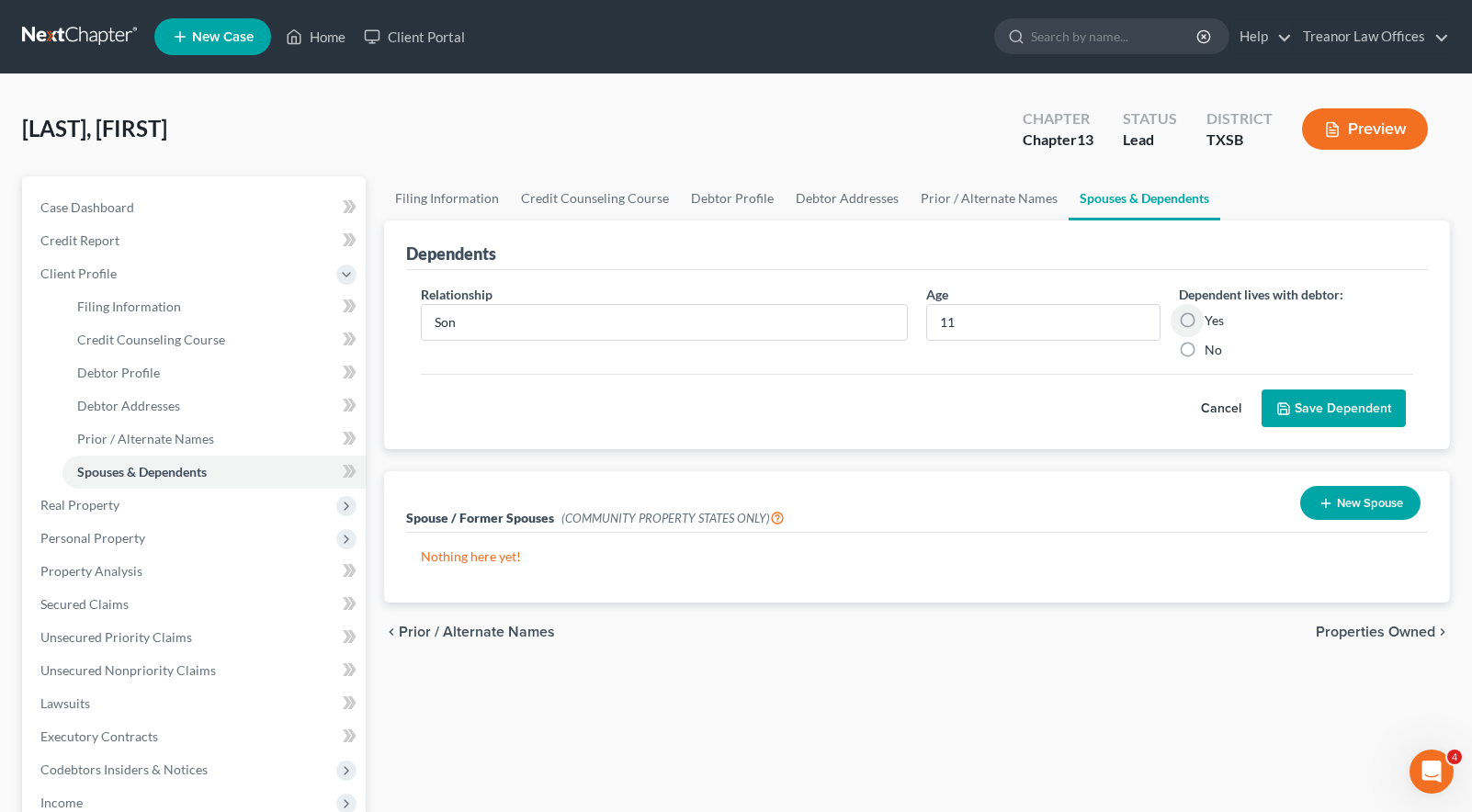 click on "Yes" at bounding box center (1214, 321) 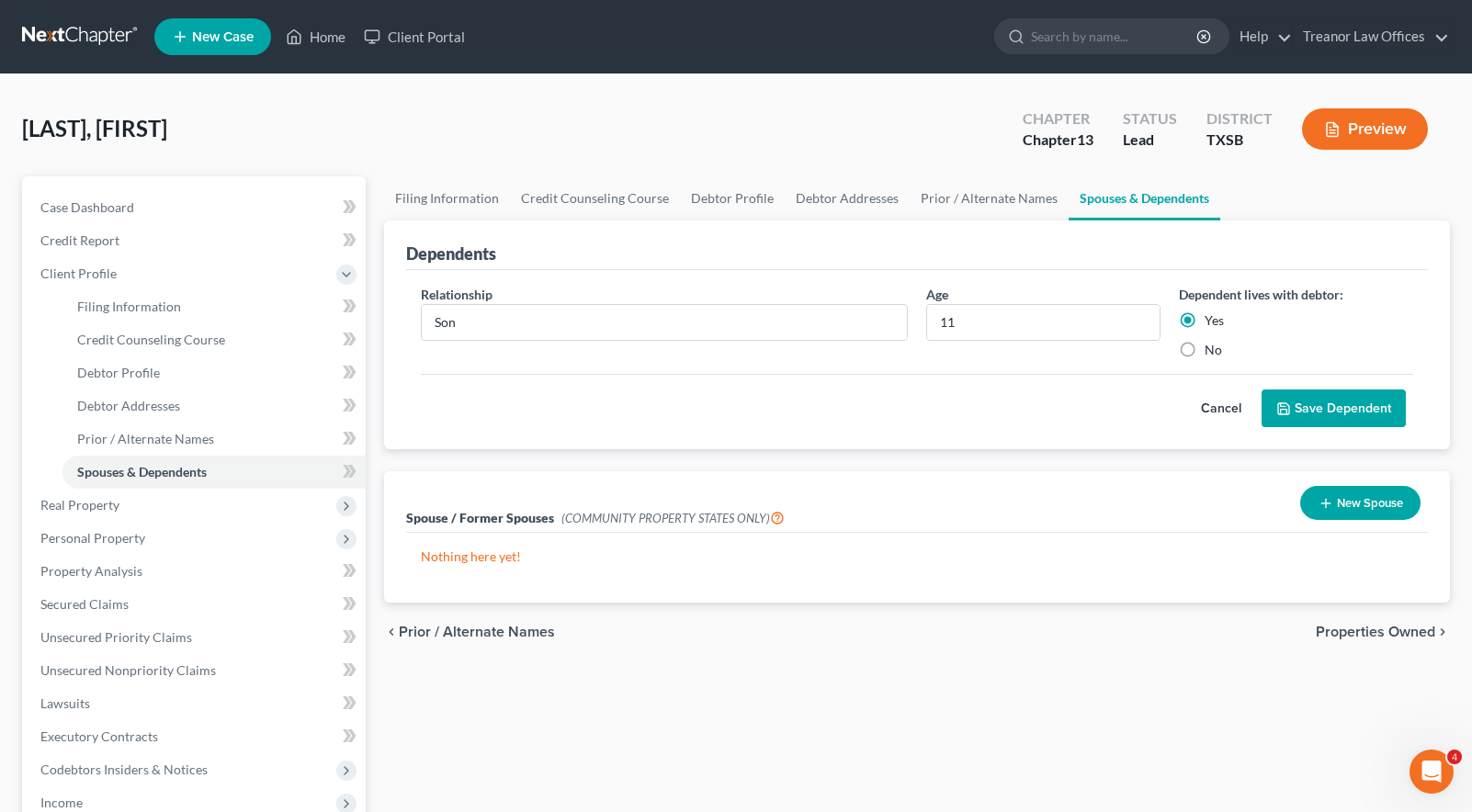 click on "Save Dependent" at bounding box center (1333, 409) 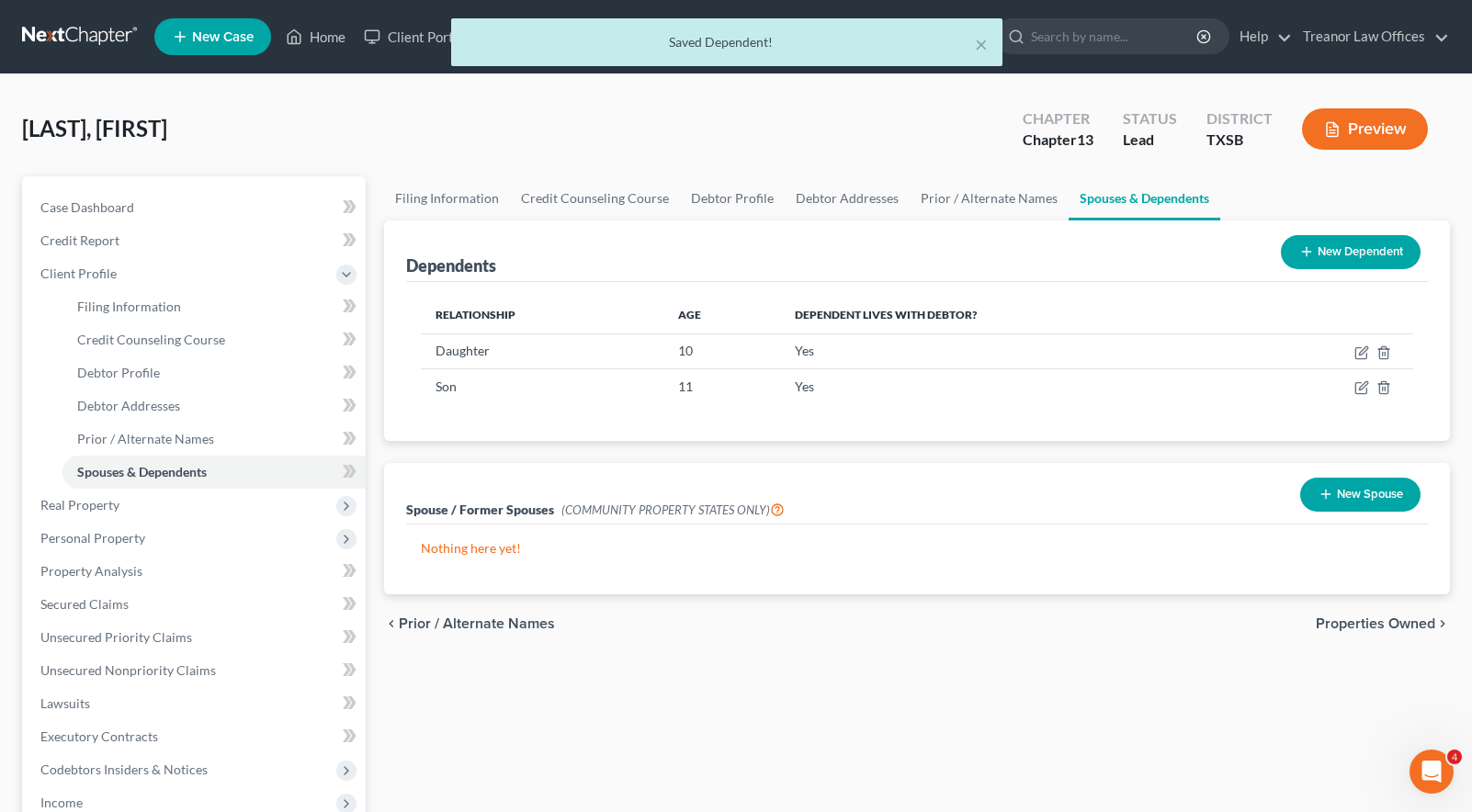click on "New Dependent" at bounding box center [1351, 252] 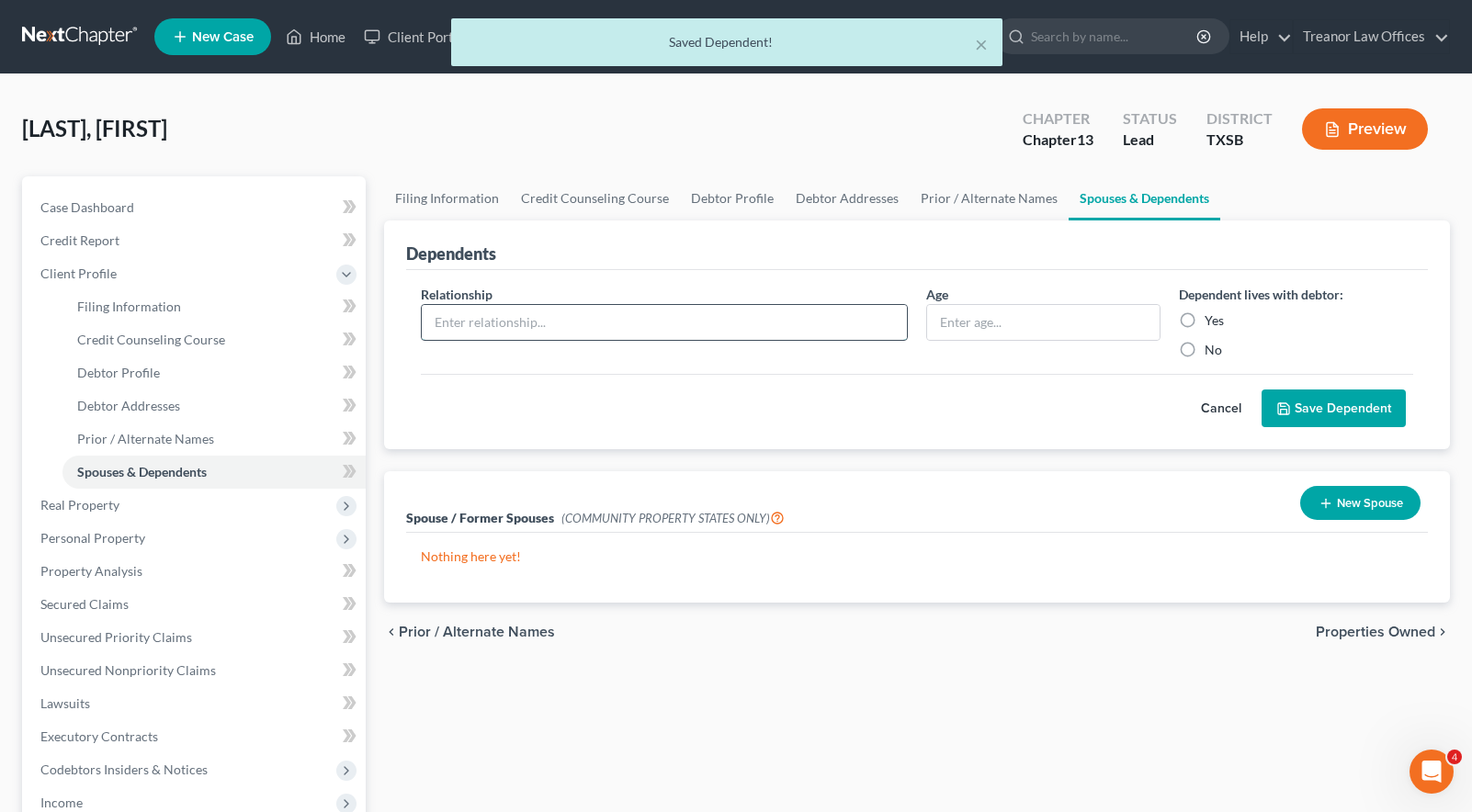 click at bounding box center (664, 322) 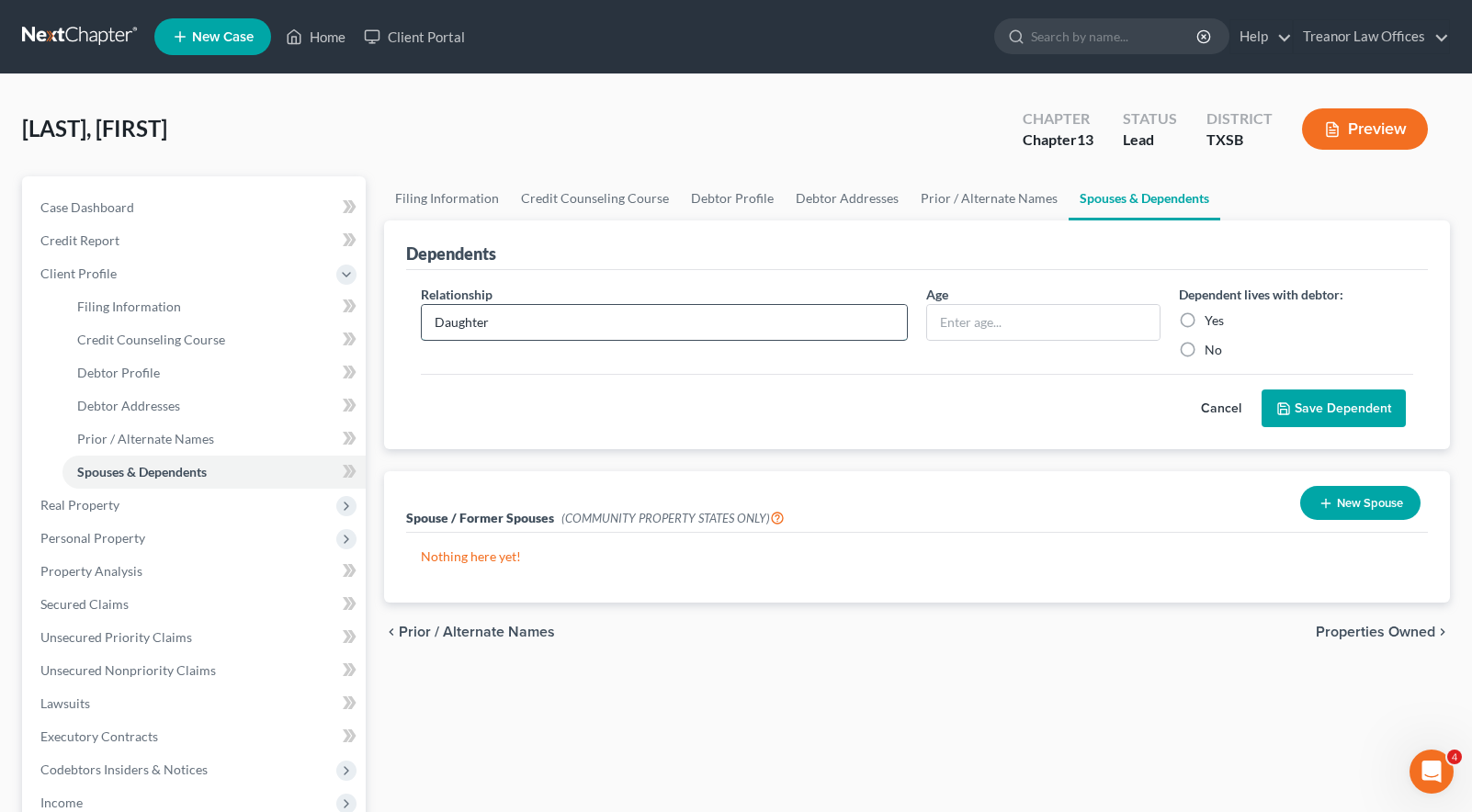 type on "Daughter" 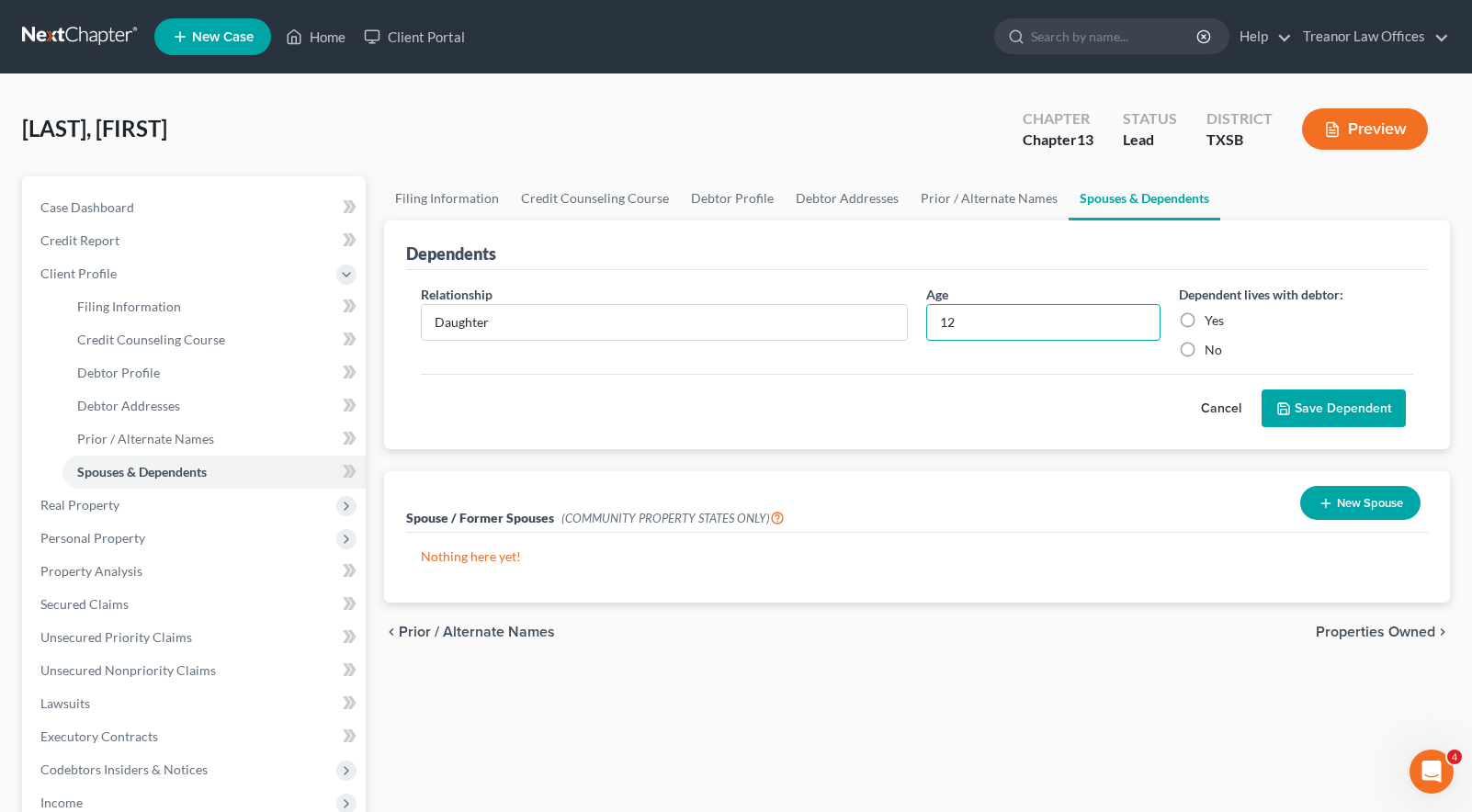 type on "12" 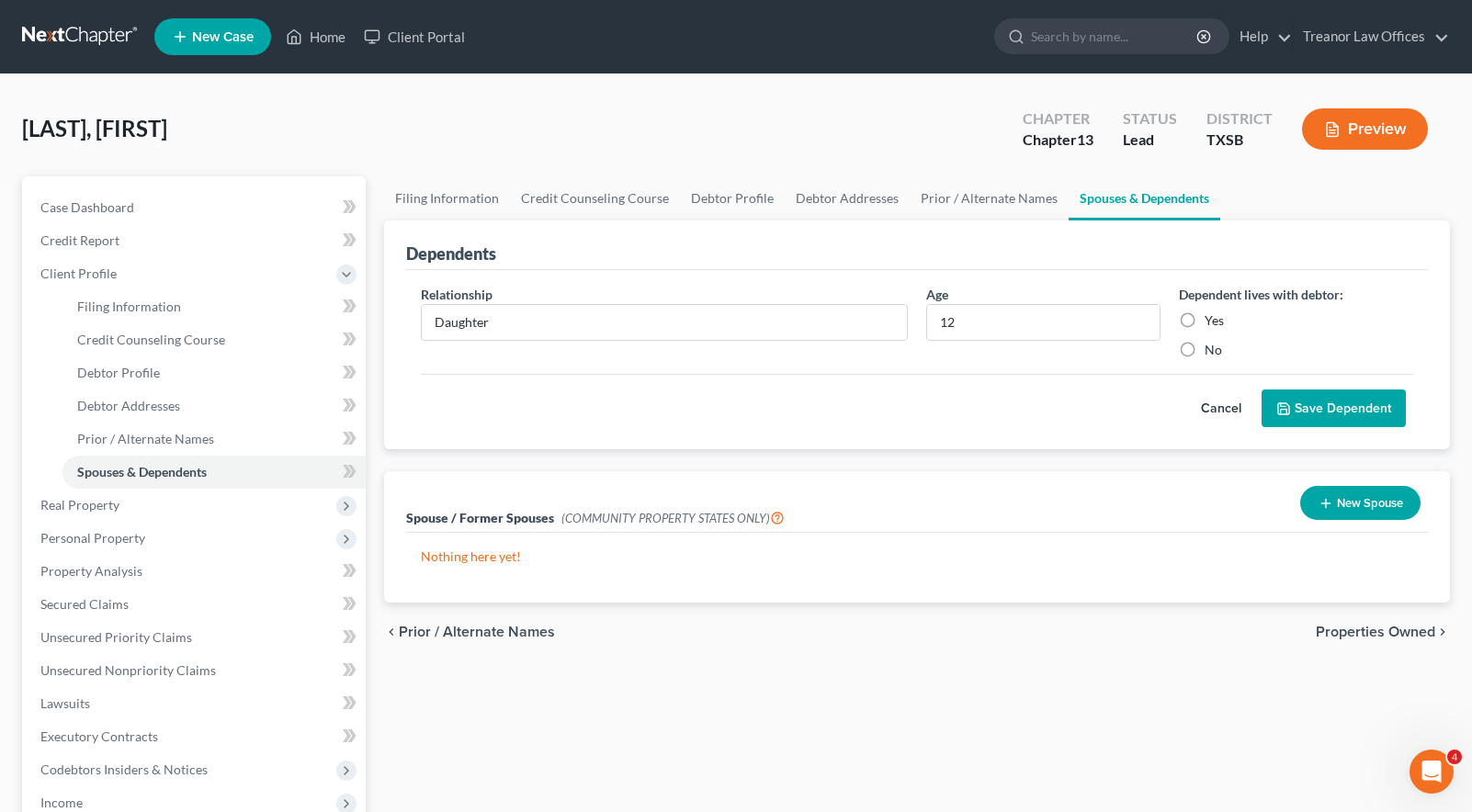 drag, startPoint x: 1187, startPoint y: 320, endPoint x: 1222, endPoint y: 337, distance: 38.91015 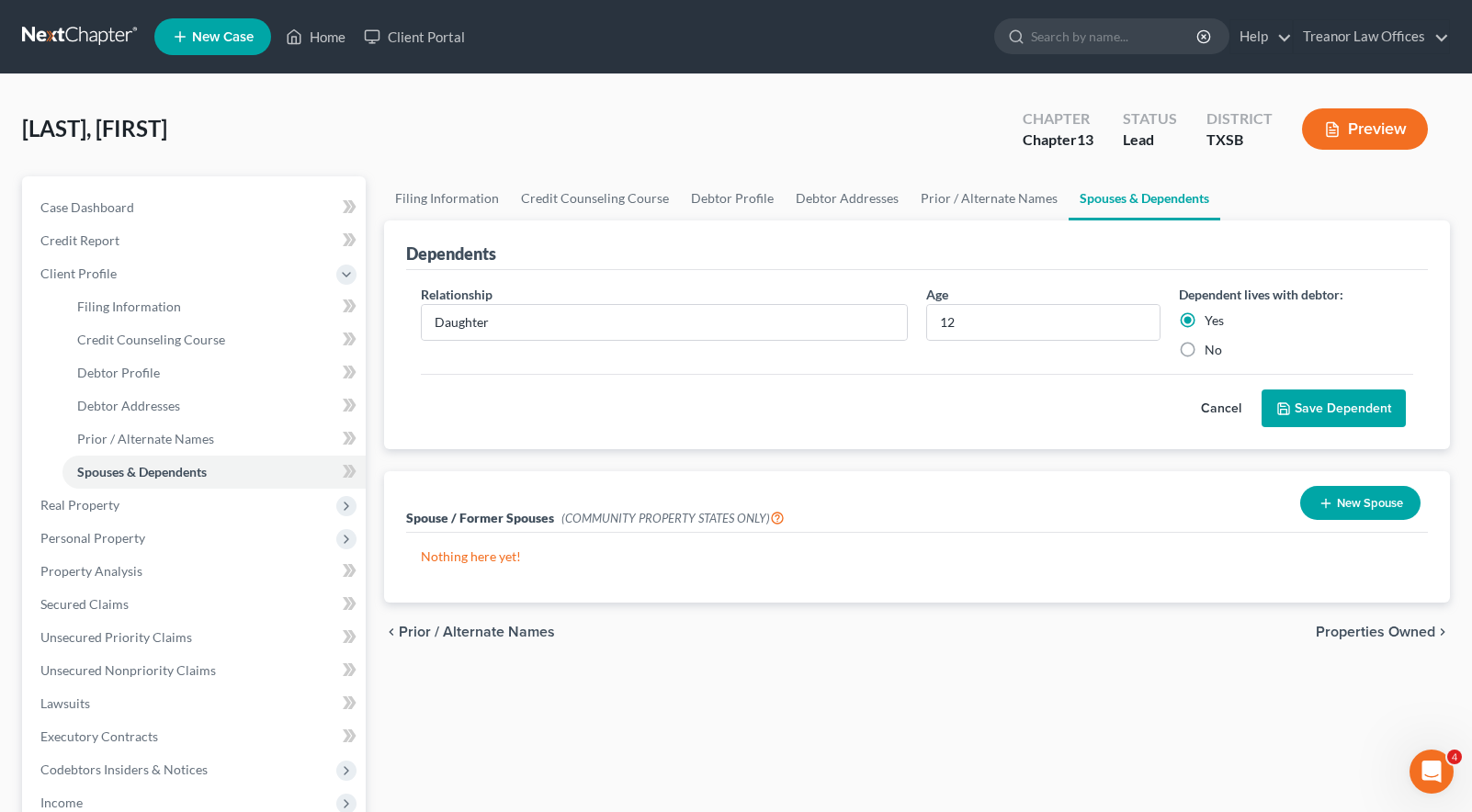 click on "Save Dependent" at bounding box center [1333, 409] 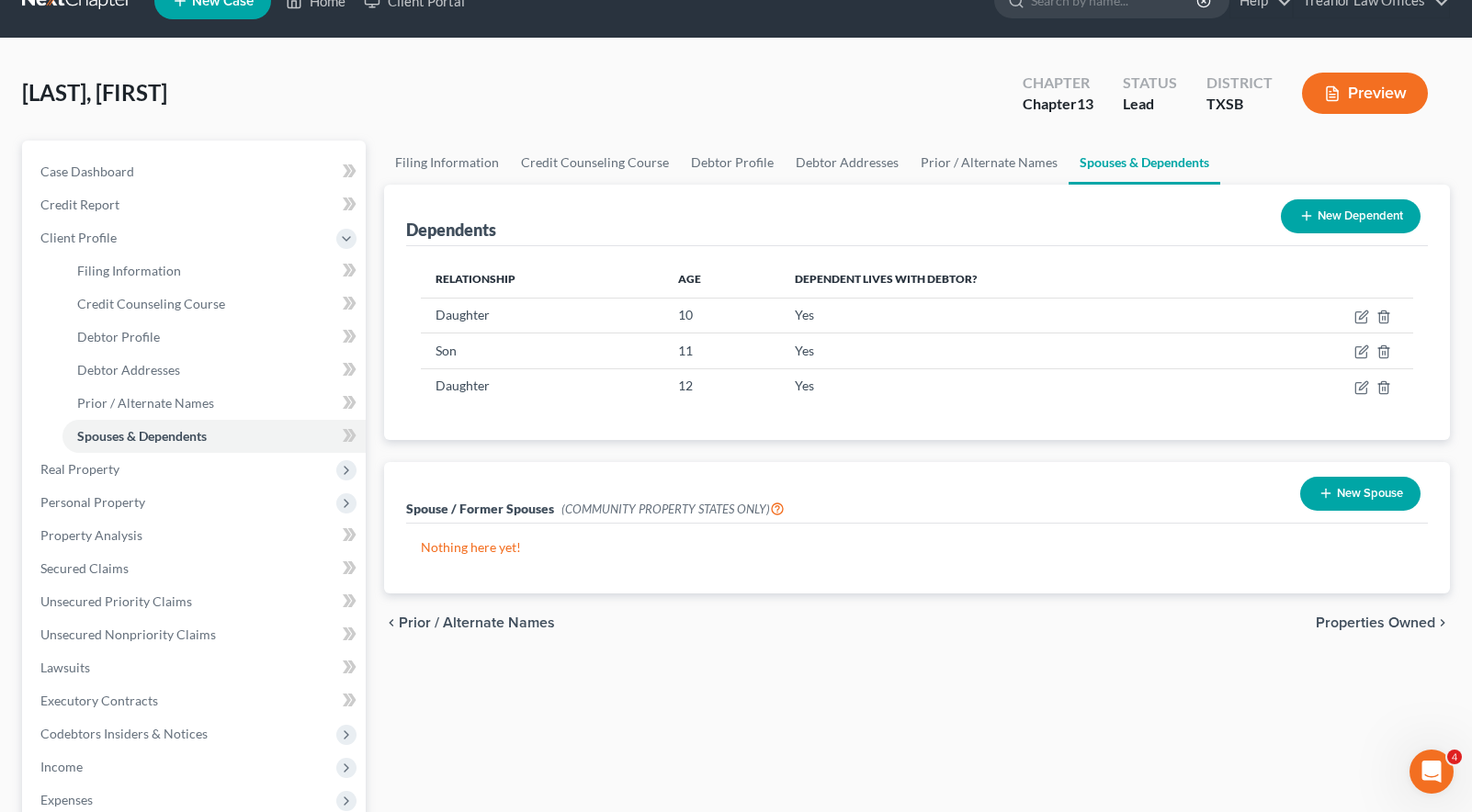 scroll, scrollTop: 40, scrollLeft: 0, axis: vertical 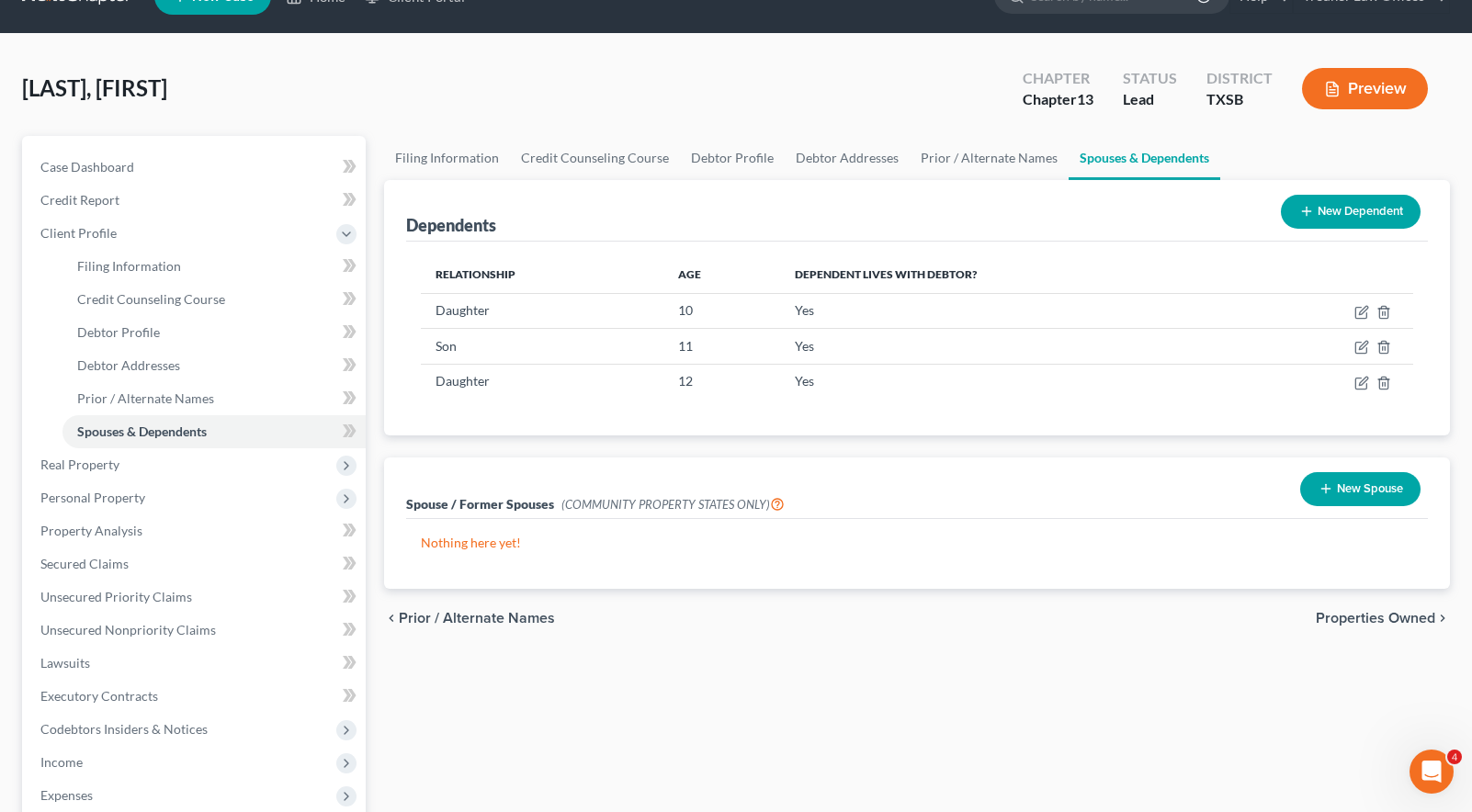 click on "New Spouse" at bounding box center [1360, 489] 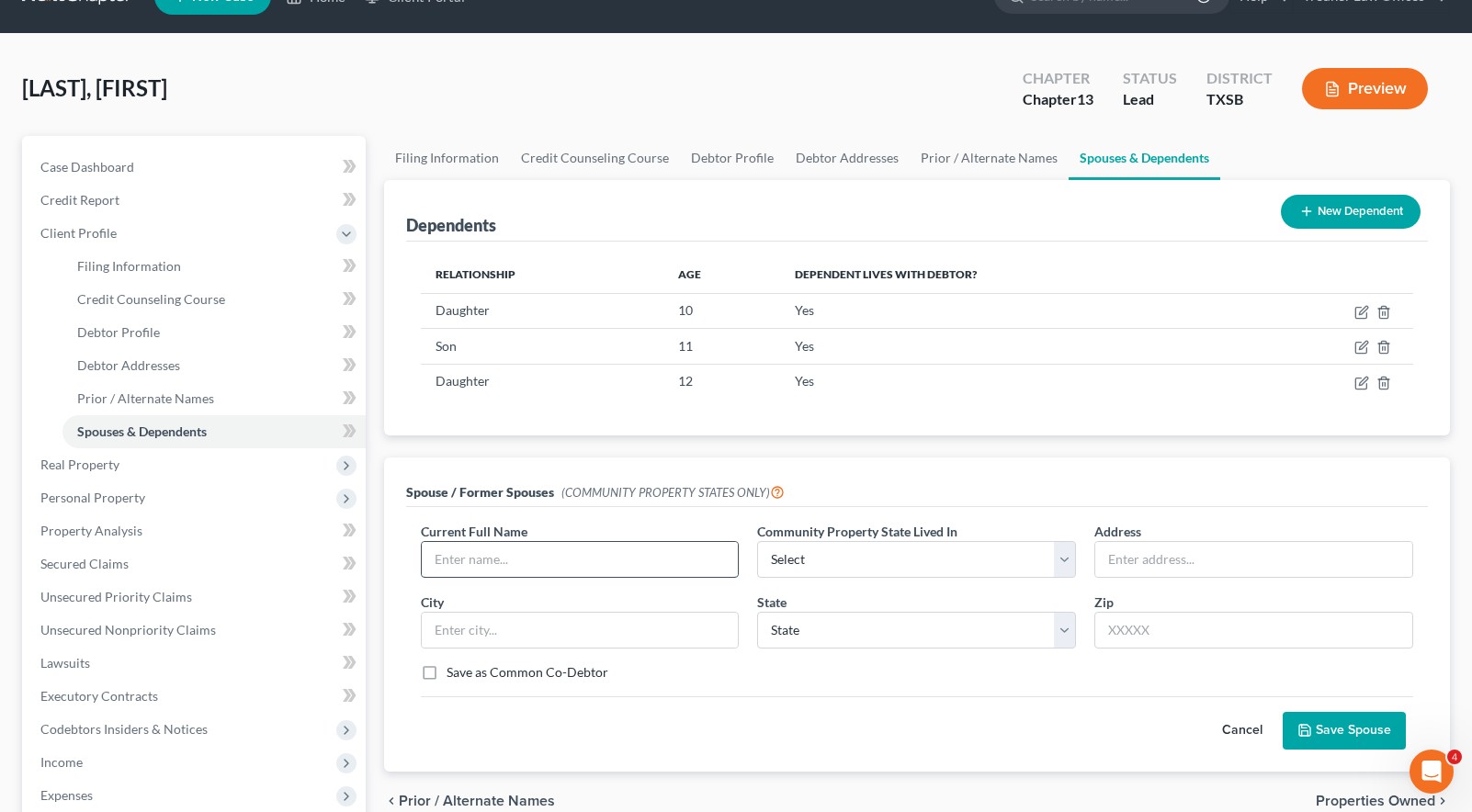 click at bounding box center (580, 559) 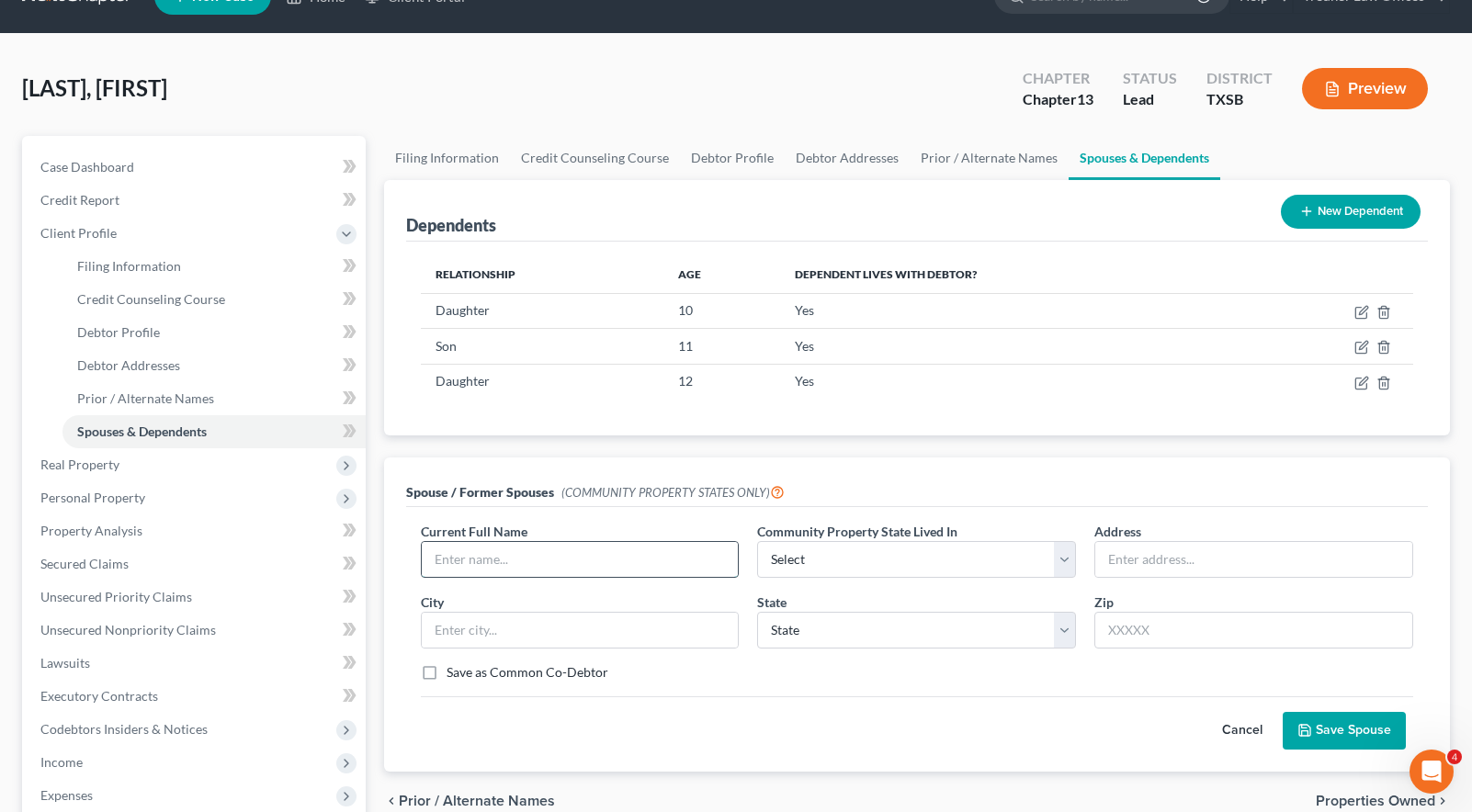 click at bounding box center [580, 559] 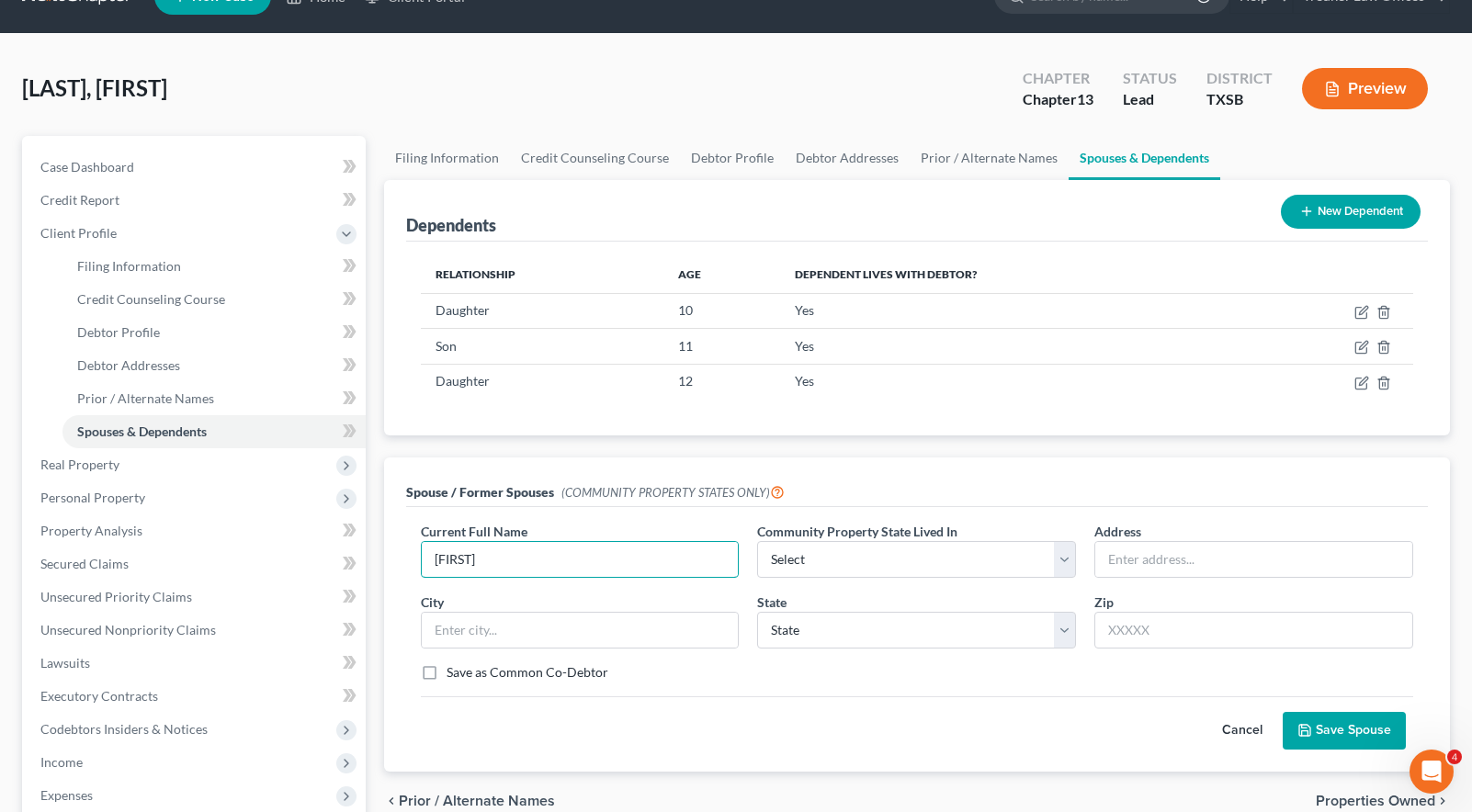 type on "K" 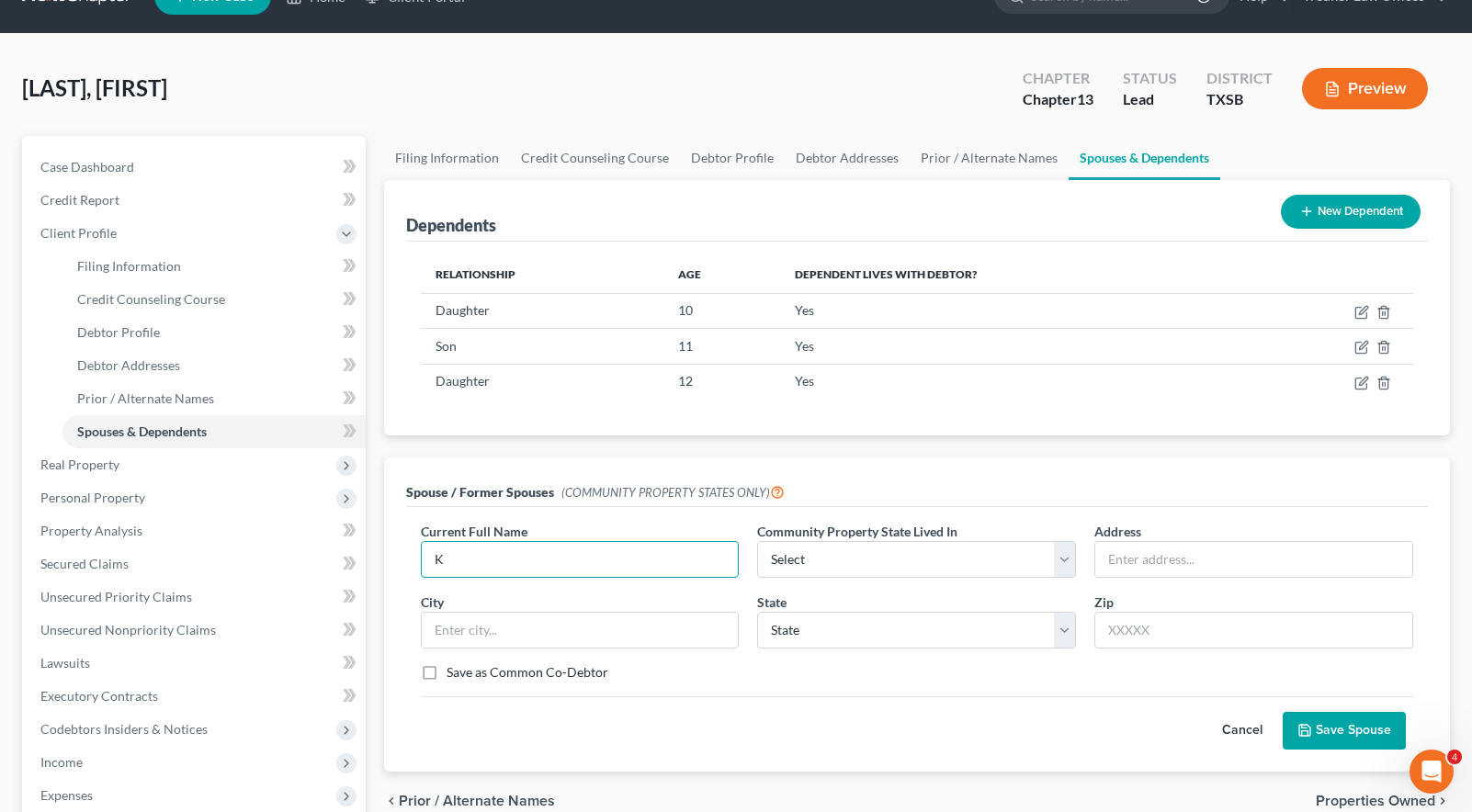 type 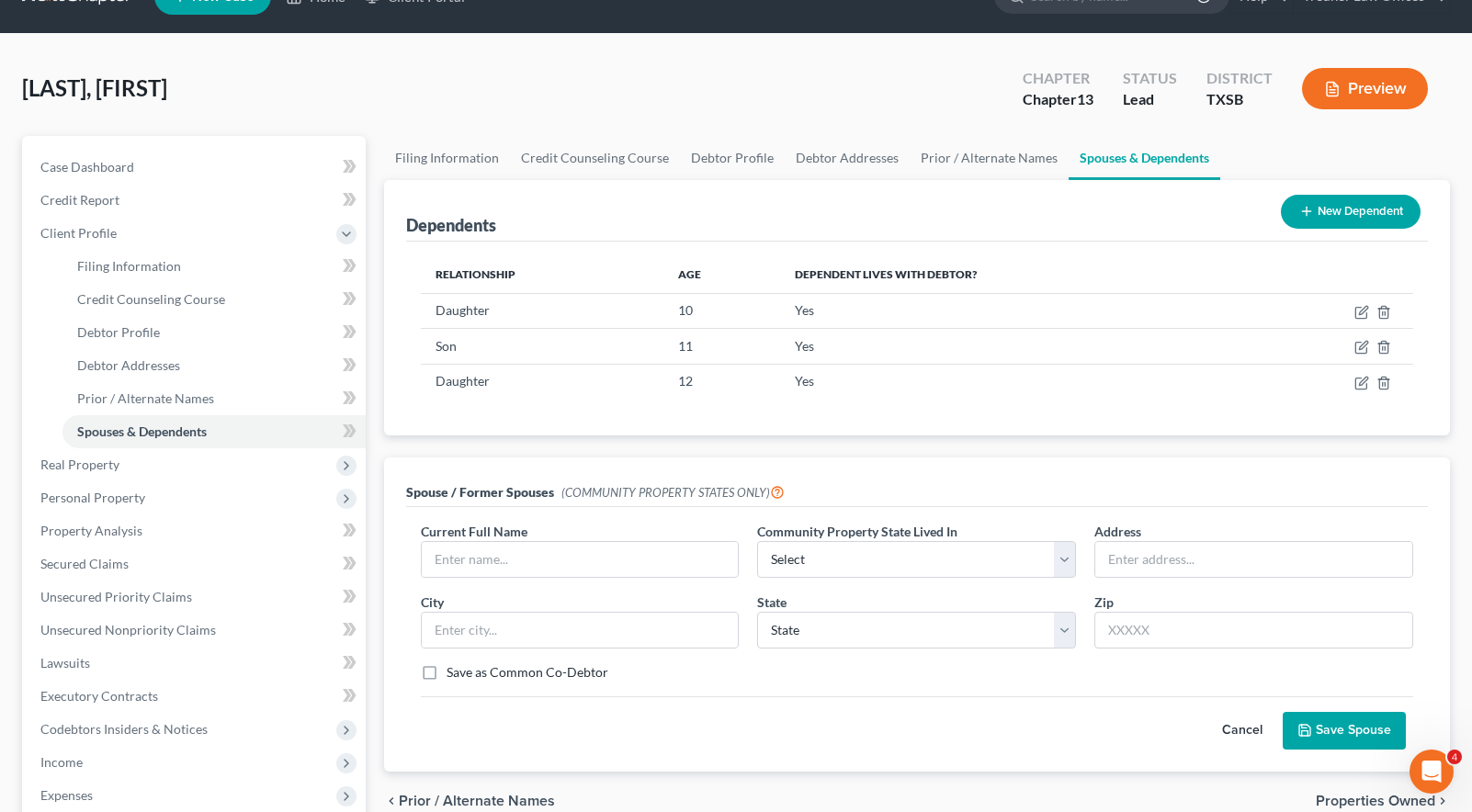 click on "Spouse / Former Spouses (COMMUNITY PROPERTY STATES ONLY)" at bounding box center (917, 482) 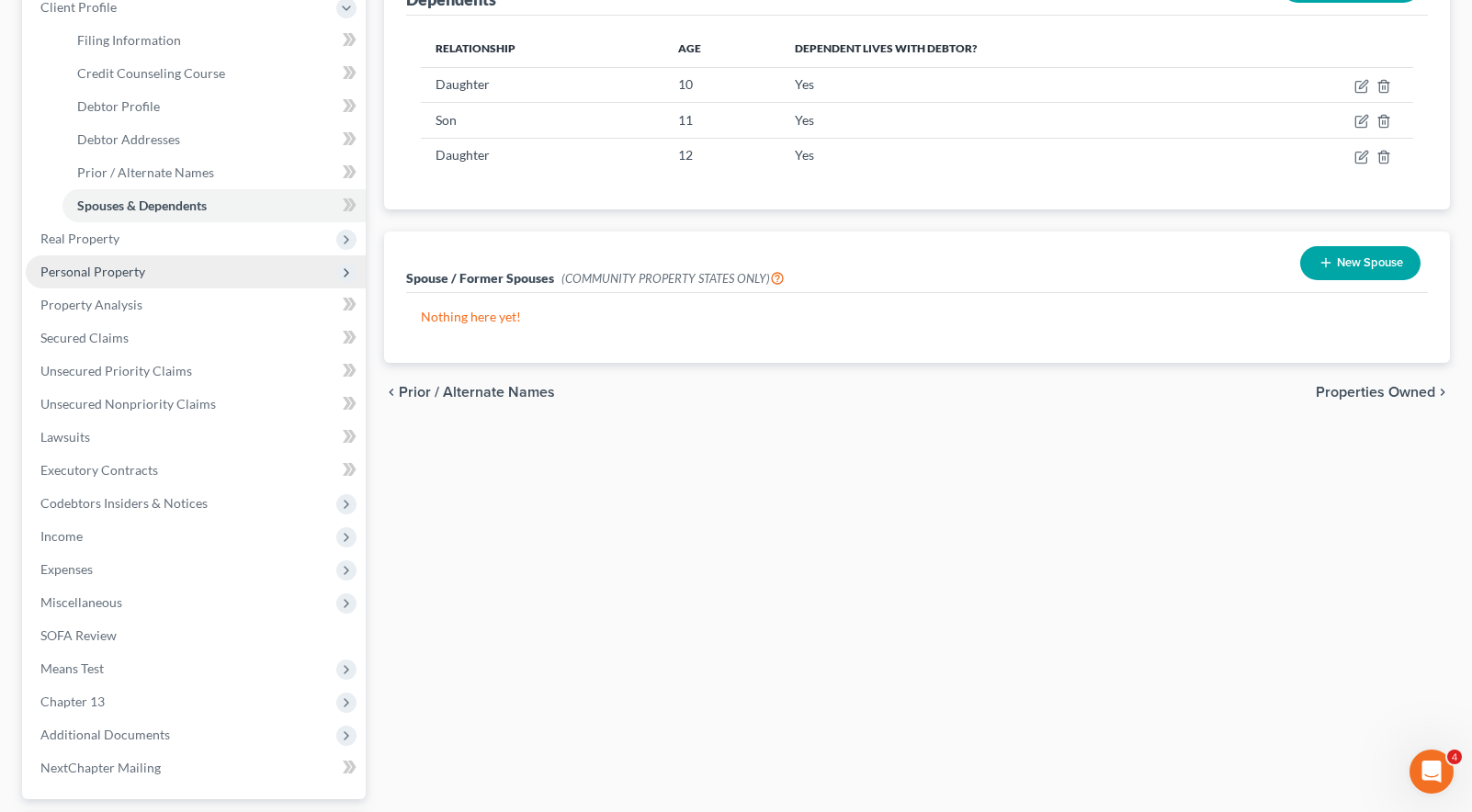 scroll, scrollTop: 260, scrollLeft: 0, axis: vertical 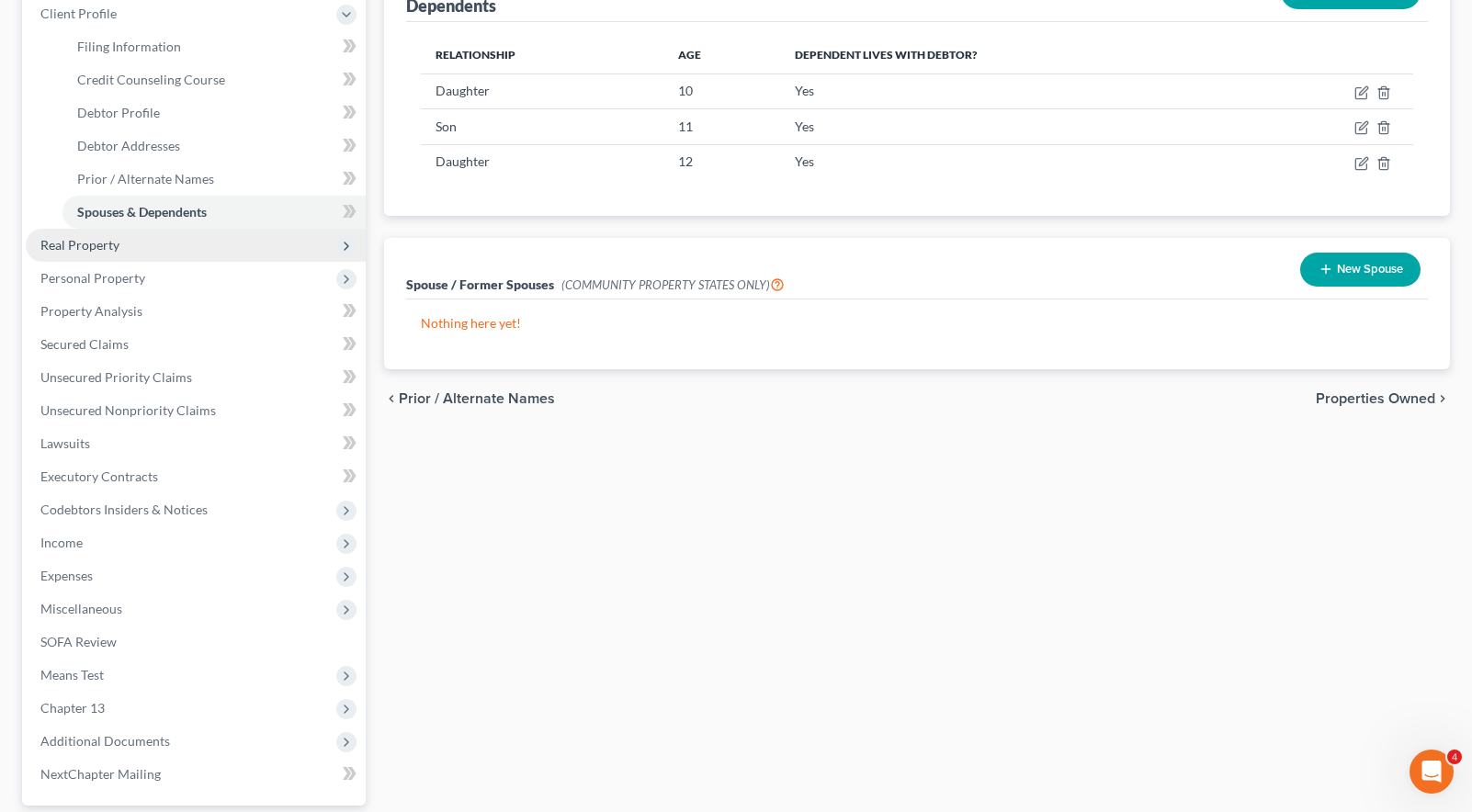click on "Real Property" at bounding box center (196, 245) 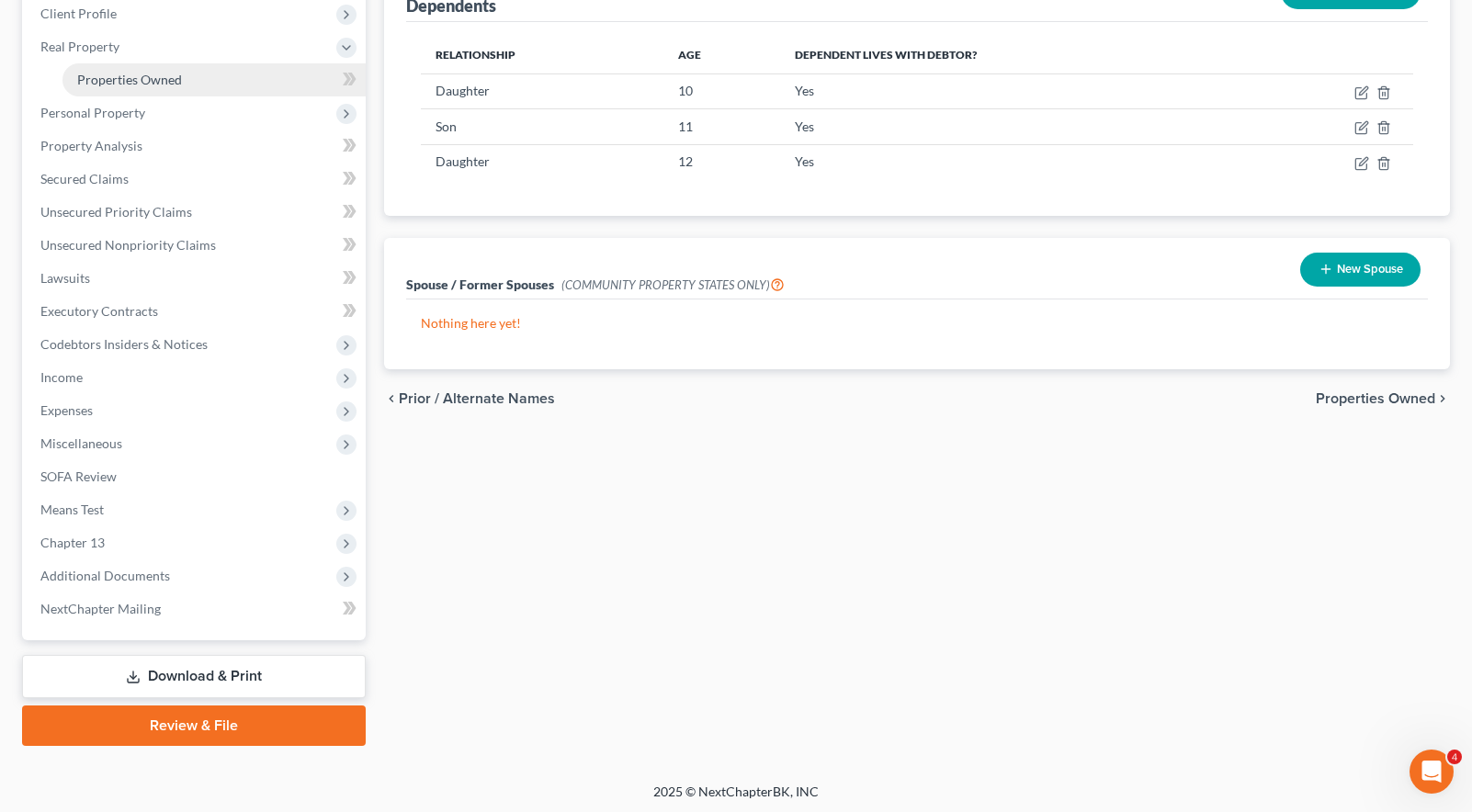 click on "Properties Owned" at bounding box center (130, 79) 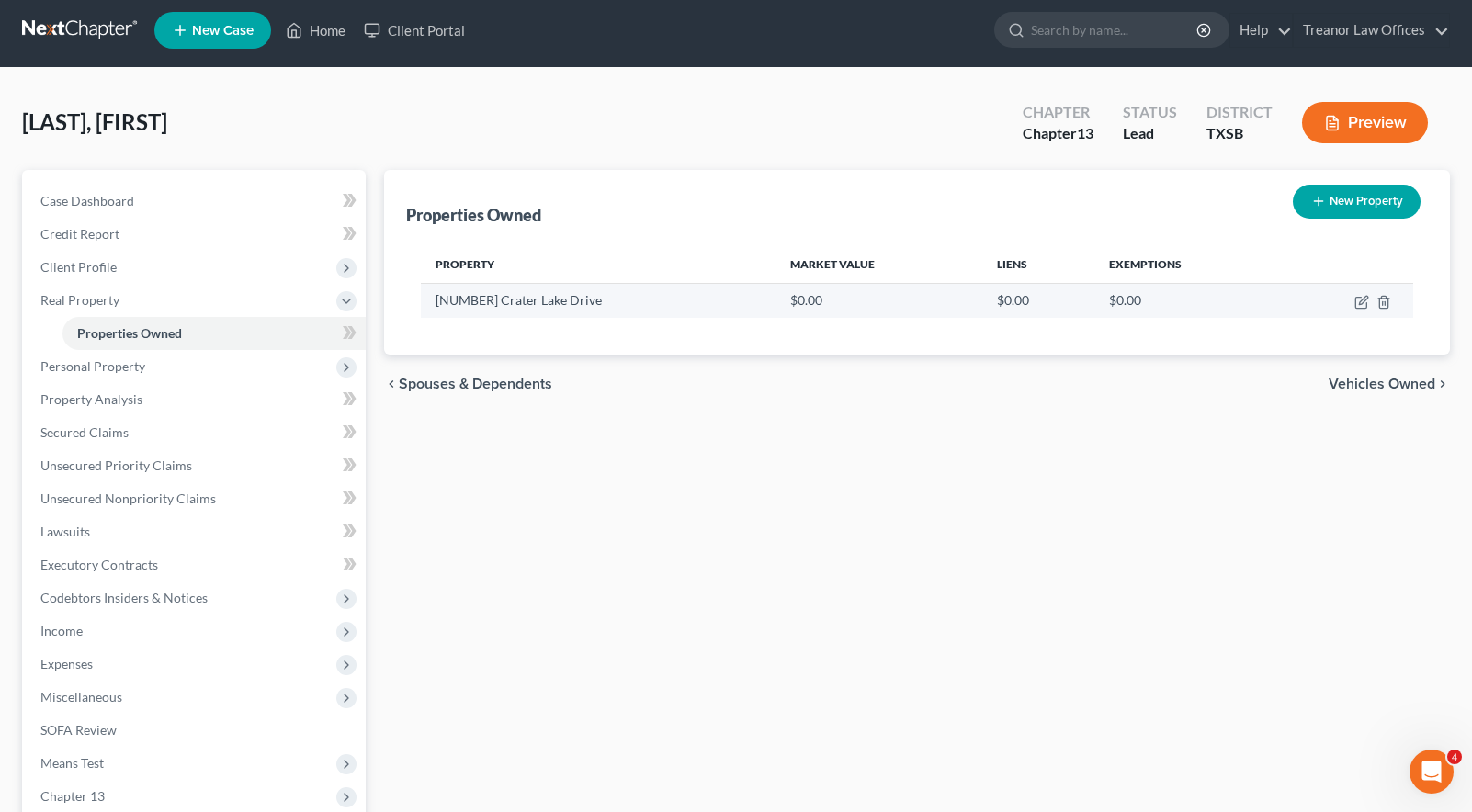 scroll, scrollTop: 0, scrollLeft: 0, axis: both 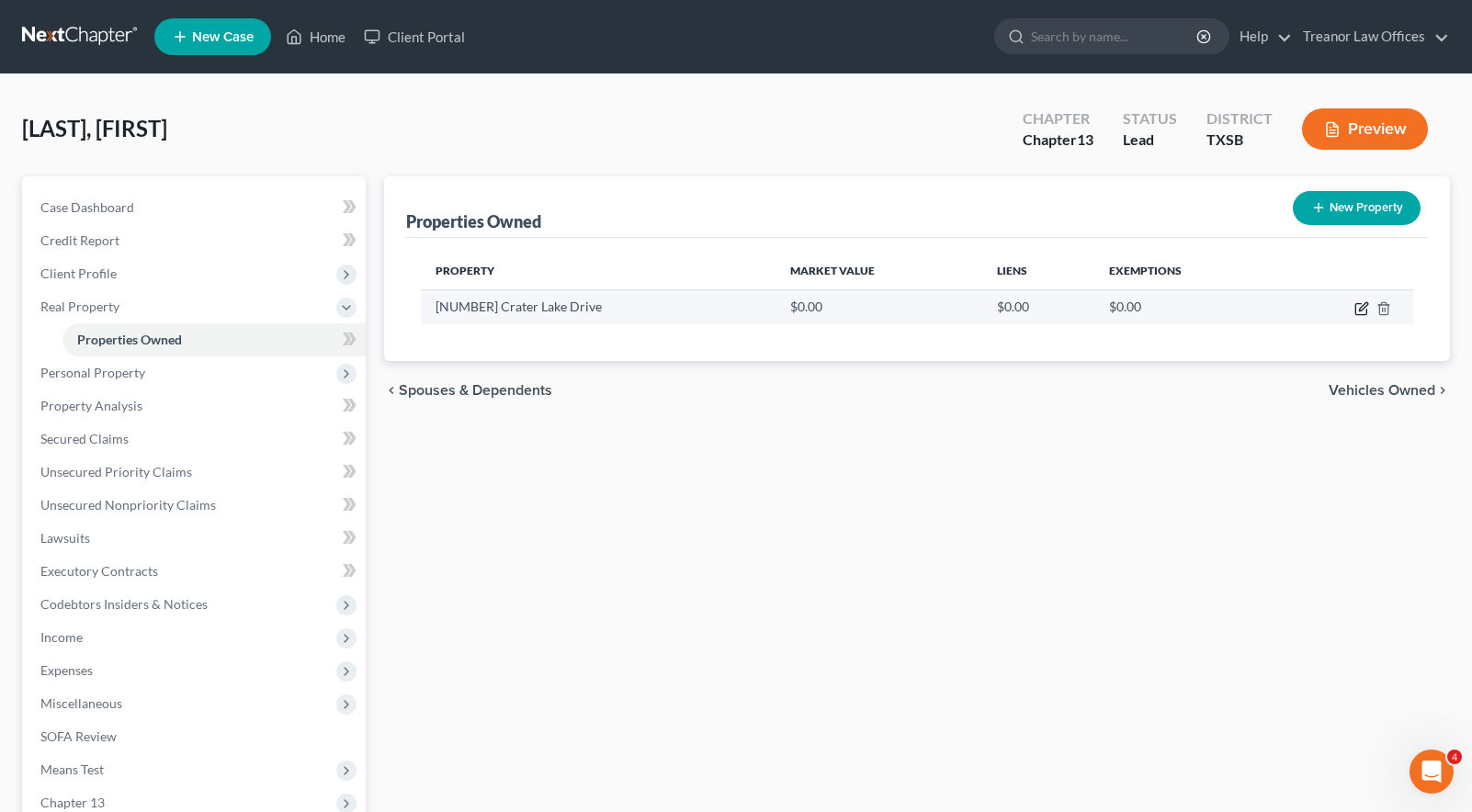 click 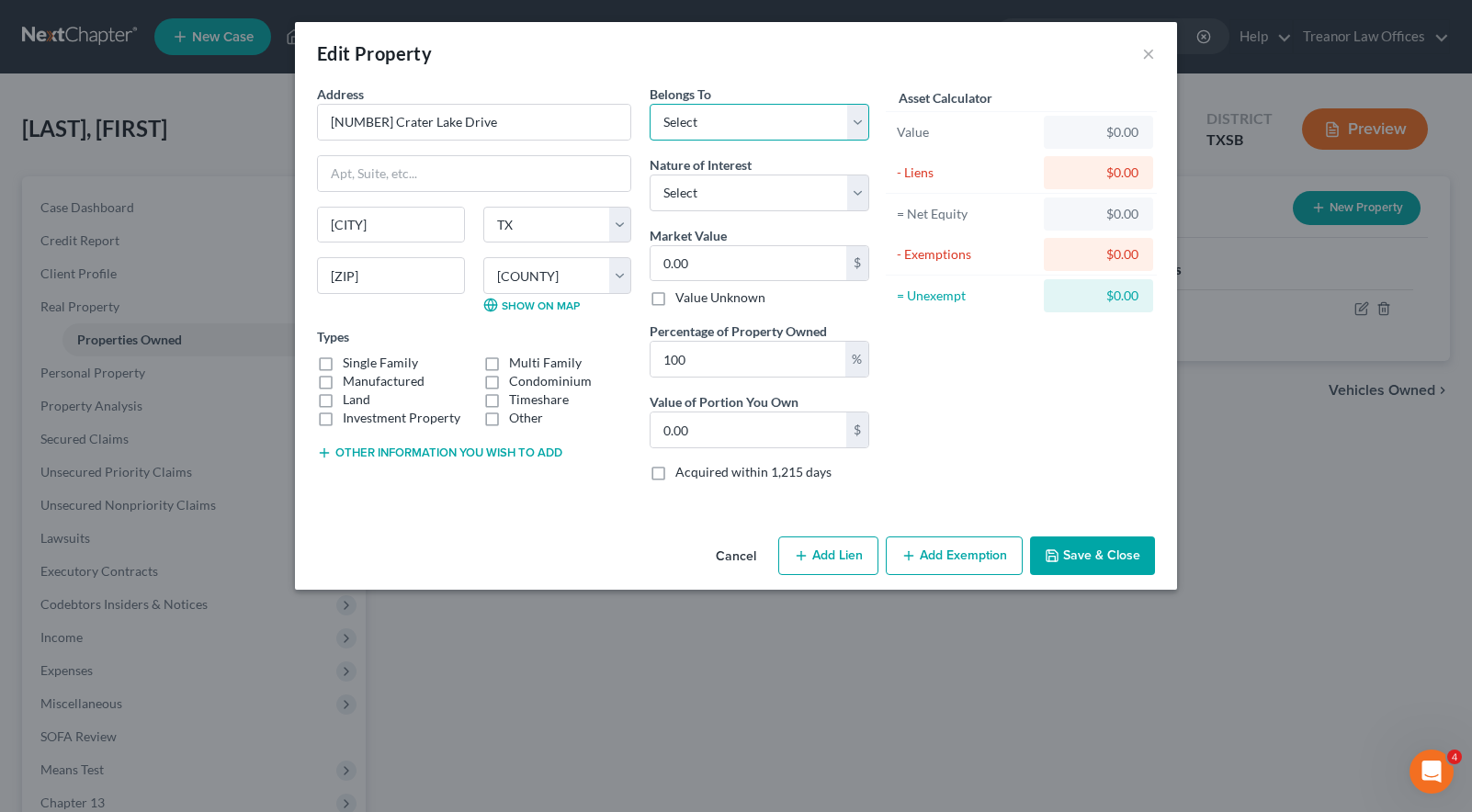 click on "Select Debtor 1 Only Debtor 2 Only Debtor 1 And Debtor 2 Only At Least One Of The Debtors And Another Community Property" at bounding box center (759, 122) 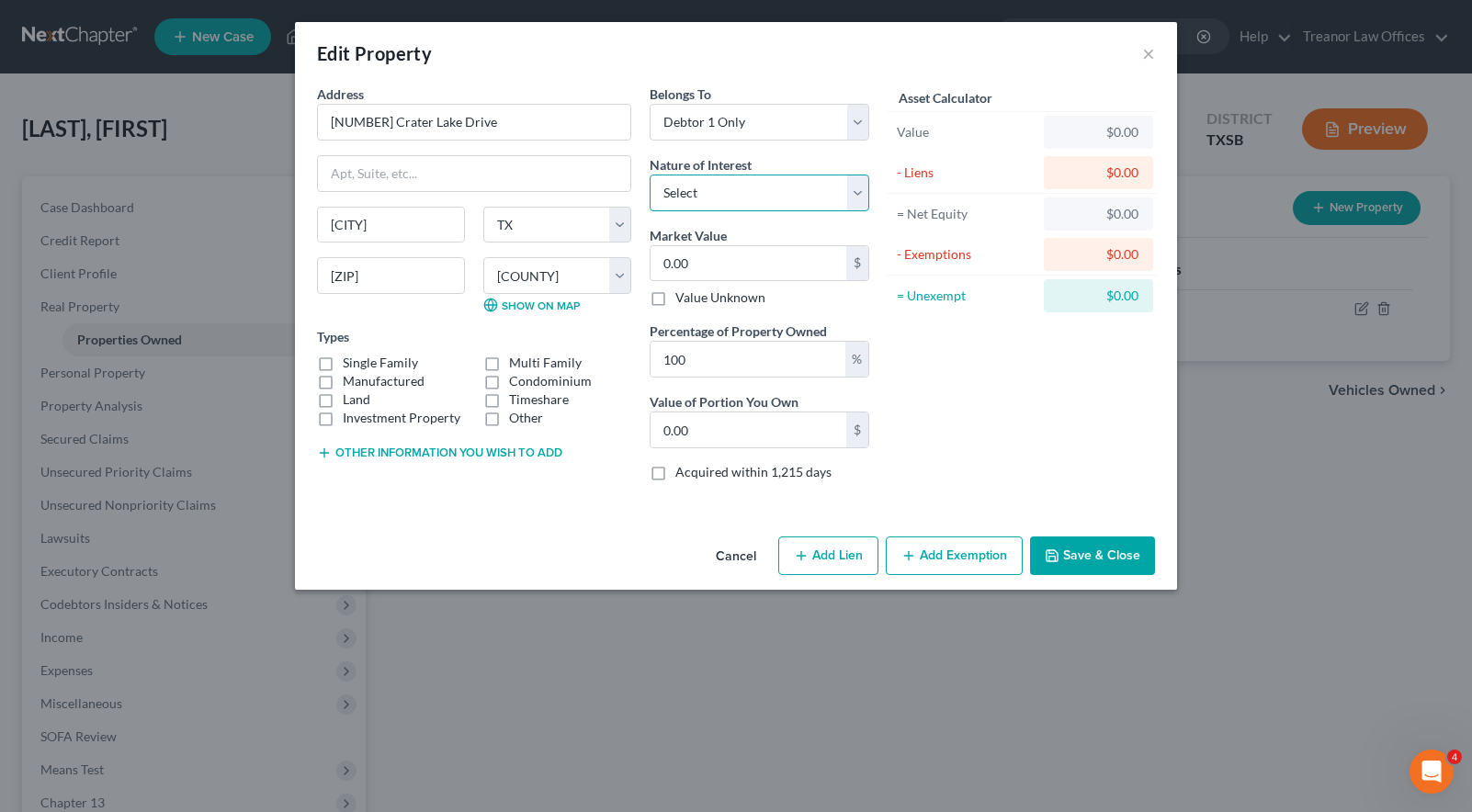 click on "Select Fee Simple Joint Tenant Life Estate Equitable Interest Future Interest Tenancy By The Entireties Tenants In Common Other" at bounding box center [759, 193] 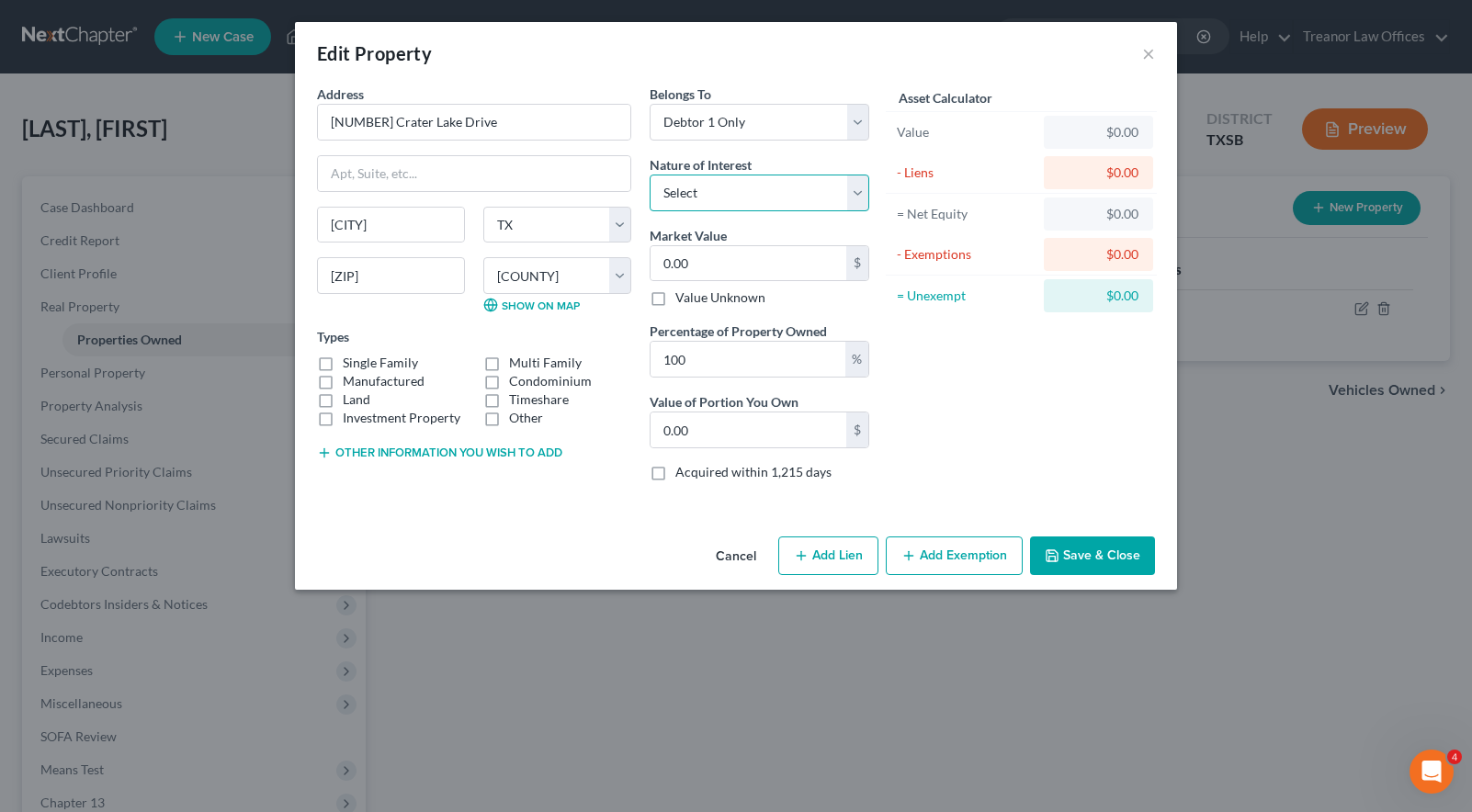 select on "0" 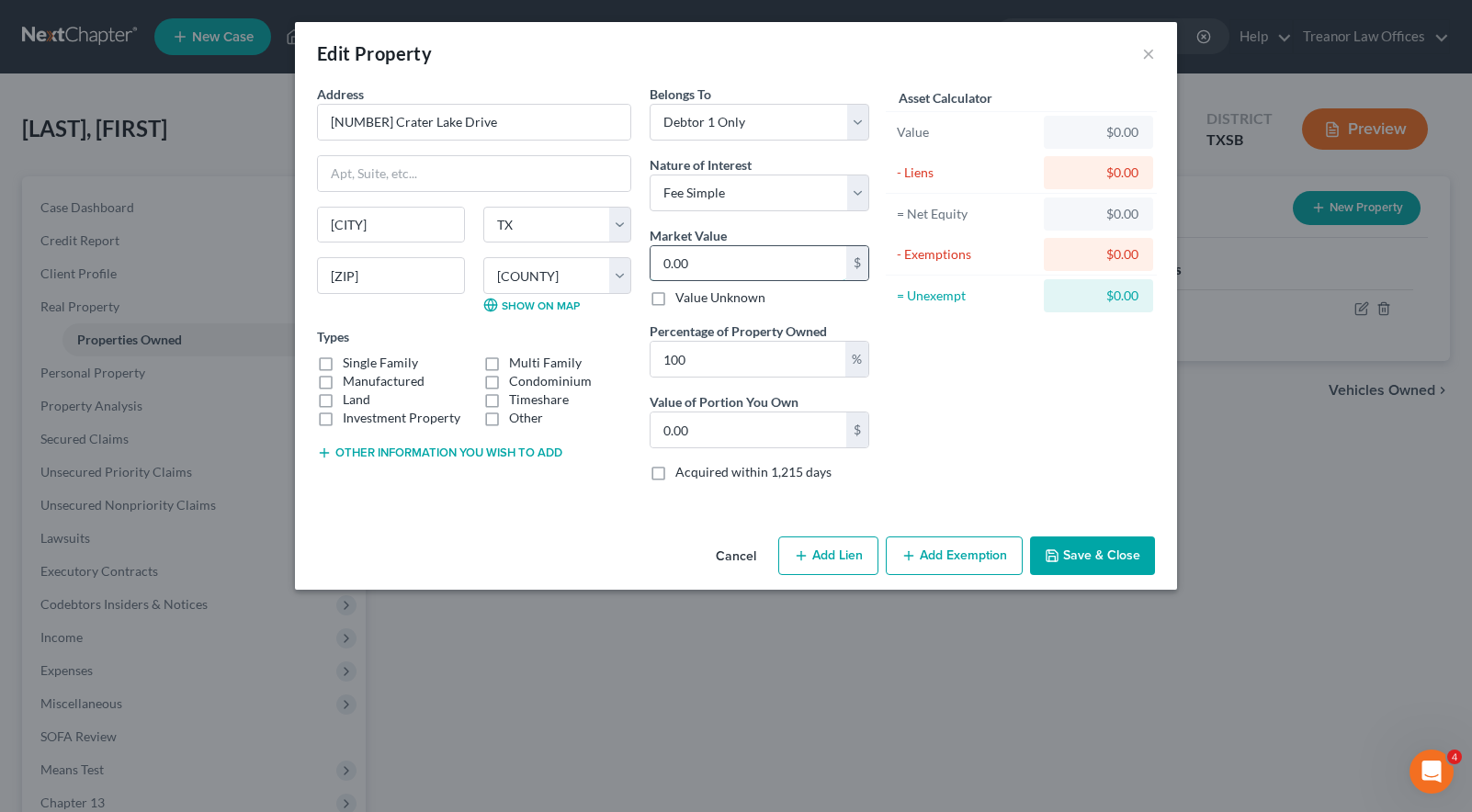 click on "0.00" at bounding box center (748, 264) 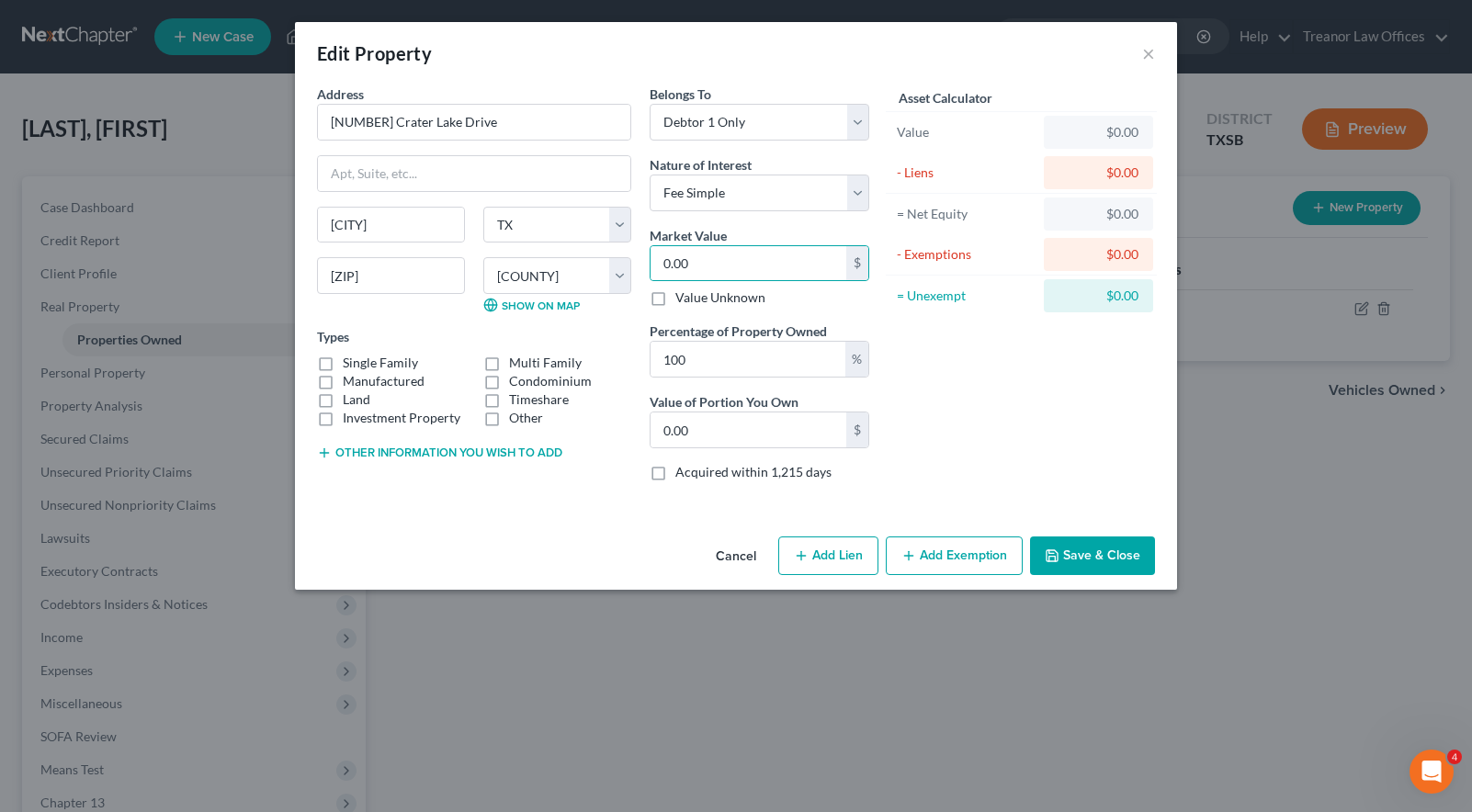 click on "Edit Property ×" at bounding box center (736, 53) 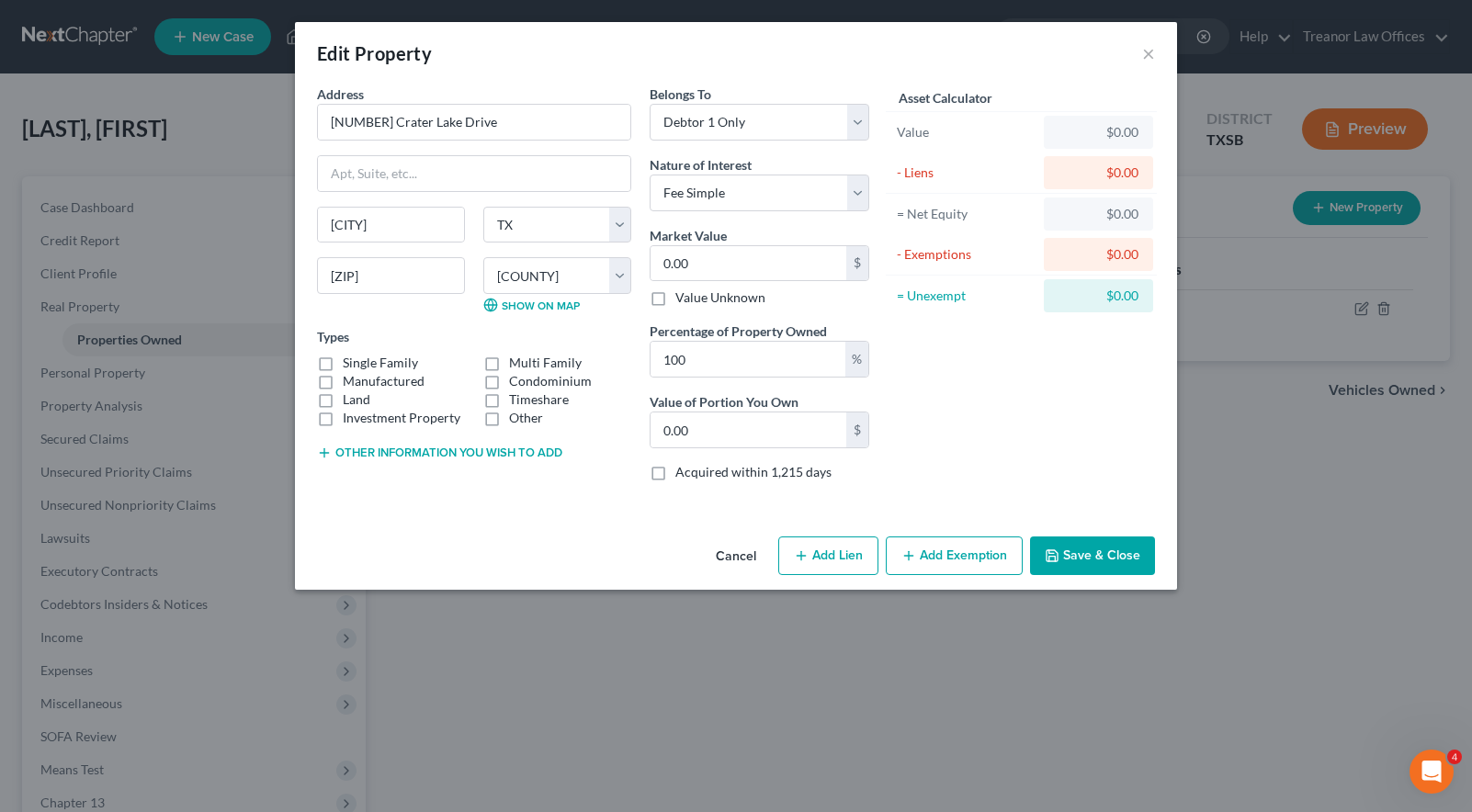 click on "Edit Property ×" at bounding box center (736, 53) 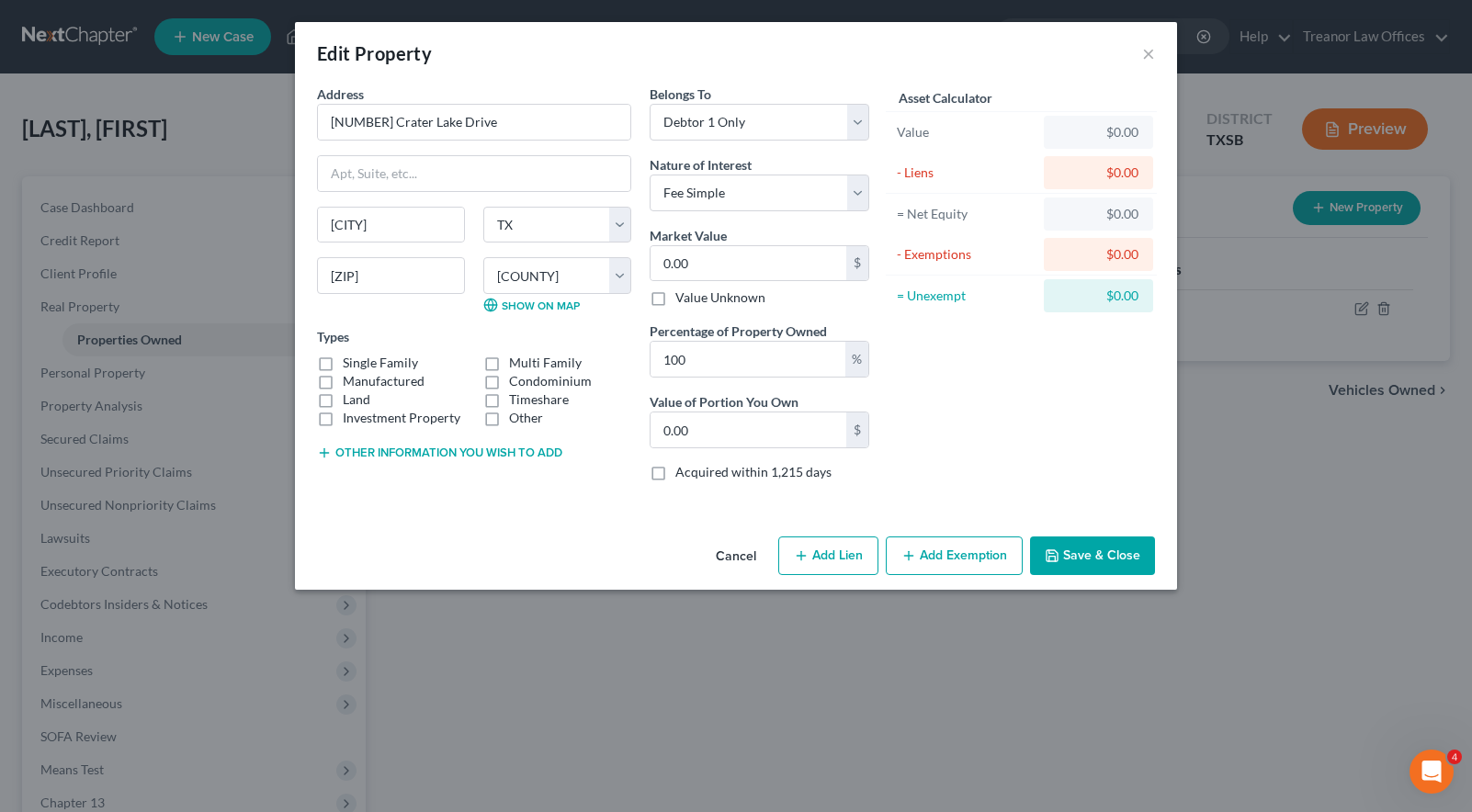 click on "Save & Close" at bounding box center [1093, 556] 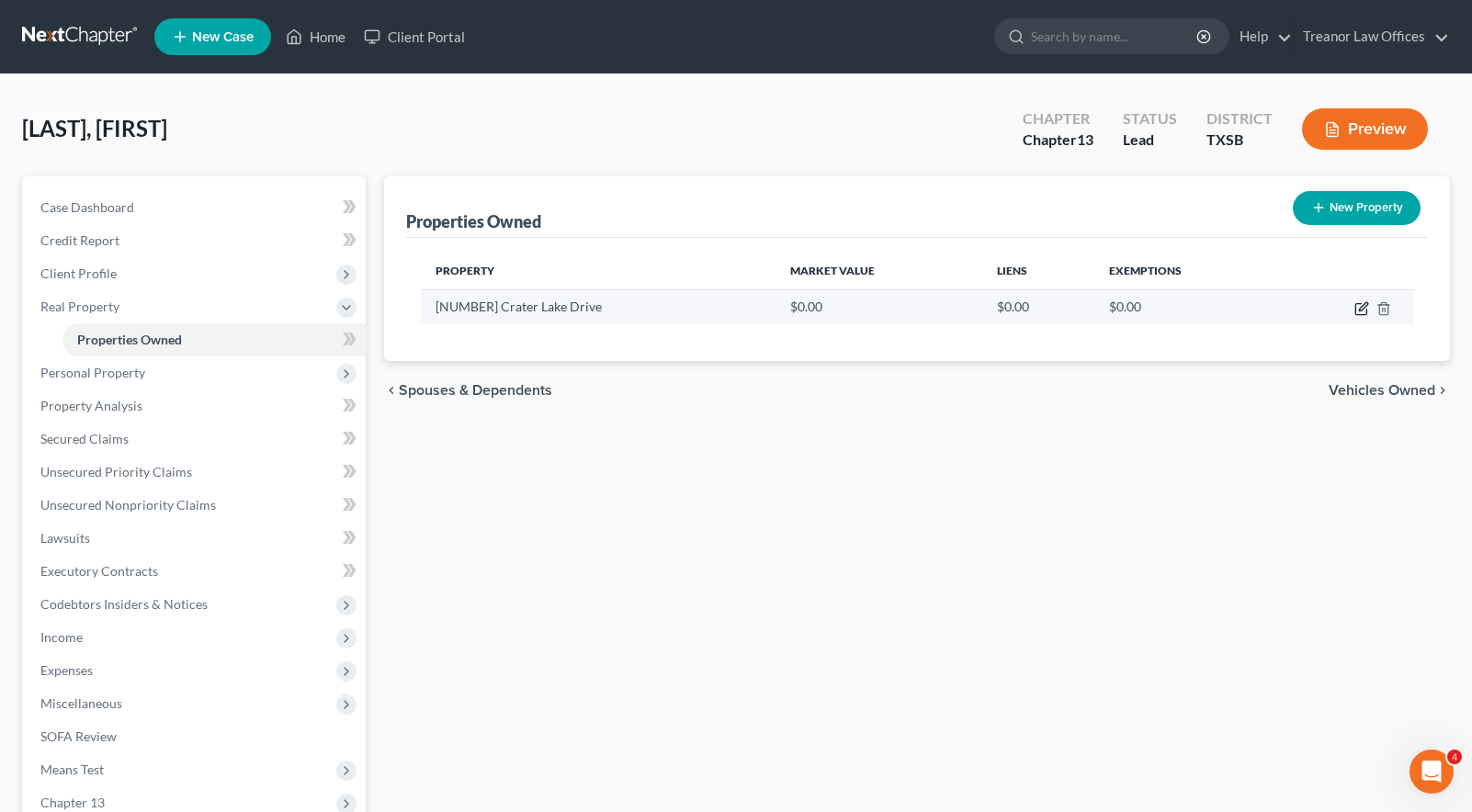 click 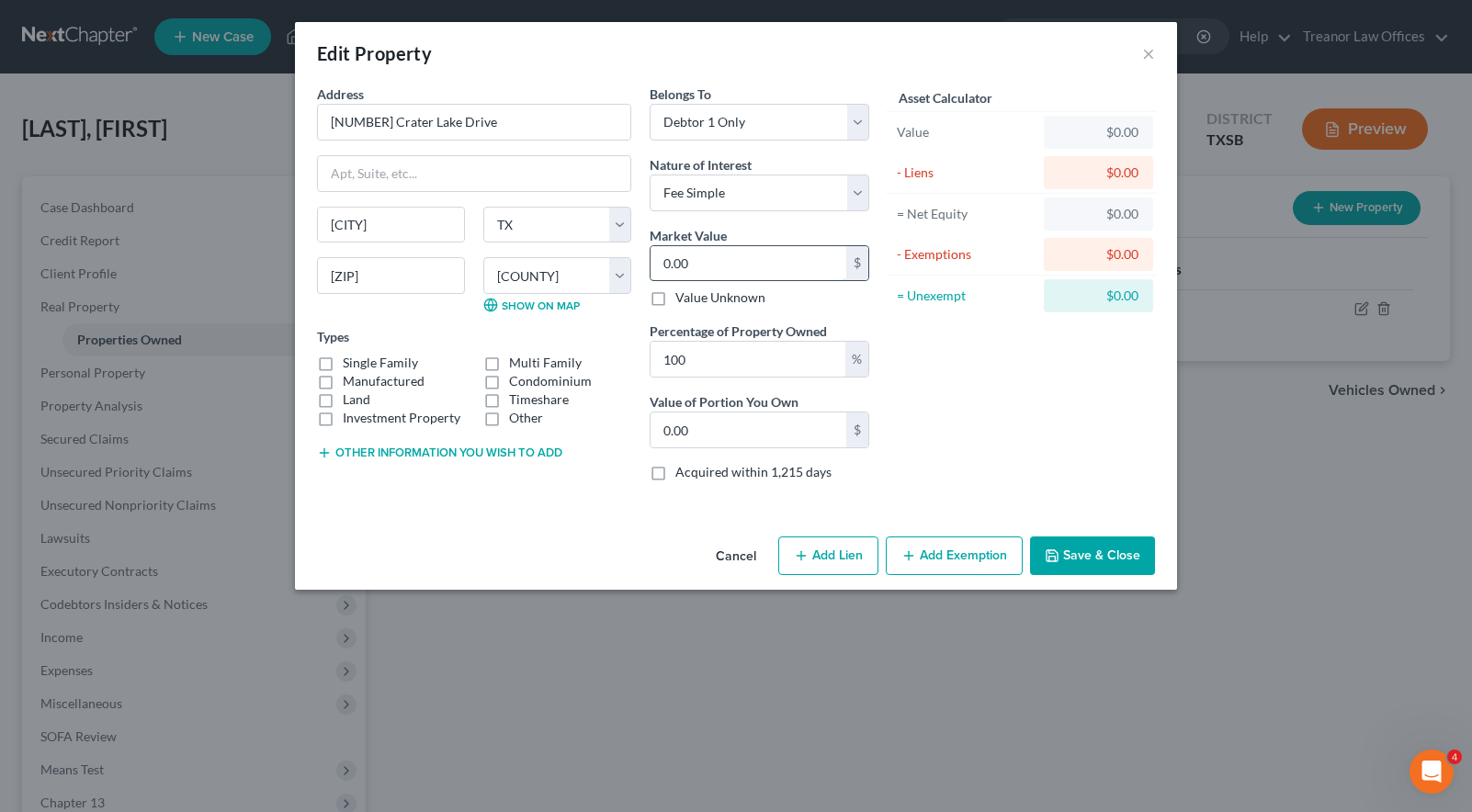 click on "0.00" at bounding box center (748, 264) 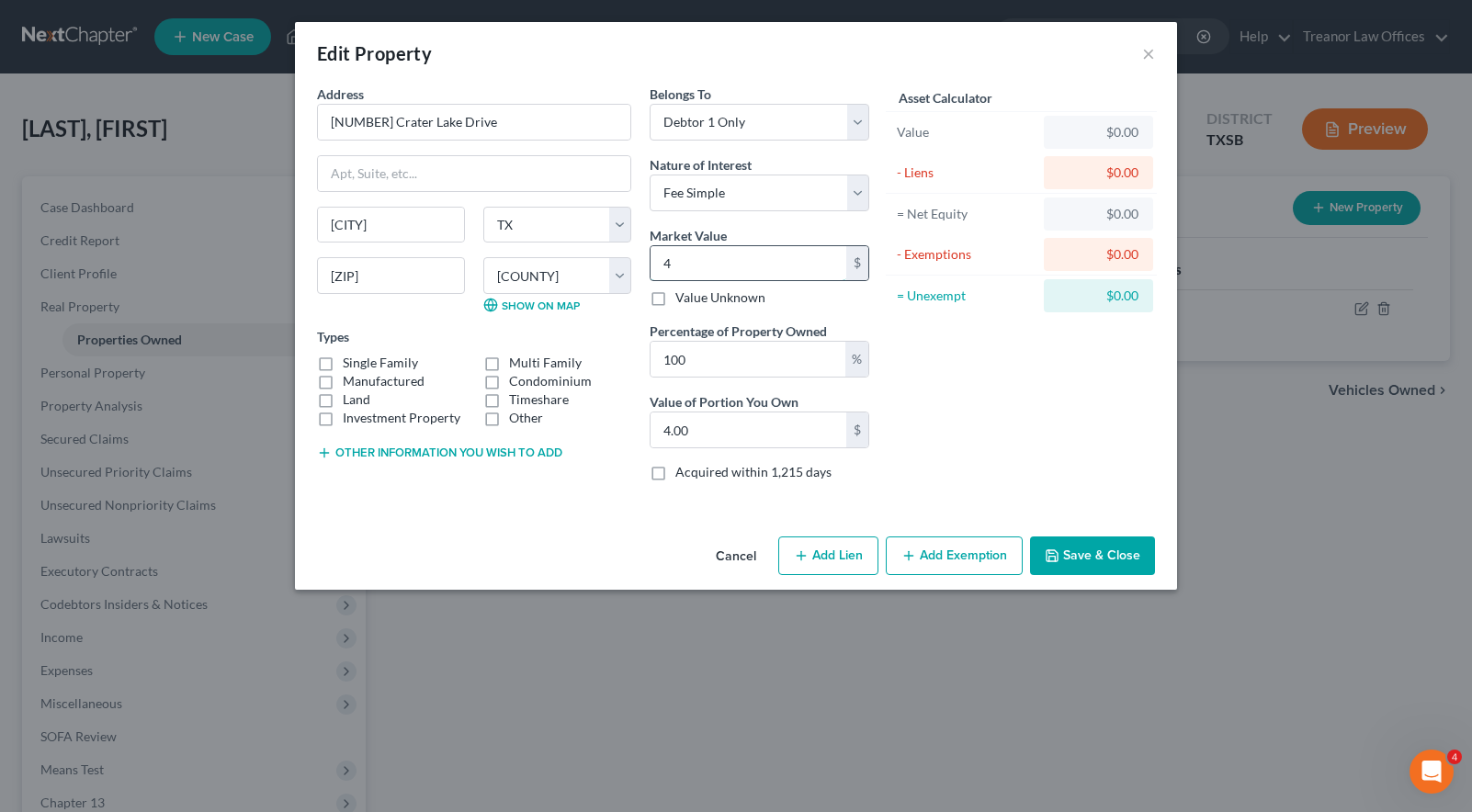 type on "45" 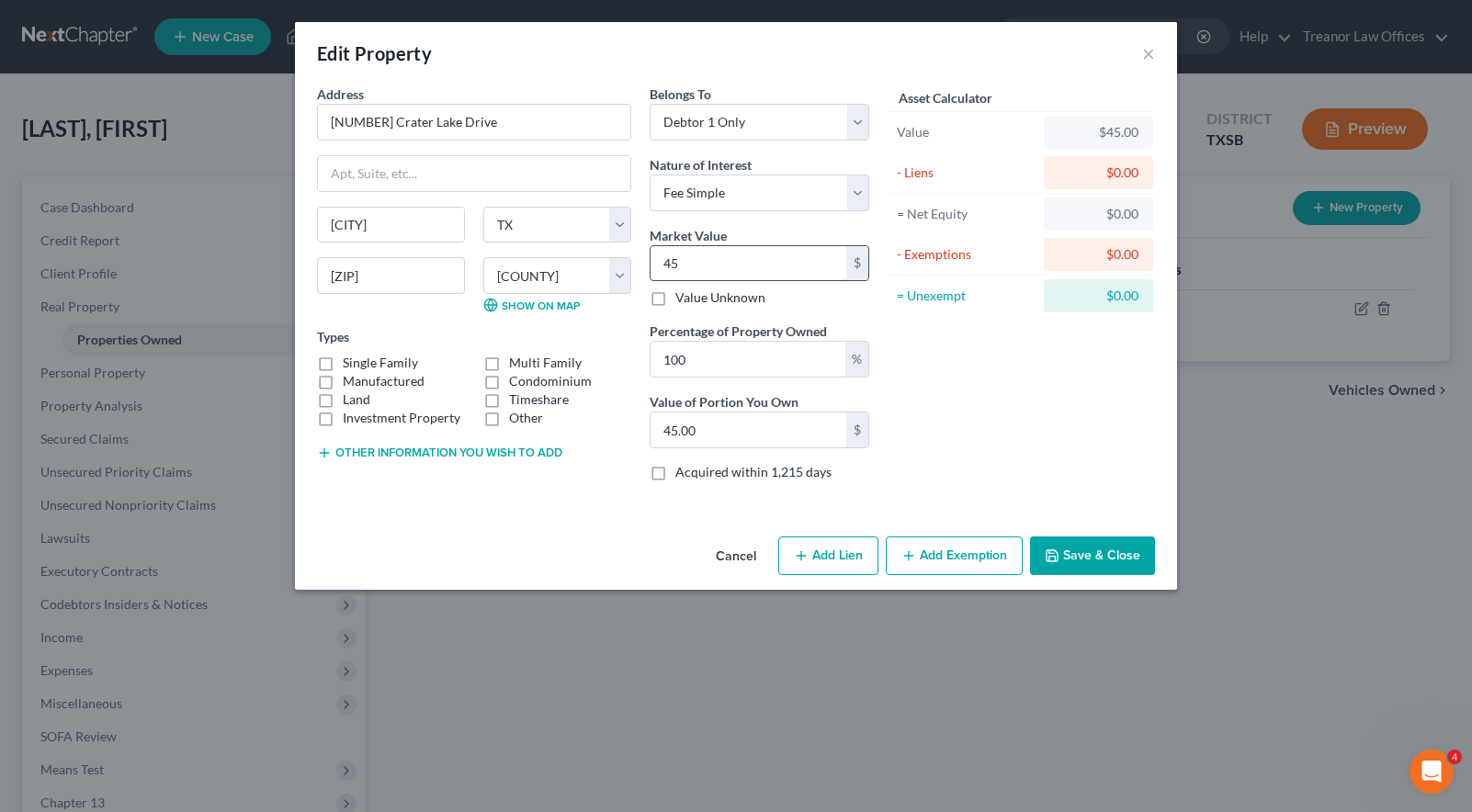 type on "451" 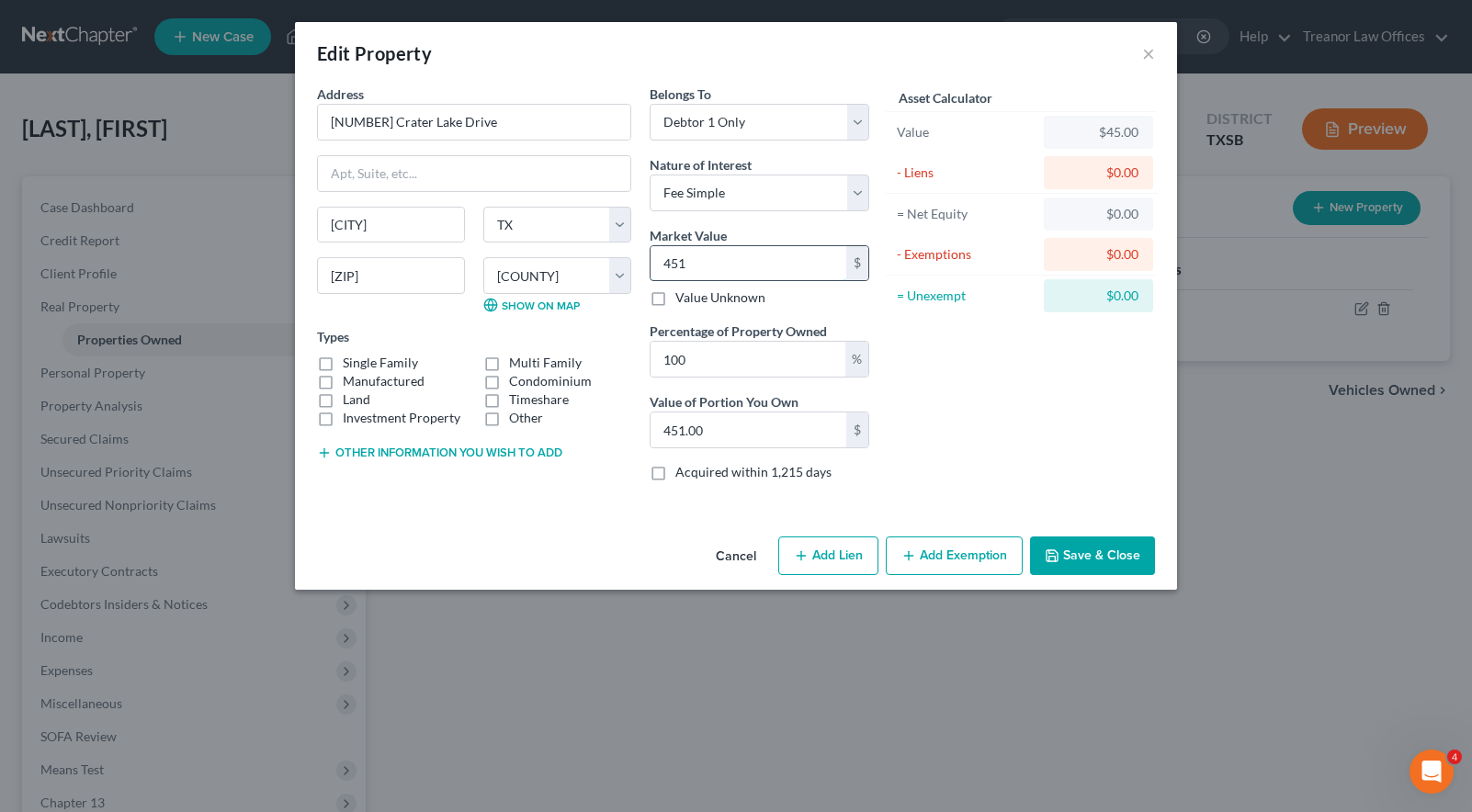 type on "[NUMBER]" 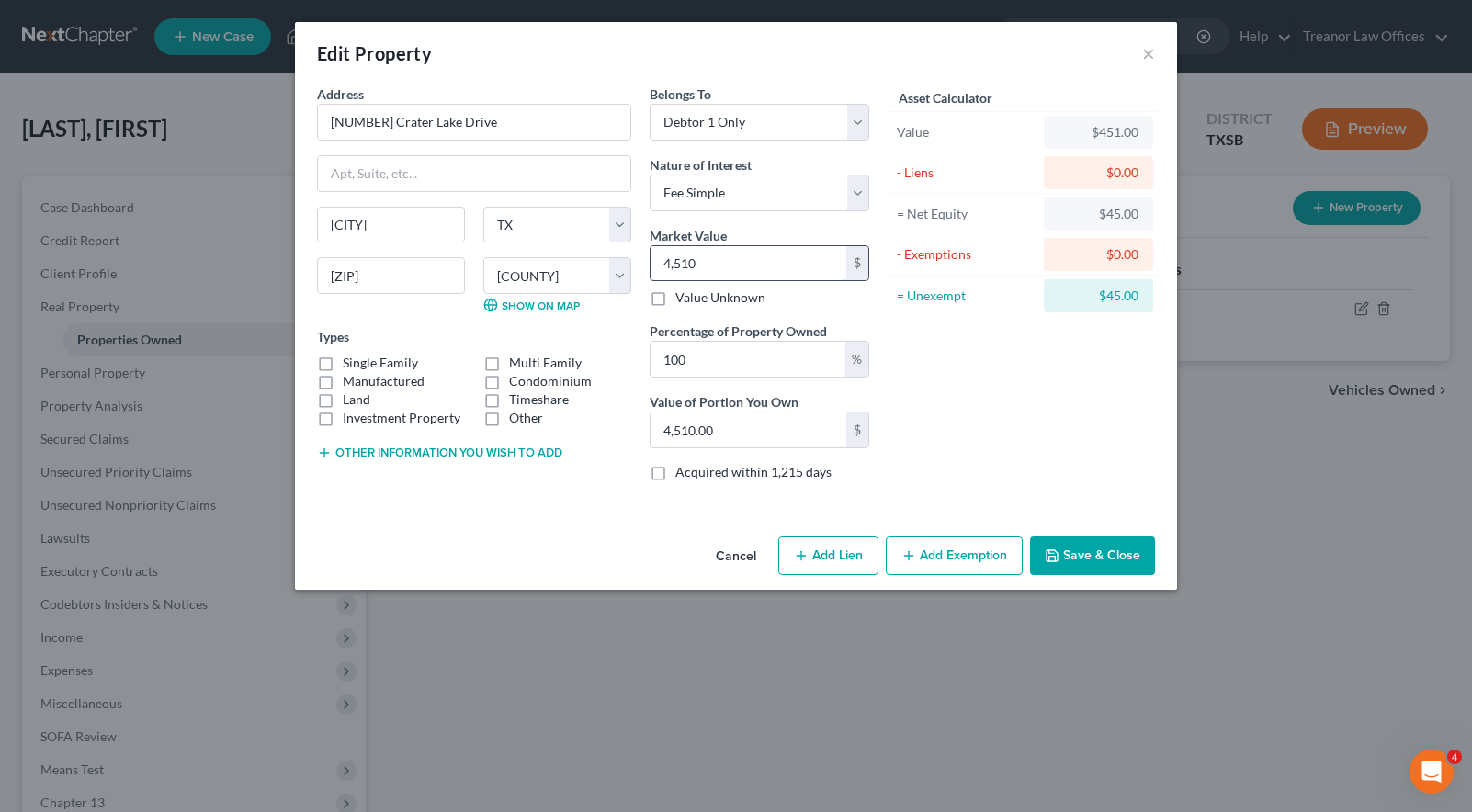 type on "[NUMBER]" 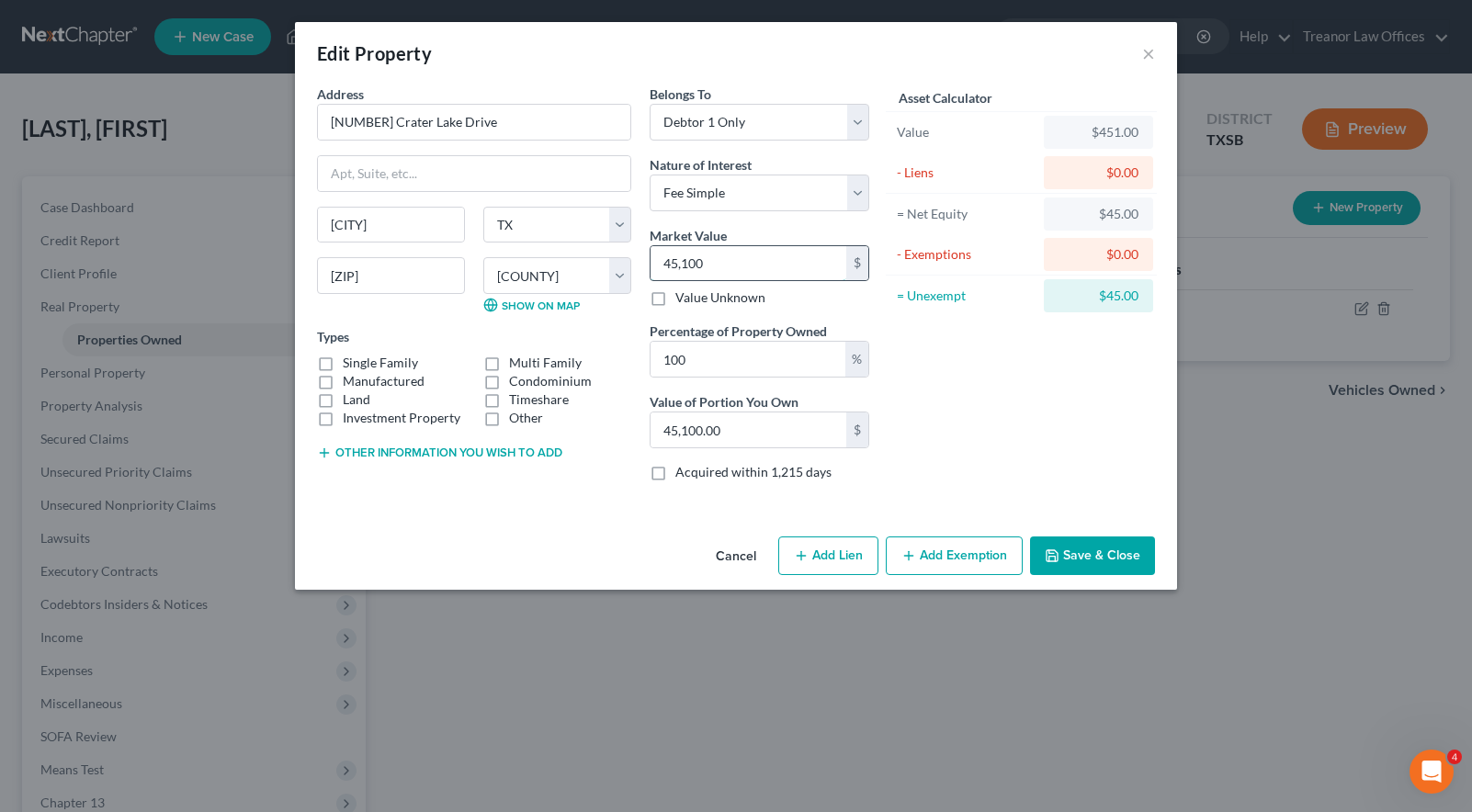 type on "[NUMBER]" 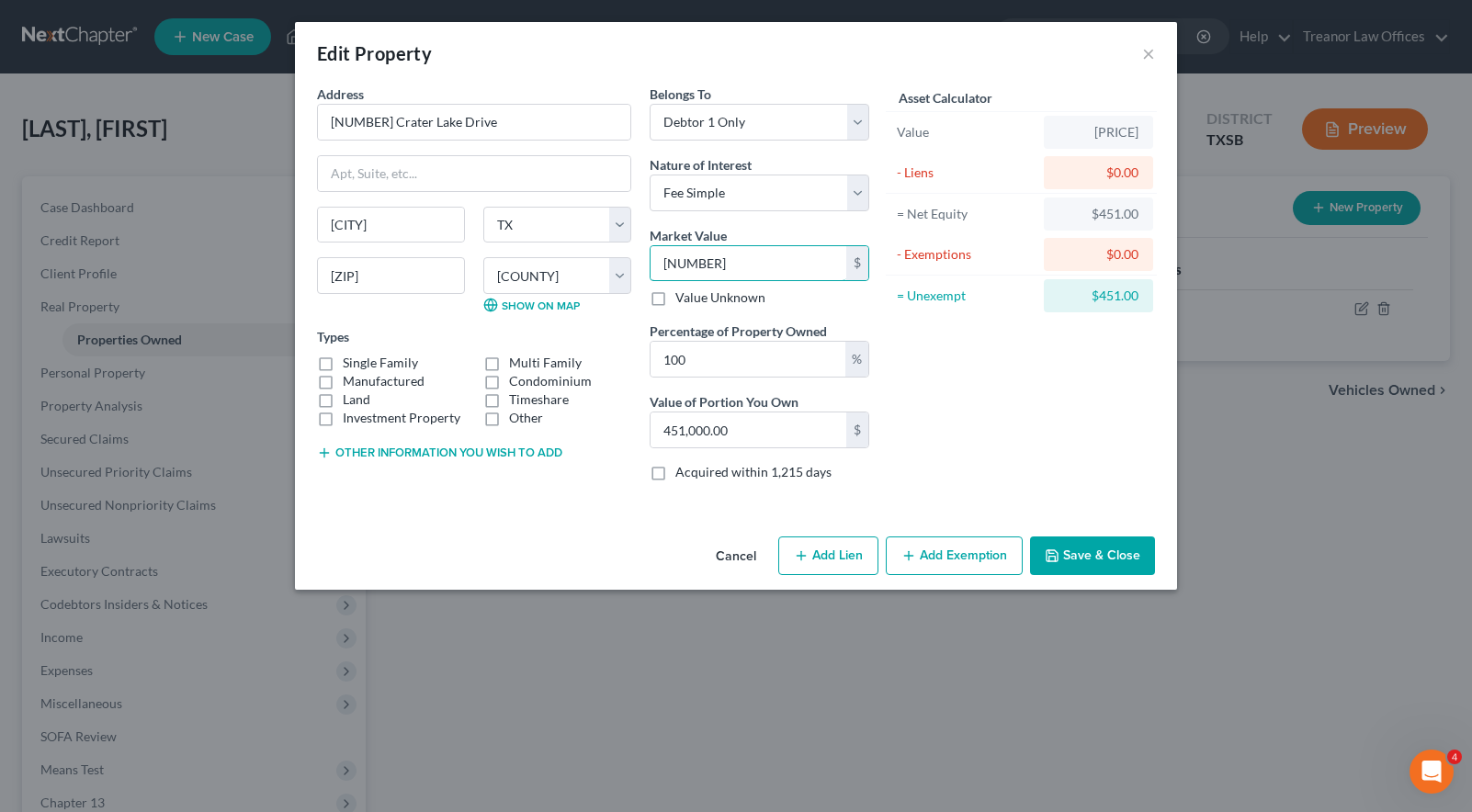 type on "[NUMBER]" 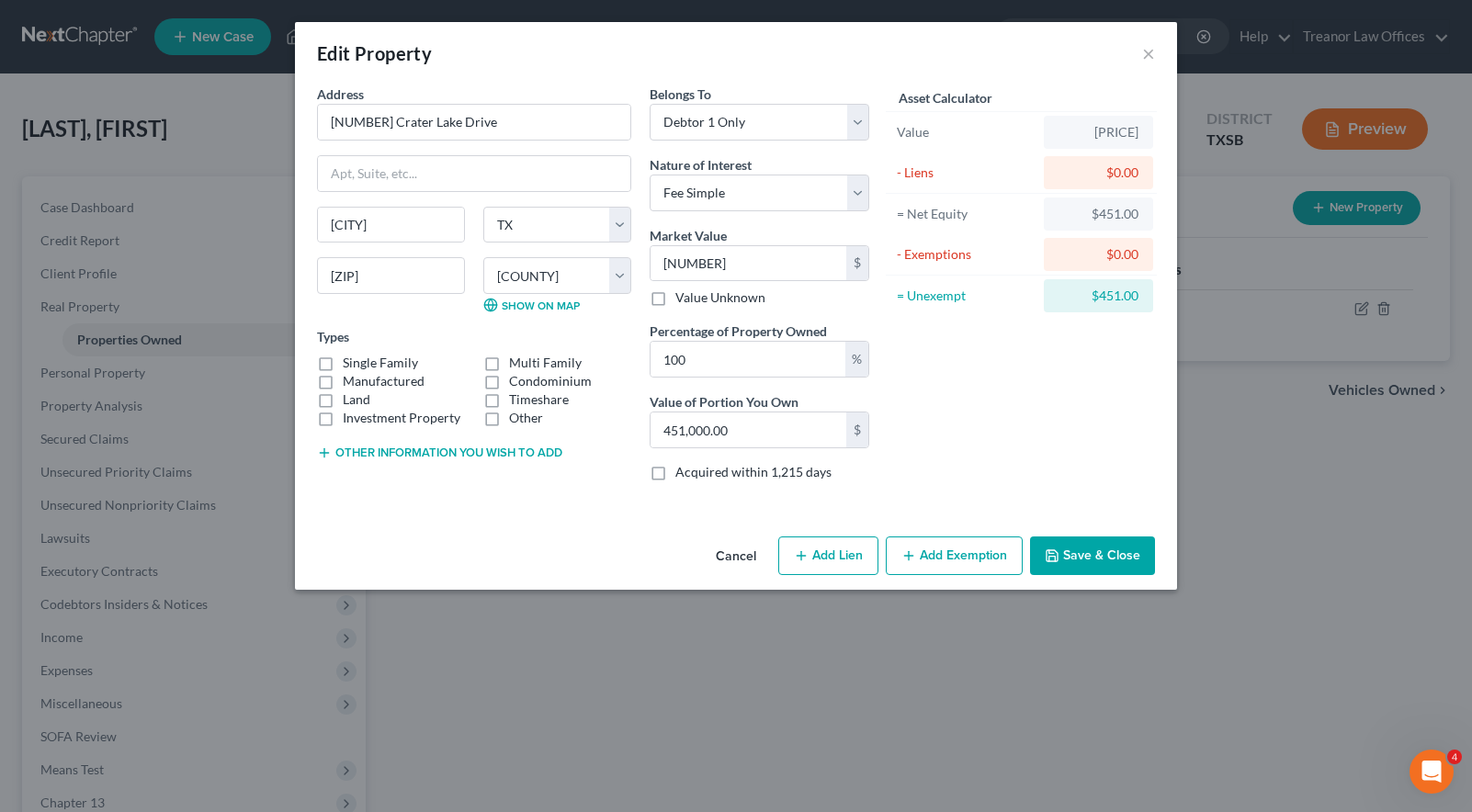 click on "Value Unknown" at bounding box center [759, 298] 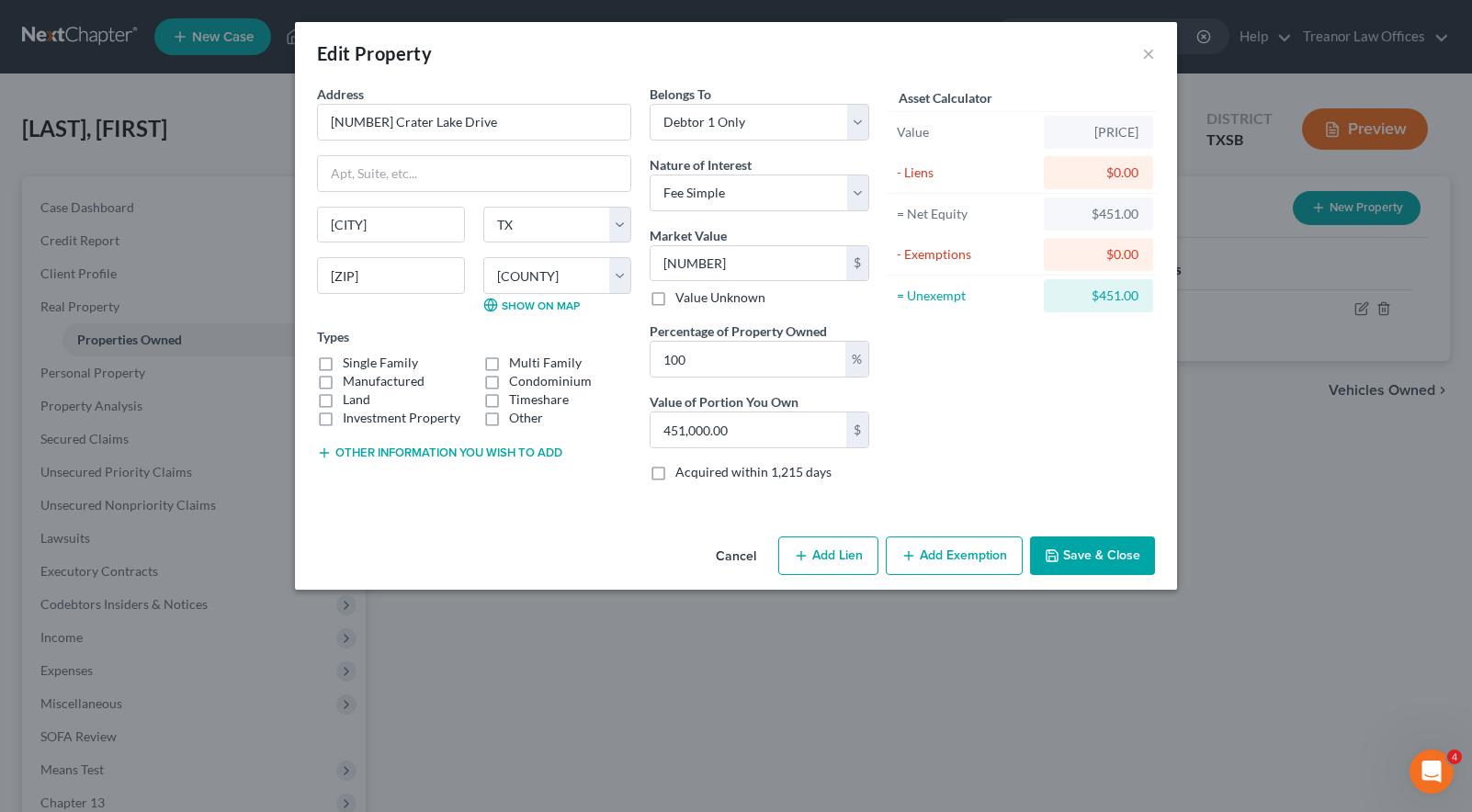 click on "Single Family Multi Family Manufactured Condominium Land Timeshare Investment Property Other" at bounding box center (474, 390) 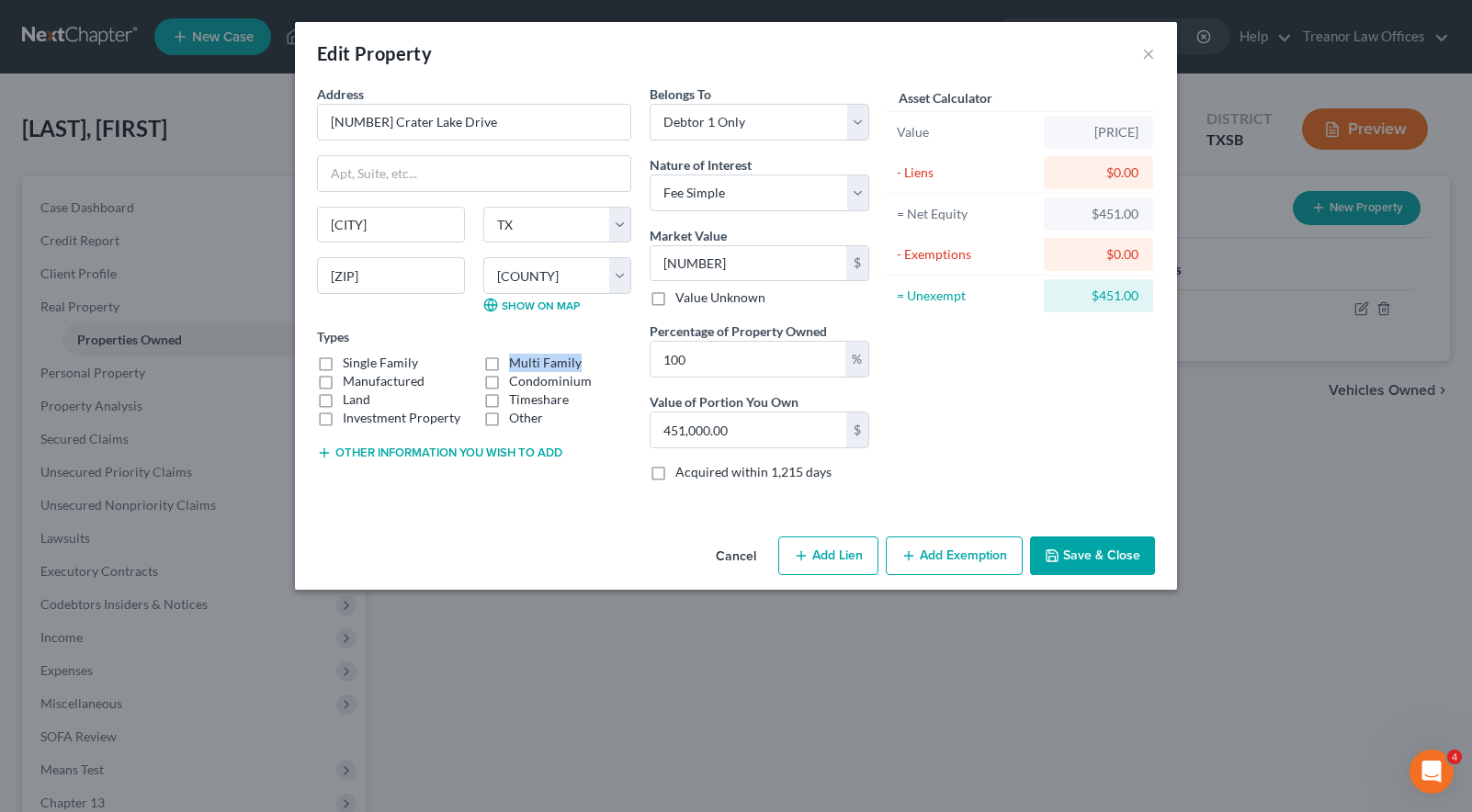 click on "Single Family" at bounding box center [380, 363] 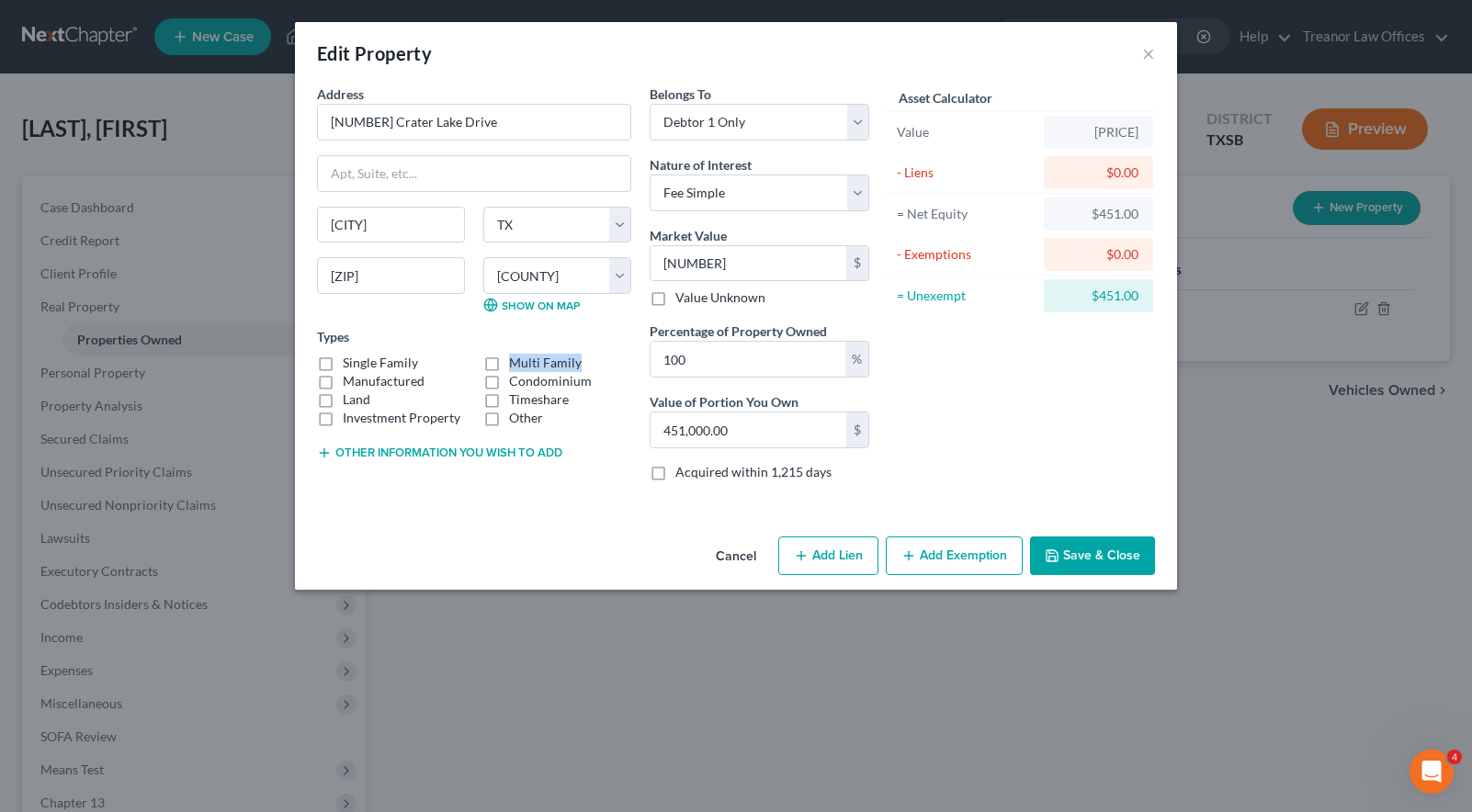 click on "Single Family" at bounding box center [356, 359] 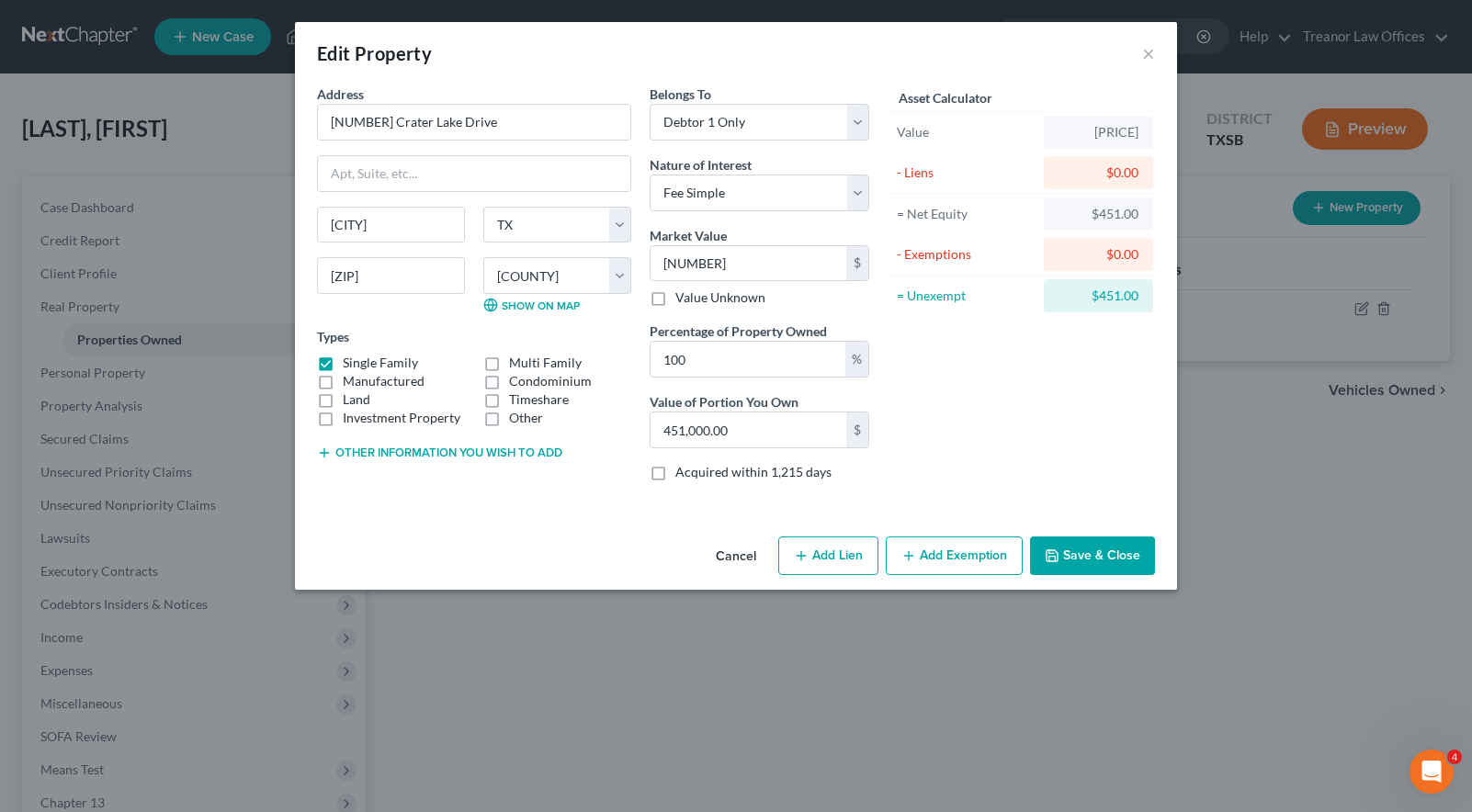 click on "Add Lien" at bounding box center [828, 556] 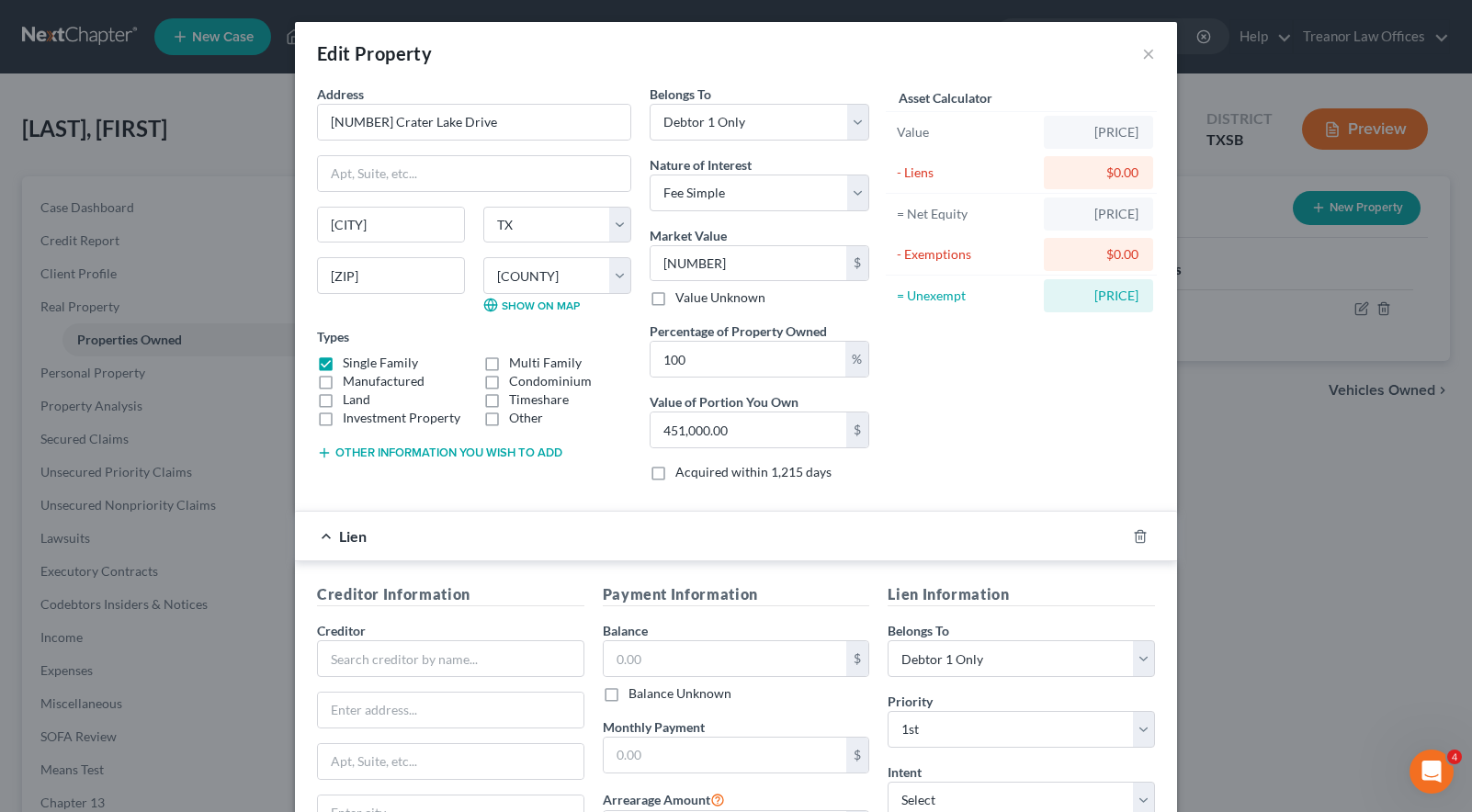 scroll, scrollTop: 255, scrollLeft: 0, axis: vertical 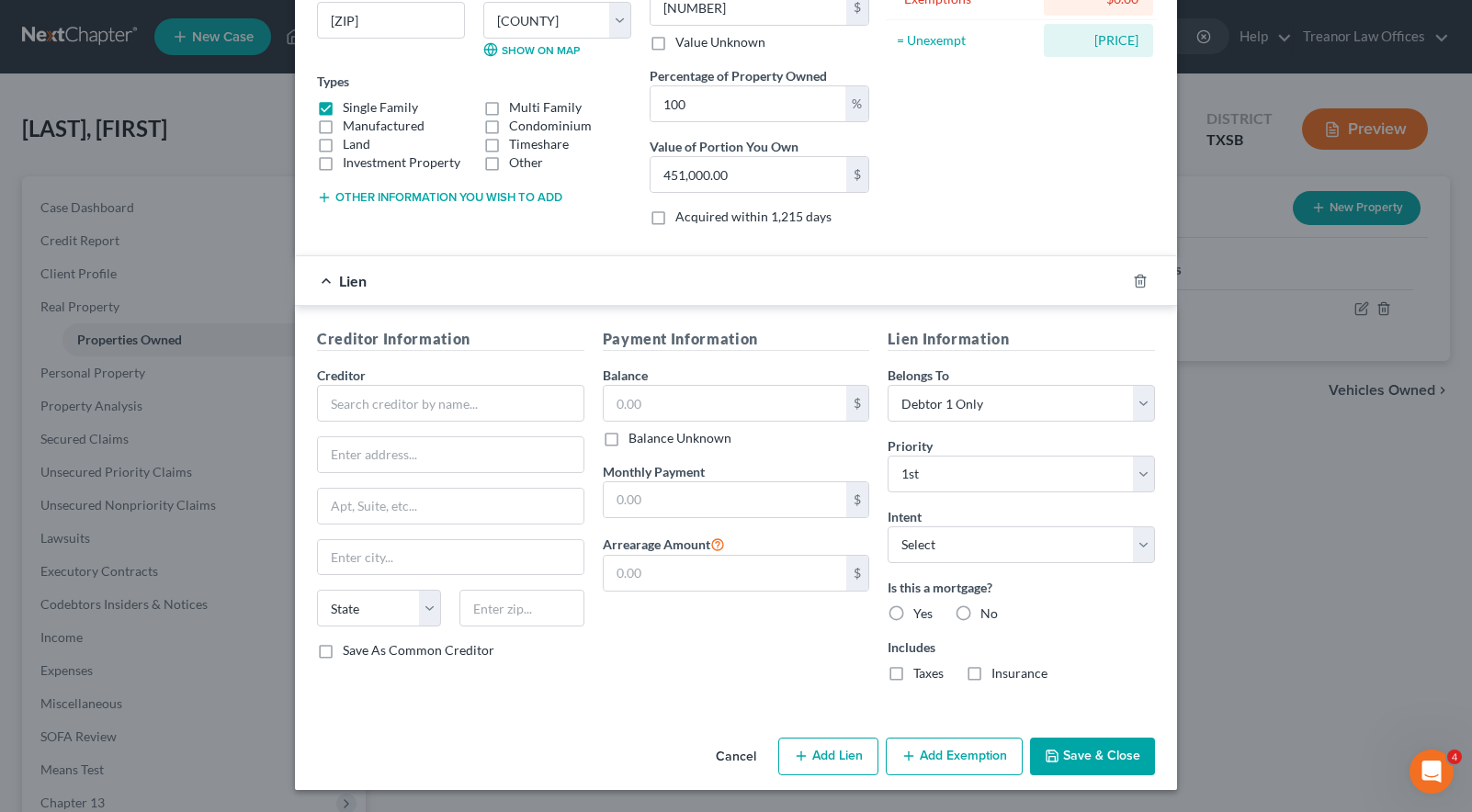 click on "Save & Close" at bounding box center [1093, 757] 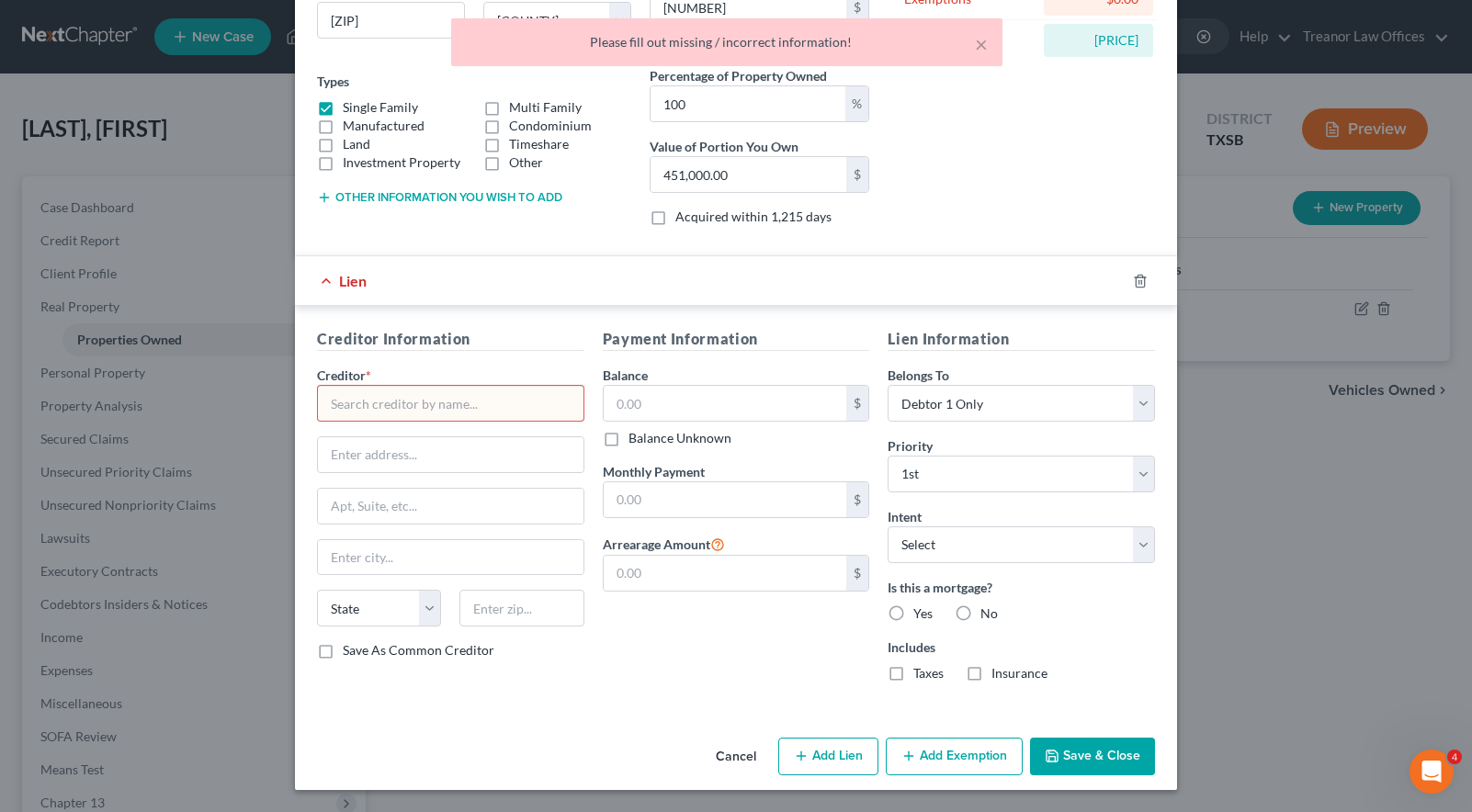 click on "Save & Close" at bounding box center [1093, 757] 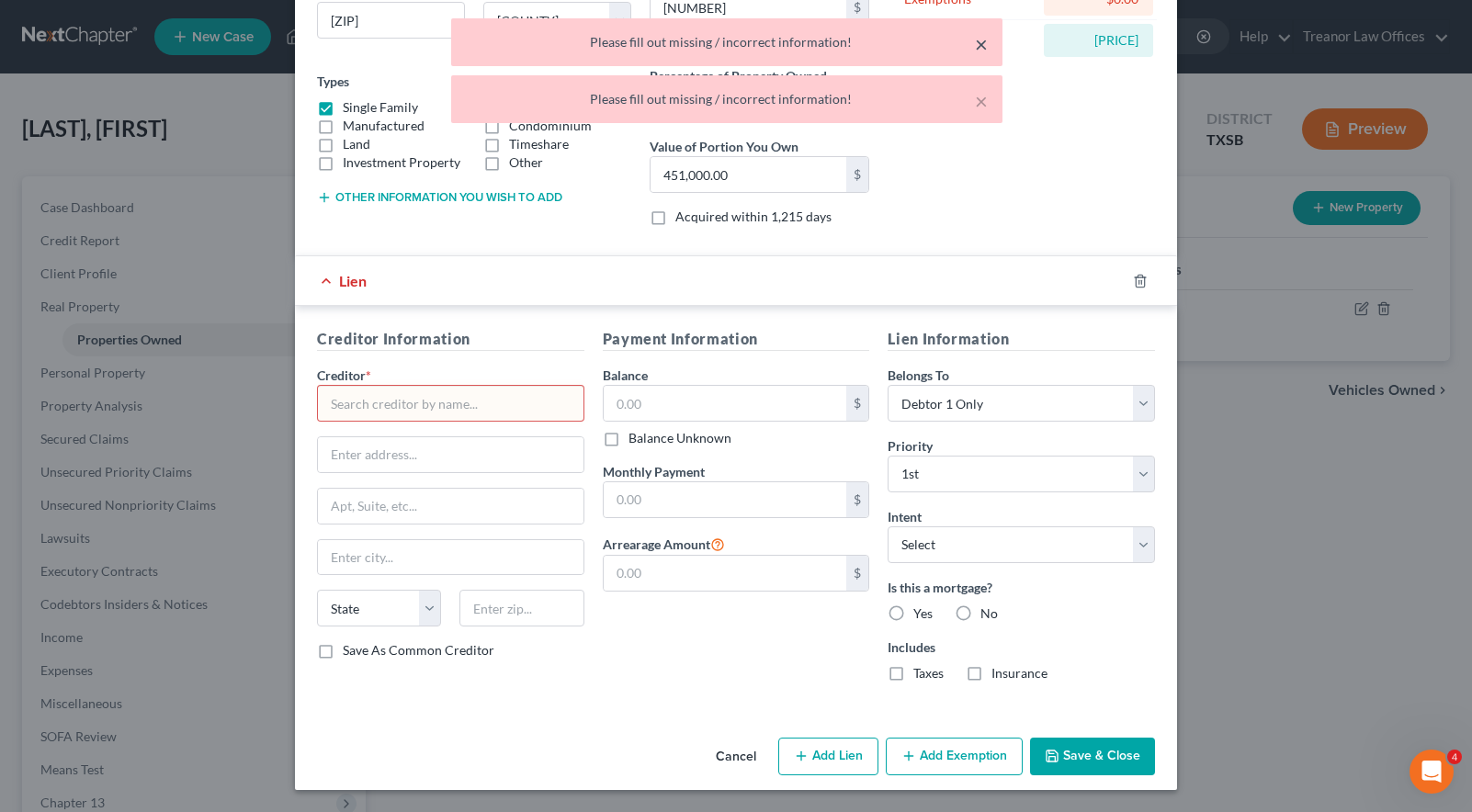click on "×" at bounding box center (981, 44) 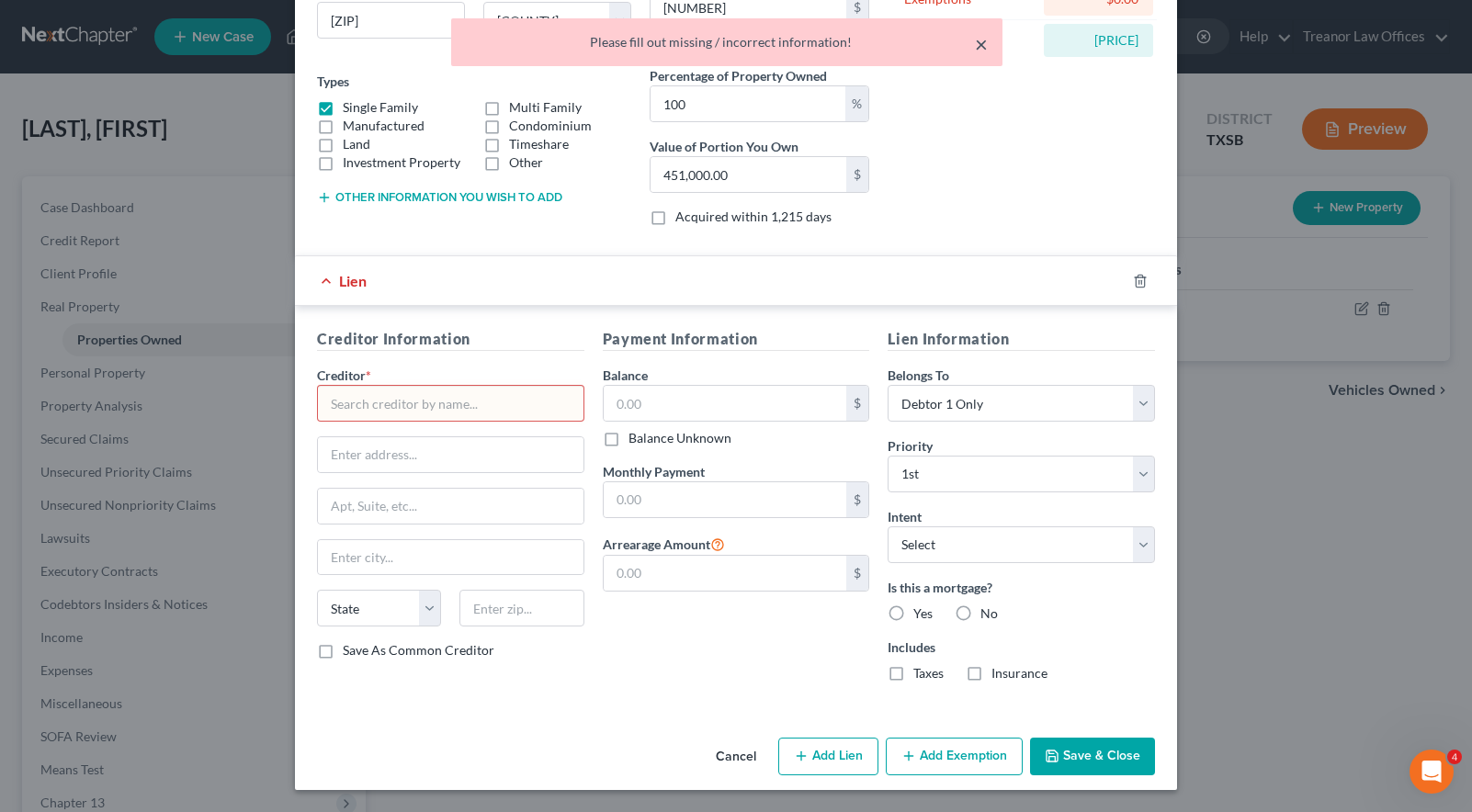 click on "×" at bounding box center [981, 44] 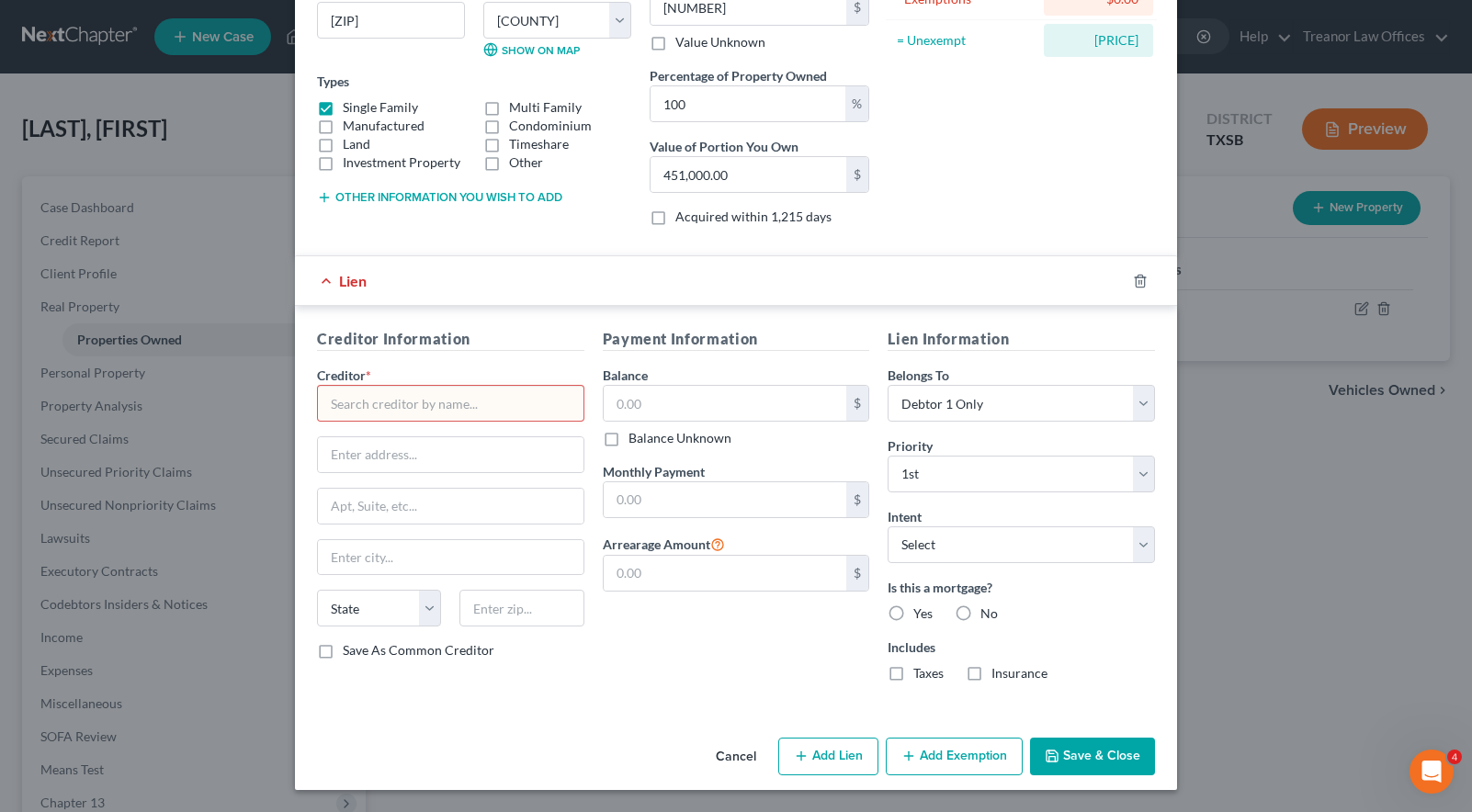 click on "Save & Close" at bounding box center (1093, 757) 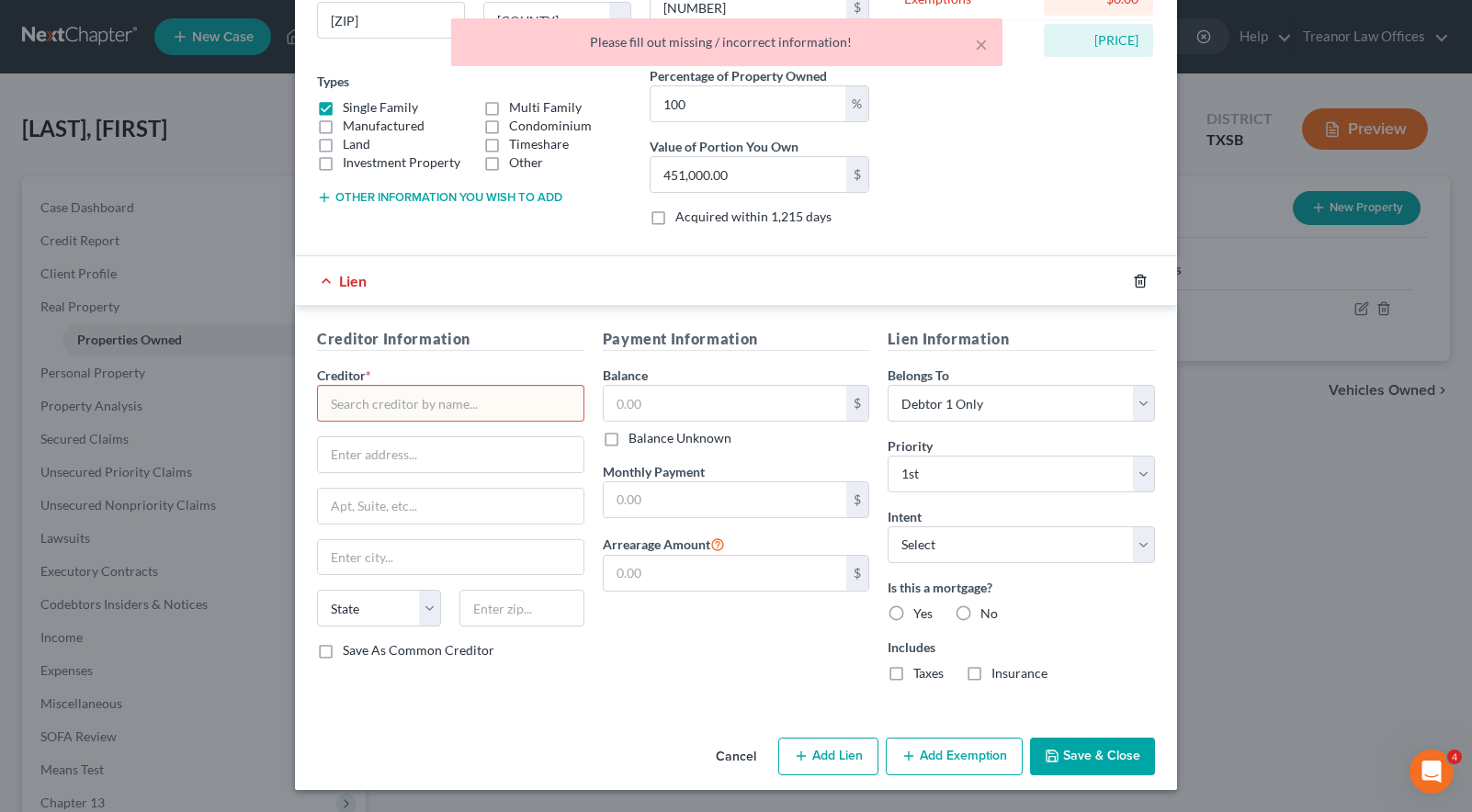click 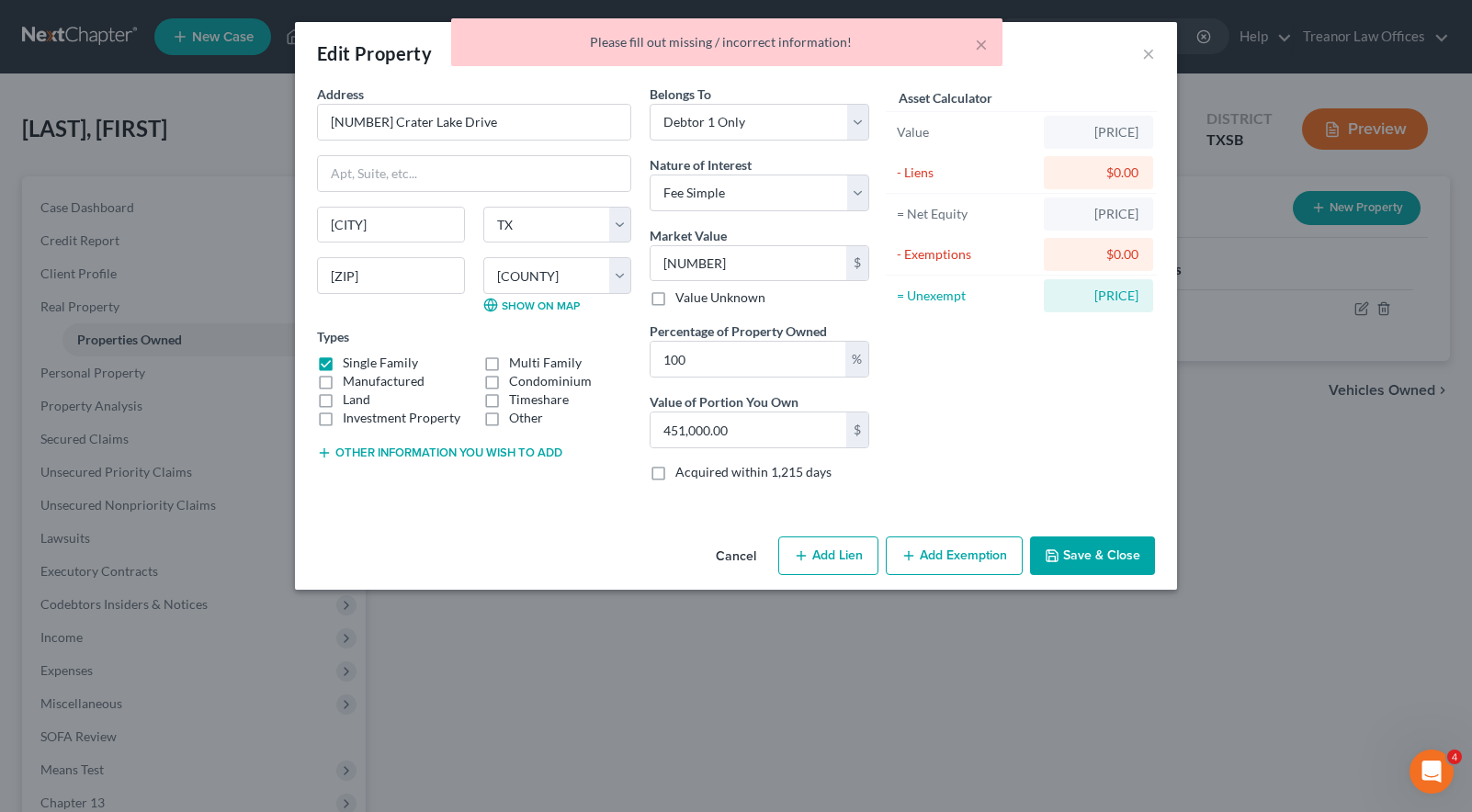 scroll, scrollTop: 0, scrollLeft: 0, axis: both 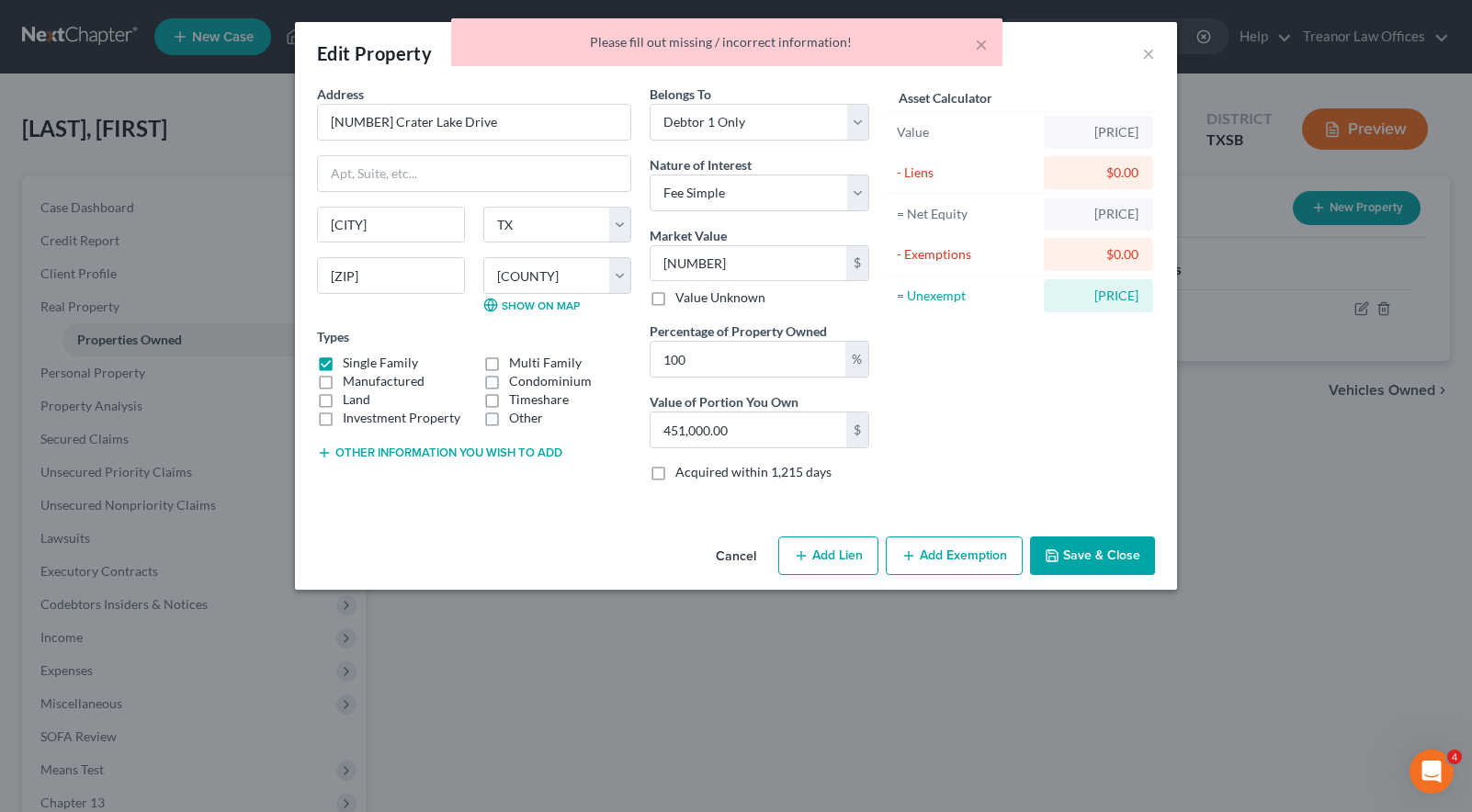 click on "Save & Close" at bounding box center [1093, 556] 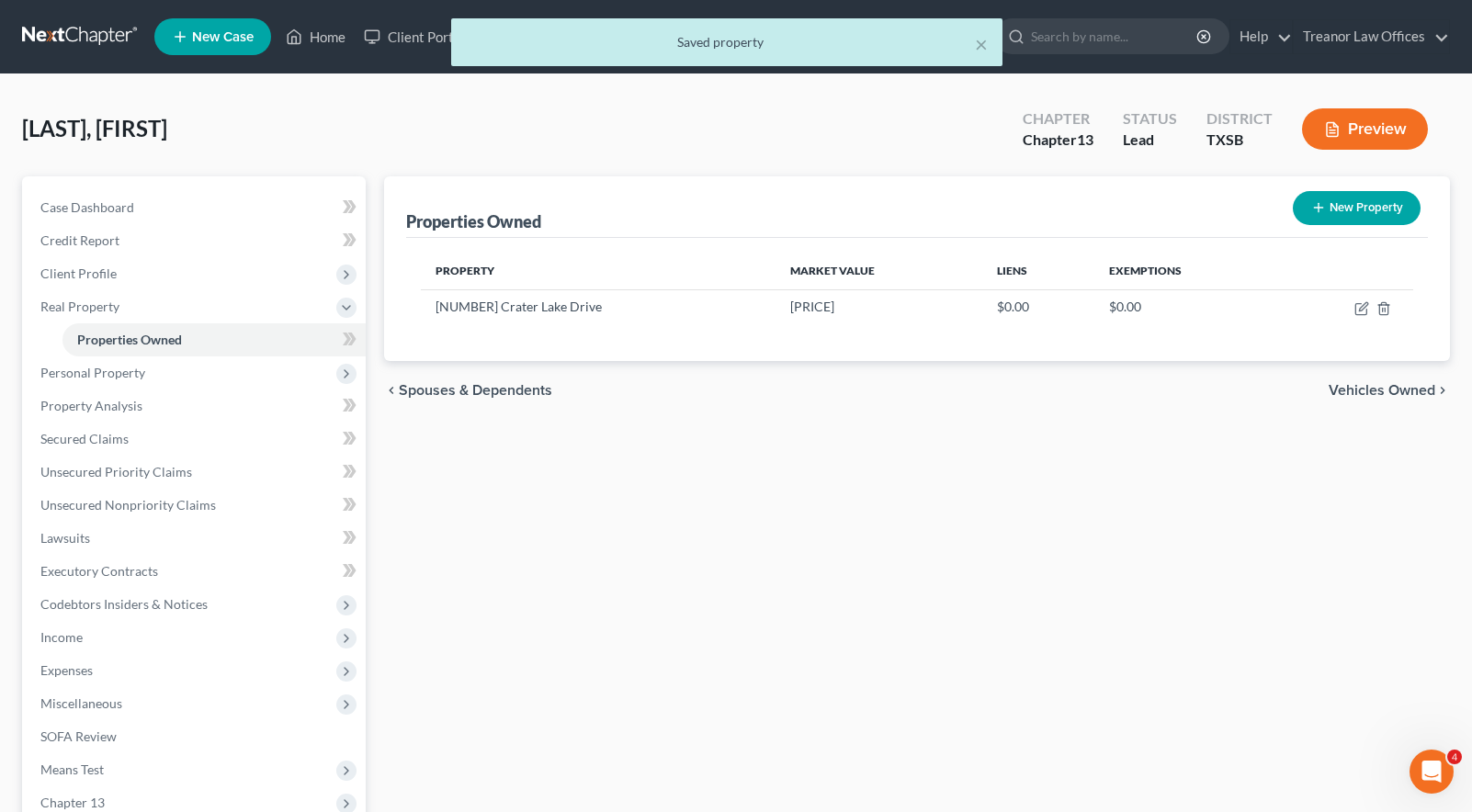 click on "New Property
Property Market Value Liens Exemptions 207 Crater Lake Drive $451,000.00 $0.00 $0.00
chevron_left
Spouses & Dependents
Vehicles Owned
chevron_right" at bounding box center [917, 591] 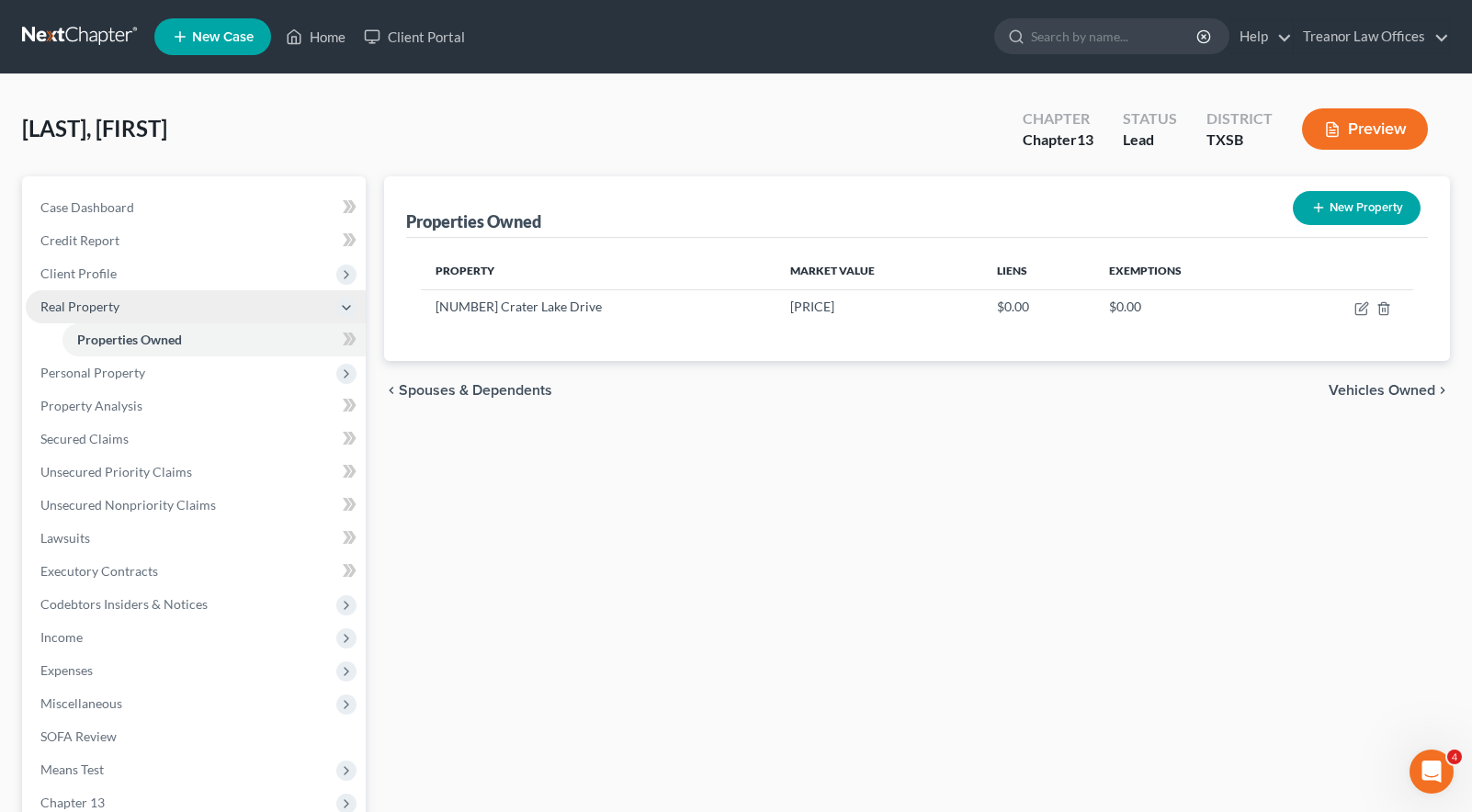 click on "Real Property" at bounding box center [80, 306] 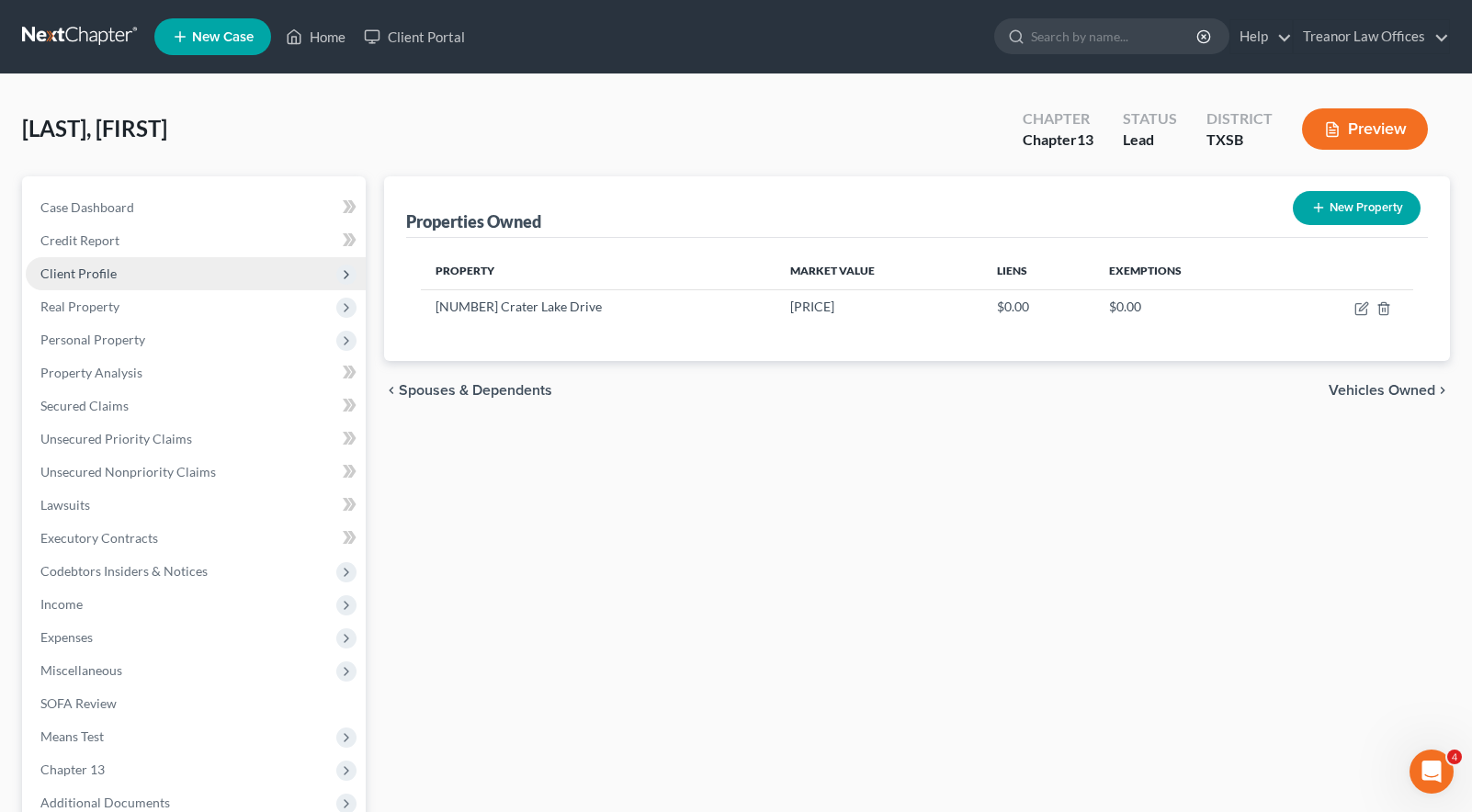 click on "Client Profile" at bounding box center (196, 274) 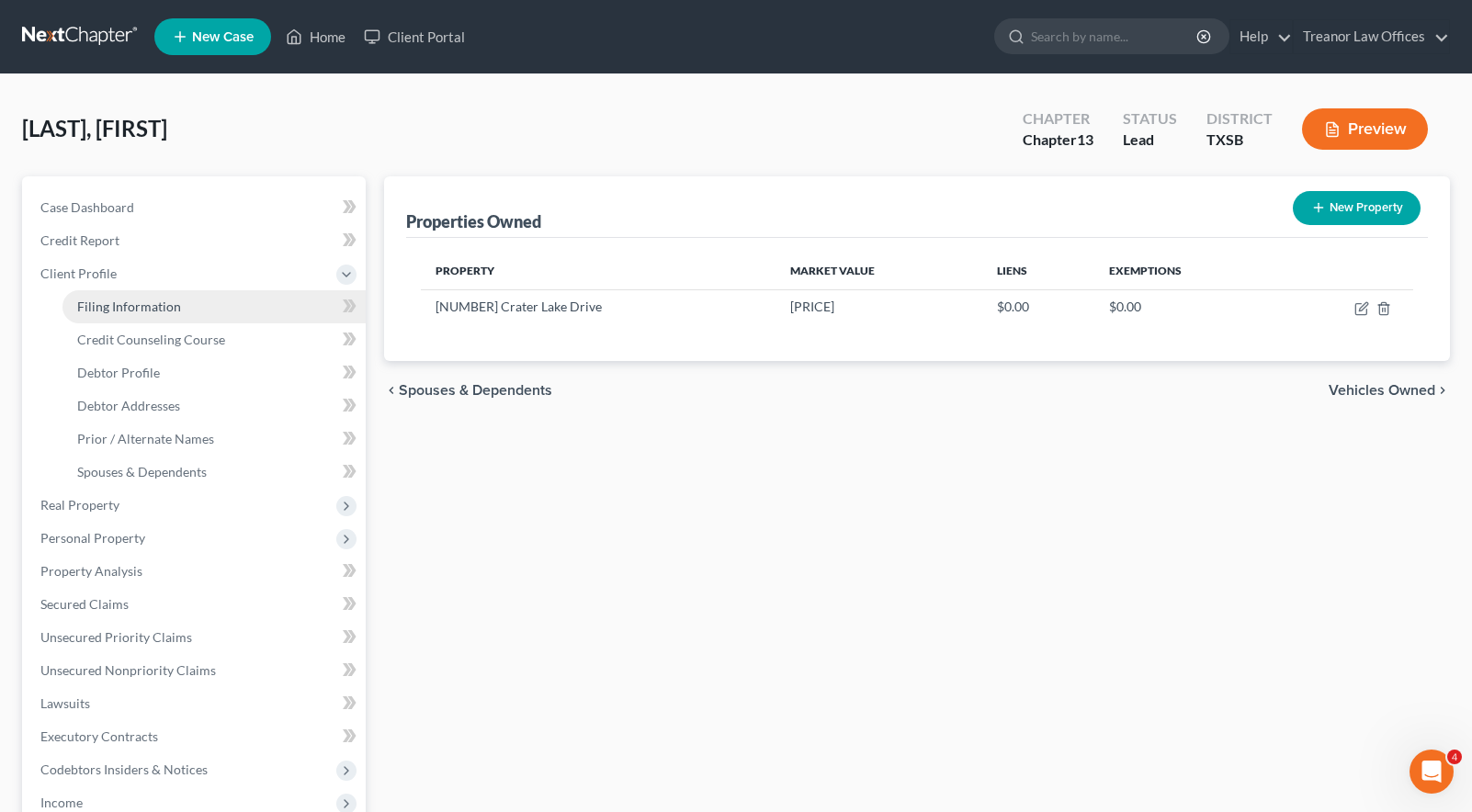 click on "Filing Information" at bounding box center [129, 306] 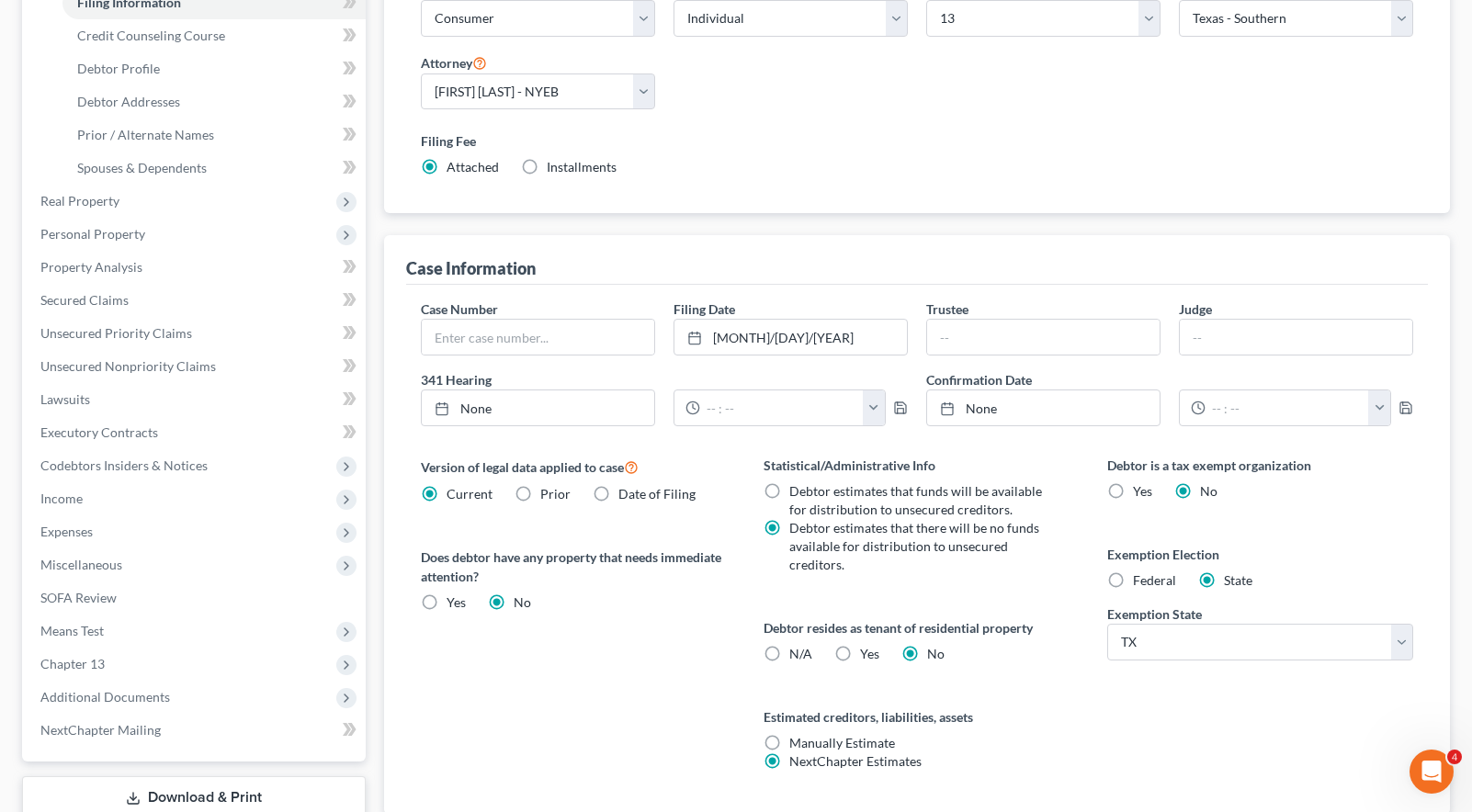 scroll, scrollTop: 306, scrollLeft: 0, axis: vertical 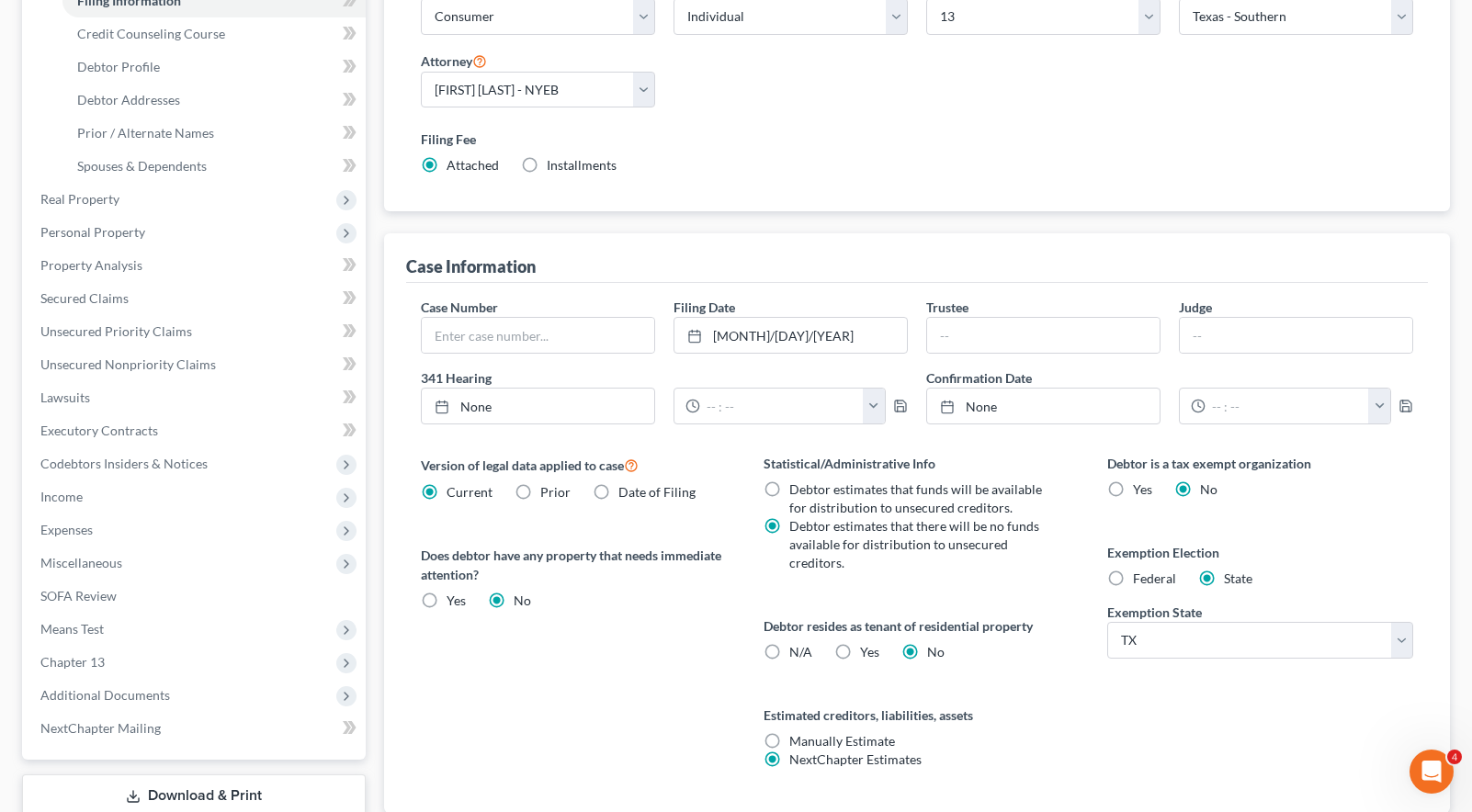 click on "Installments Installments" at bounding box center (582, 165) 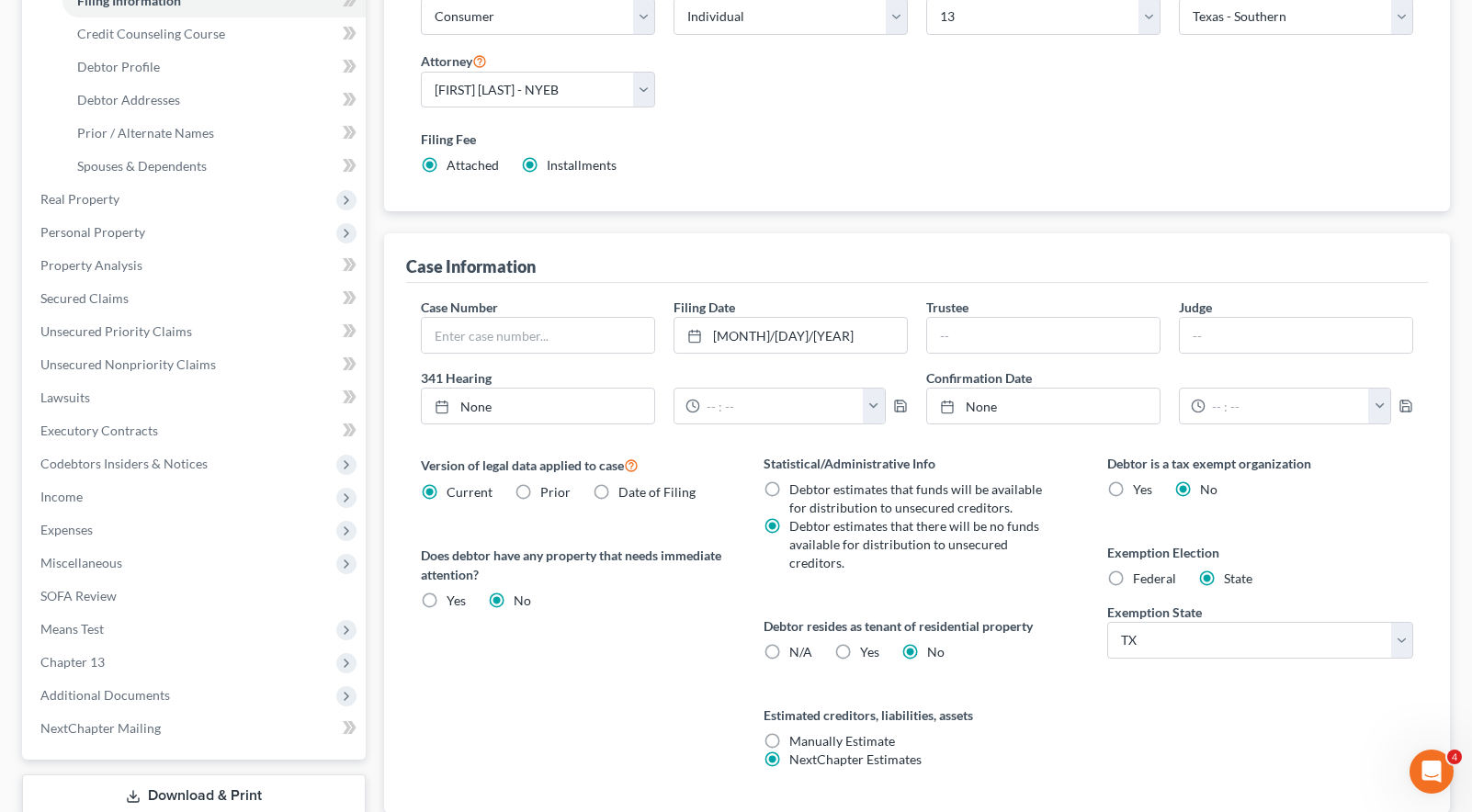 radio on "false" 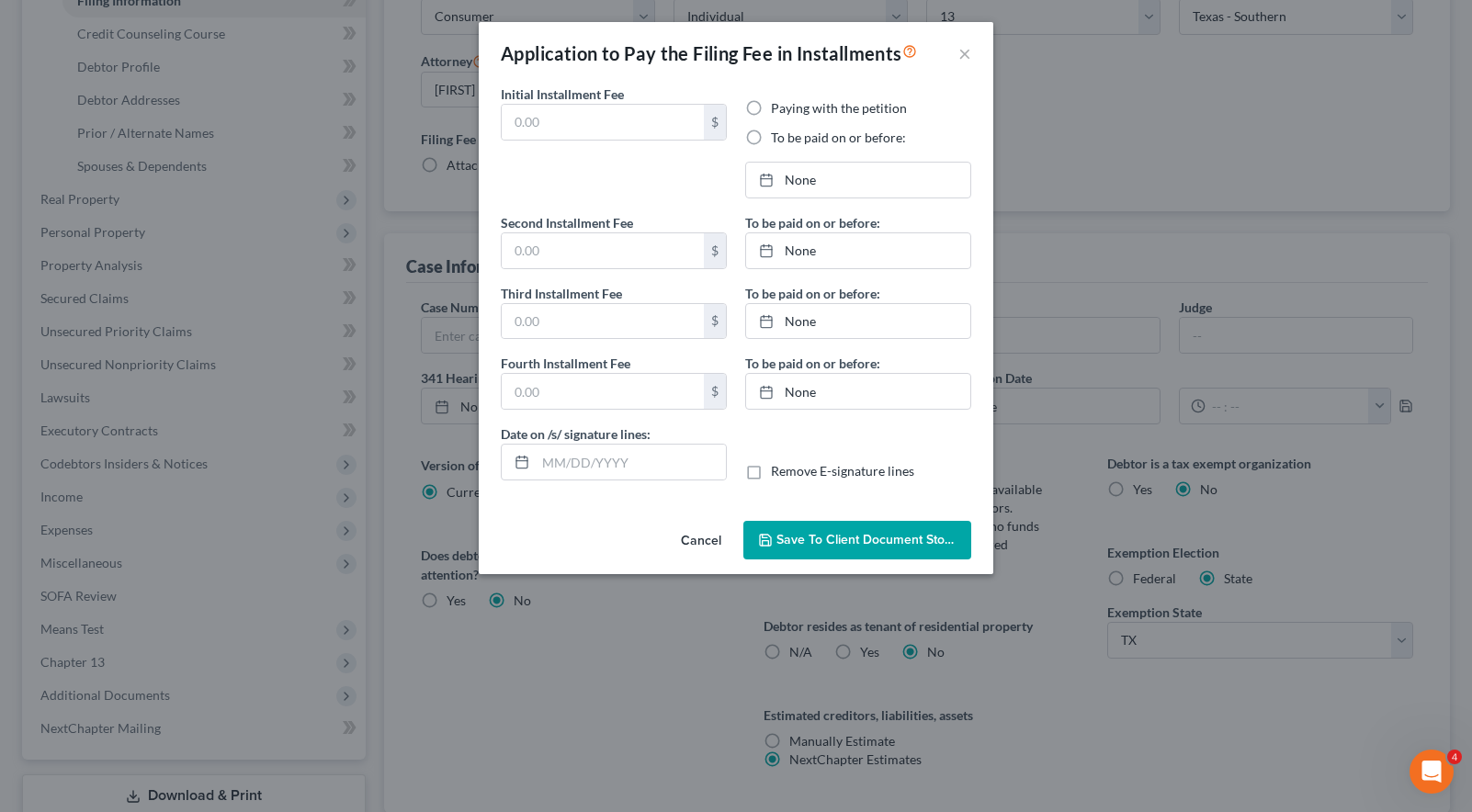 type on "0.00" 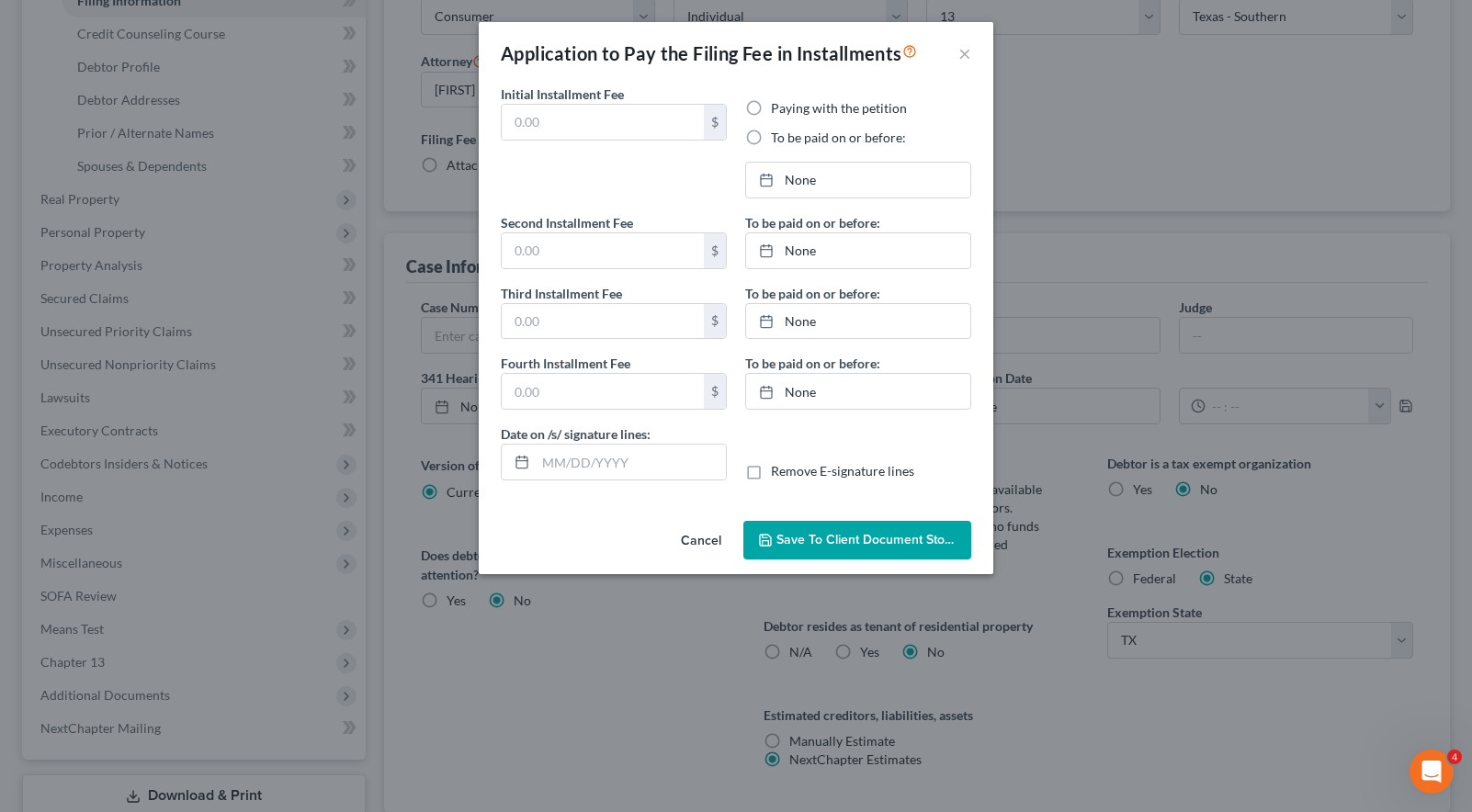 radio on "true" 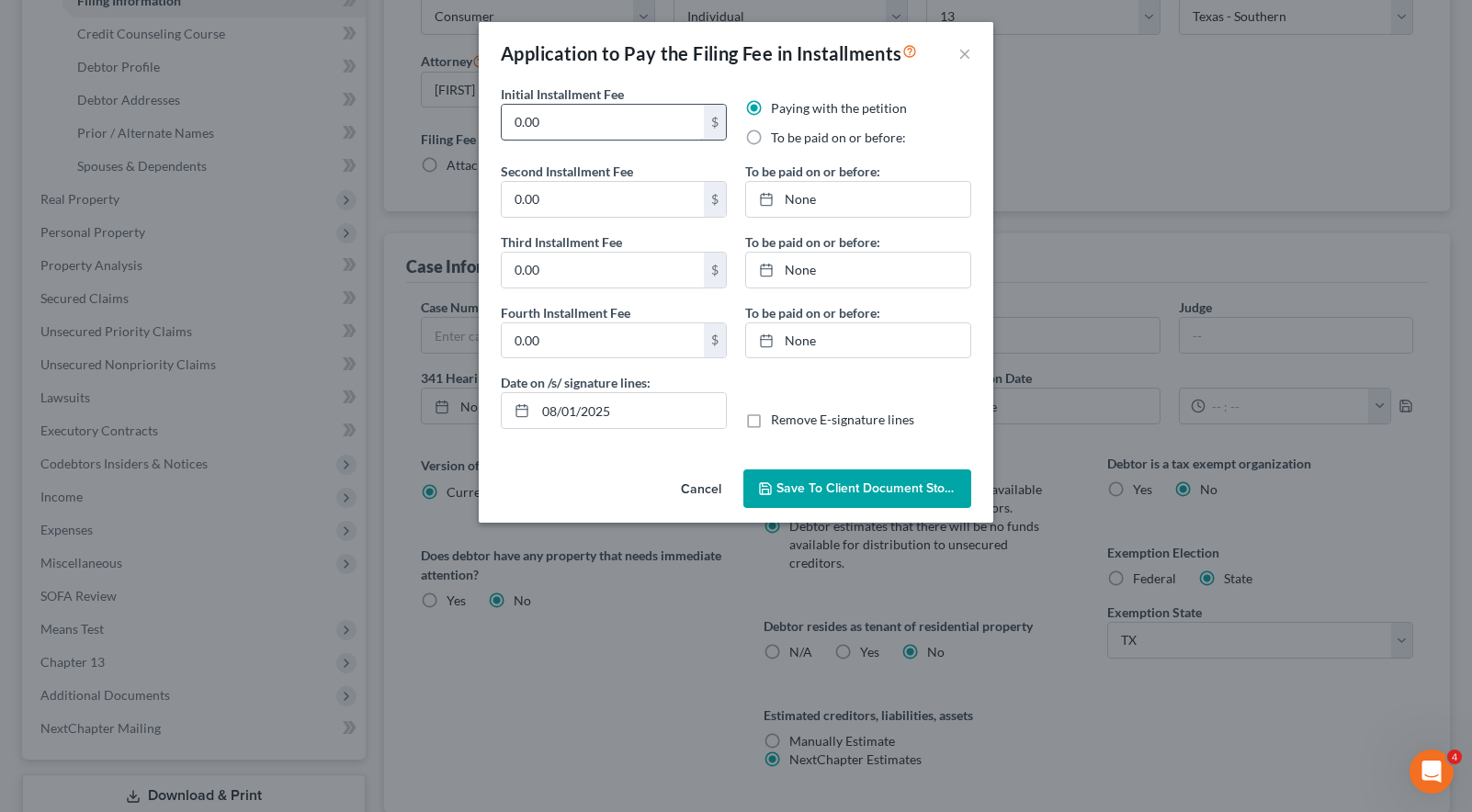 click on "0.00" at bounding box center [603, 122] 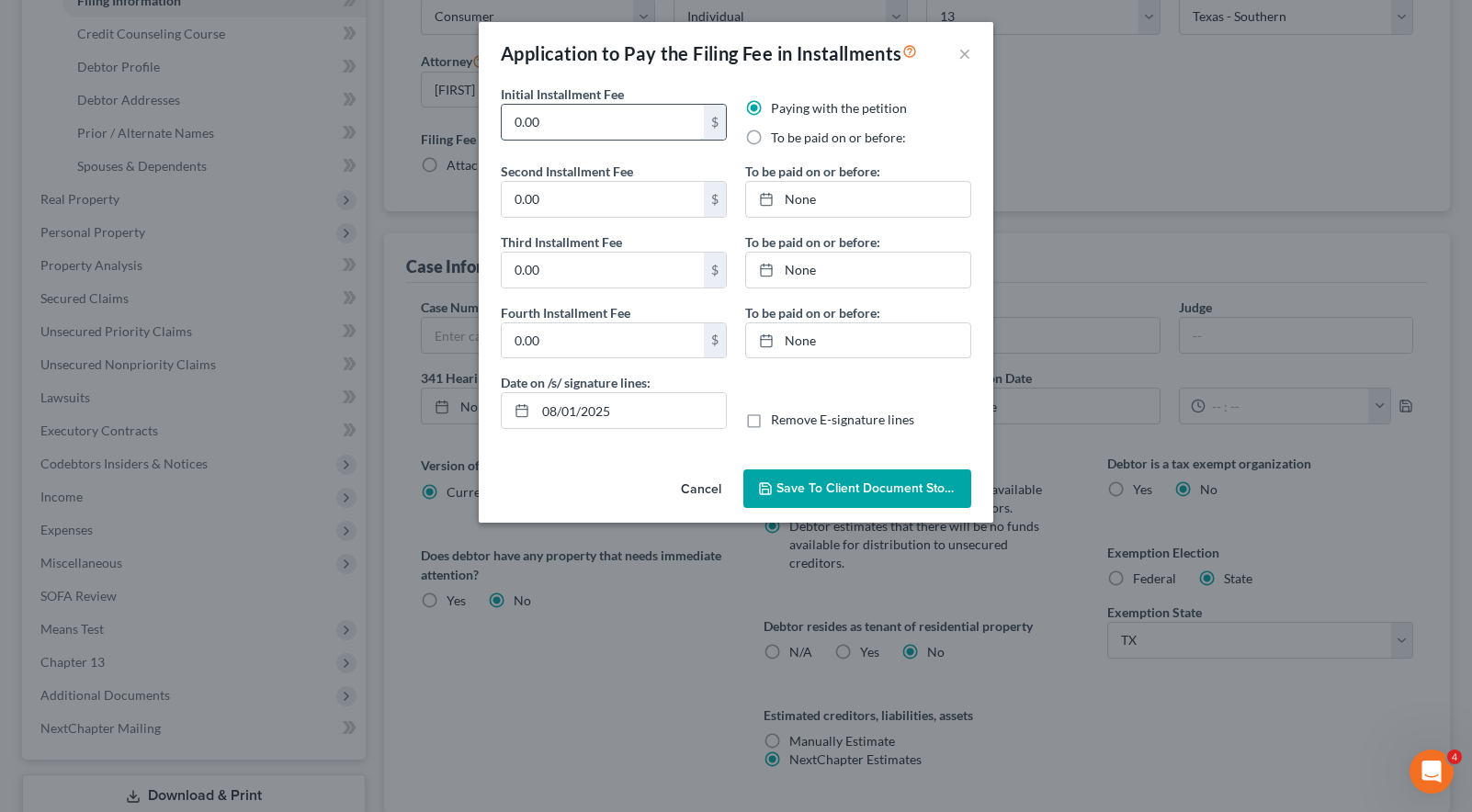 drag, startPoint x: 554, startPoint y: 126, endPoint x: 511, endPoint y: 122, distance: 43.185646 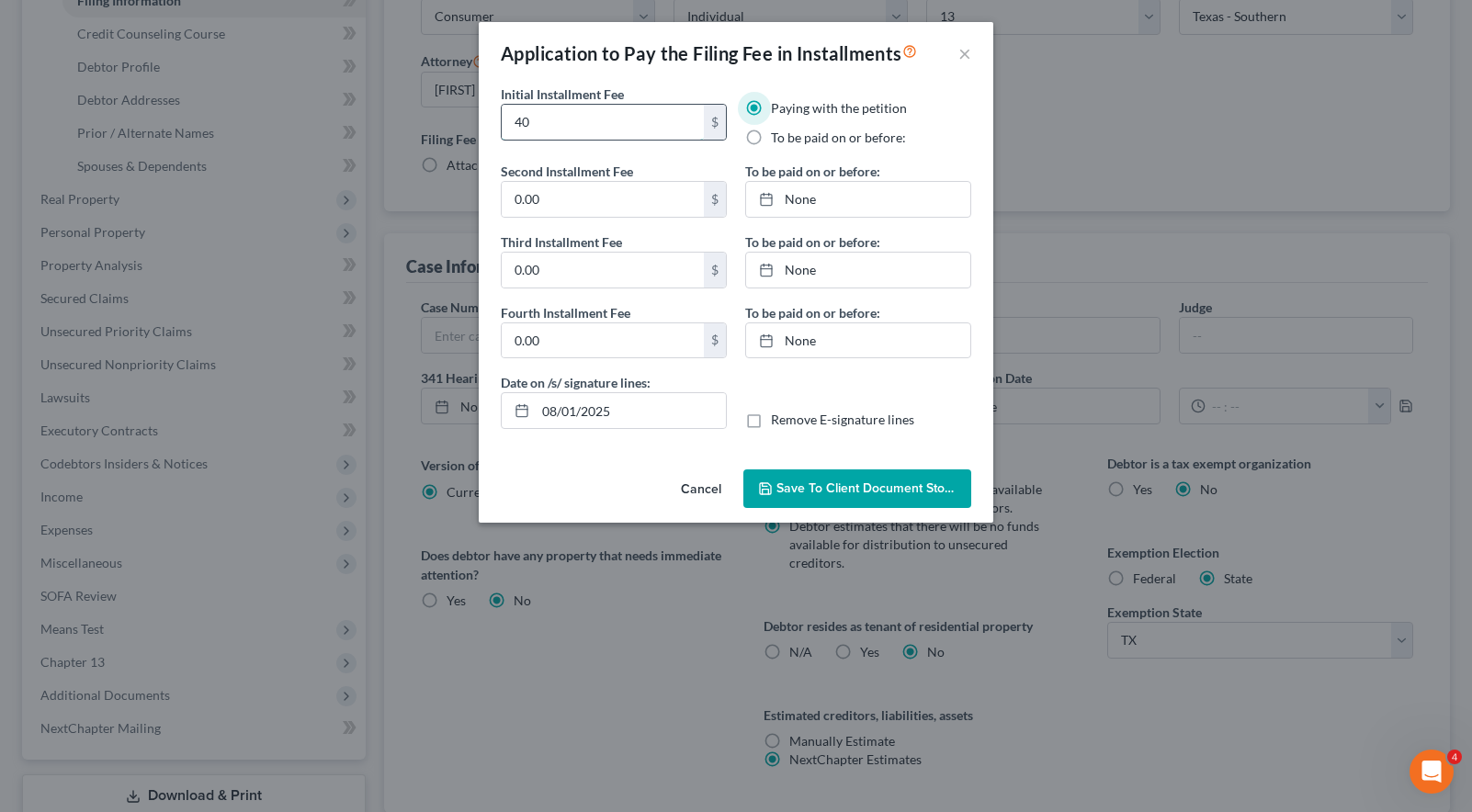 click on "40" at bounding box center (603, 122) 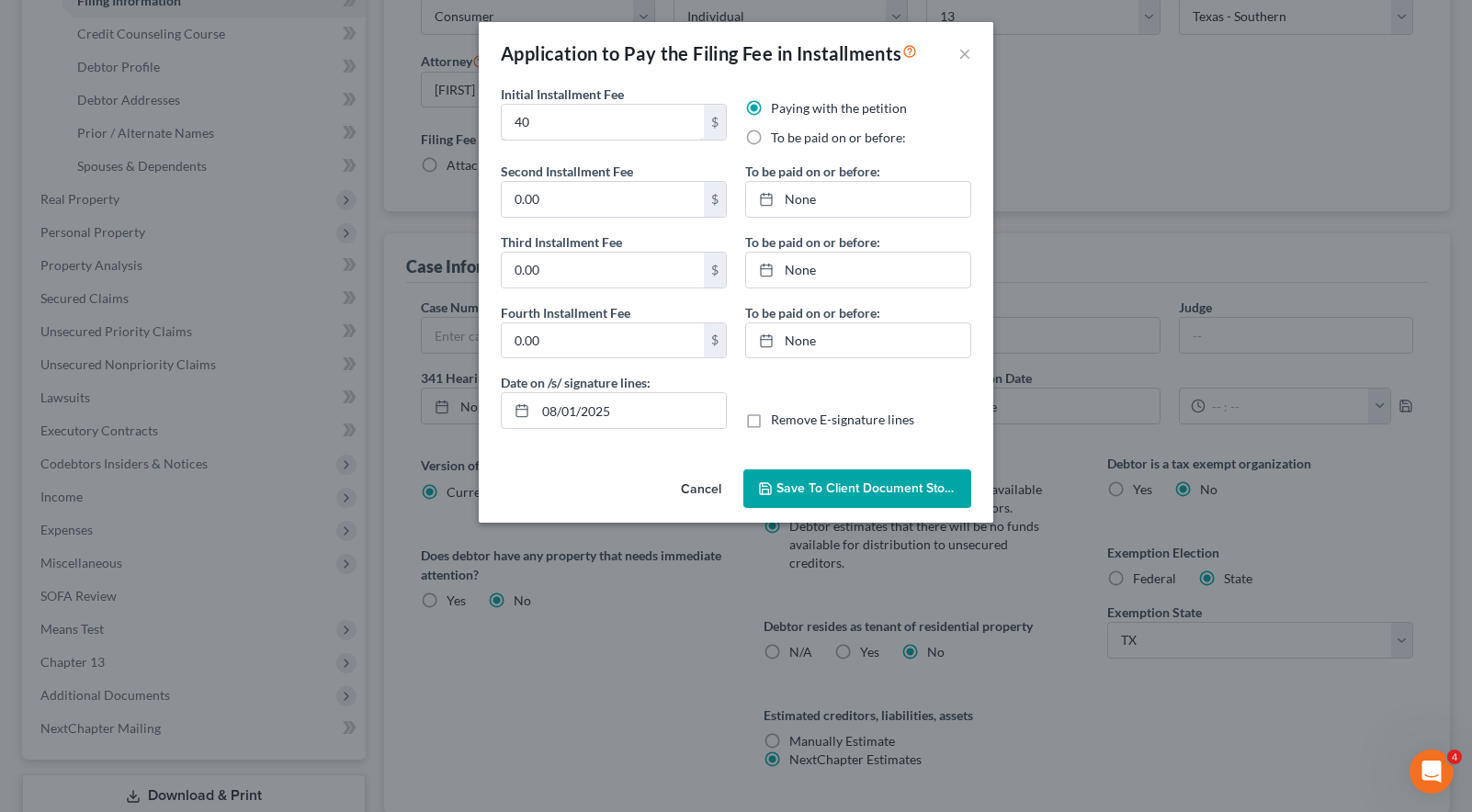 drag, startPoint x: 552, startPoint y: 123, endPoint x: 489, endPoint y: 123, distance: 63 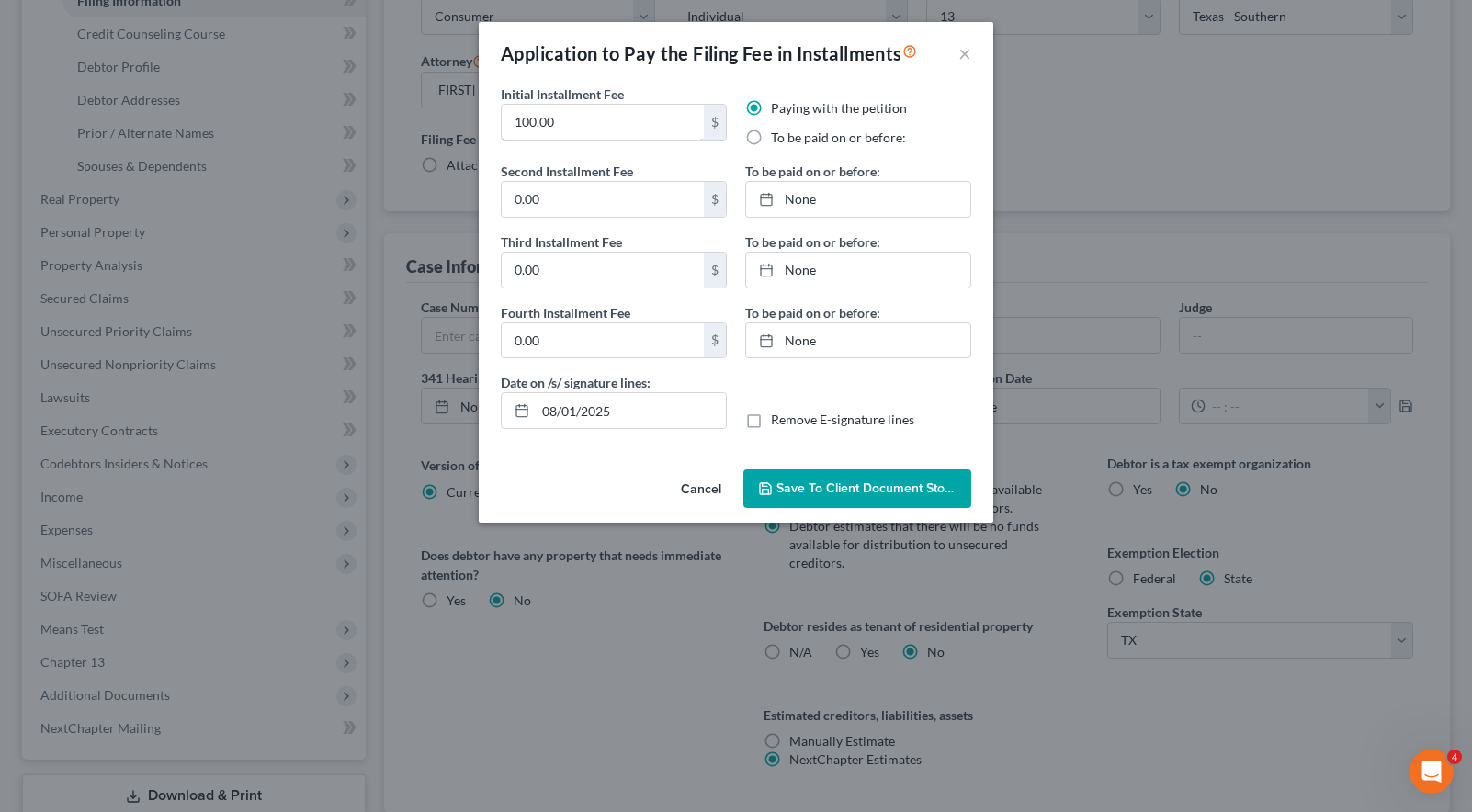 type on "100.00" 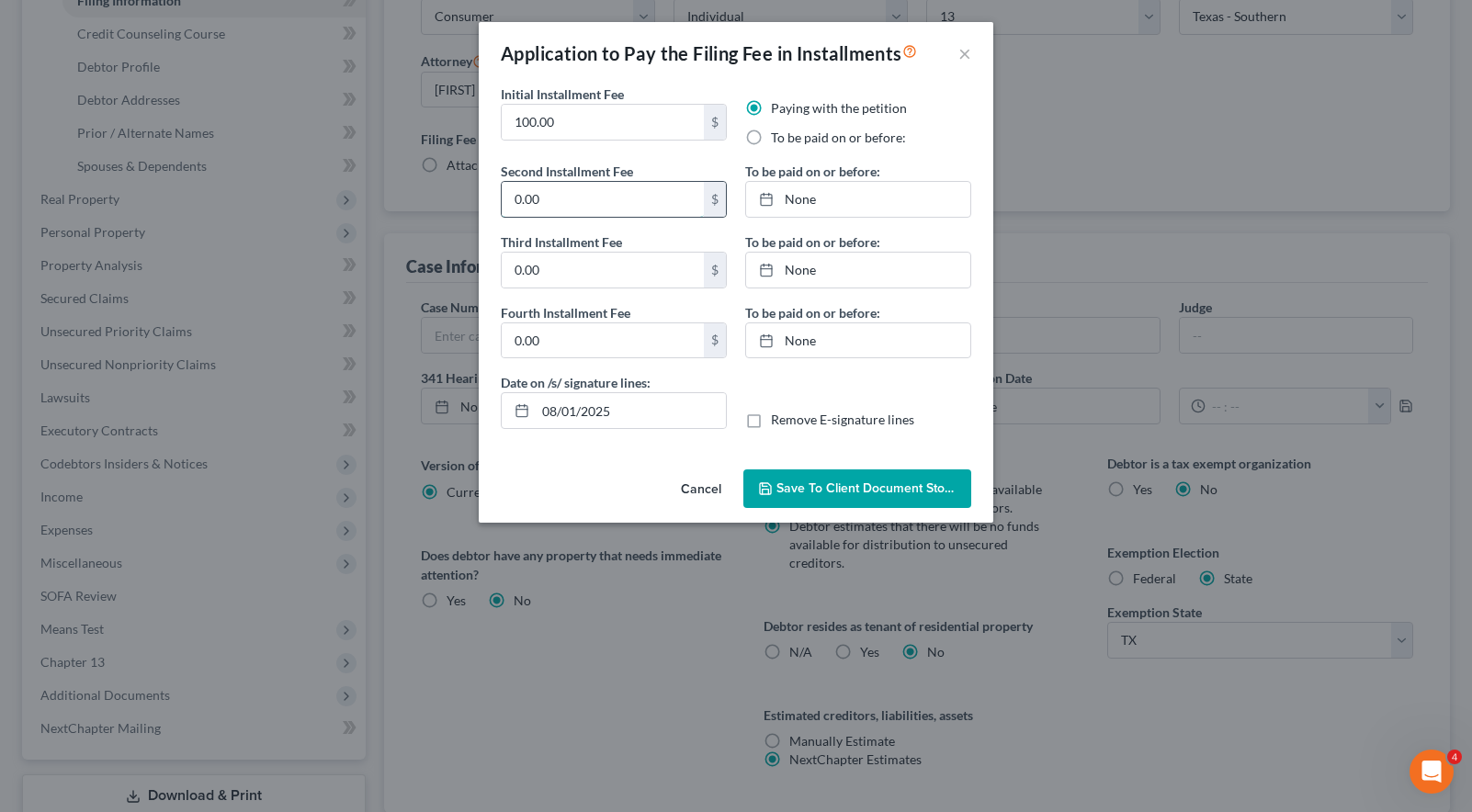 click on "0.00" at bounding box center (603, 199) 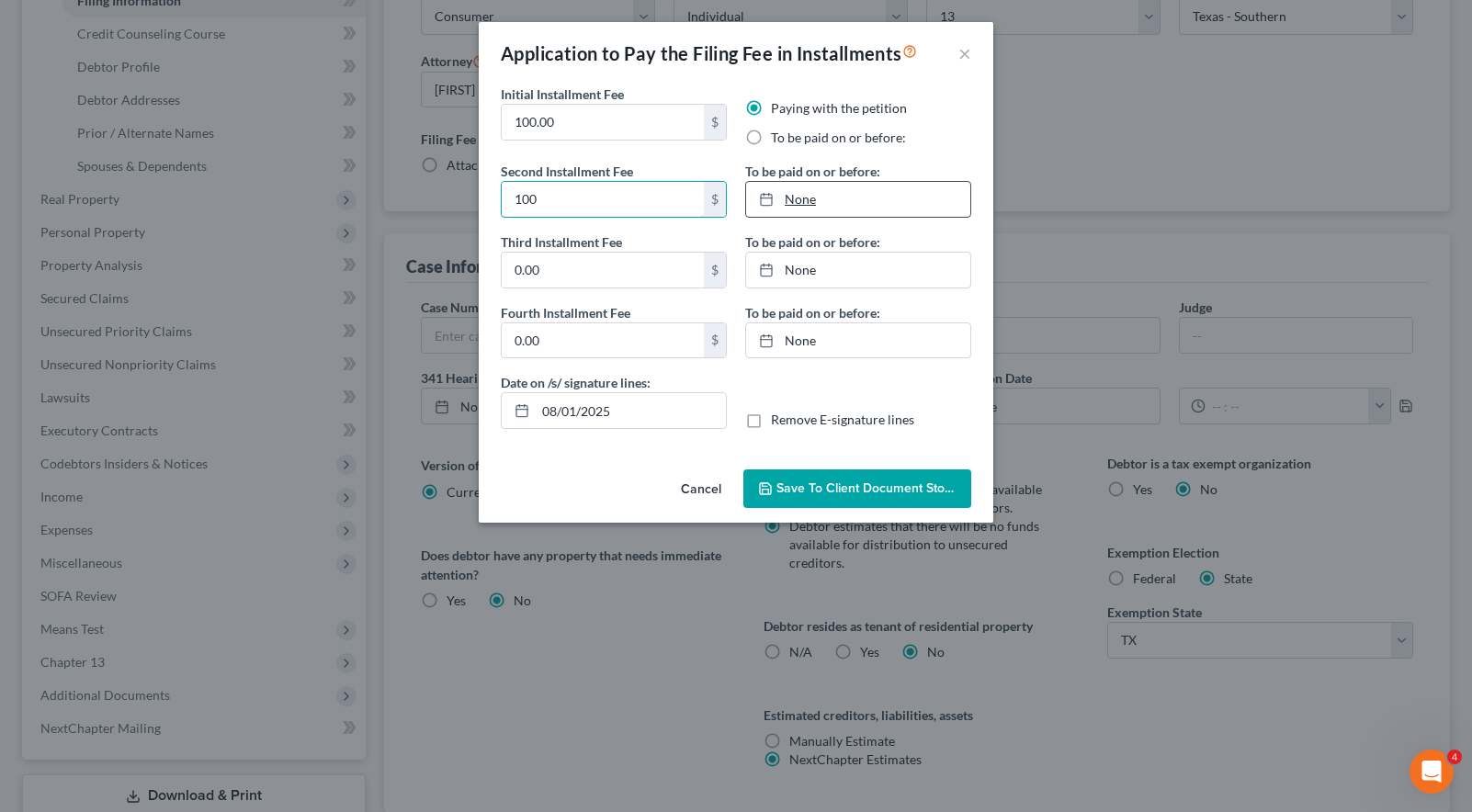 type on "100" 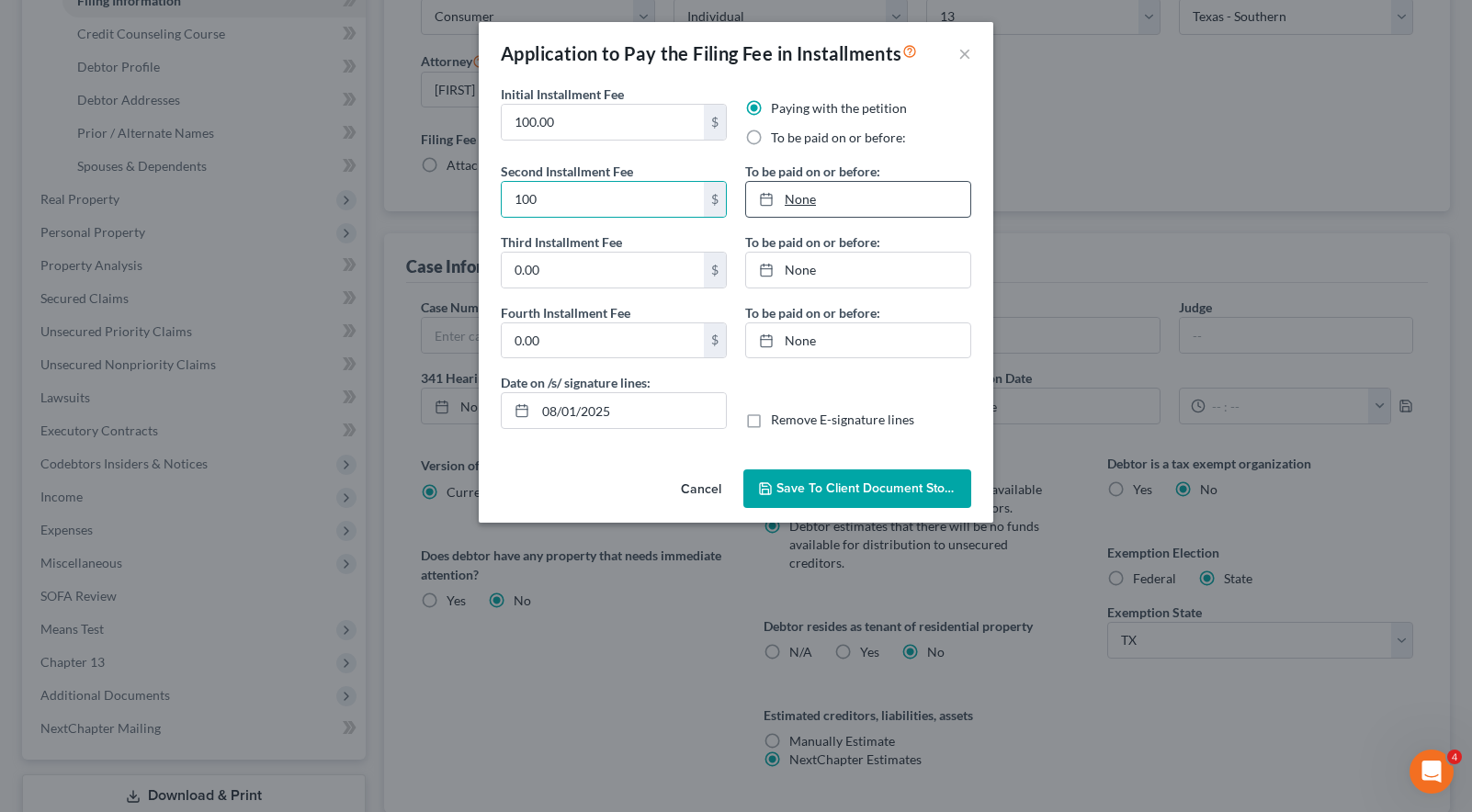 type on "8/1/2025" 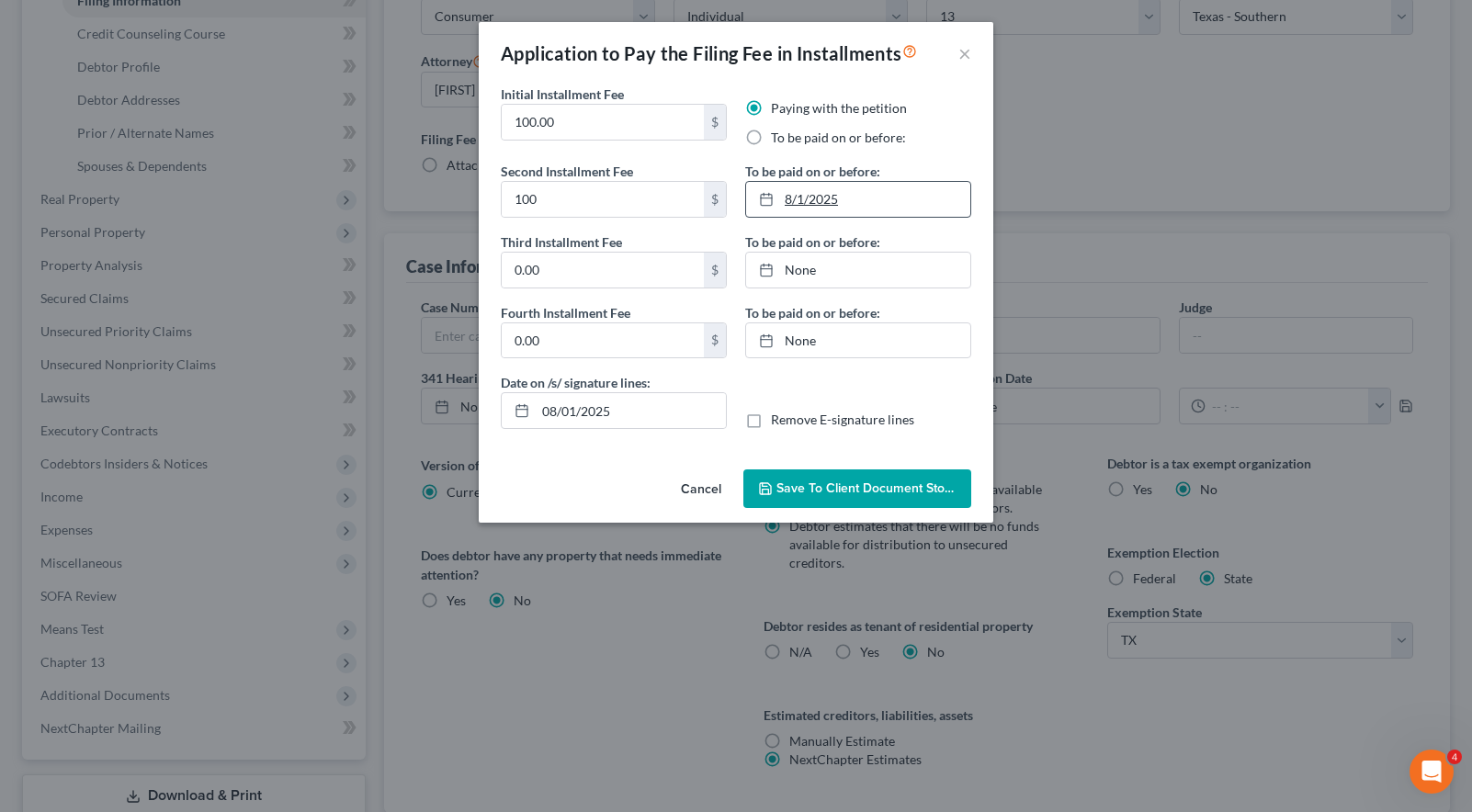 click on "8/1/2025" at bounding box center (858, 199) 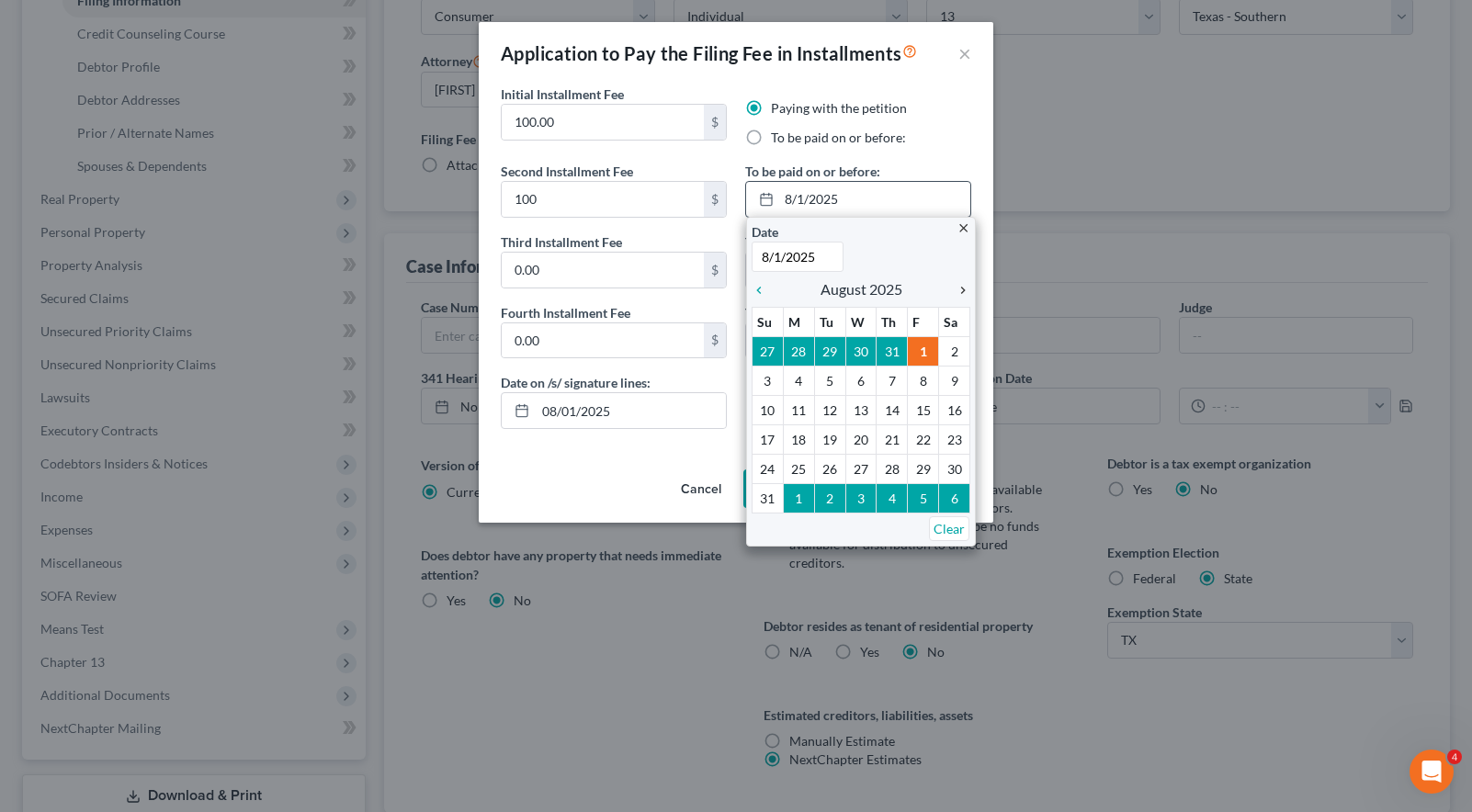click on "chevron_right" at bounding box center (958, 290) 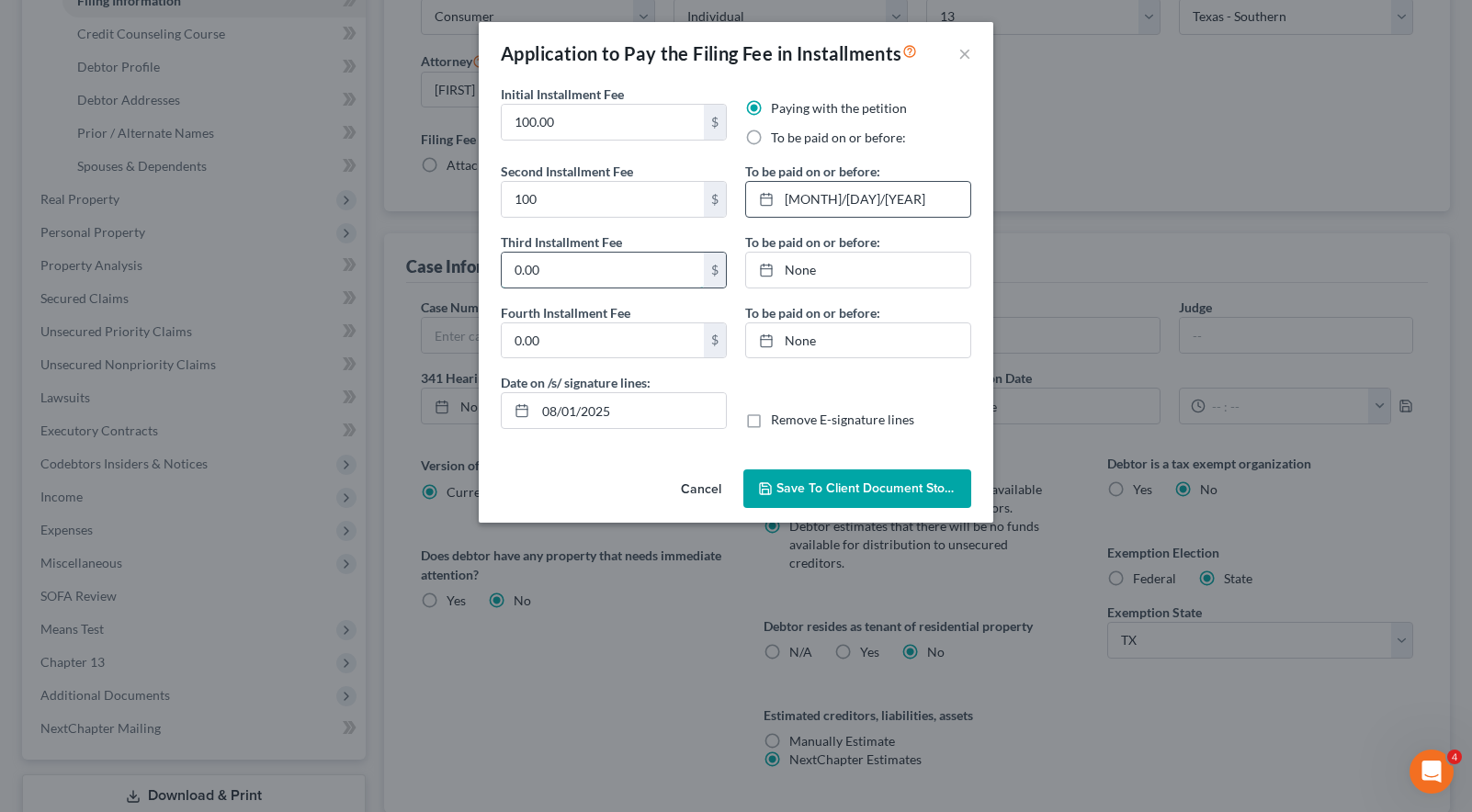 click on "0.00" at bounding box center [603, 270] 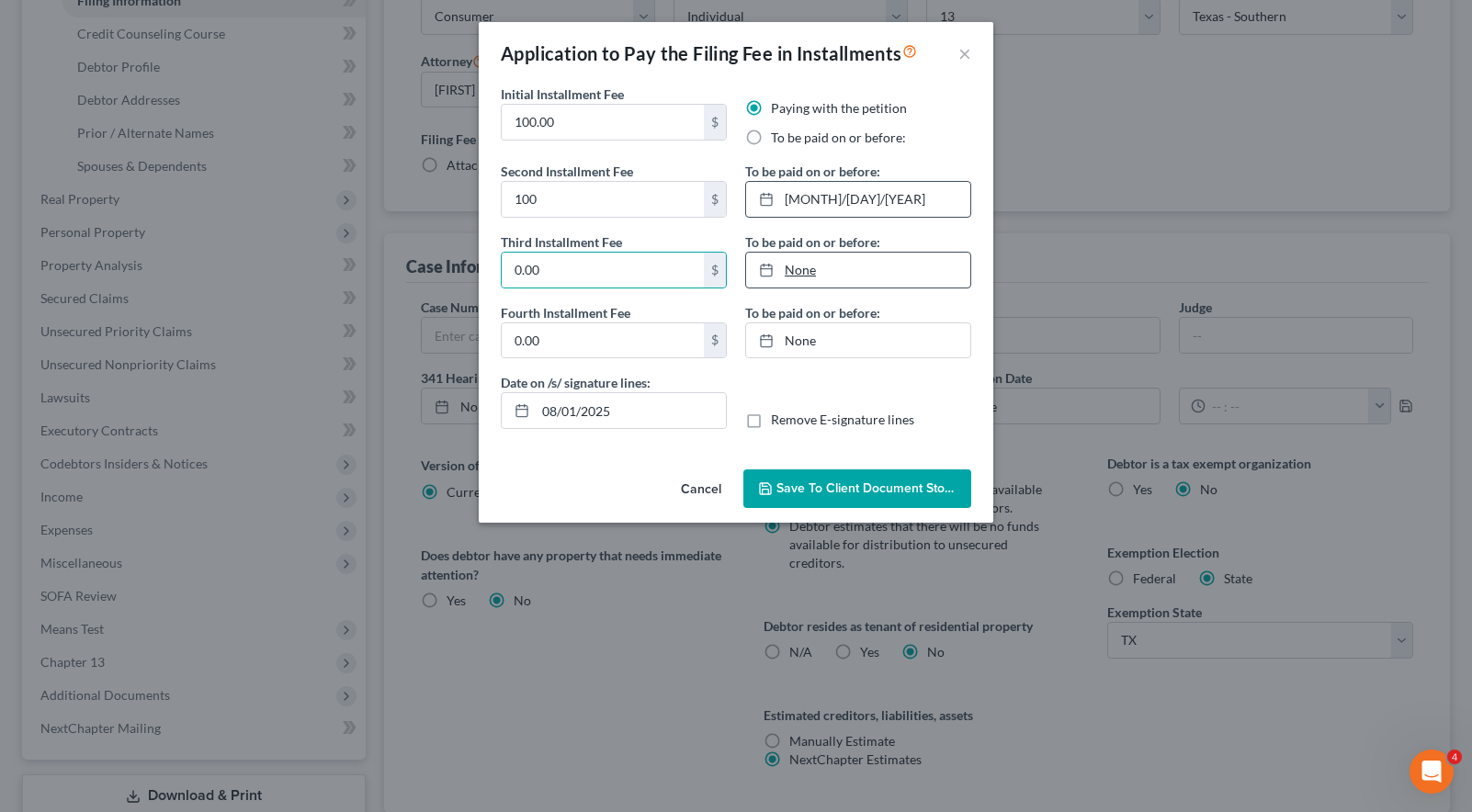 type on "8/1/2025" 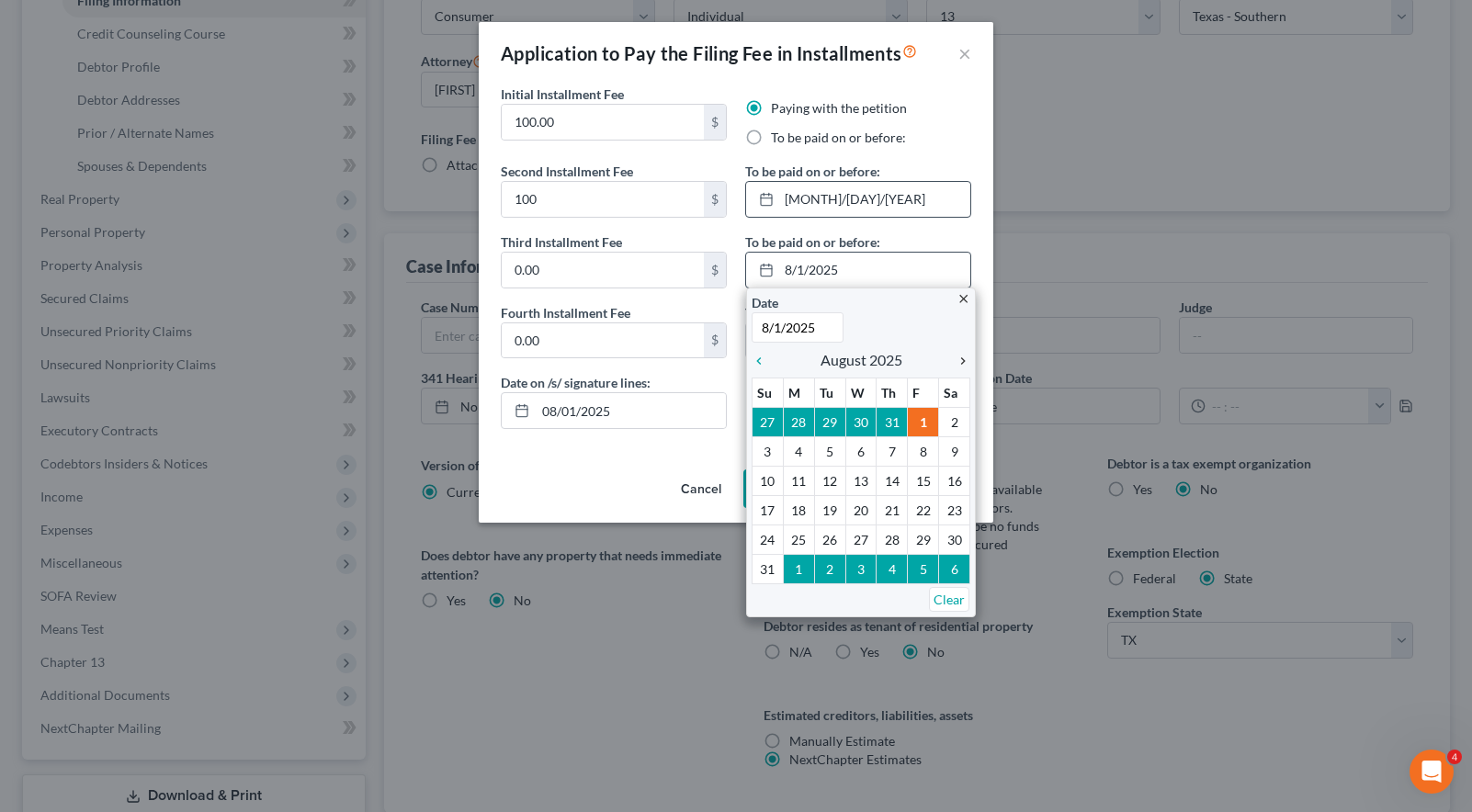 click on "chevron_right" at bounding box center [958, 361] 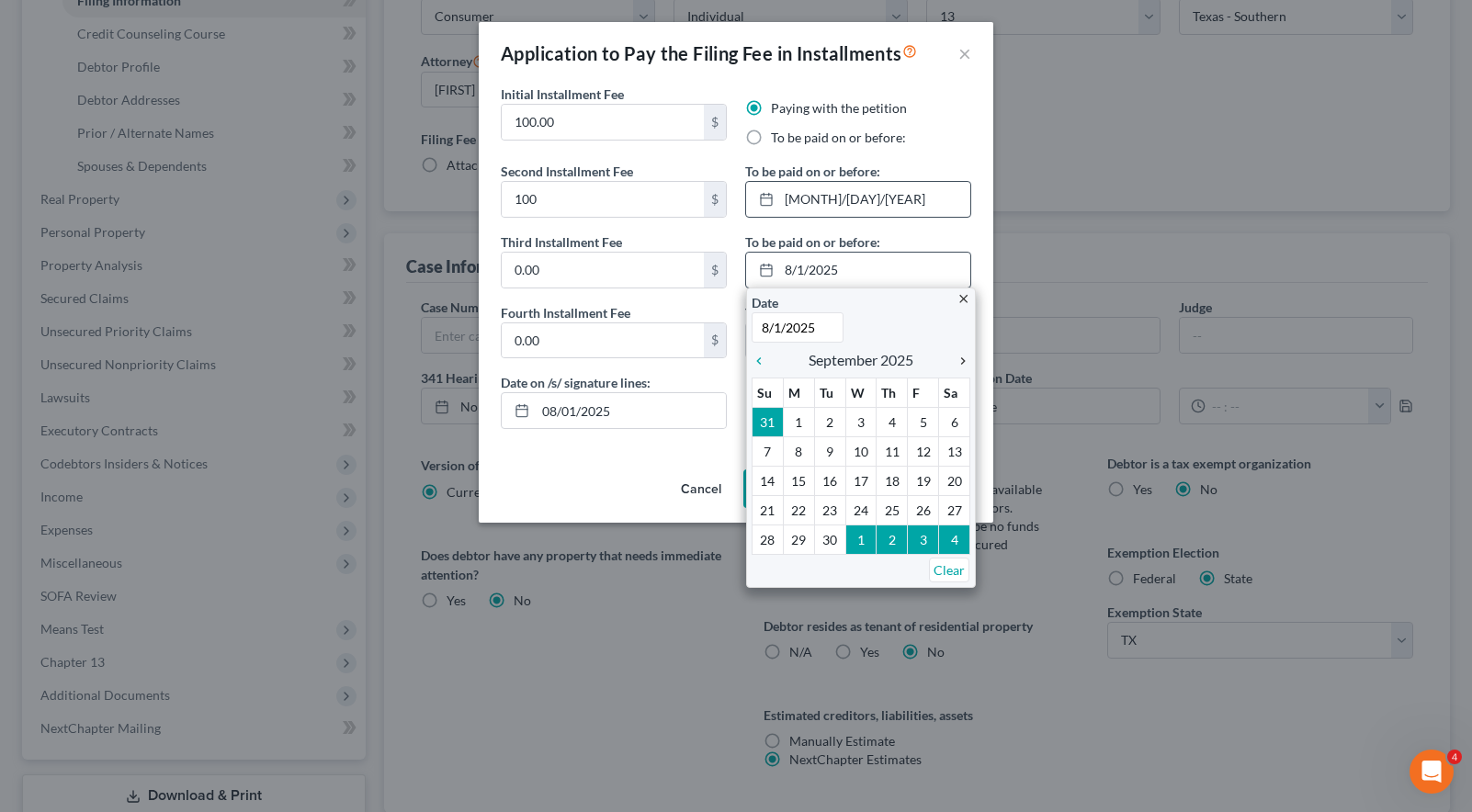 click on "chevron_right" at bounding box center (958, 361) 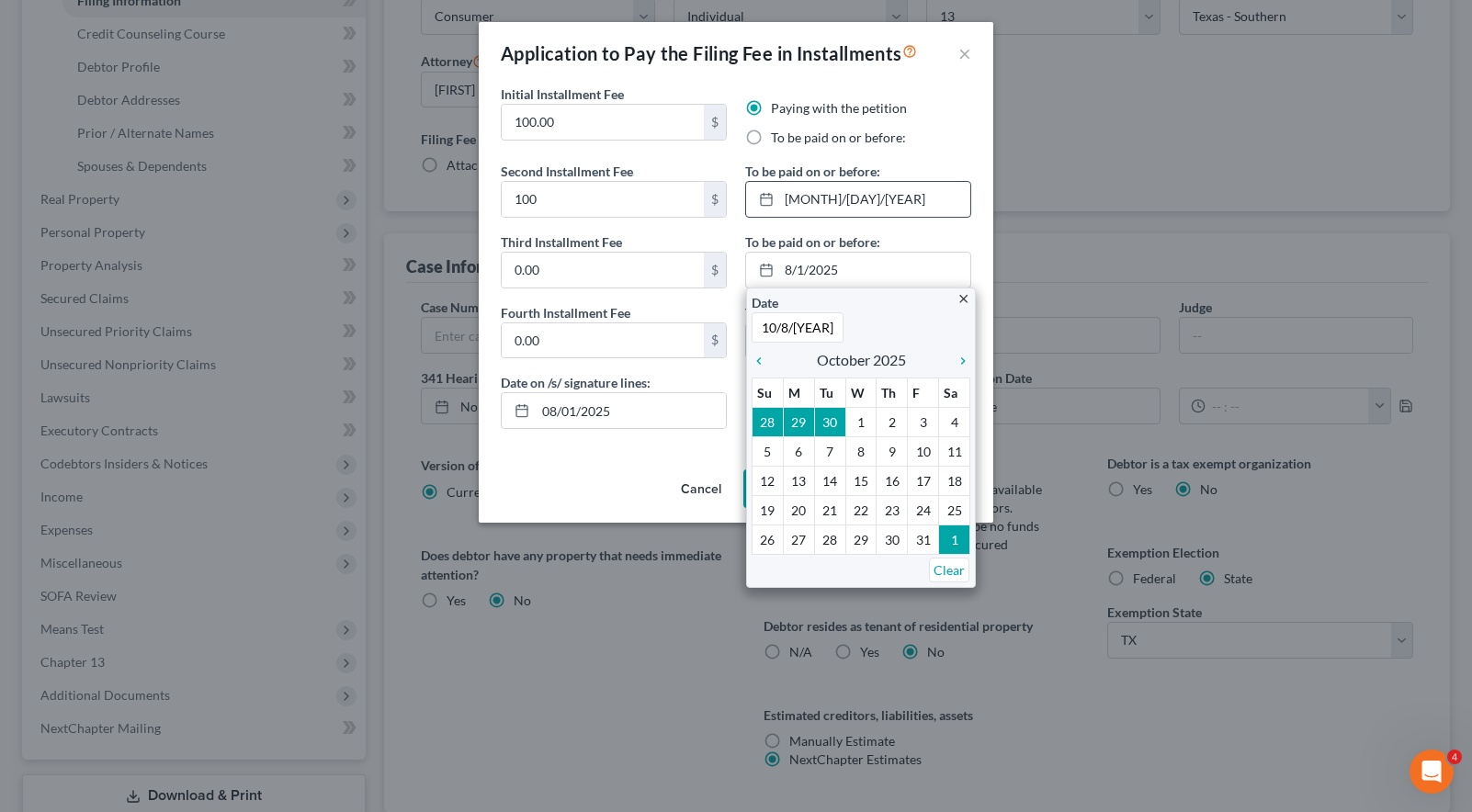 drag, startPoint x: 858, startPoint y: 445, endPoint x: 810, endPoint y: 423, distance: 52.801515 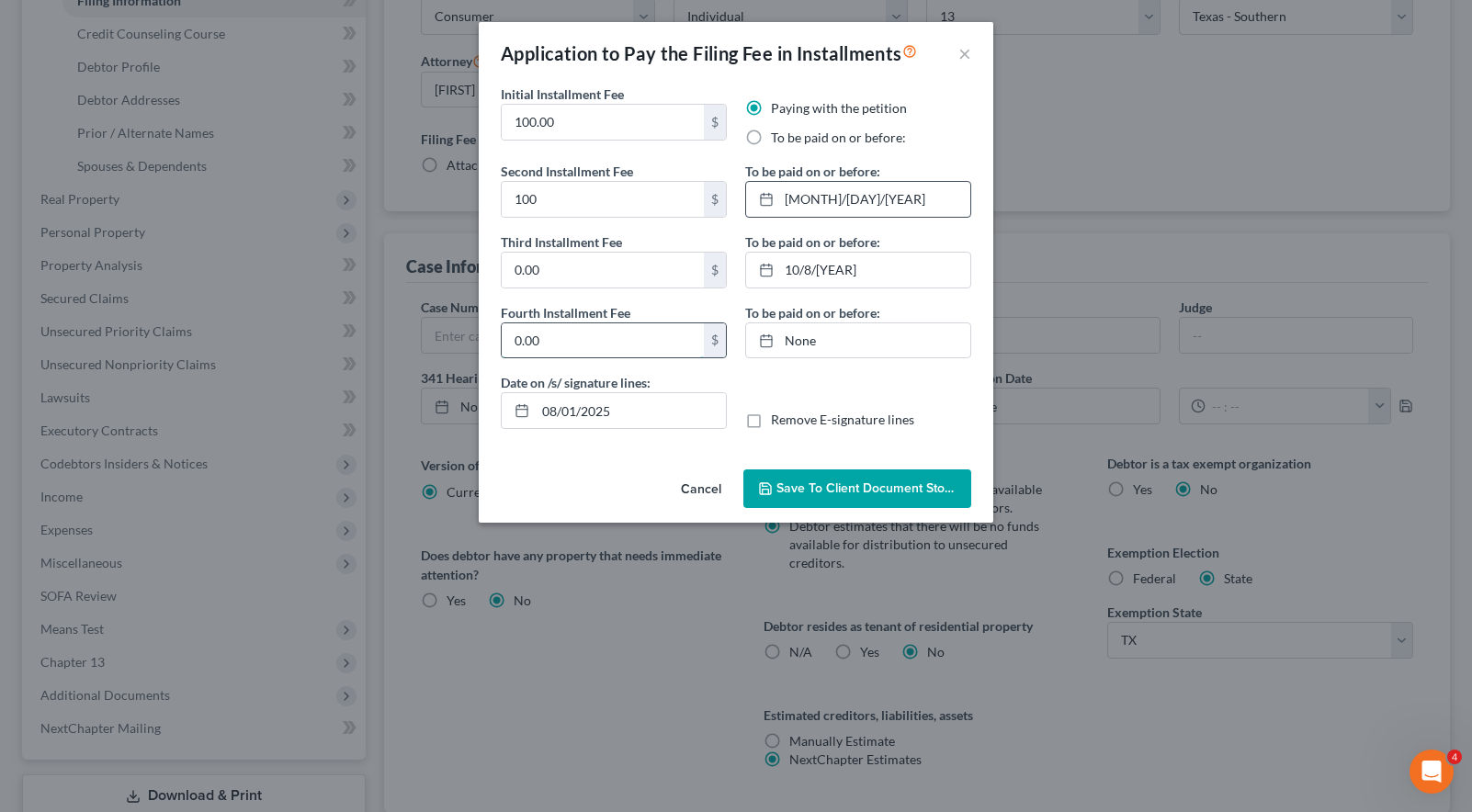 click on "0.00" at bounding box center [603, 341] 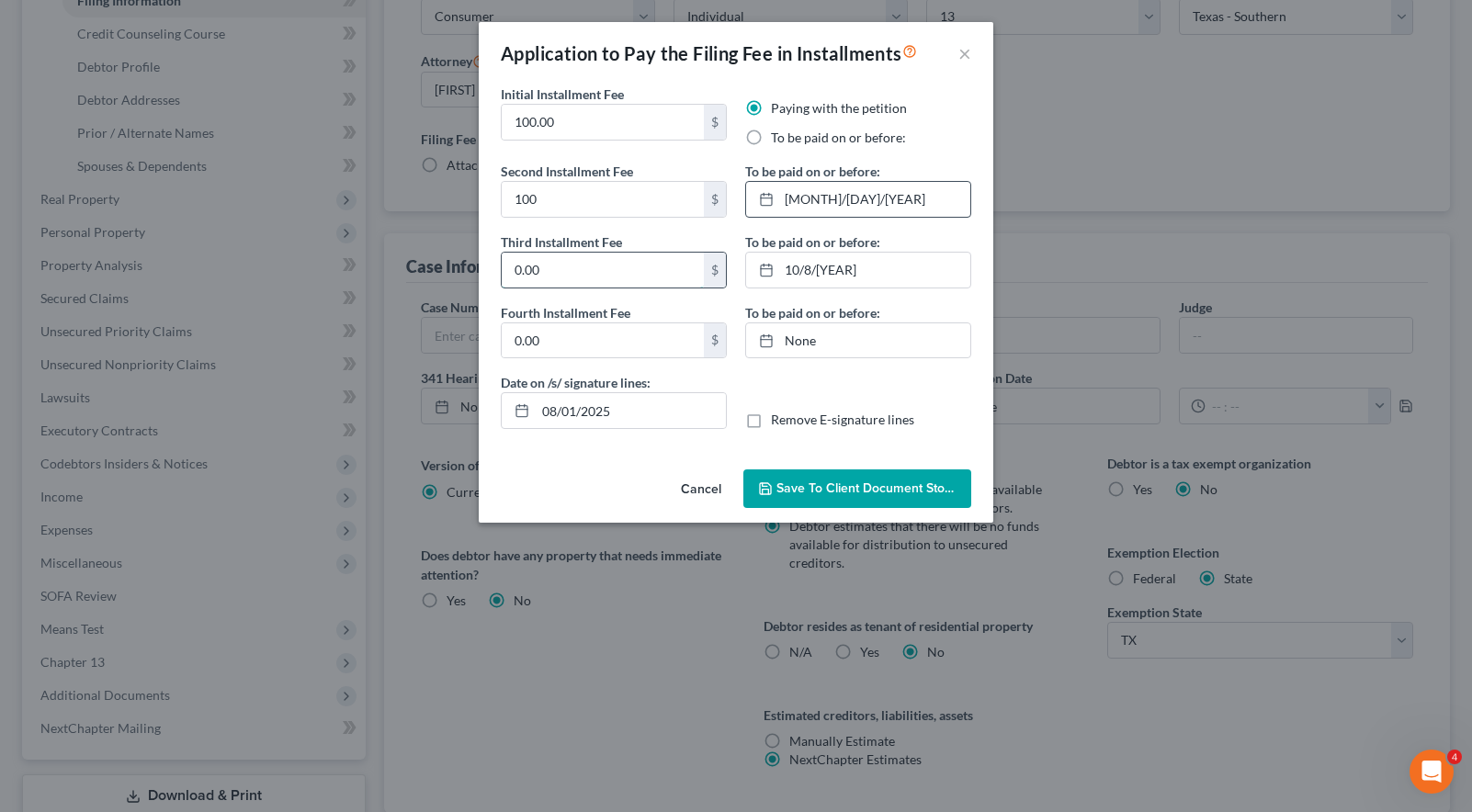 click on "0.00" at bounding box center [603, 270] 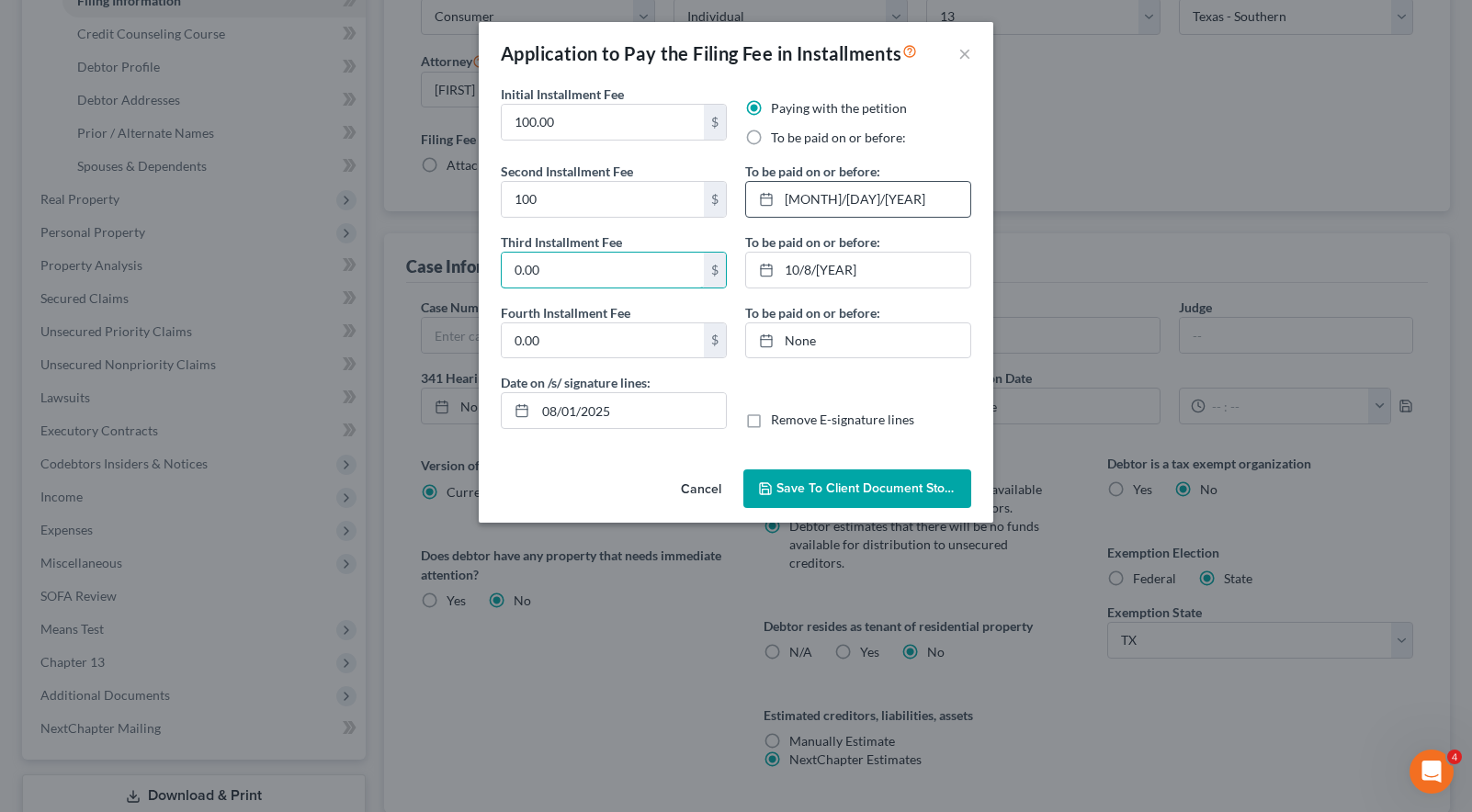 drag, startPoint x: 574, startPoint y: 268, endPoint x: 500, endPoint y: 263, distance: 74.16873 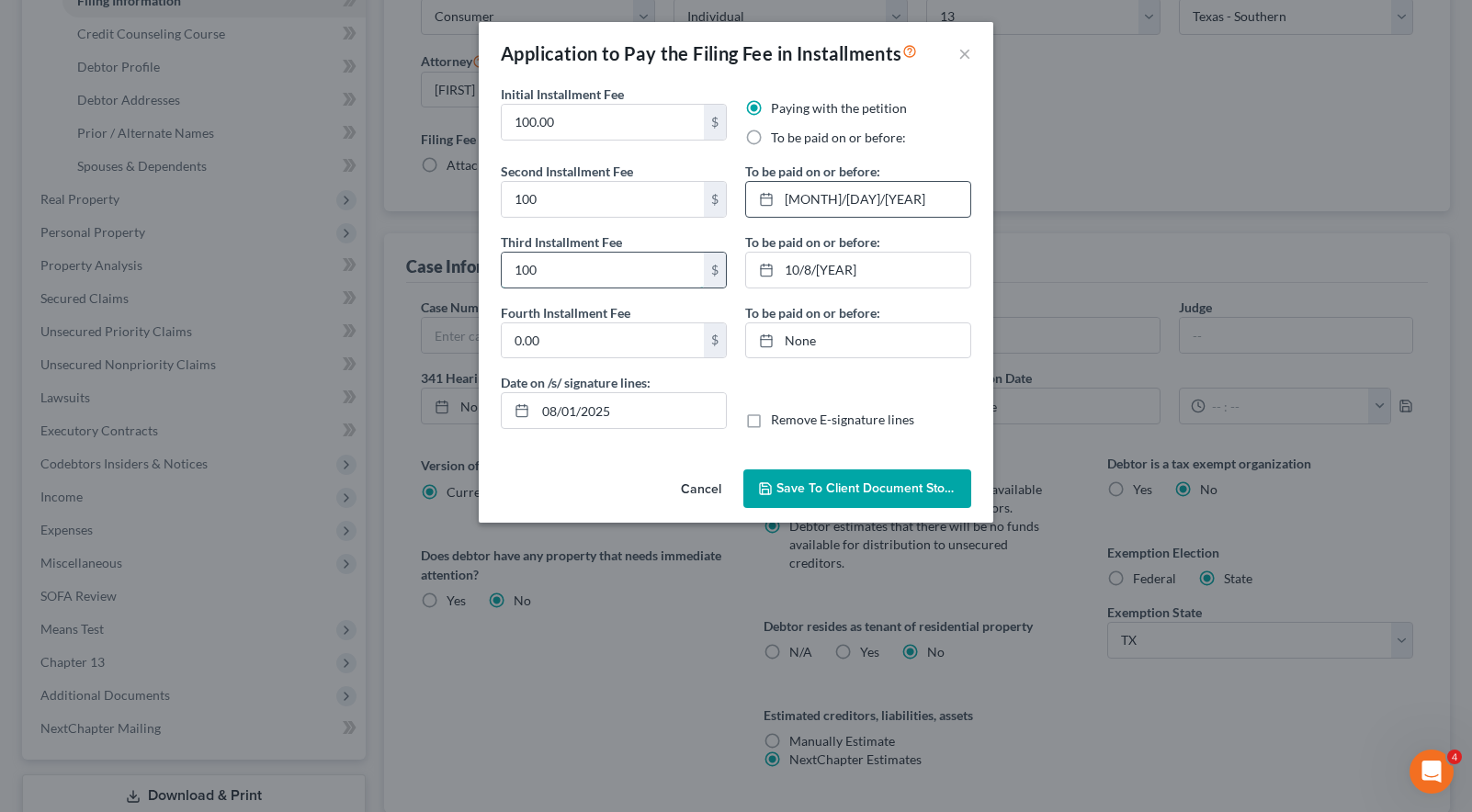 click on "100" at bounding box center (603, 270) 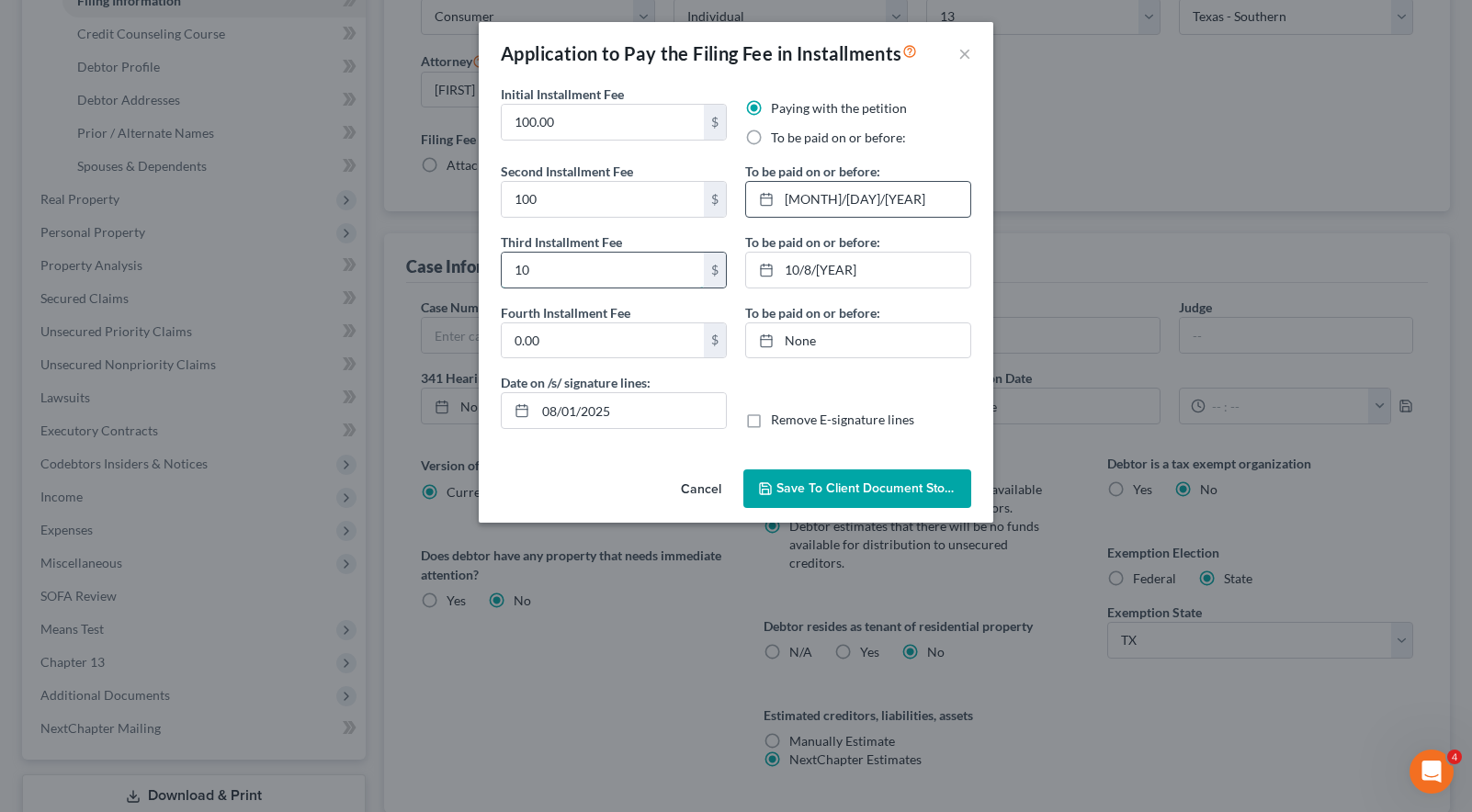 type on "1" 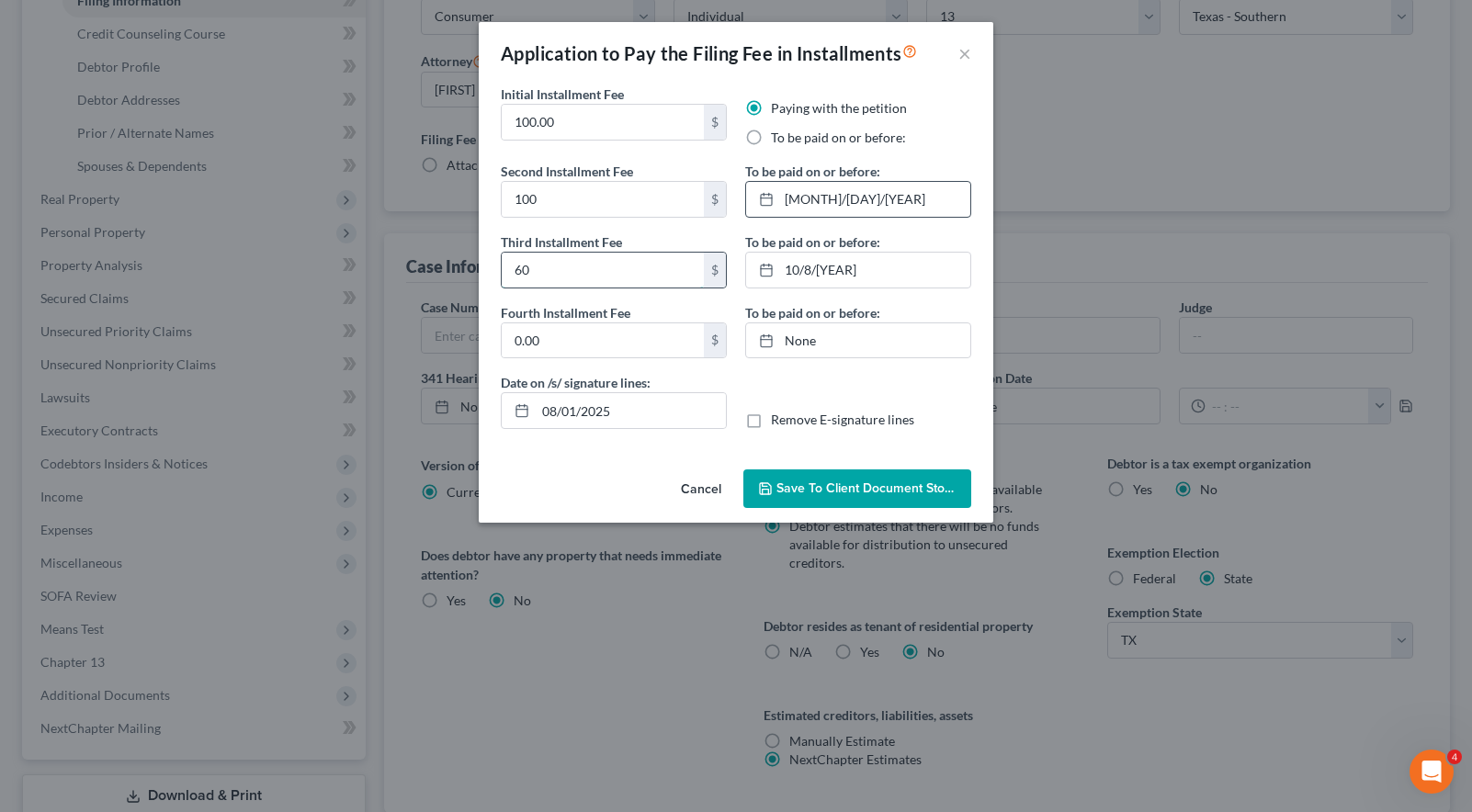 click on "60" at bounding box center (603, 270) 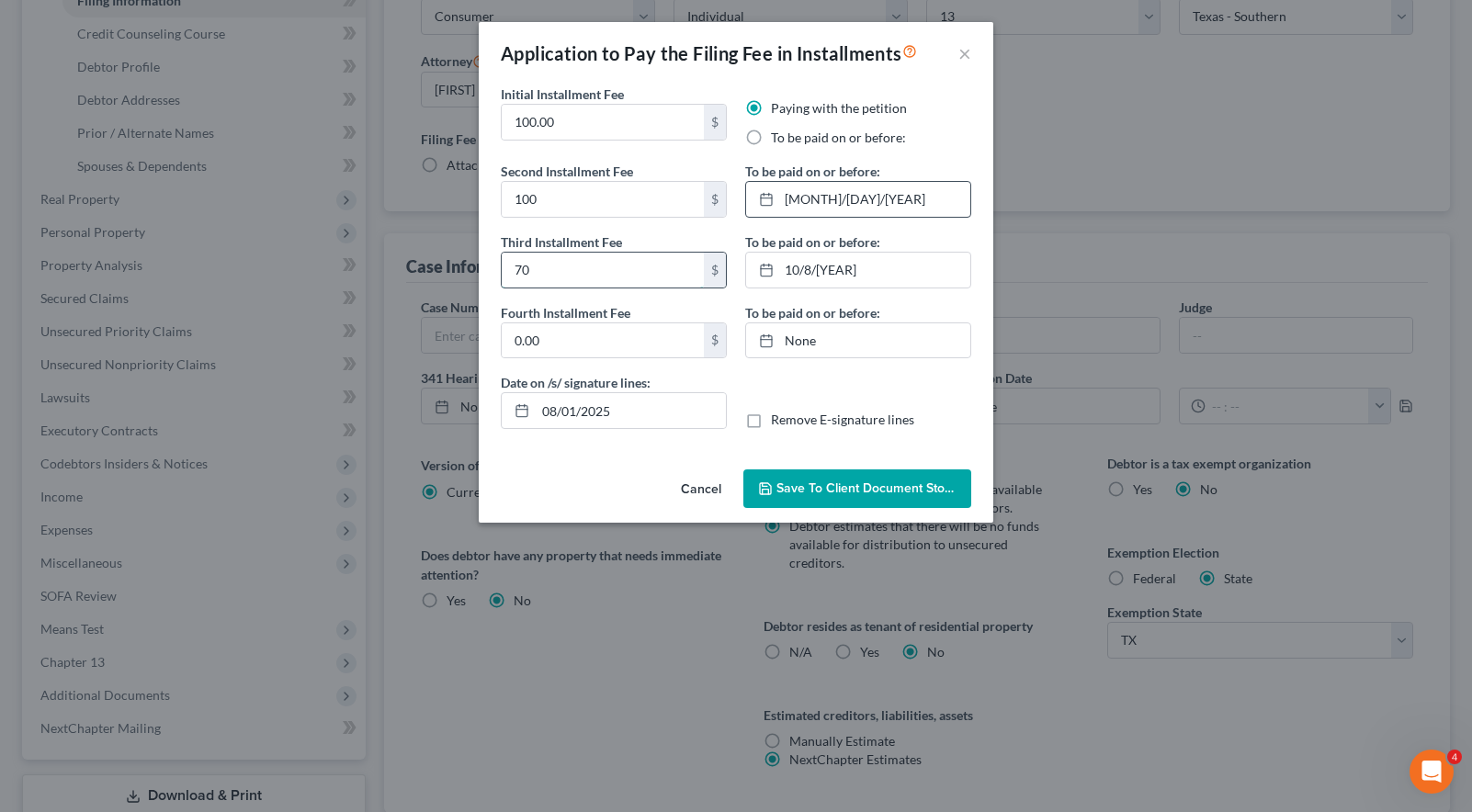 type on "70" 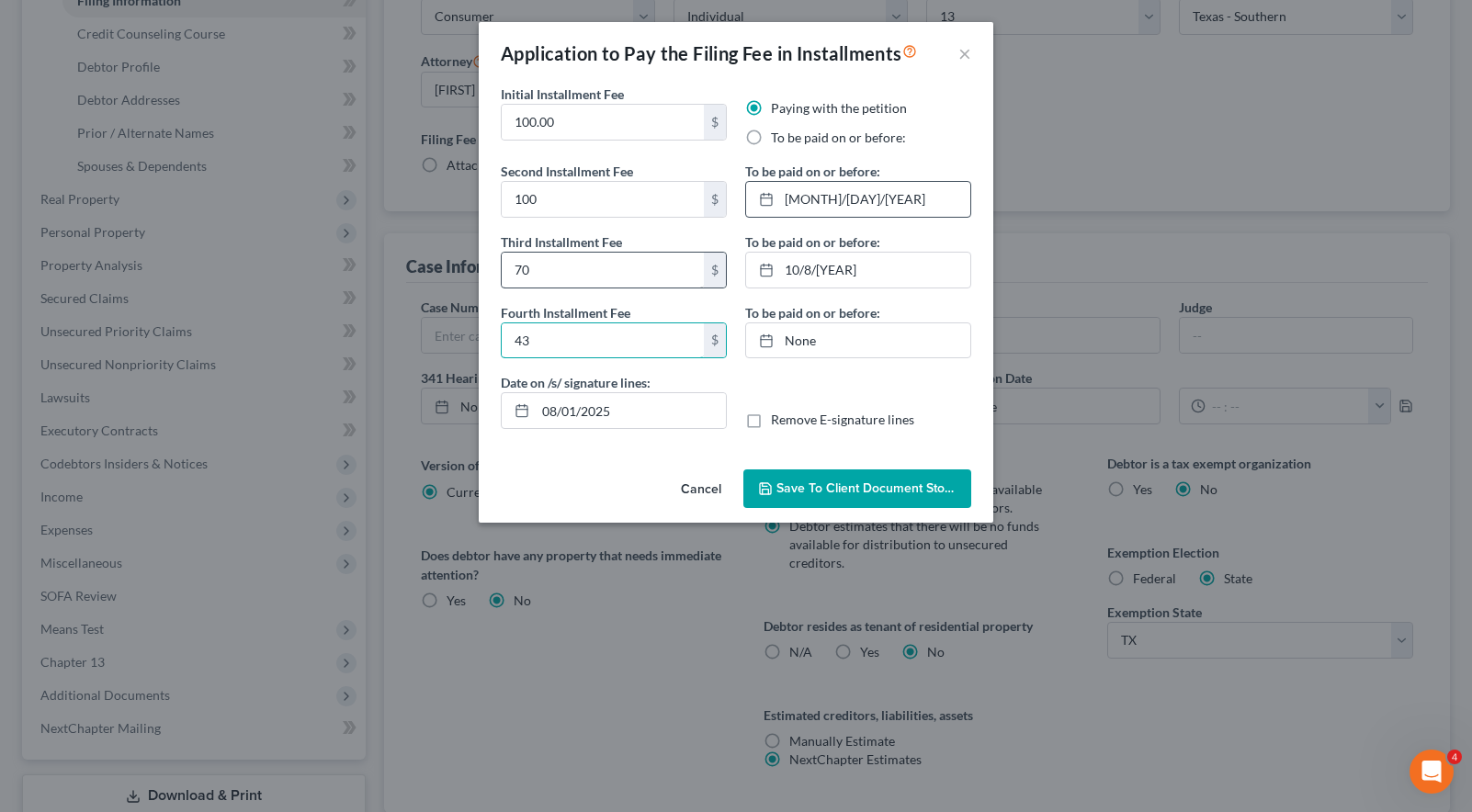 type on "43" 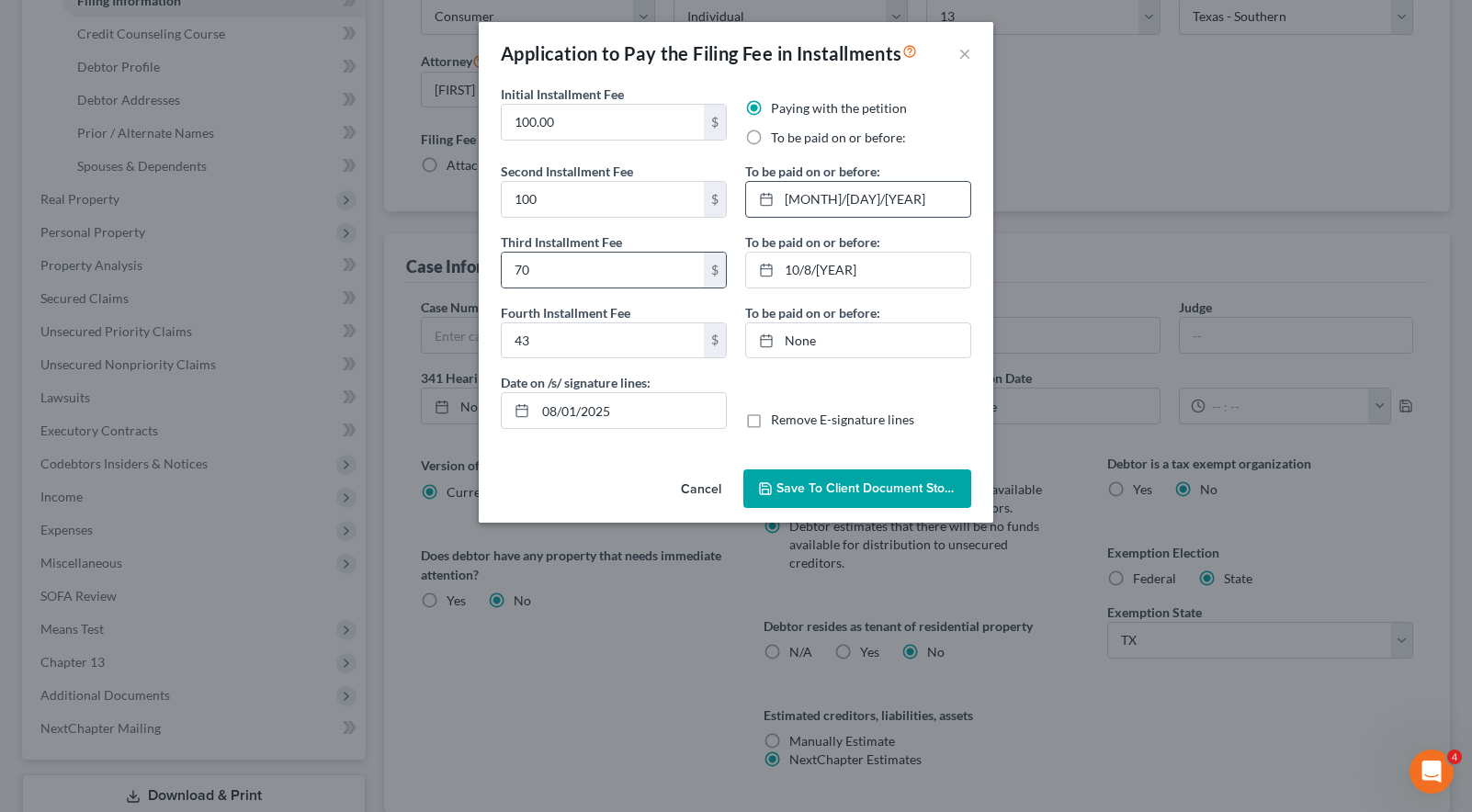click on "$" at bounding box center (715, 270) 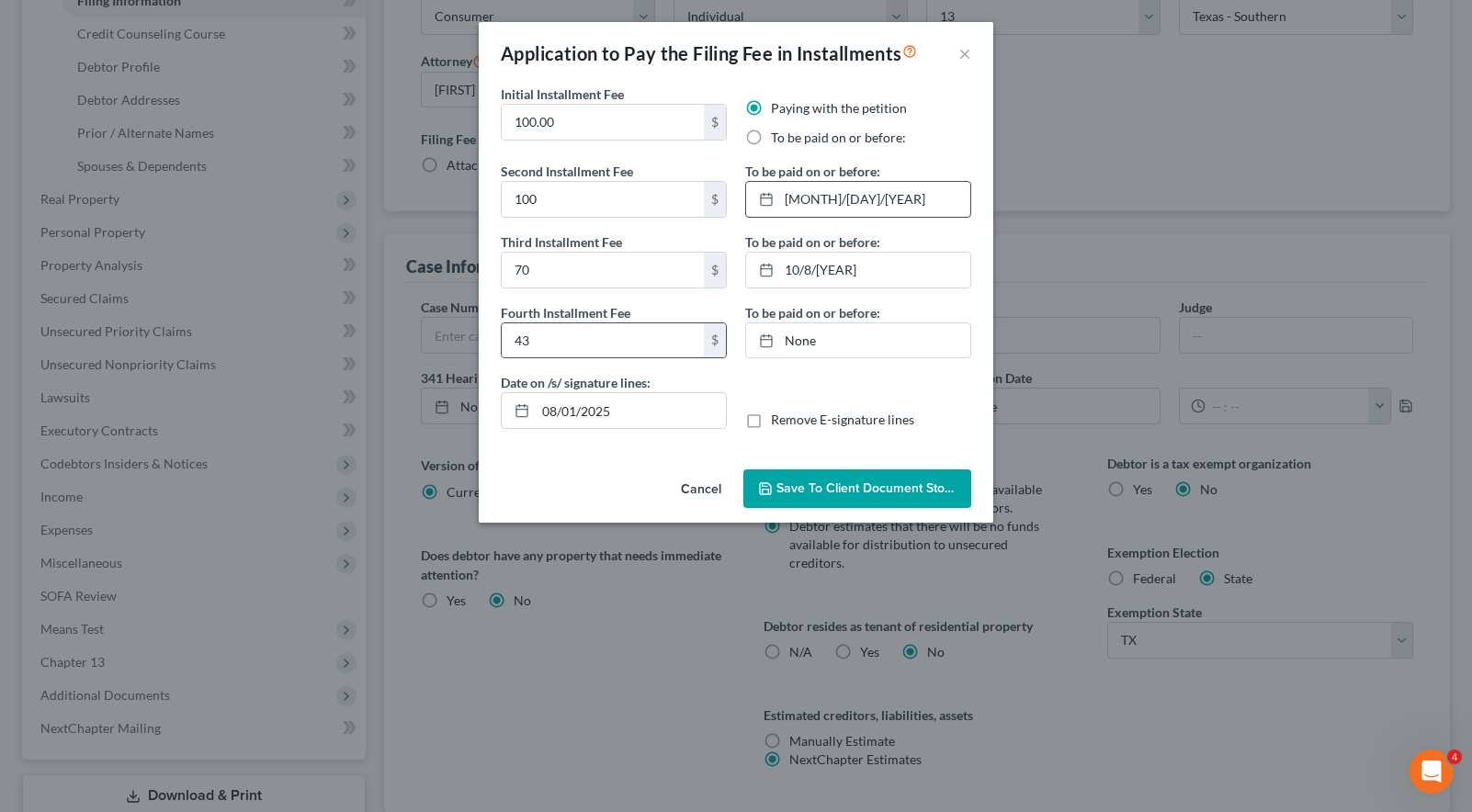 click on "$" at bounding box center [715, 341] 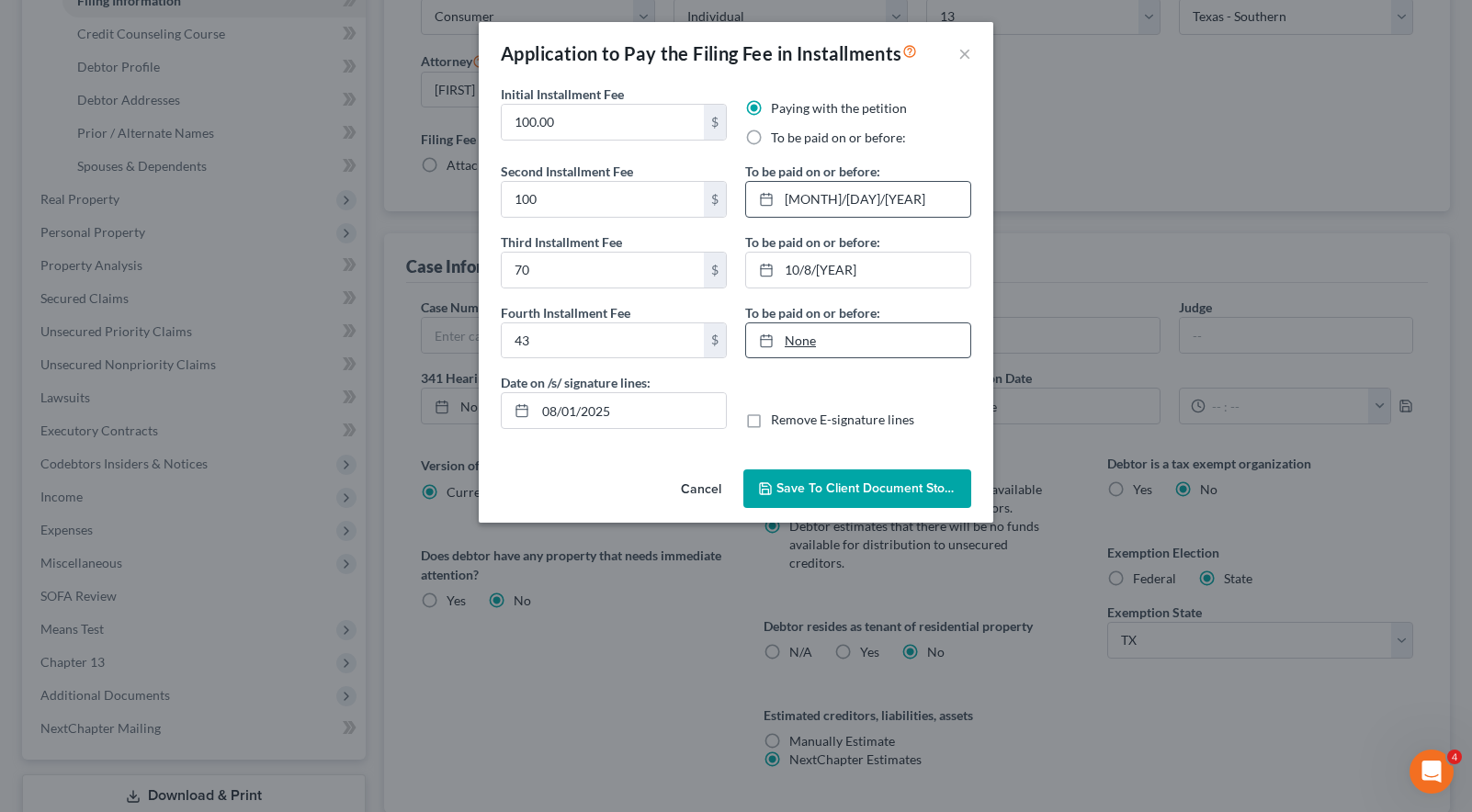 type on "8/1/2025" 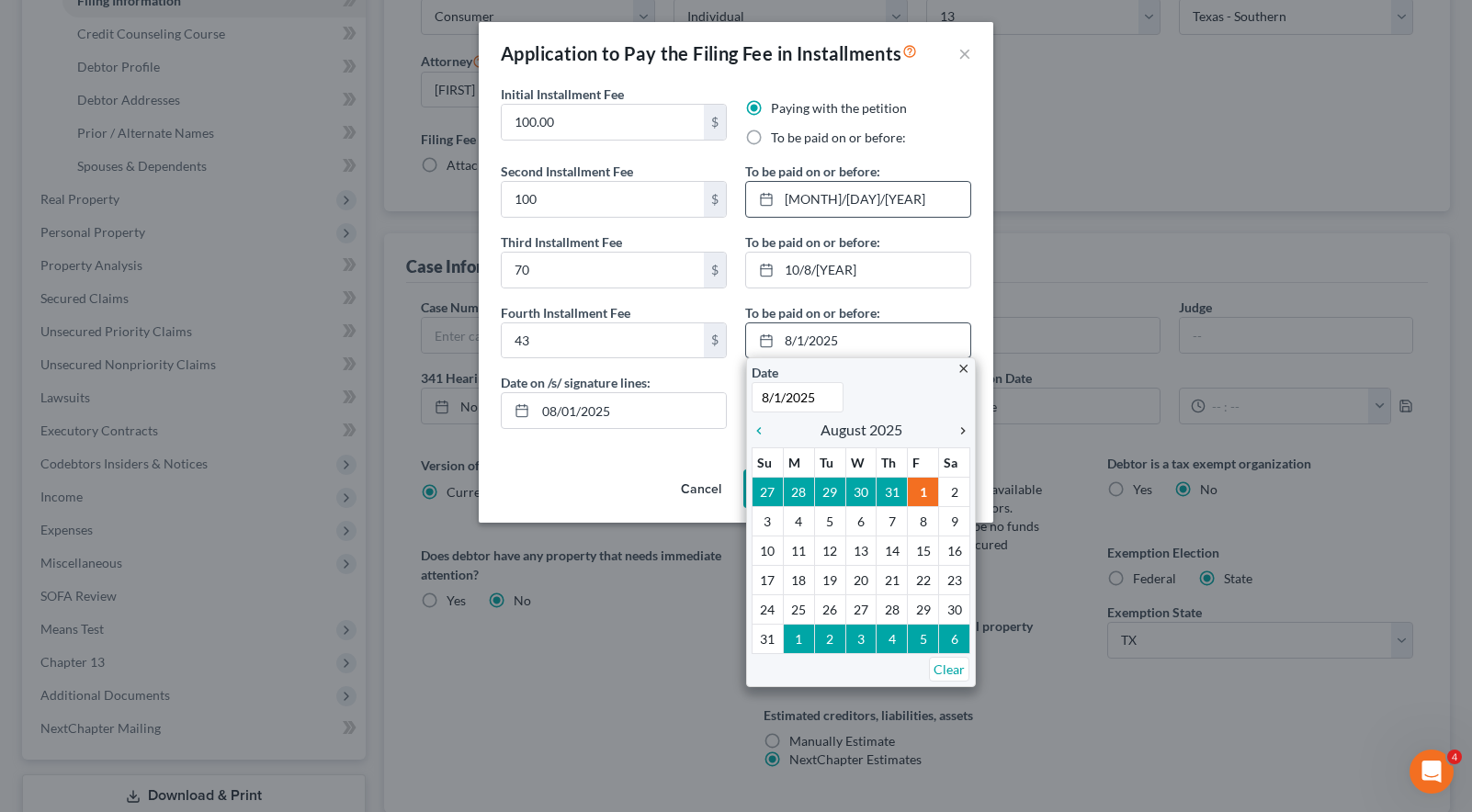 click on "chevron_right" at bounding box center (958, 431) 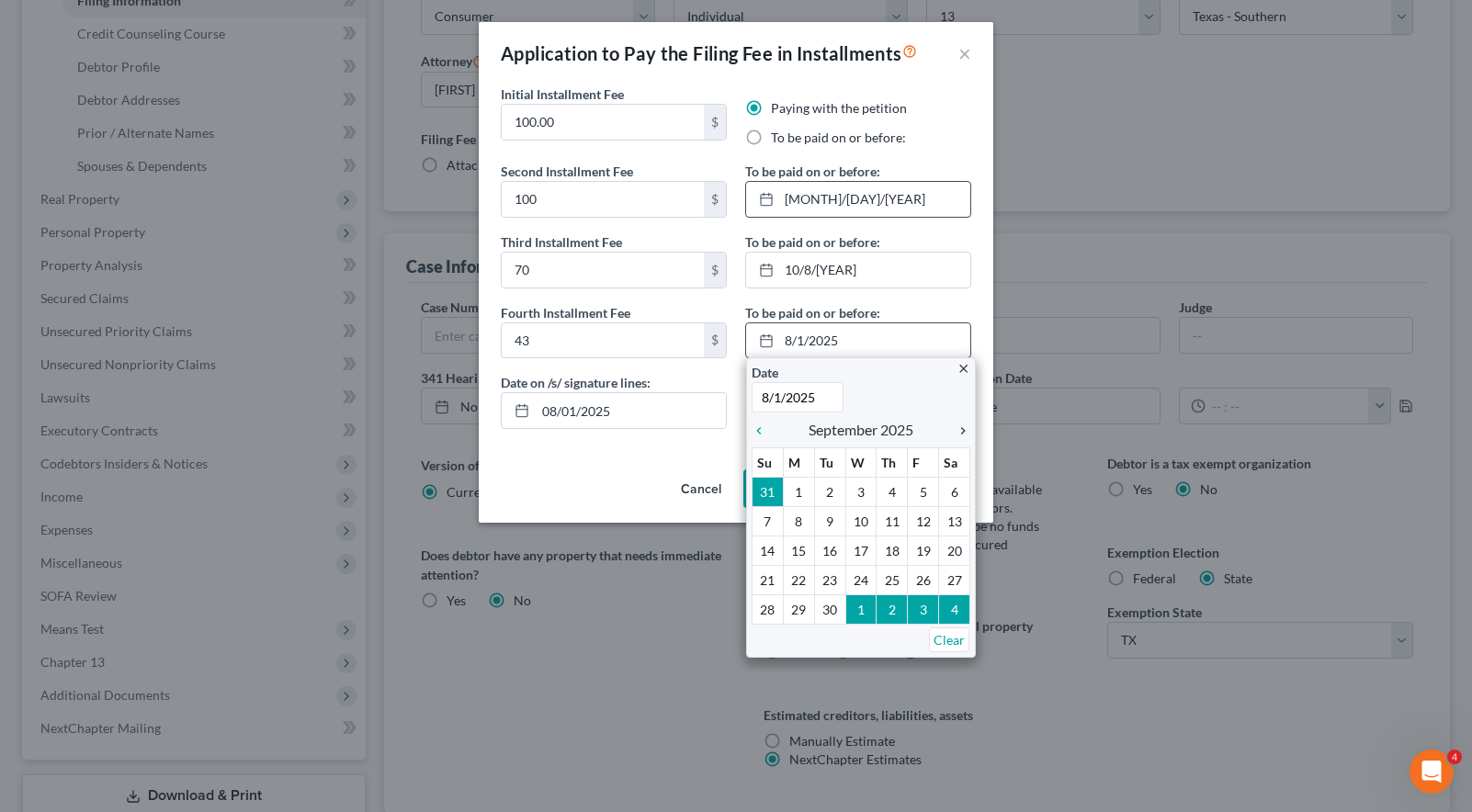 click on "chevron_right" at bounding box center (958, 431) 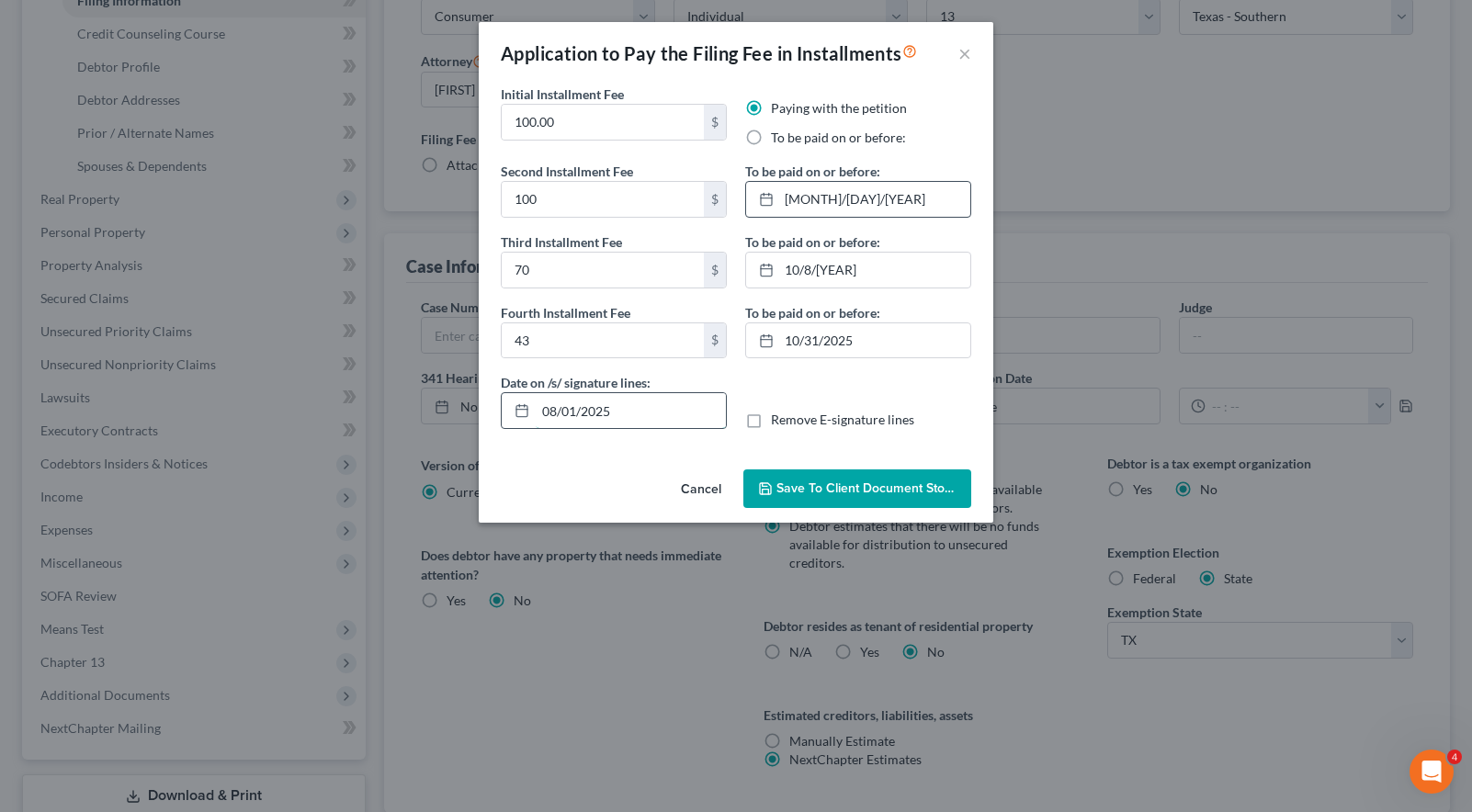 click on "08/01/2025" at bounding box center [630, 411] 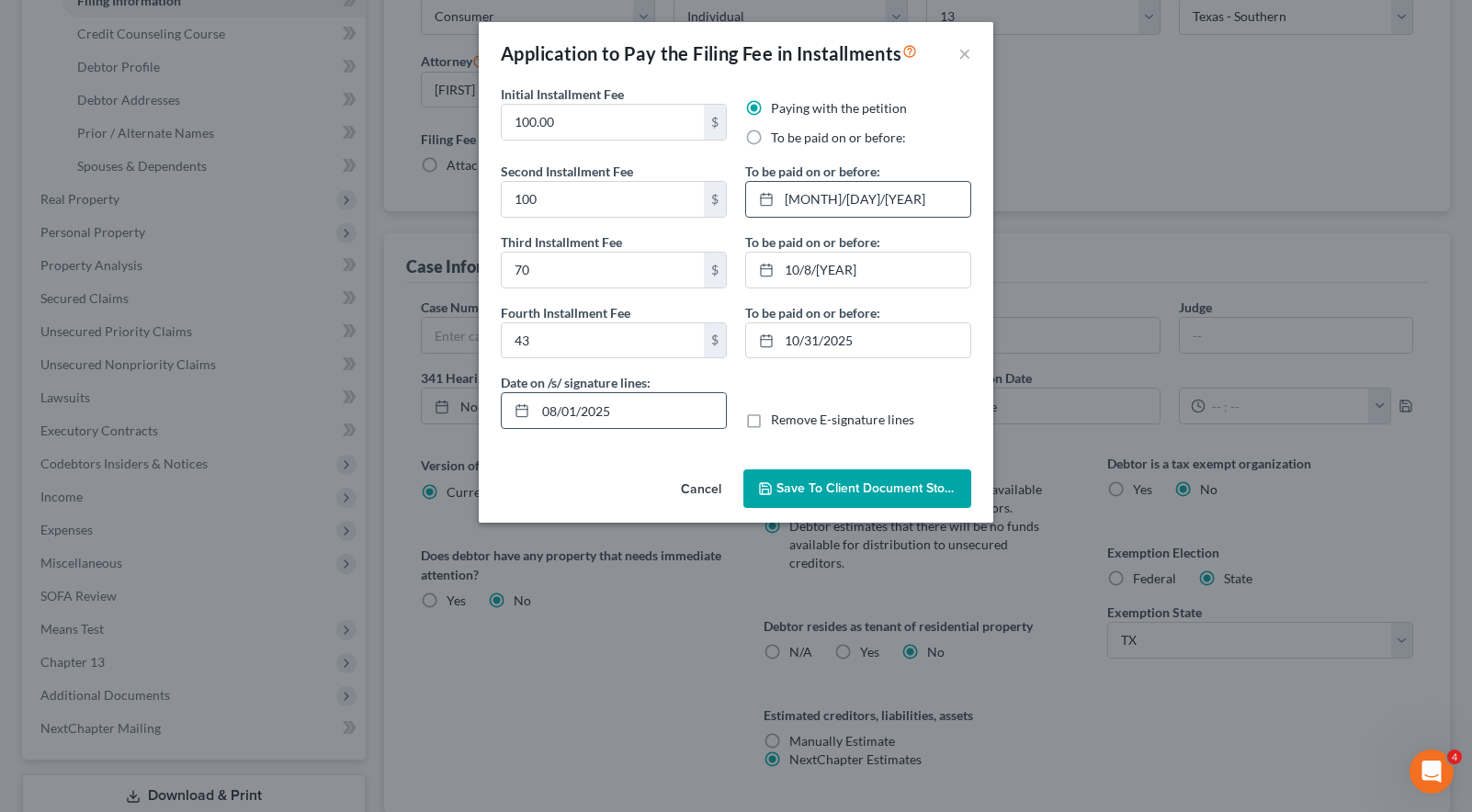 click 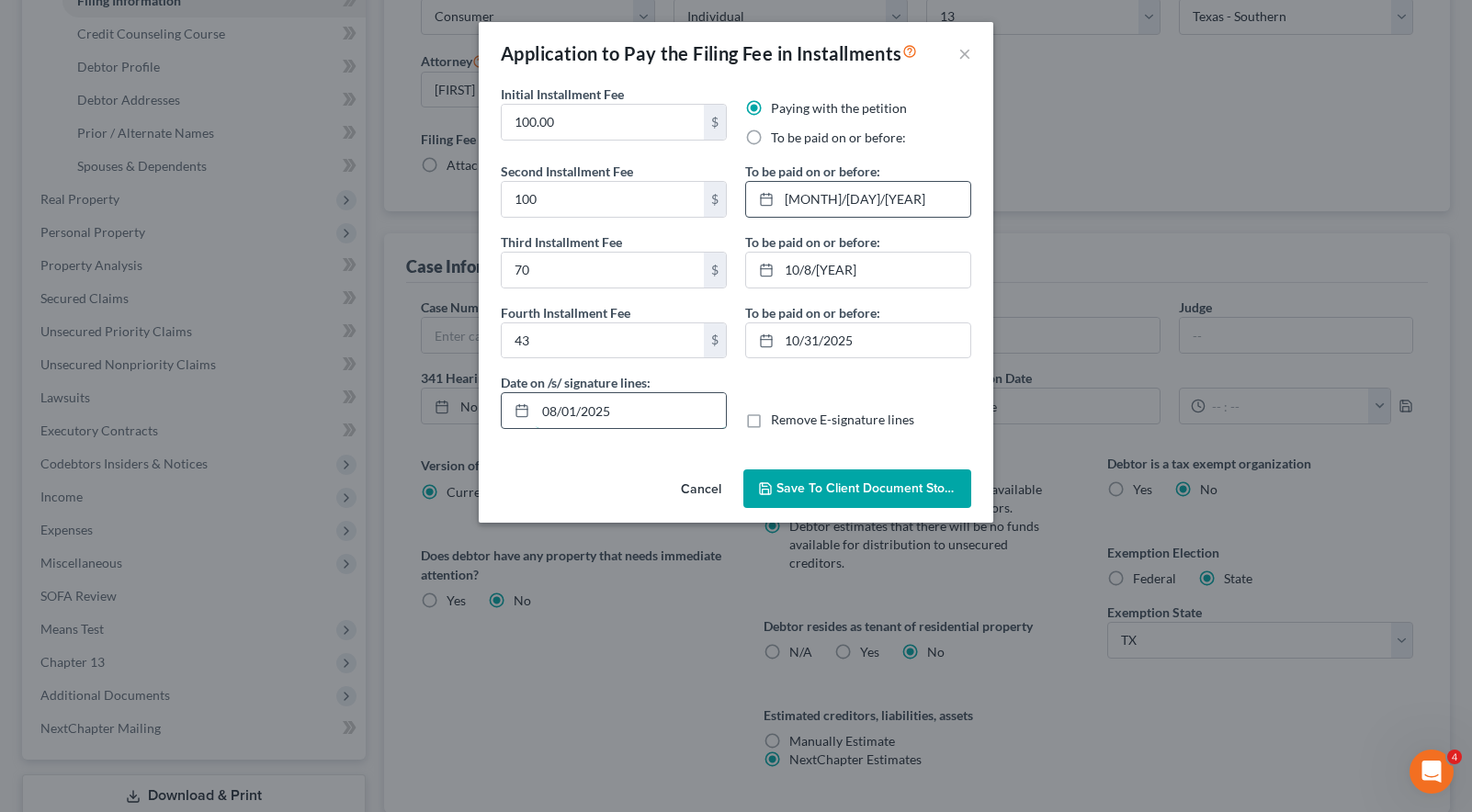click on "08/01/2025" at bounding box center [630, 411] 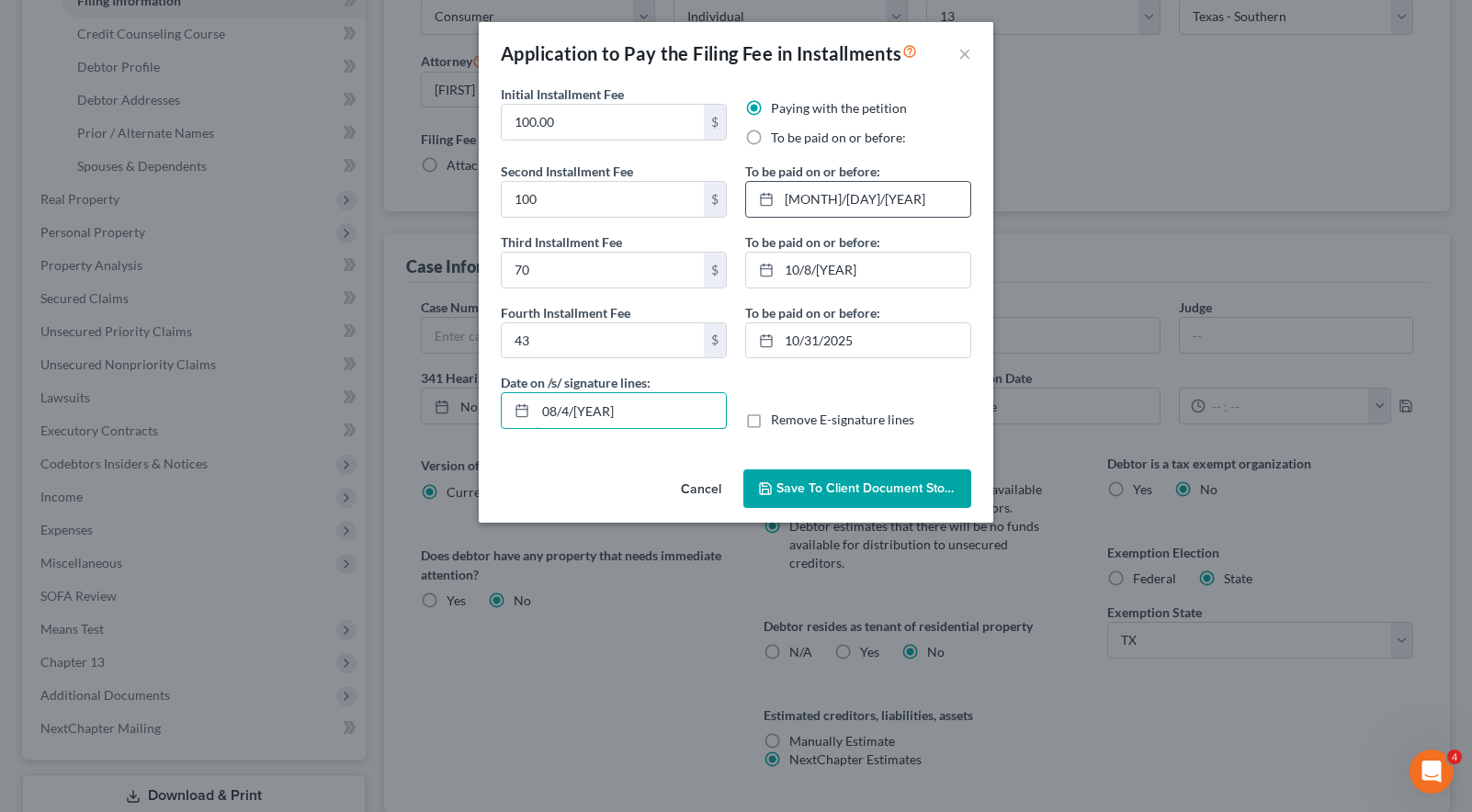 type on "08/4/[YEAR]" 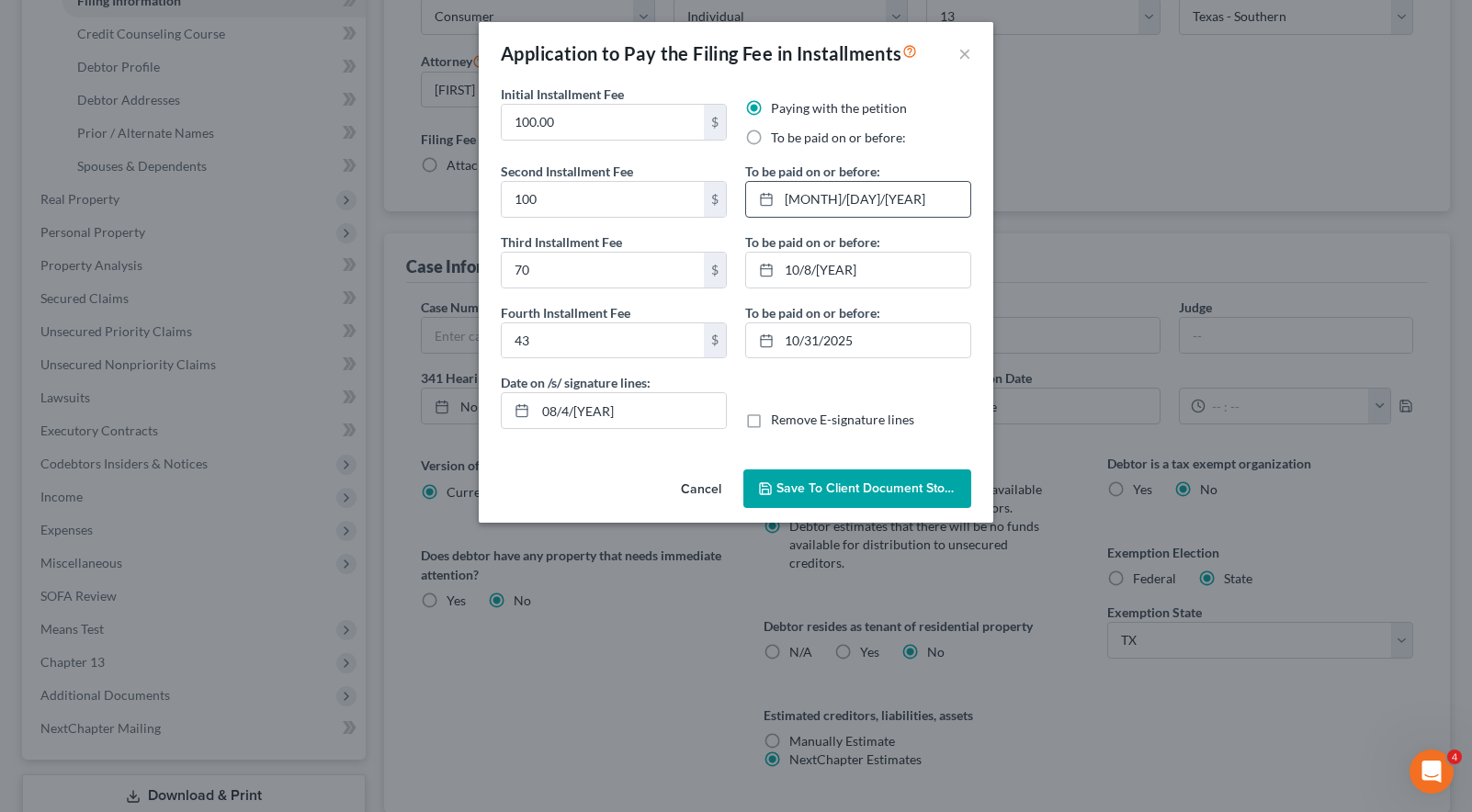 click on "To be paid on or before:" at bounding box center (838, 138) 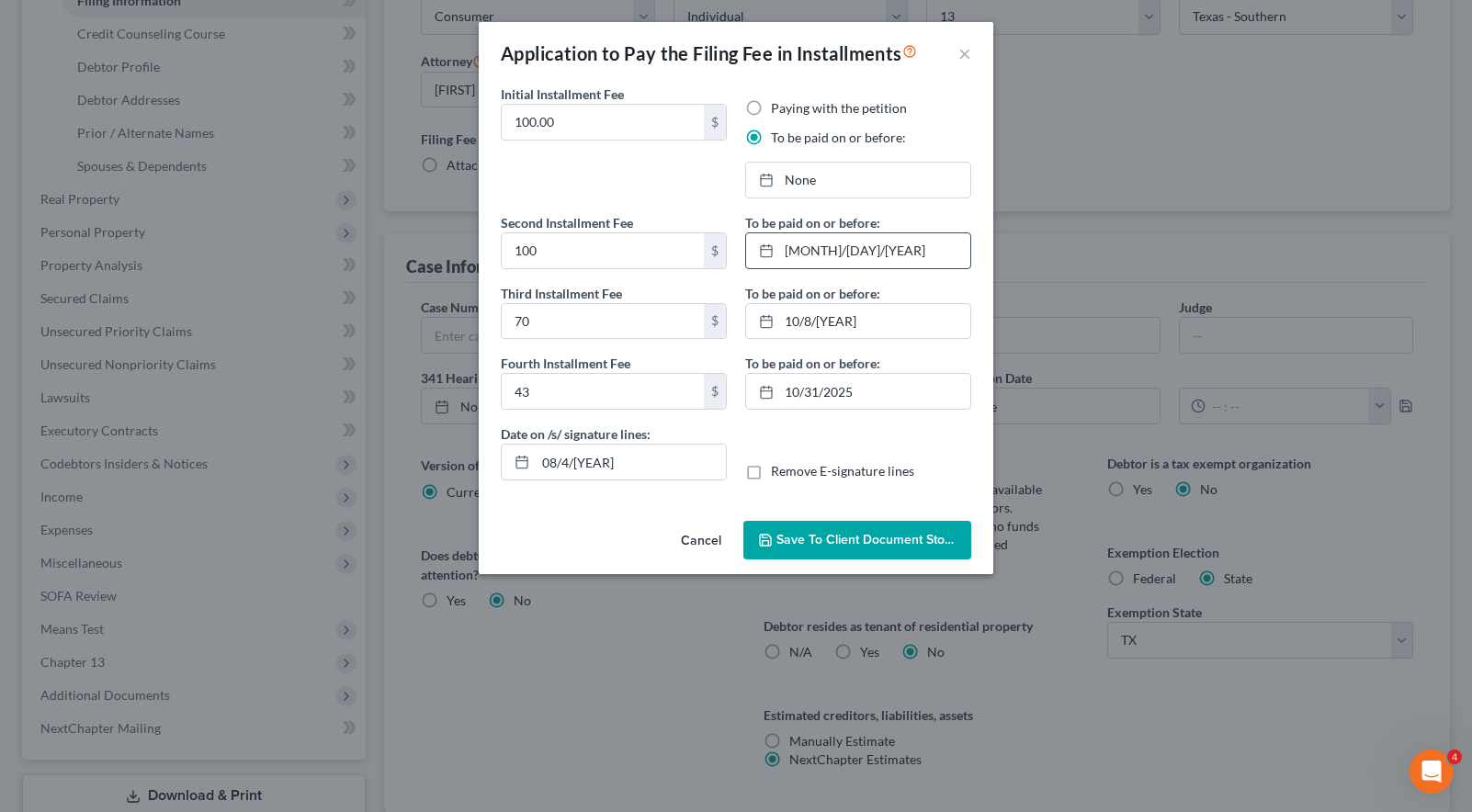 click on "Paying with the petition" at bounding box center (839, 108) 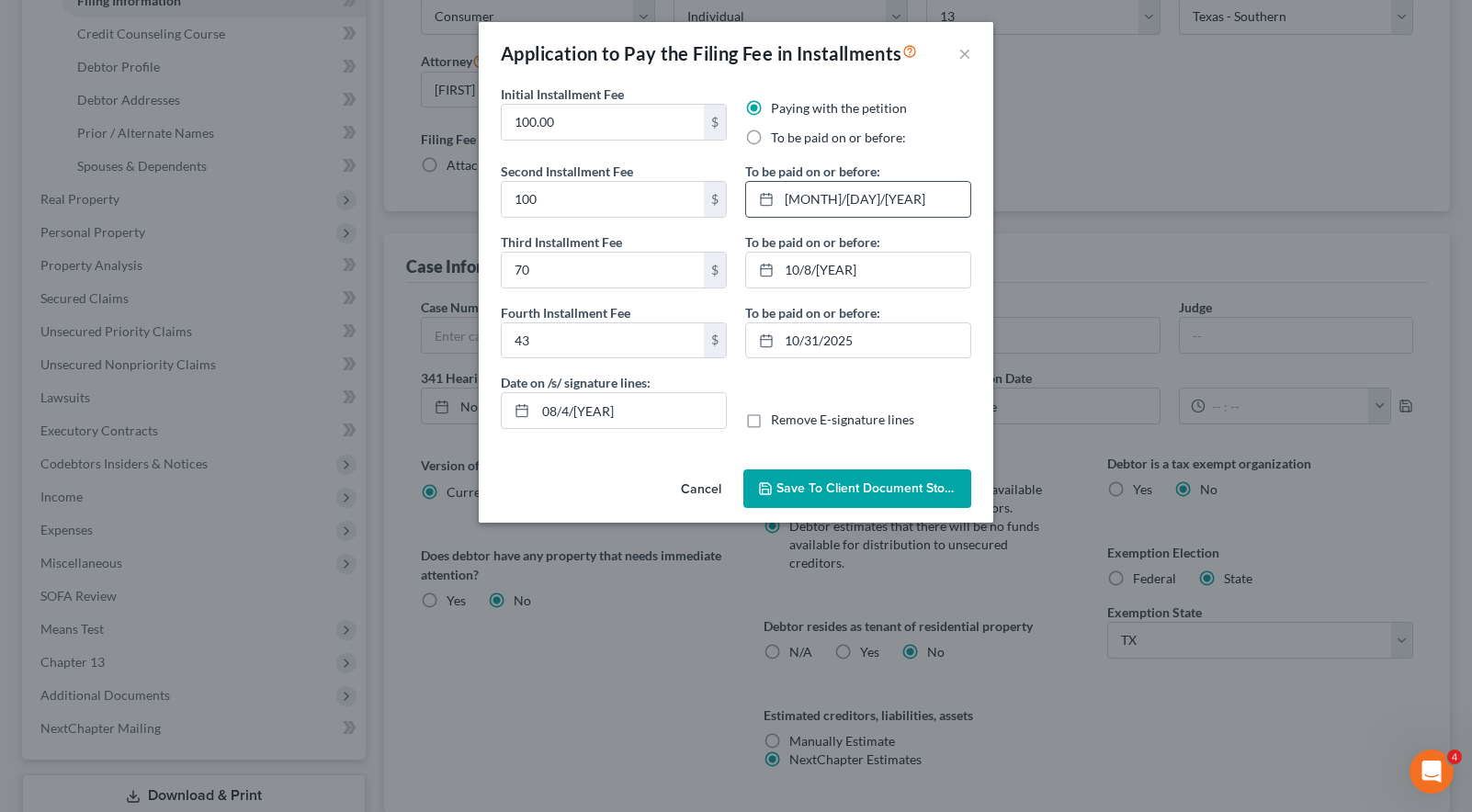 click on "Save to Client Document Storage" at bounding box center (874, 488) 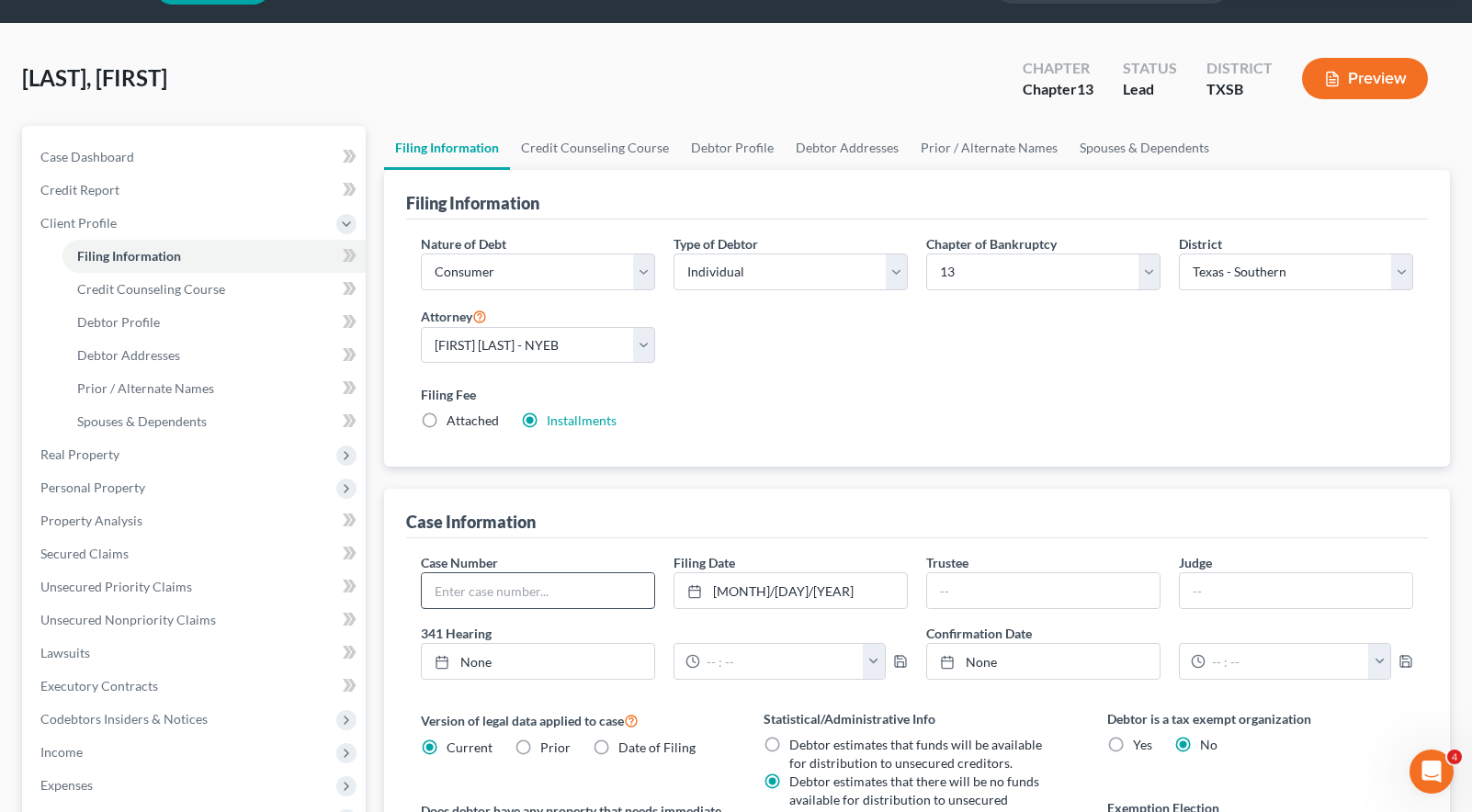 scroll, scrollTop: 0, scrollLeft: 0, axis: both 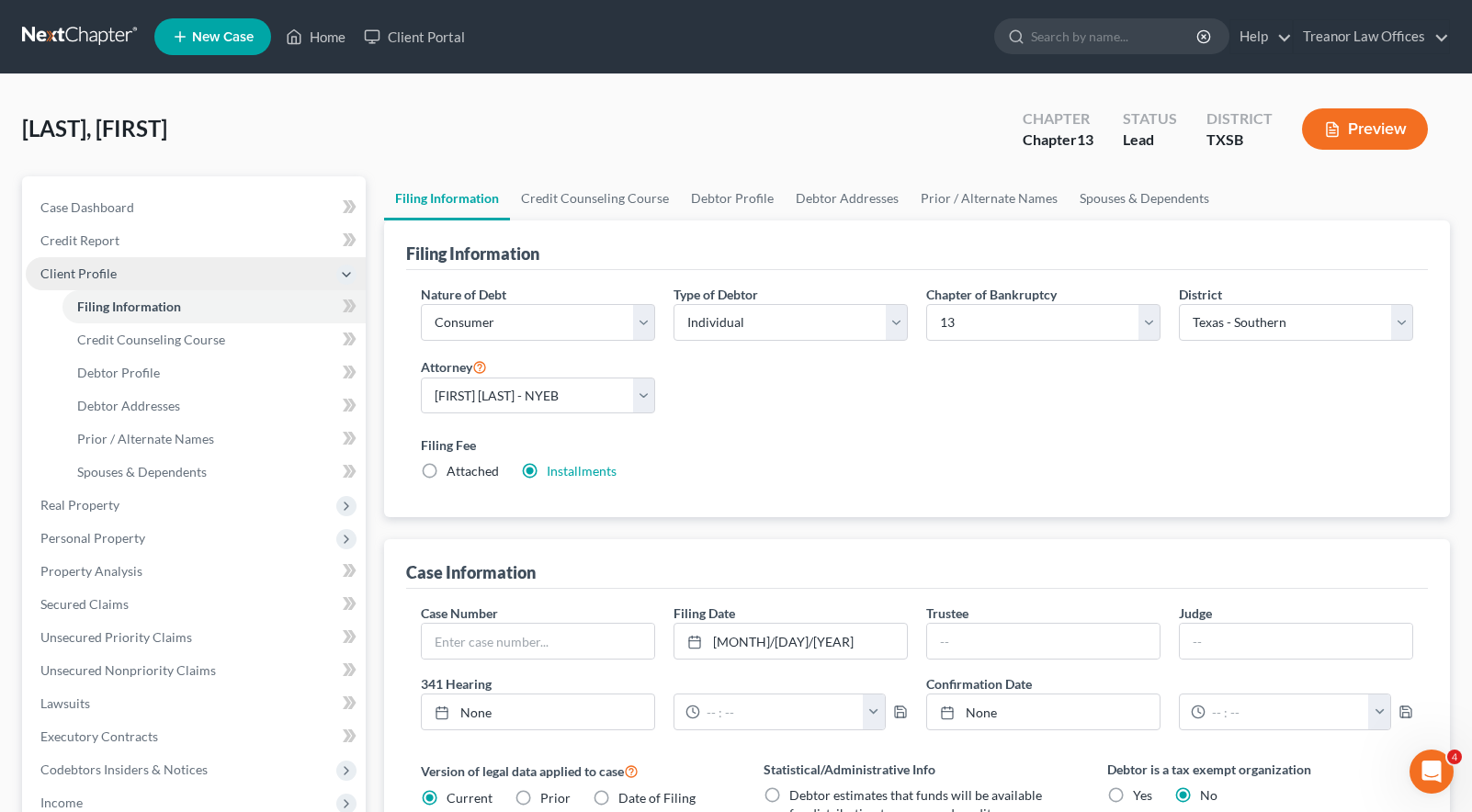 click on "Client Profile" at bounding box center [78, 273] 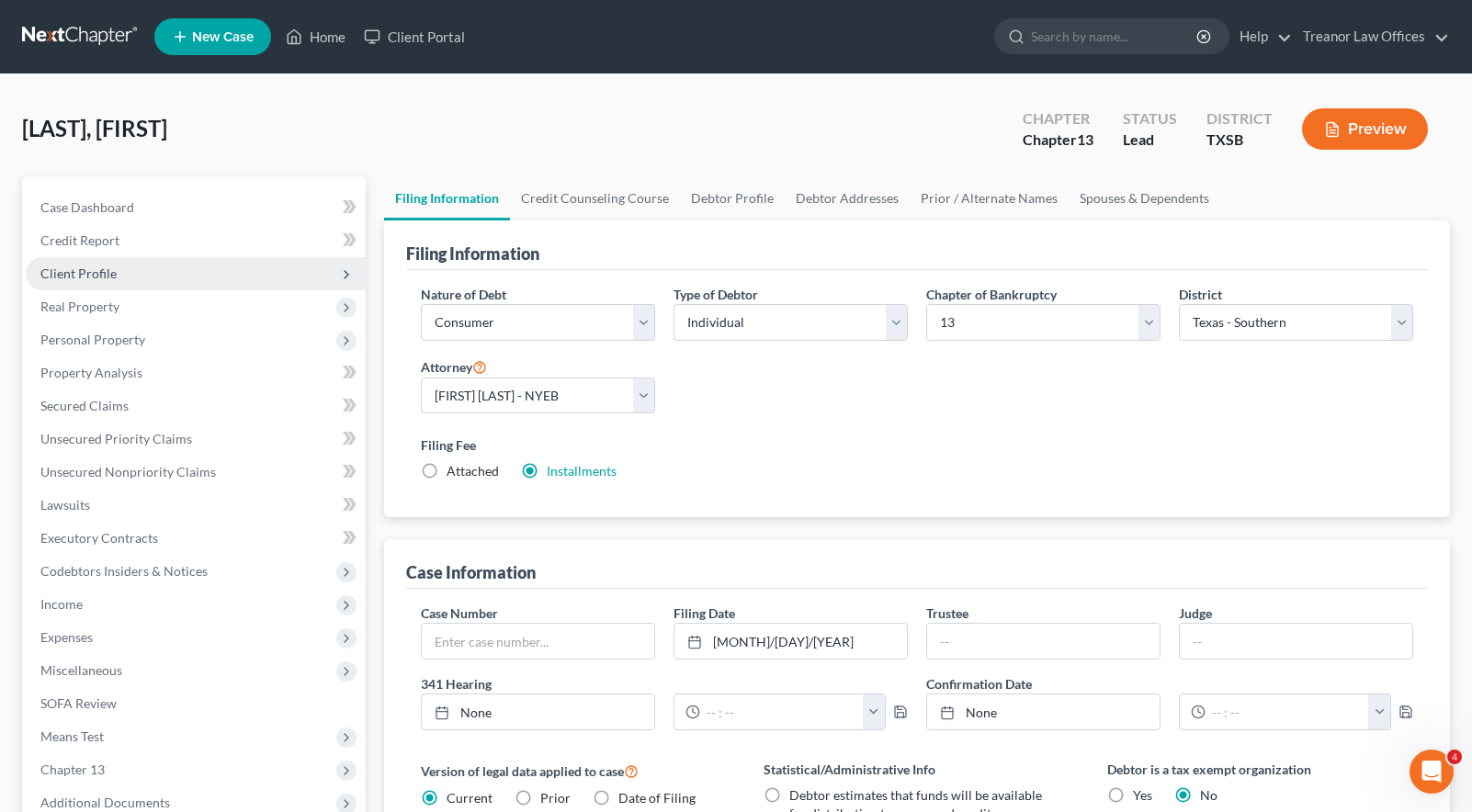 click on "Client Profile" at bounding box center [78, 273] 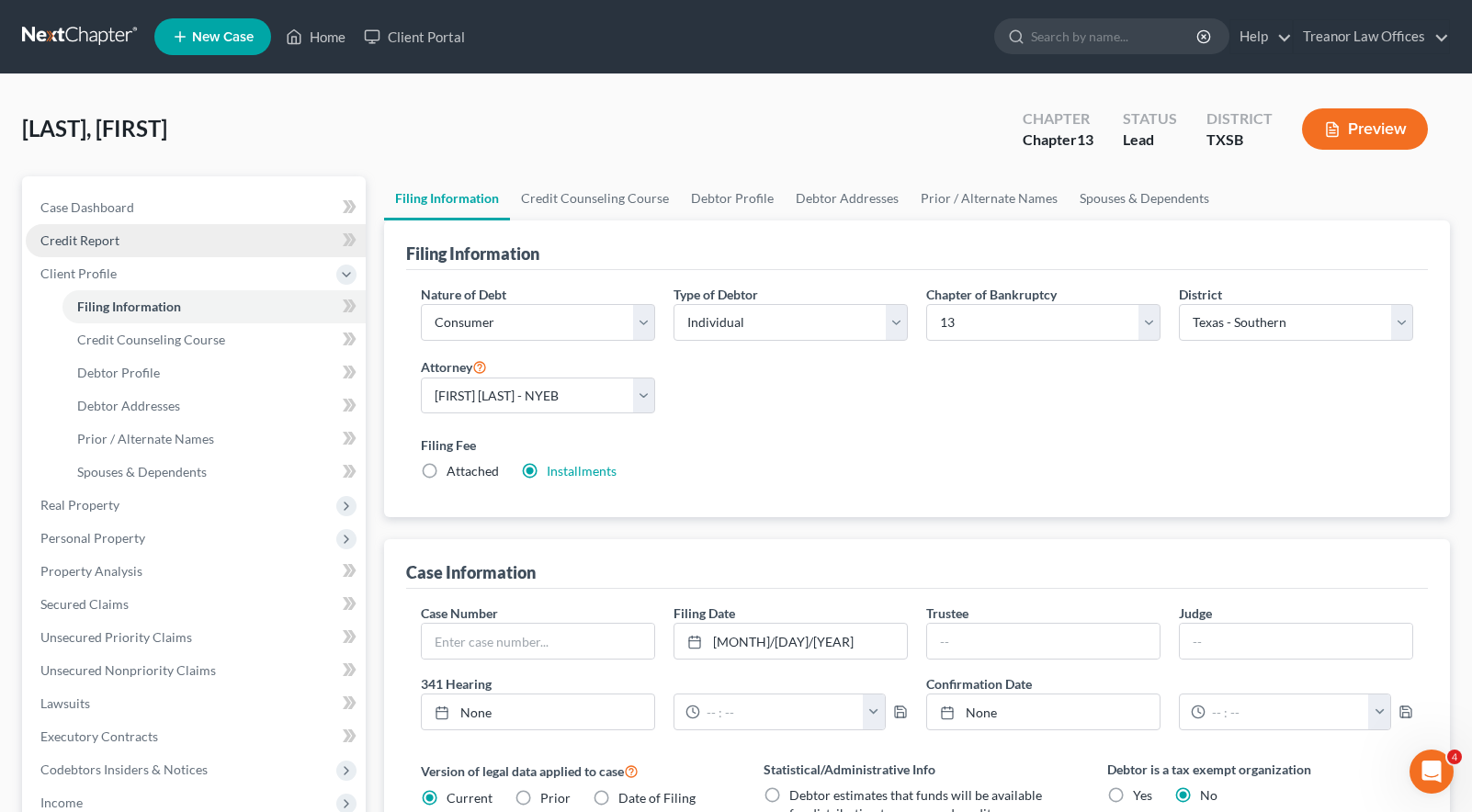 click on "Credit Report" at bounding box center [80, 240] 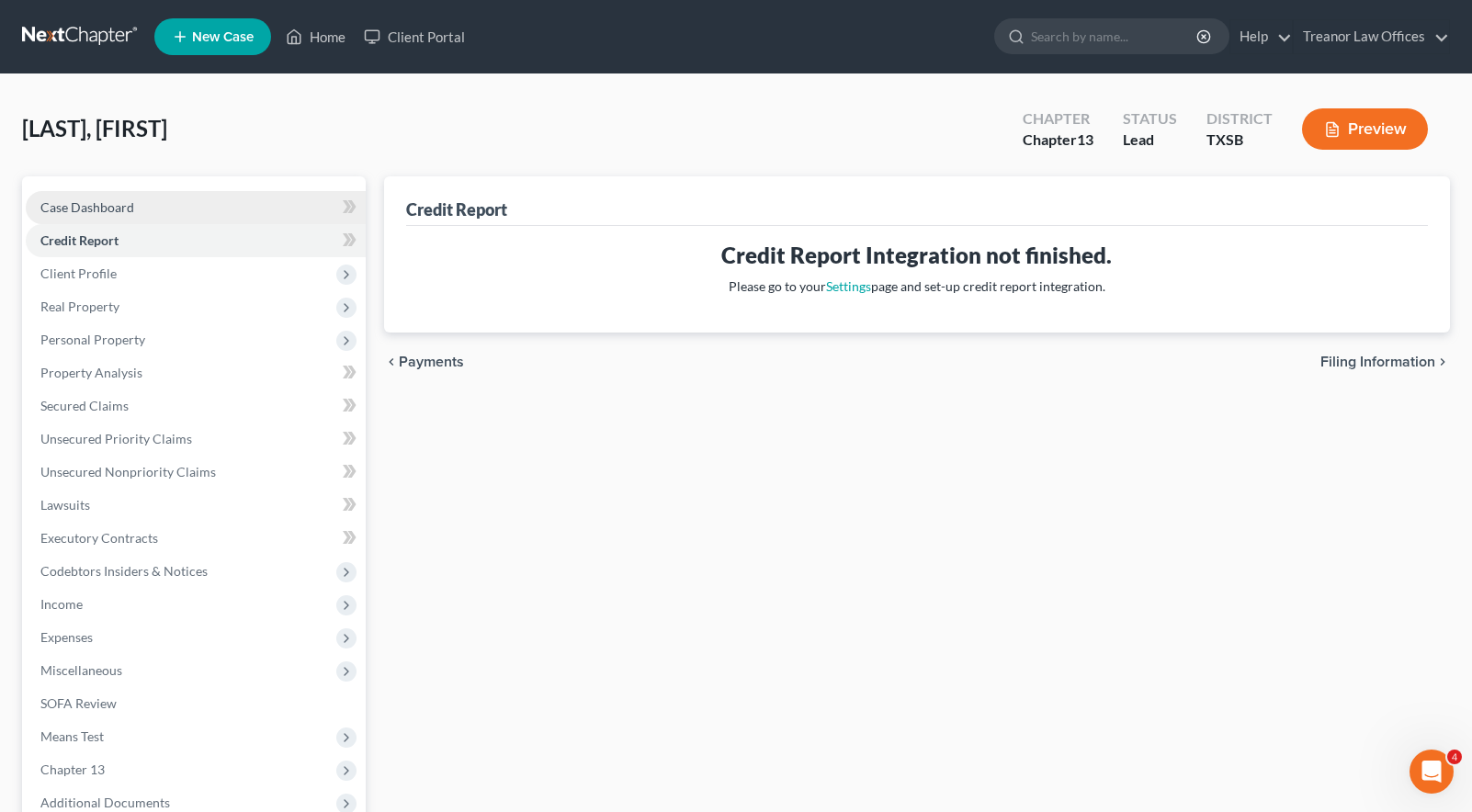 click on "Case Dashboard" at bounding box center [87, 207] 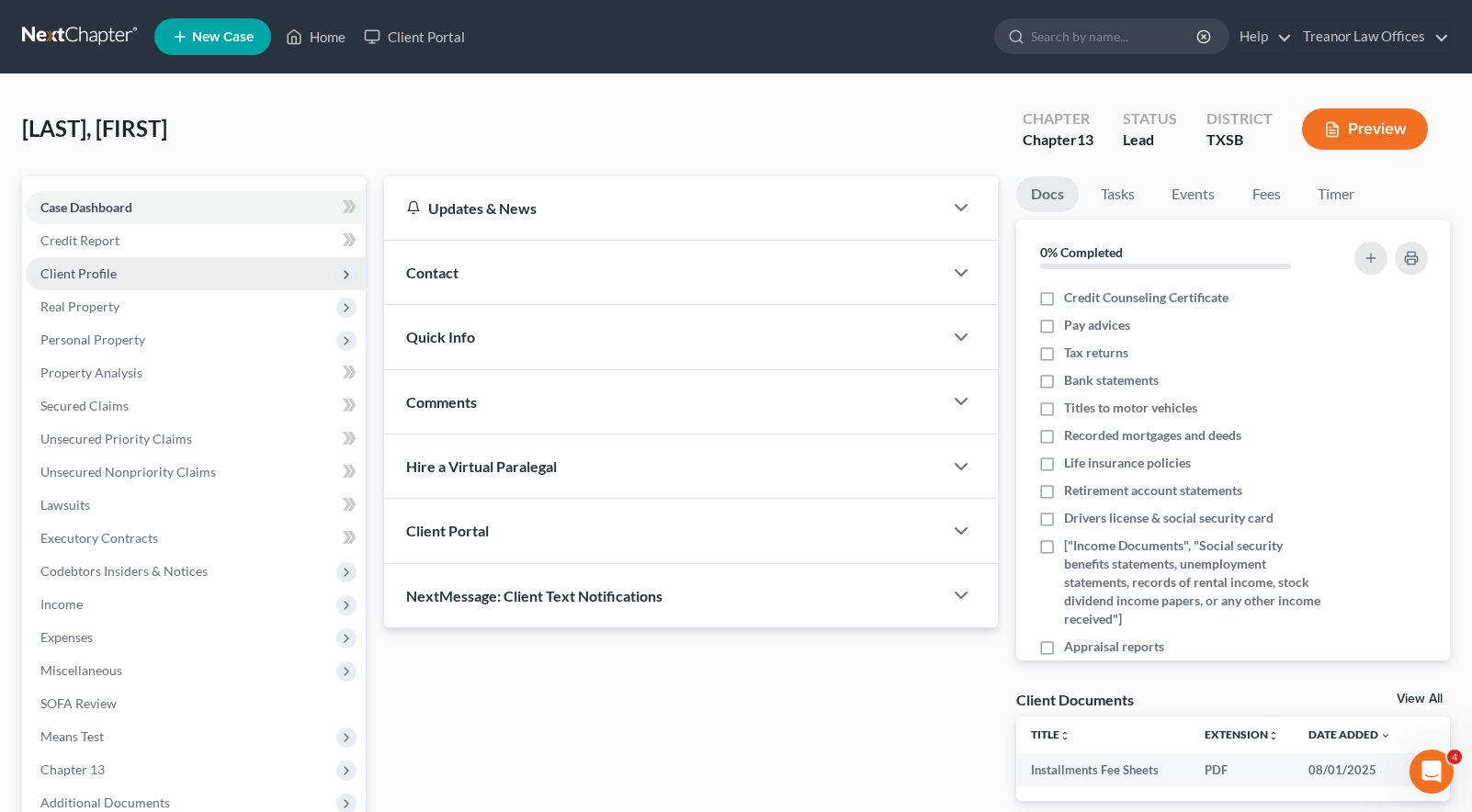 click on "Client Profile" at bounding box center [196, 274] 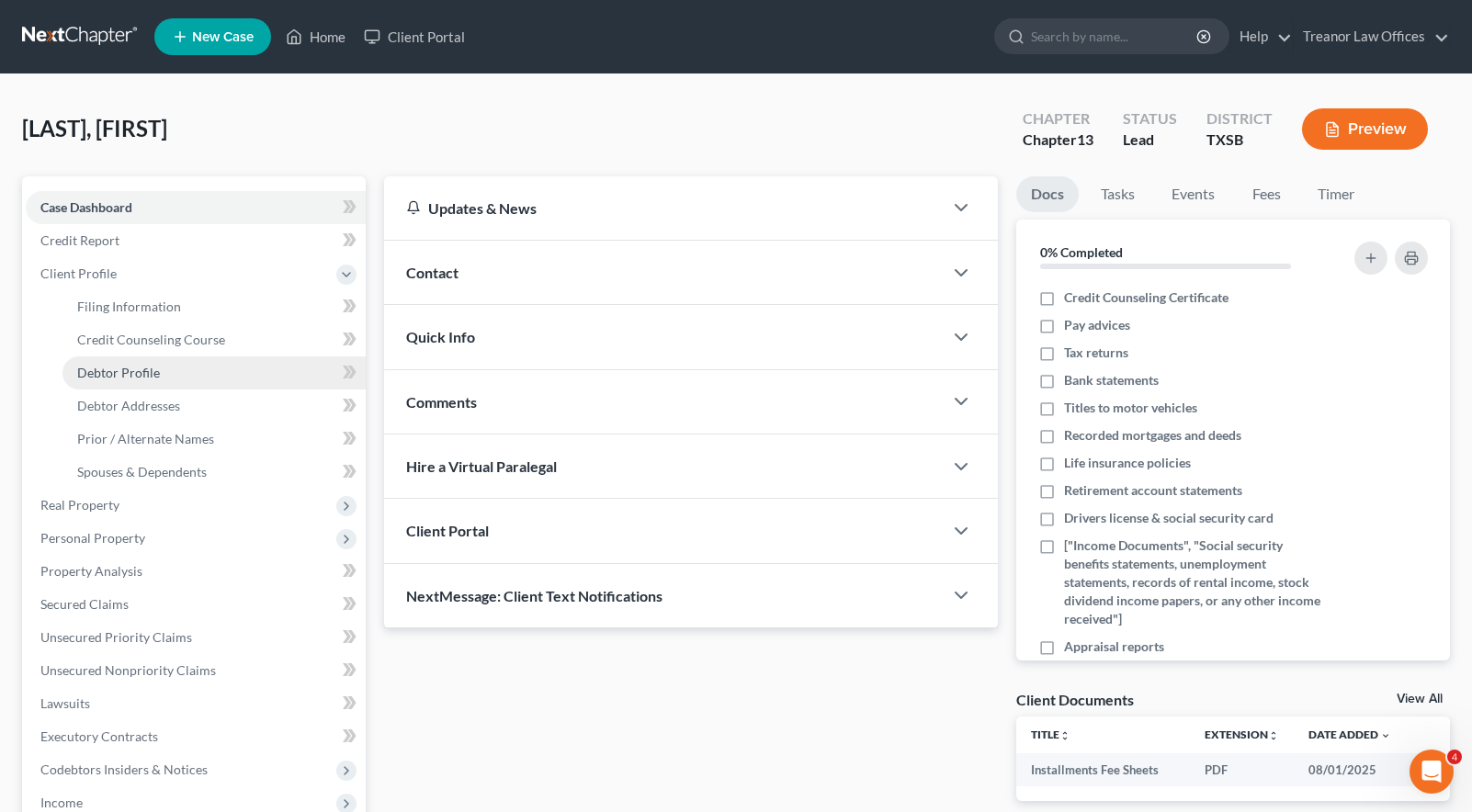 click on "Debtor Profile" at bounding box center [119, 372] 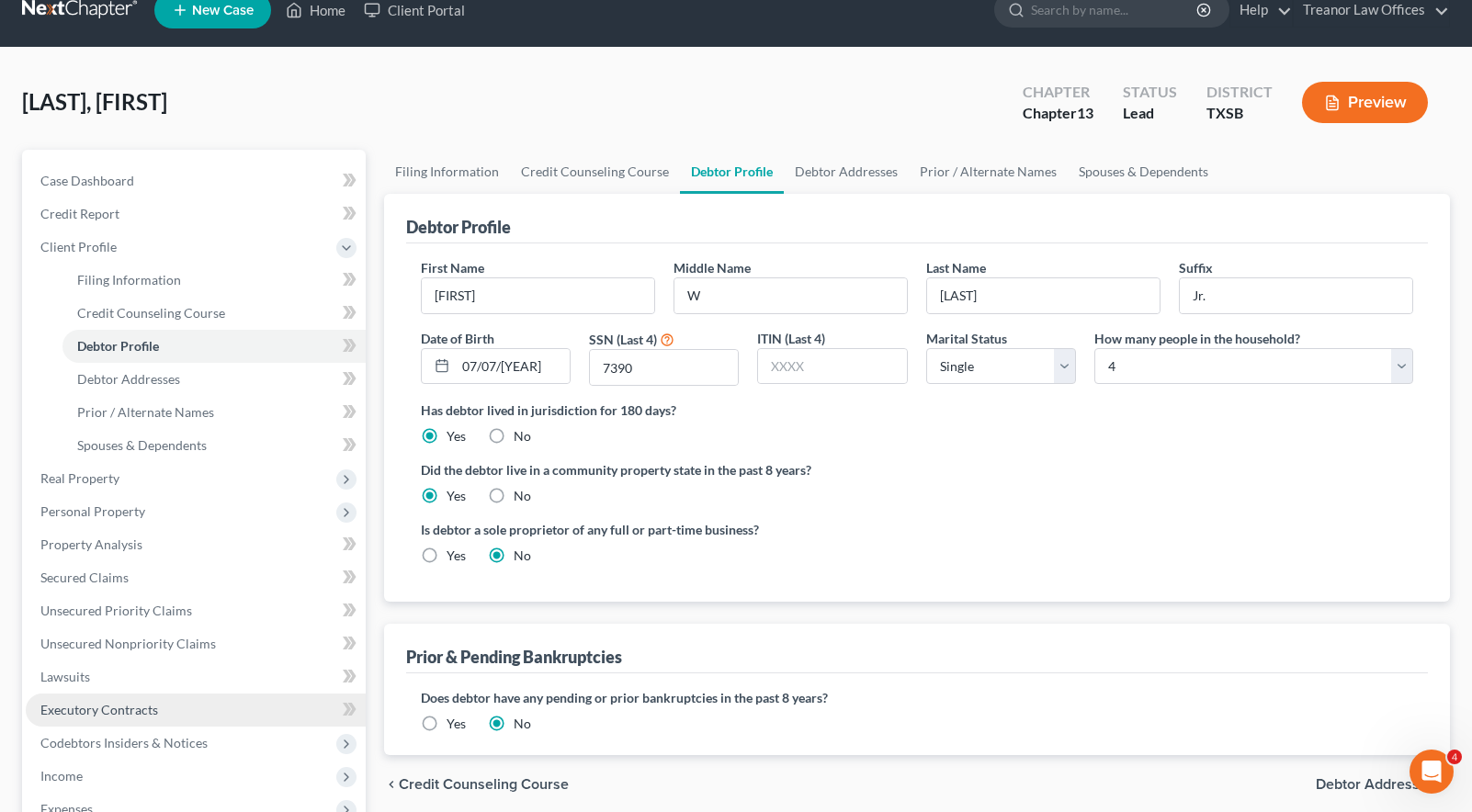 scroll, scrollTop: 4, scrollLeft: 0, axis: vertical 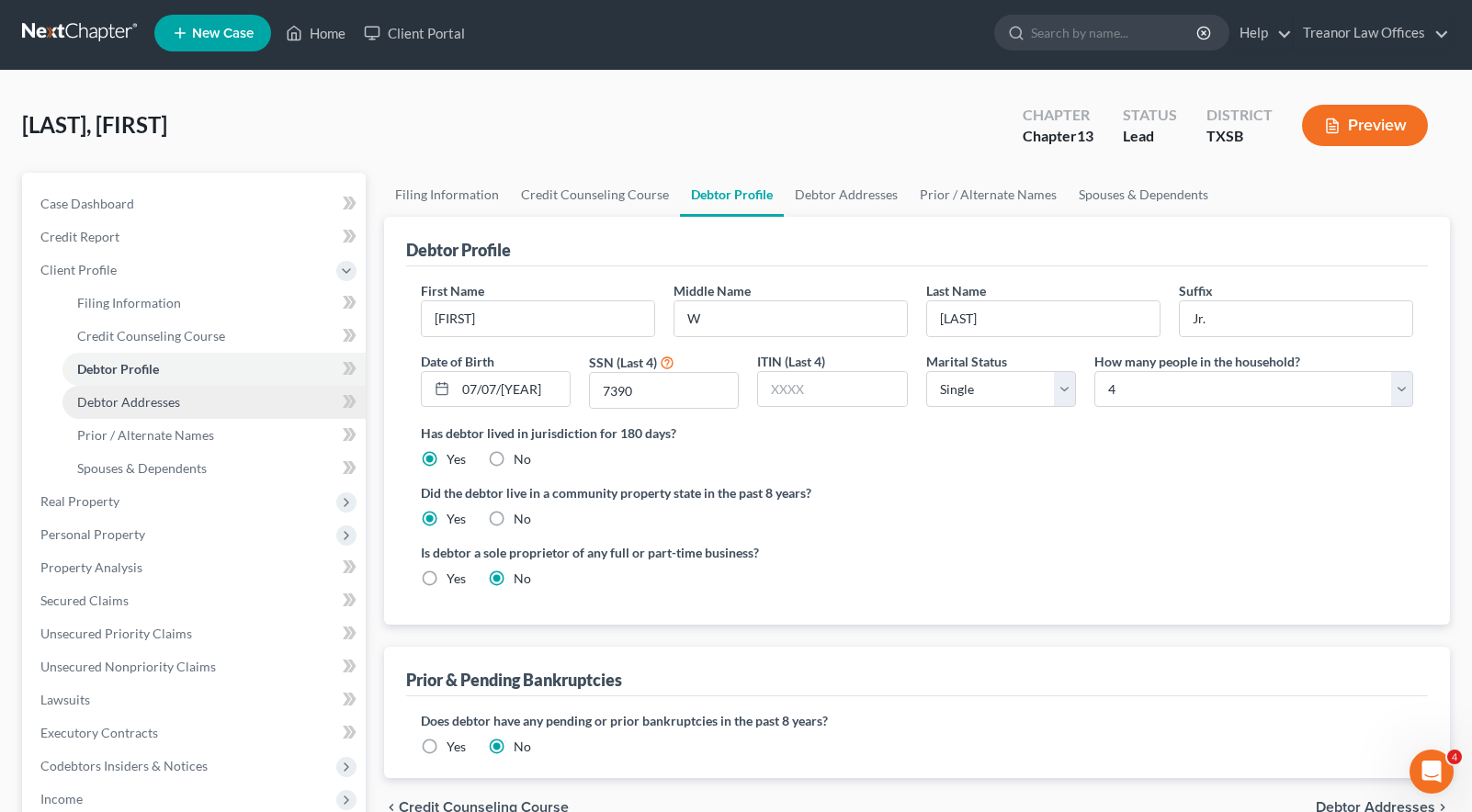 click on "Debtor Addresses" at bounding box center [129, 401] 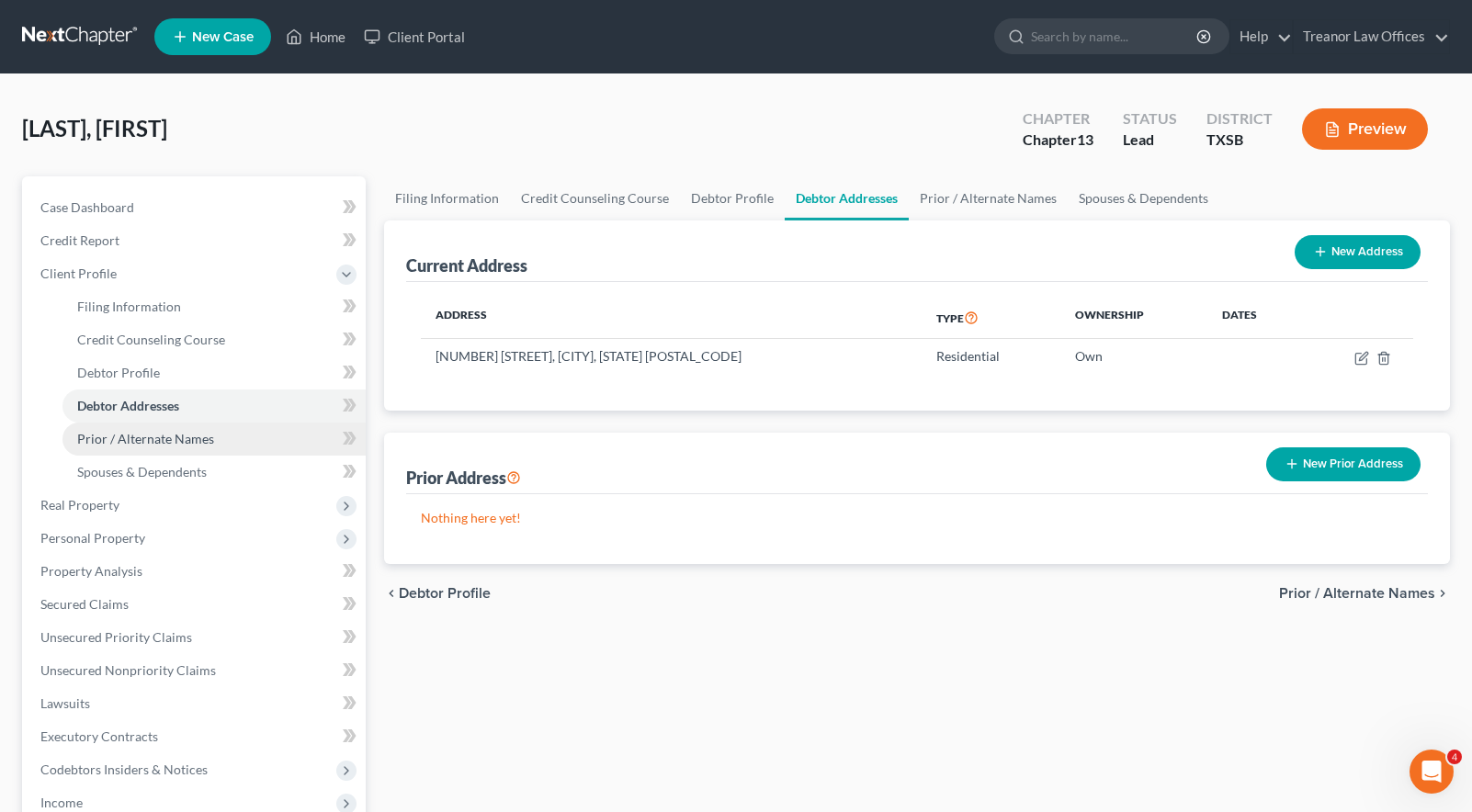 click on "Prior / Alternate Names" at bounding box center [145, 438] 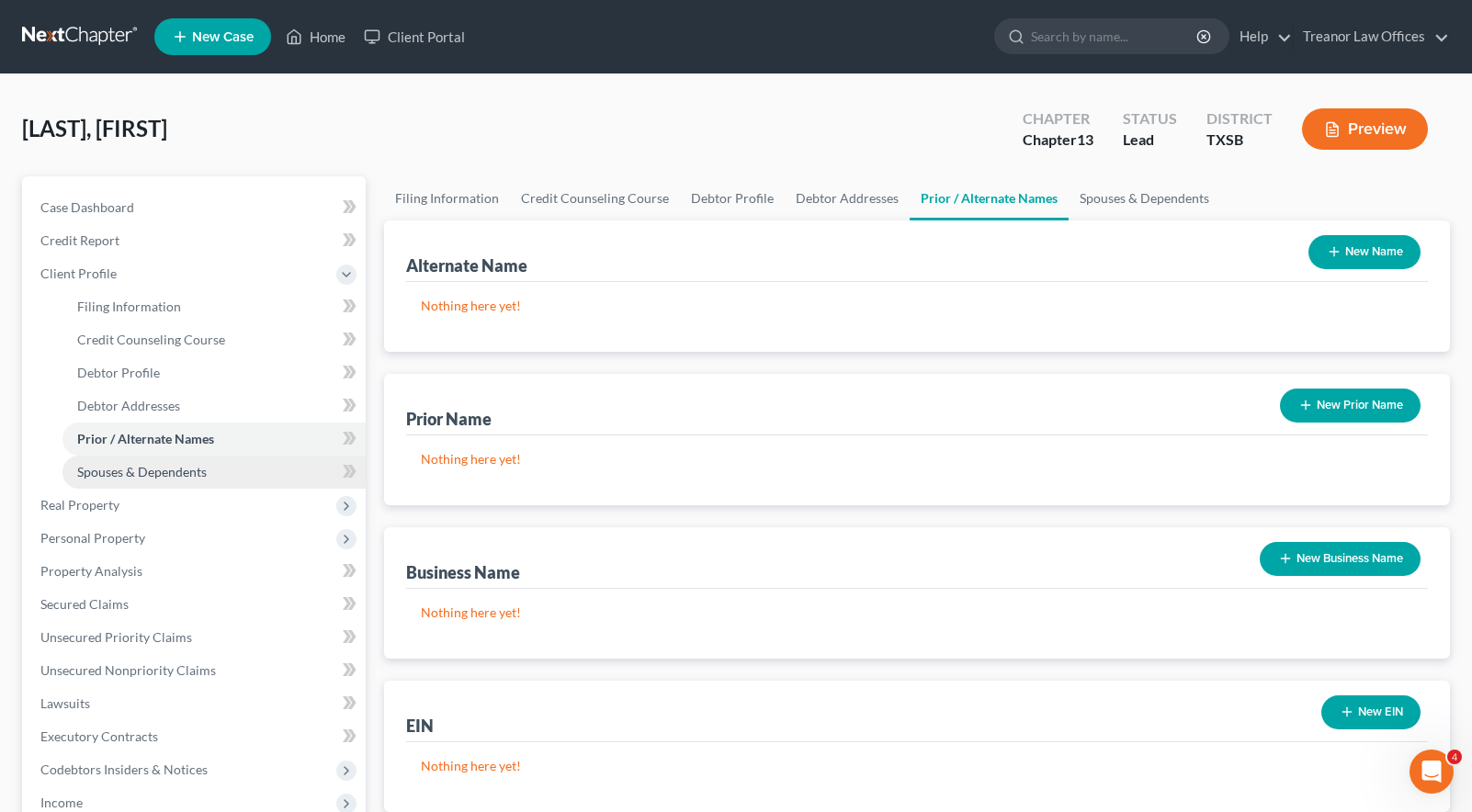 click on "Spouses & Dependents" at bounding box center [142, 471] 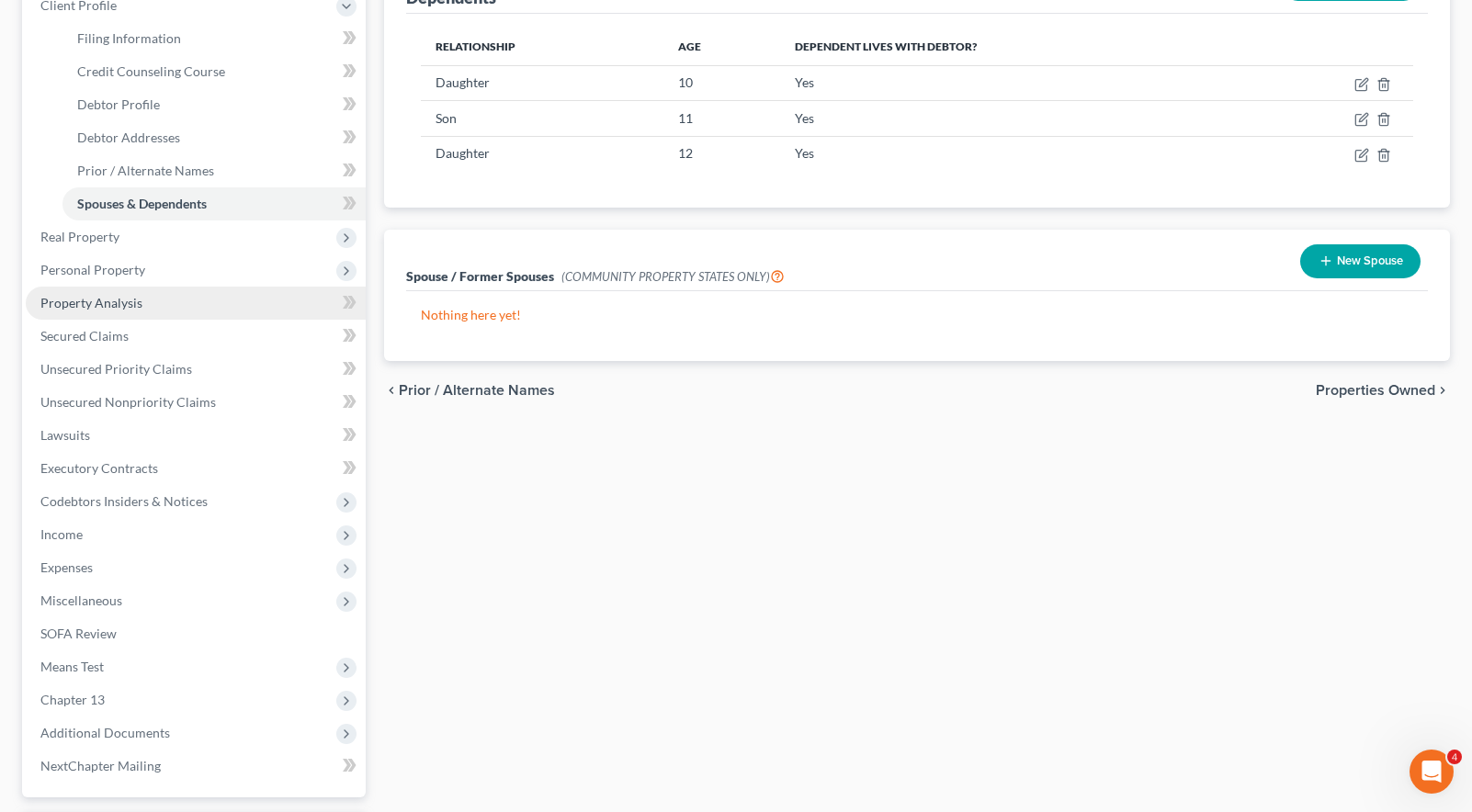 scroll, scrollTop: 274, scrollLeft: 0, axis: vertical 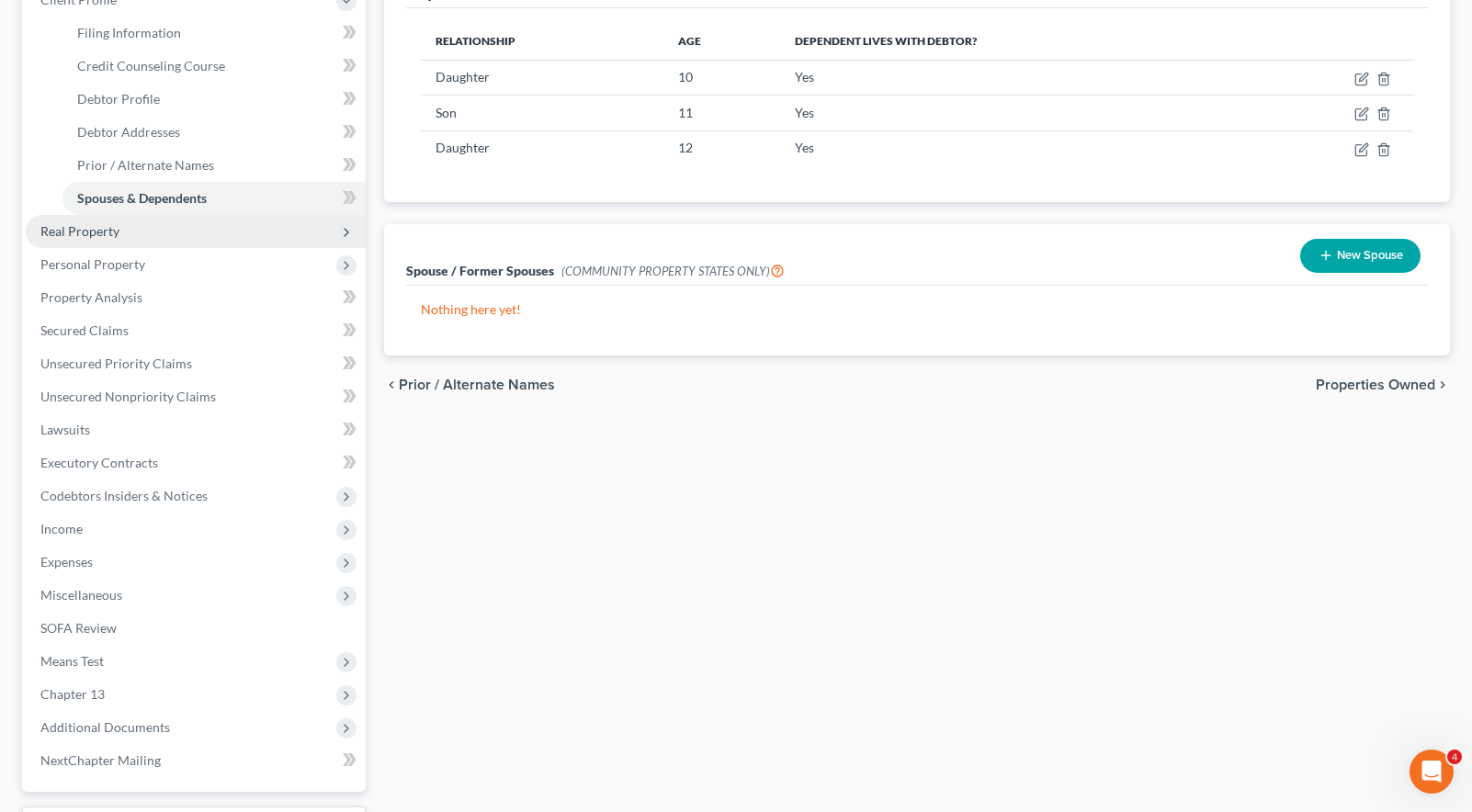 click on "Real Property" at bounding box center (196, 231) 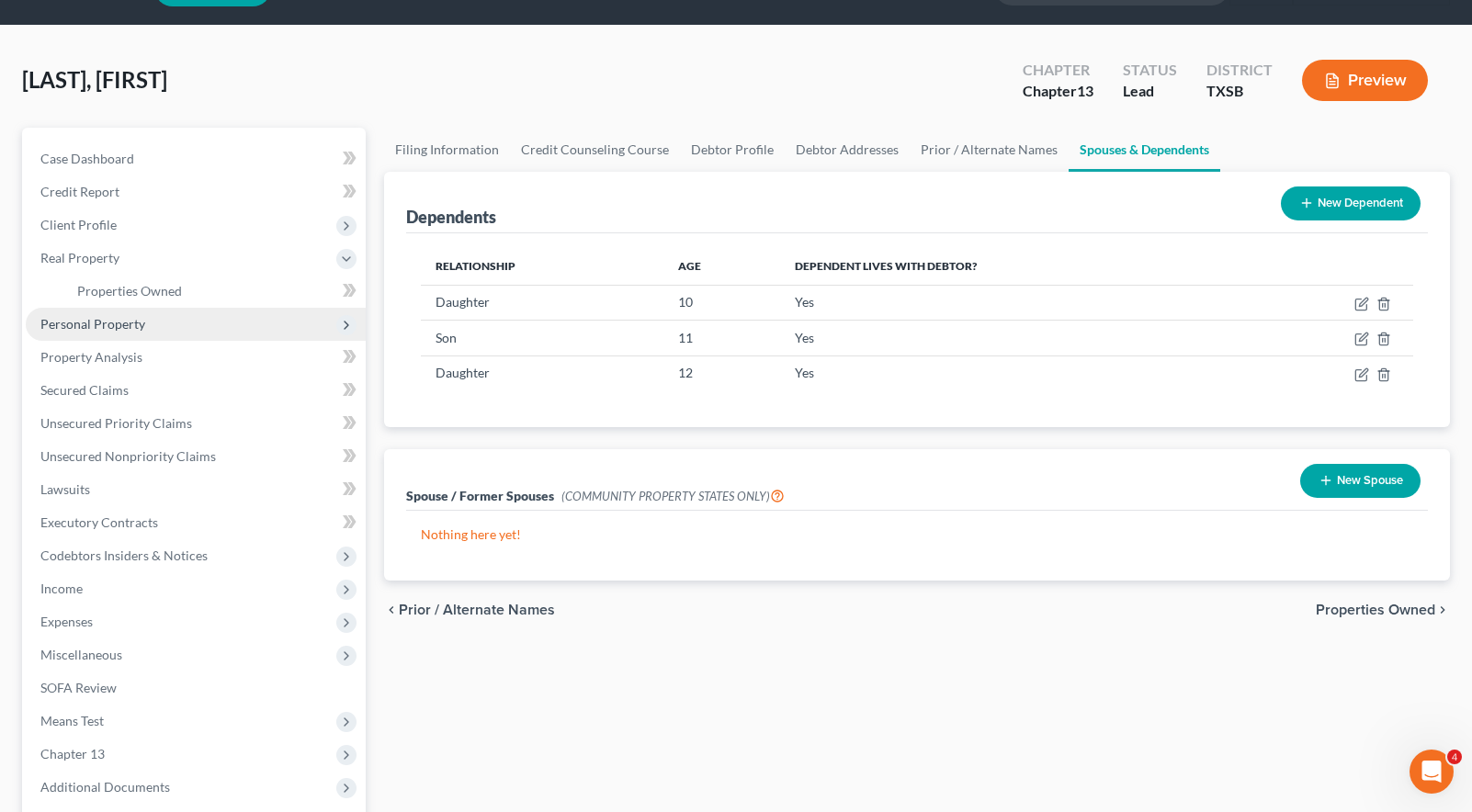 scroll, scrollTop: 0, scrollLeft: 0, axis: both 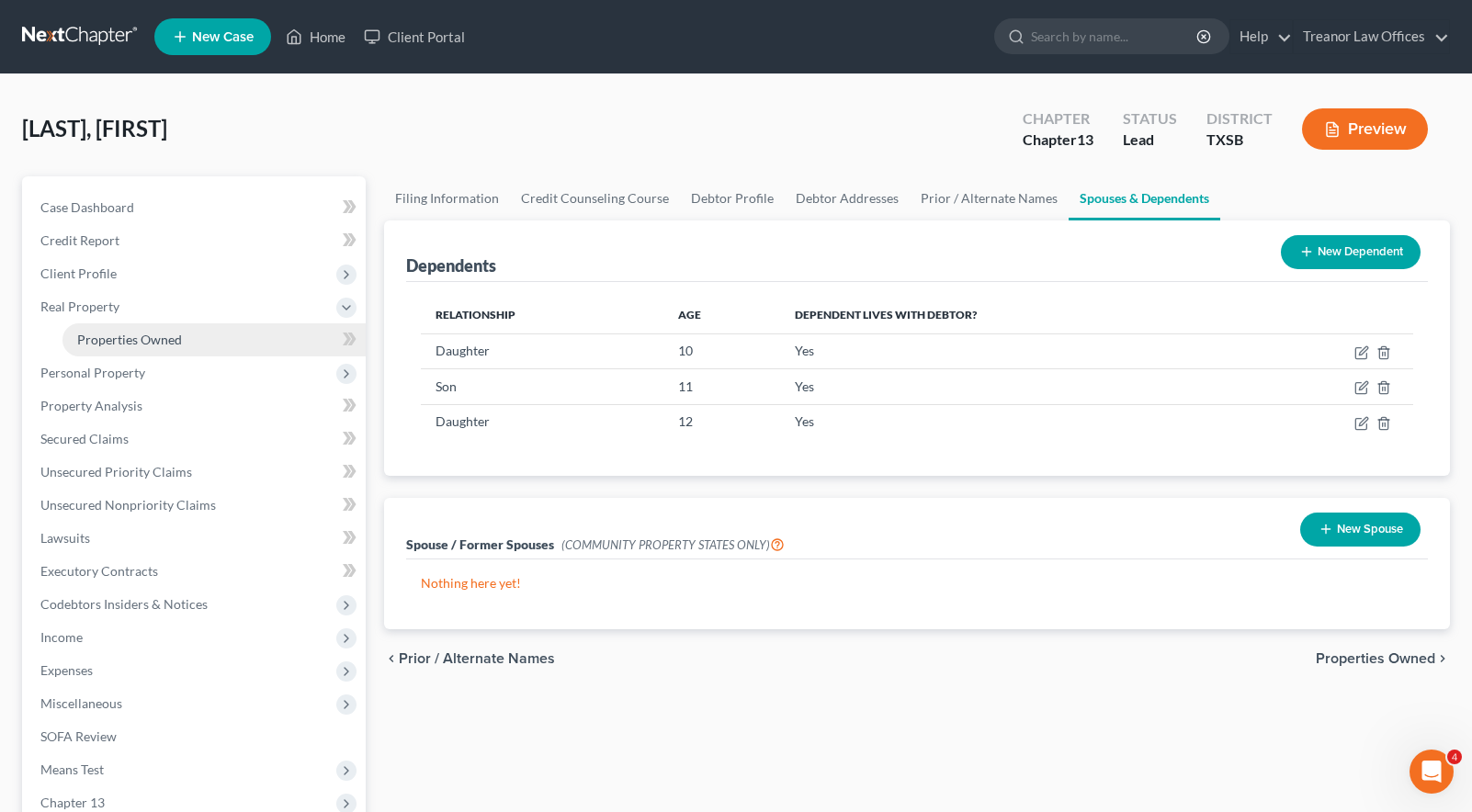click on "Properties Owned" at bounding box center [130, 339] 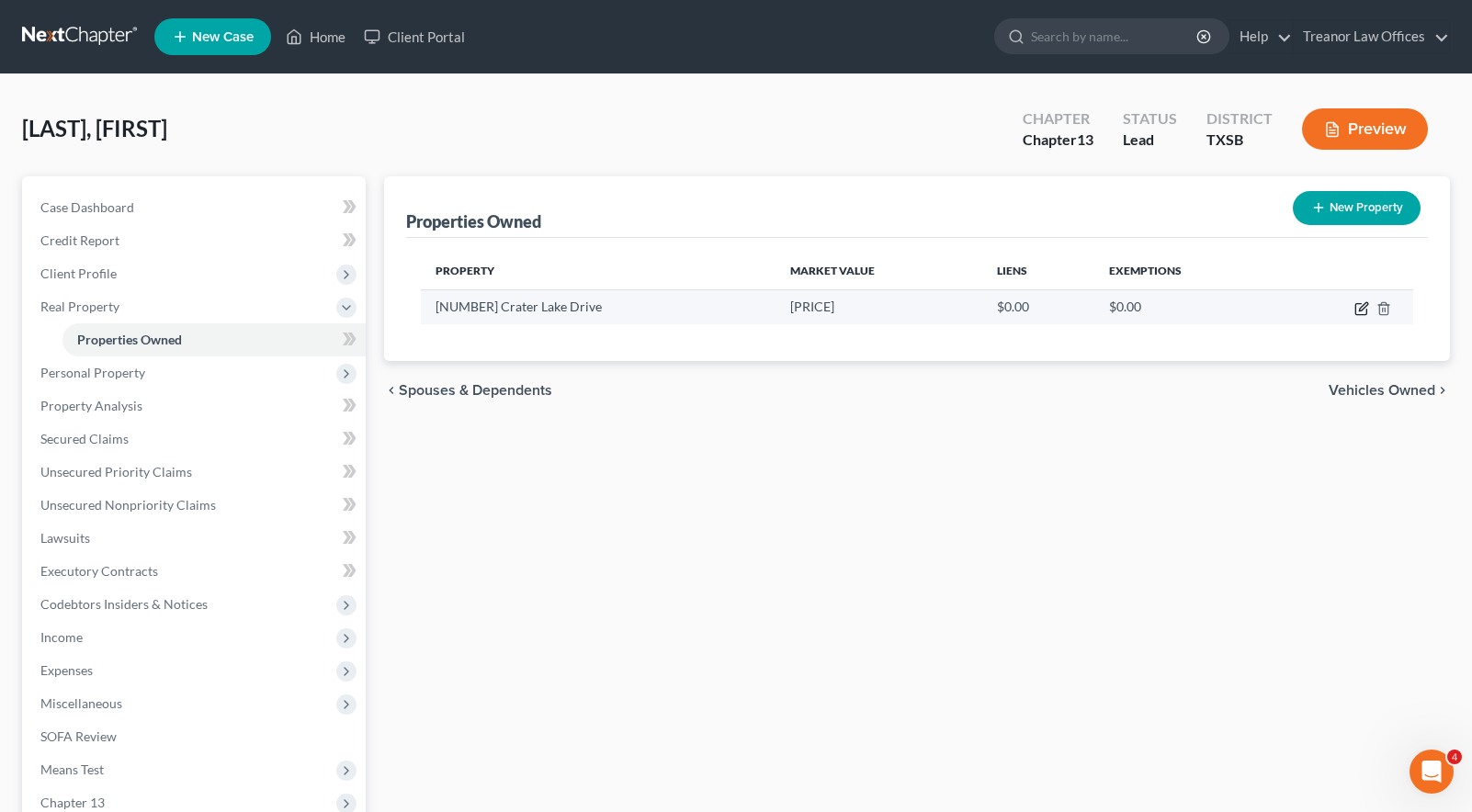 click 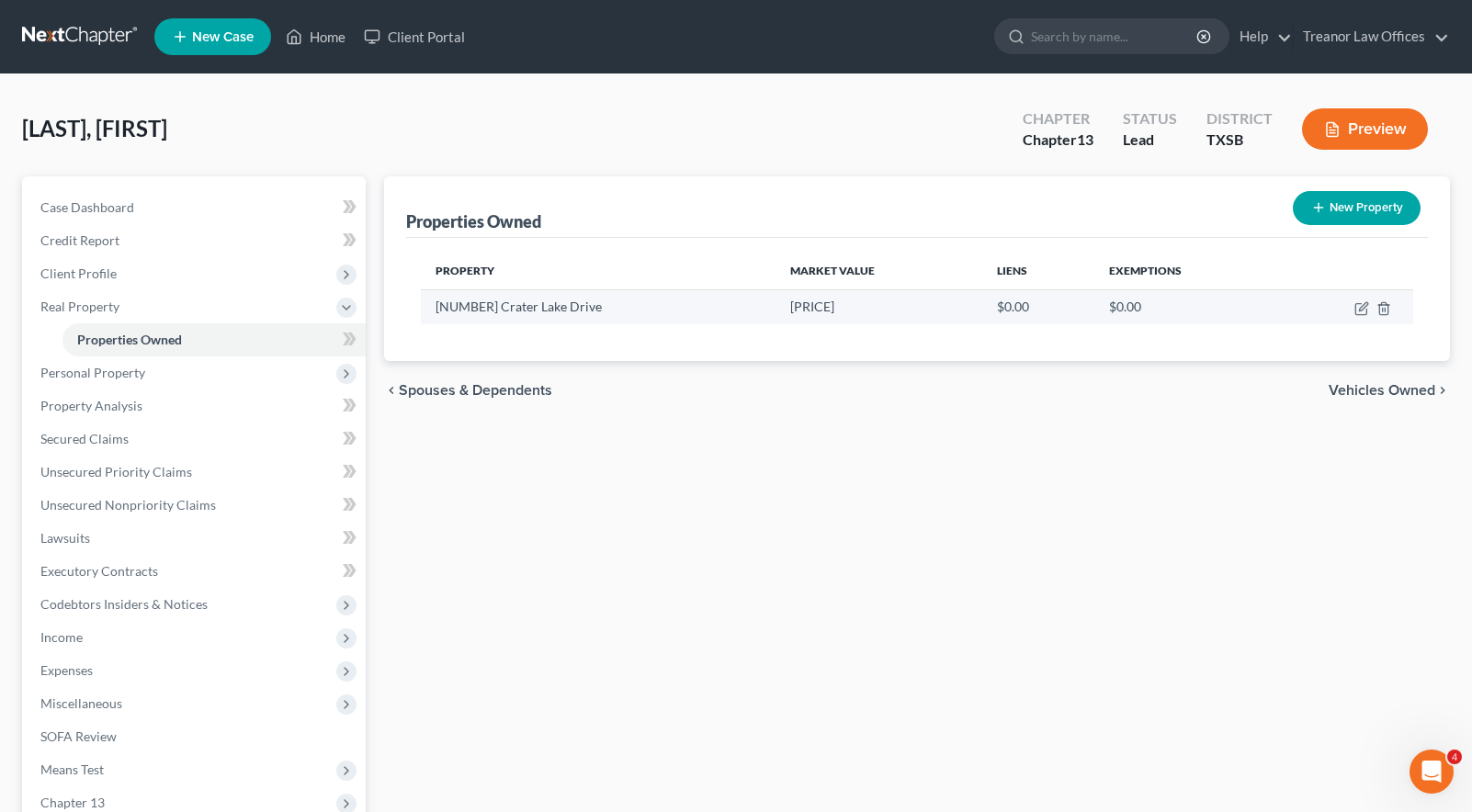 select on "45" 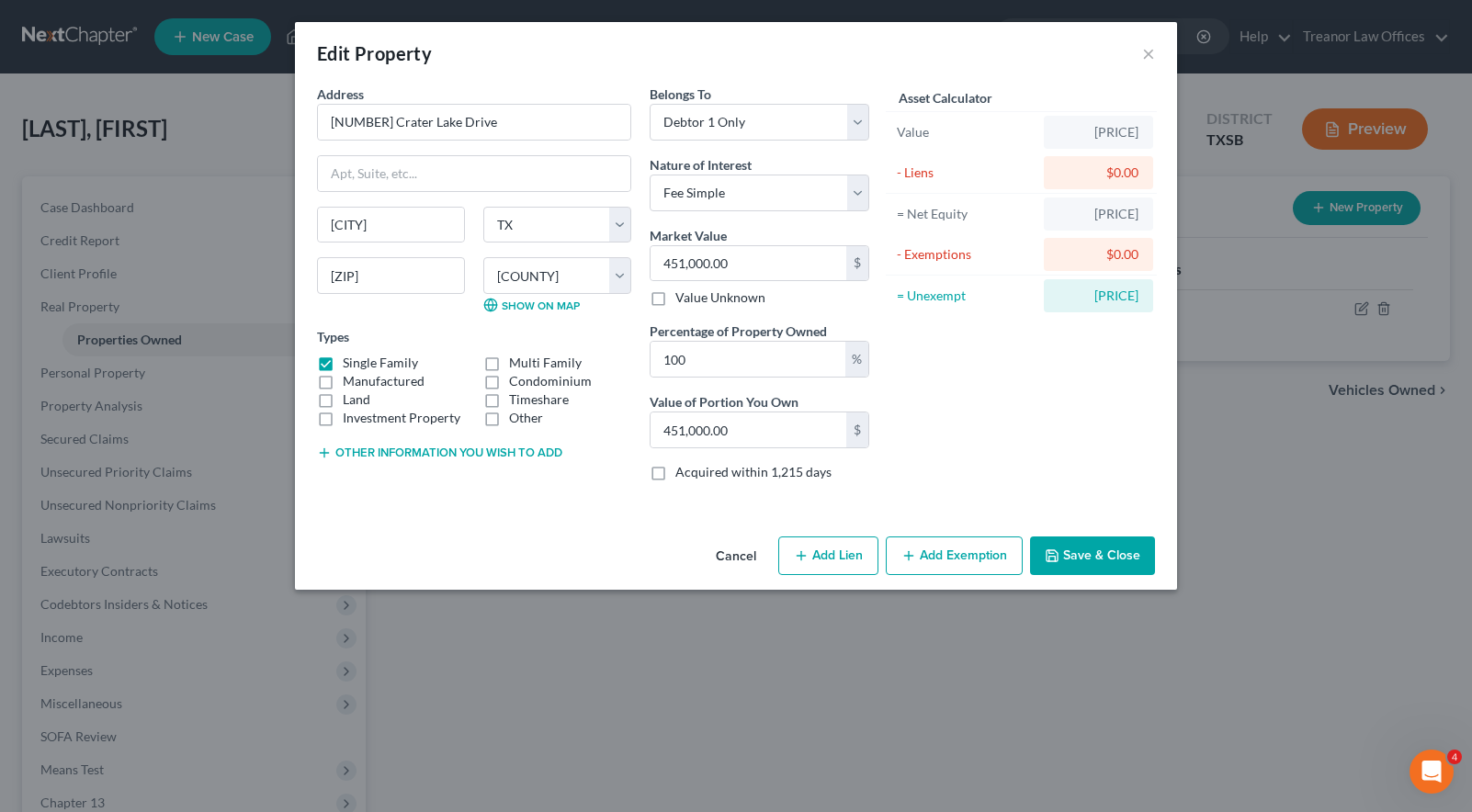 click on "Add Lien" at bounding box center [828, 556] 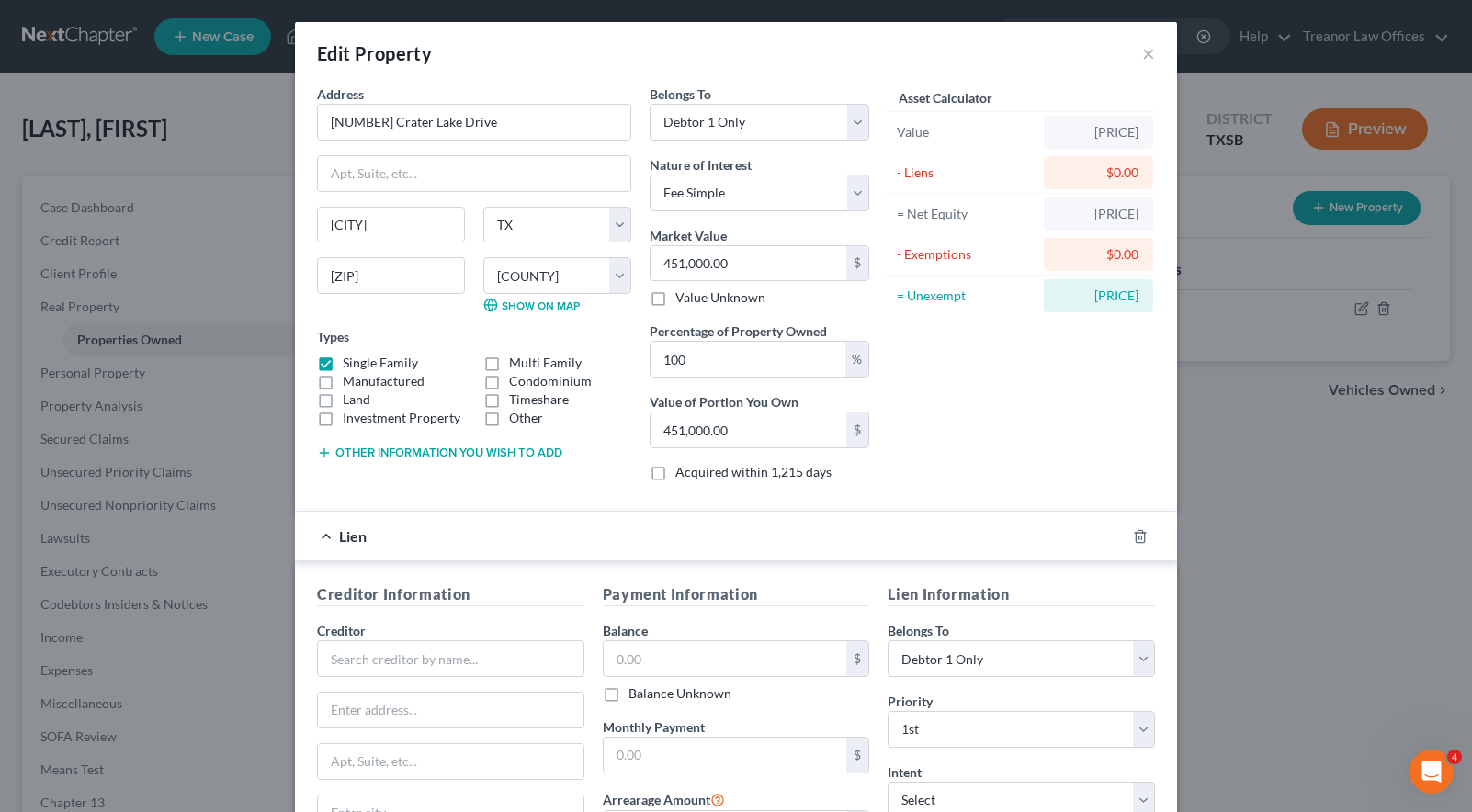 scroll, scrollTop: 255, scrollLeft: 0, axis: vertical 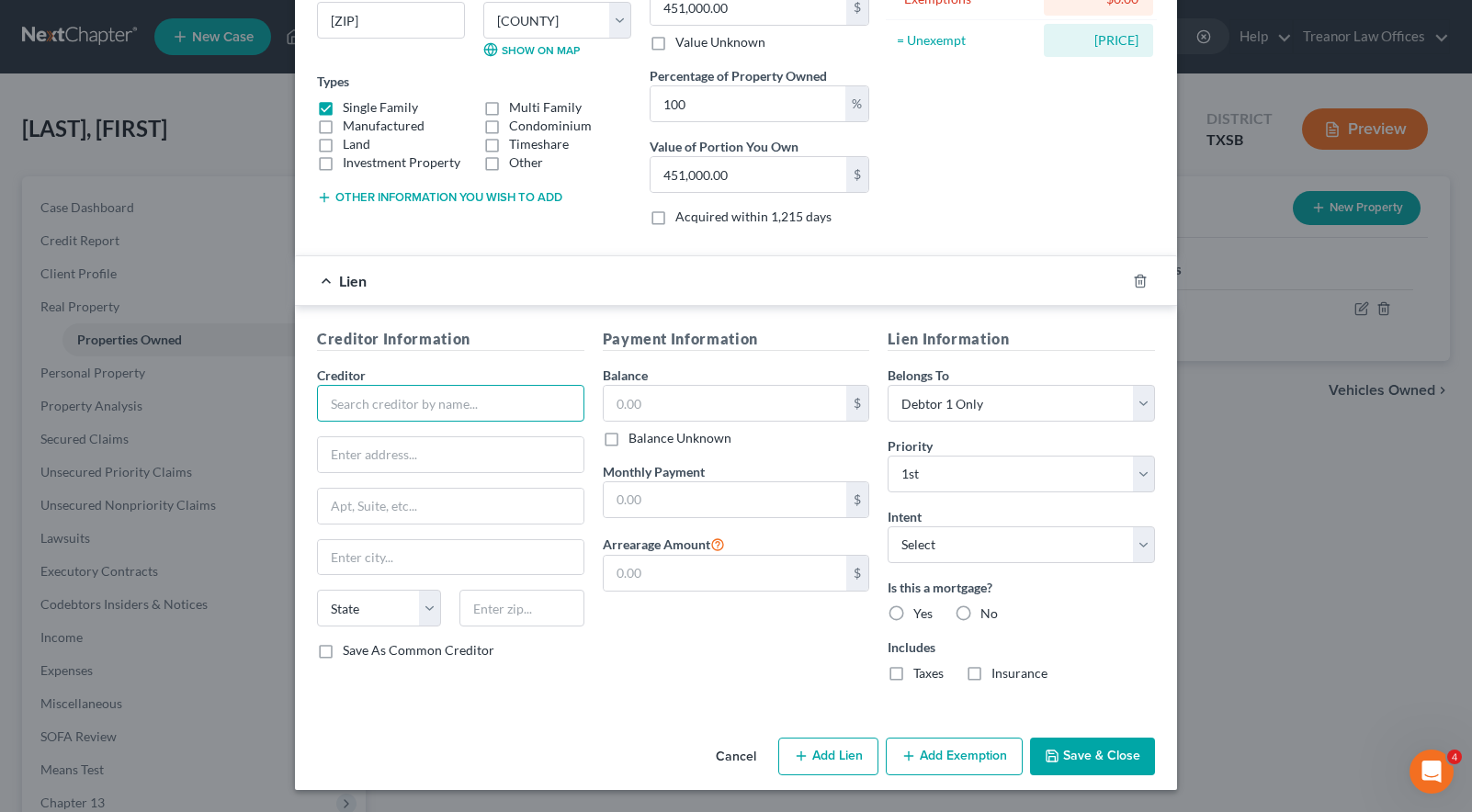 click at bounding box center [450, 403] 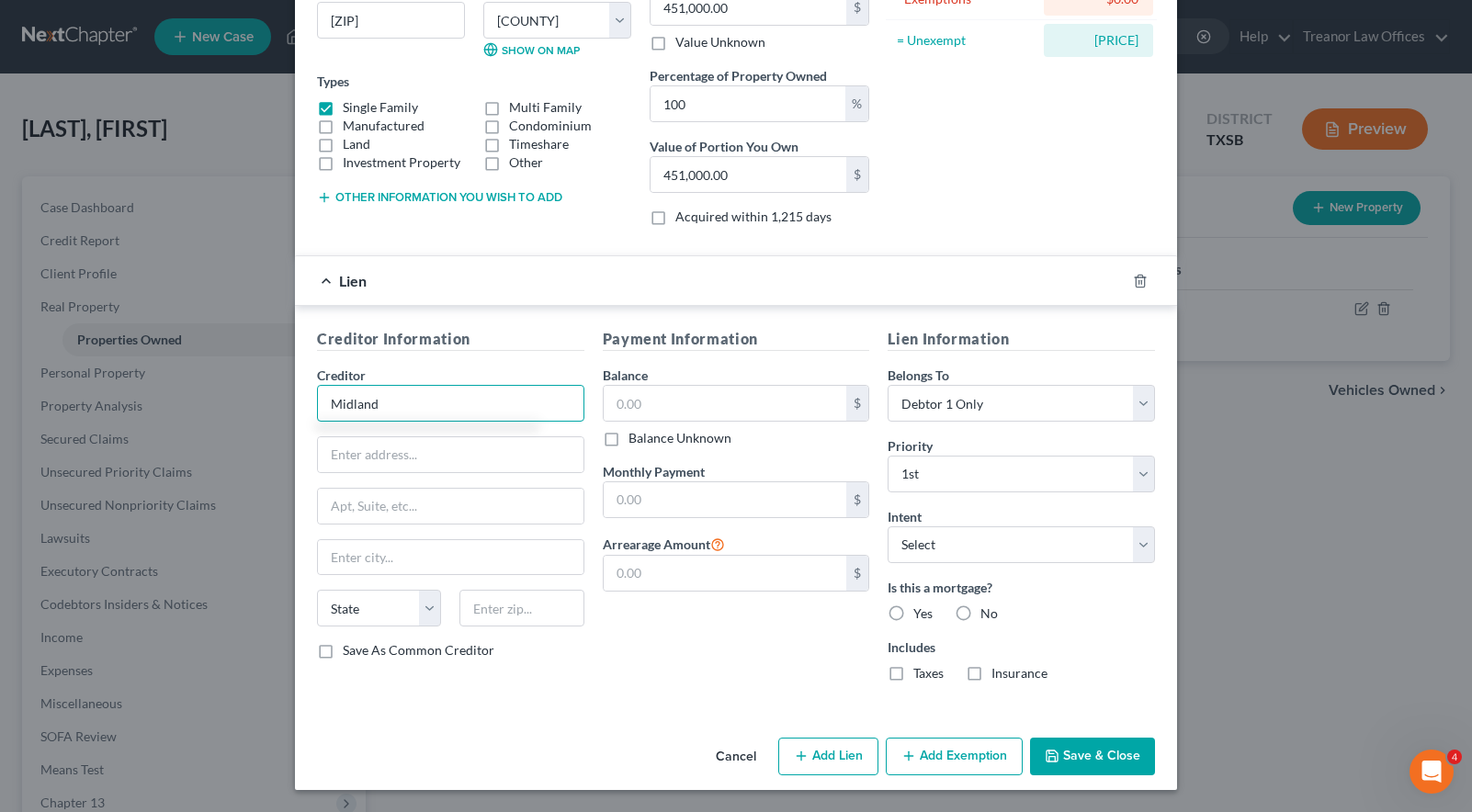type on "Midland" 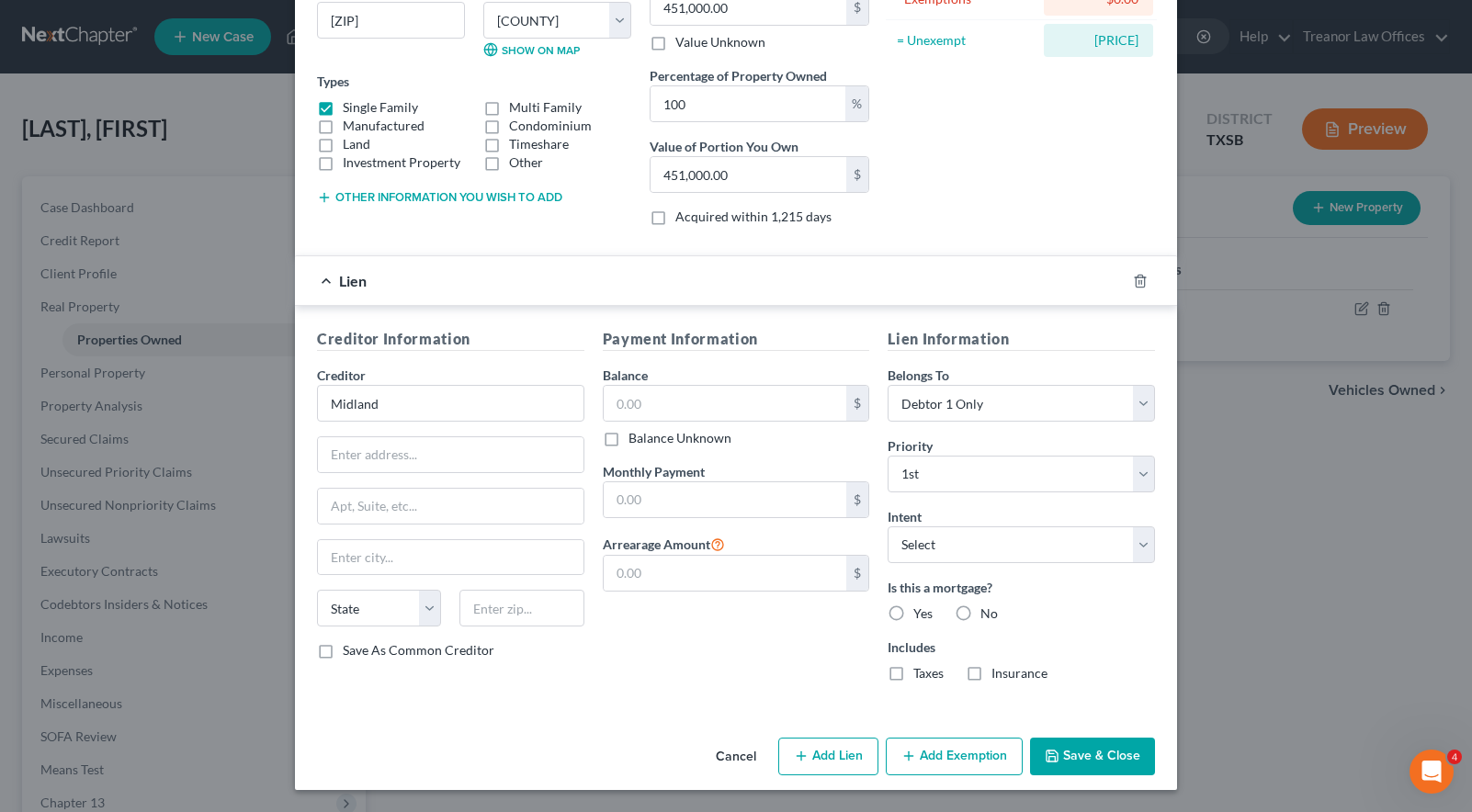 click on "Balance Unknown" at bounding box center (680, 438) 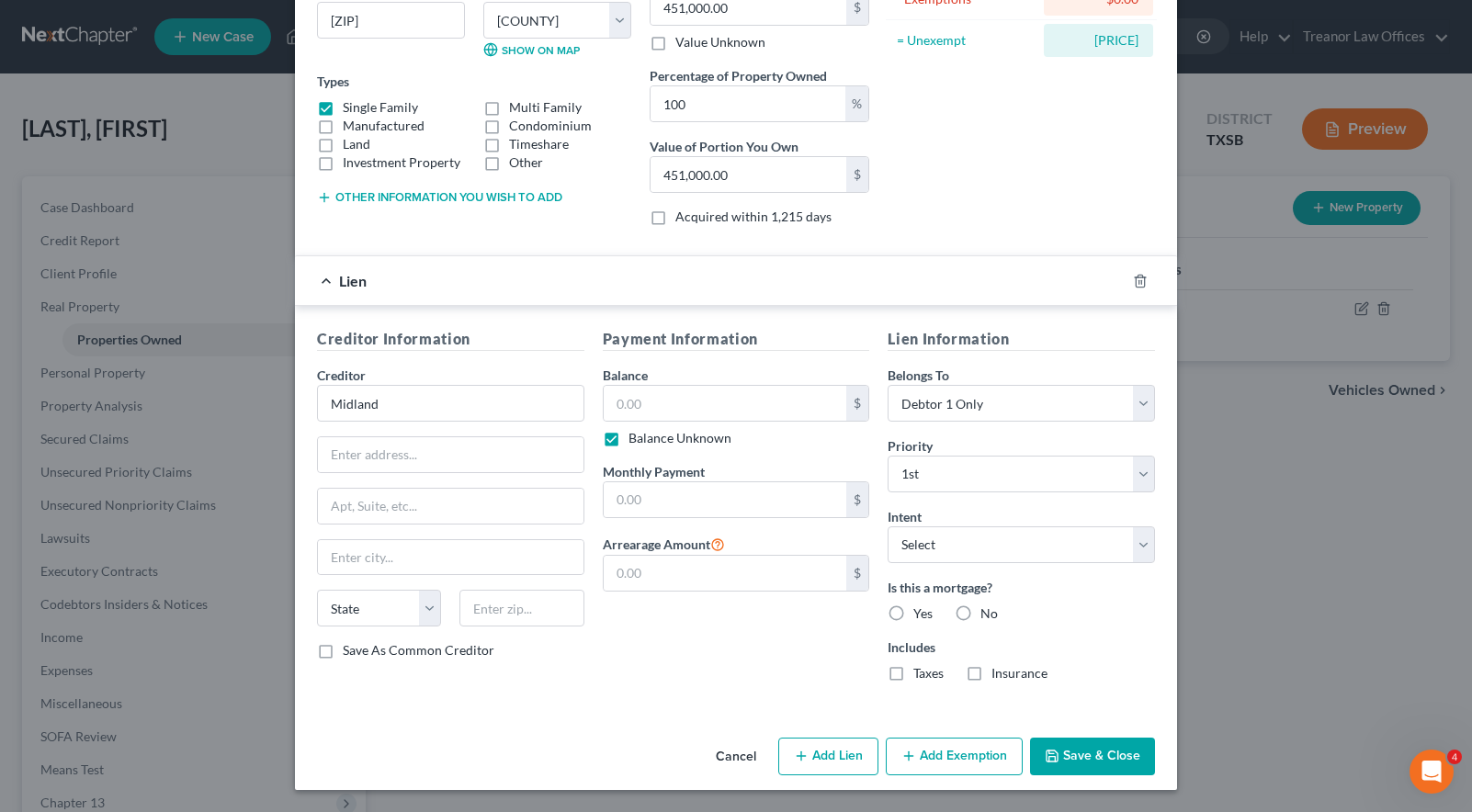 type on "0.00" 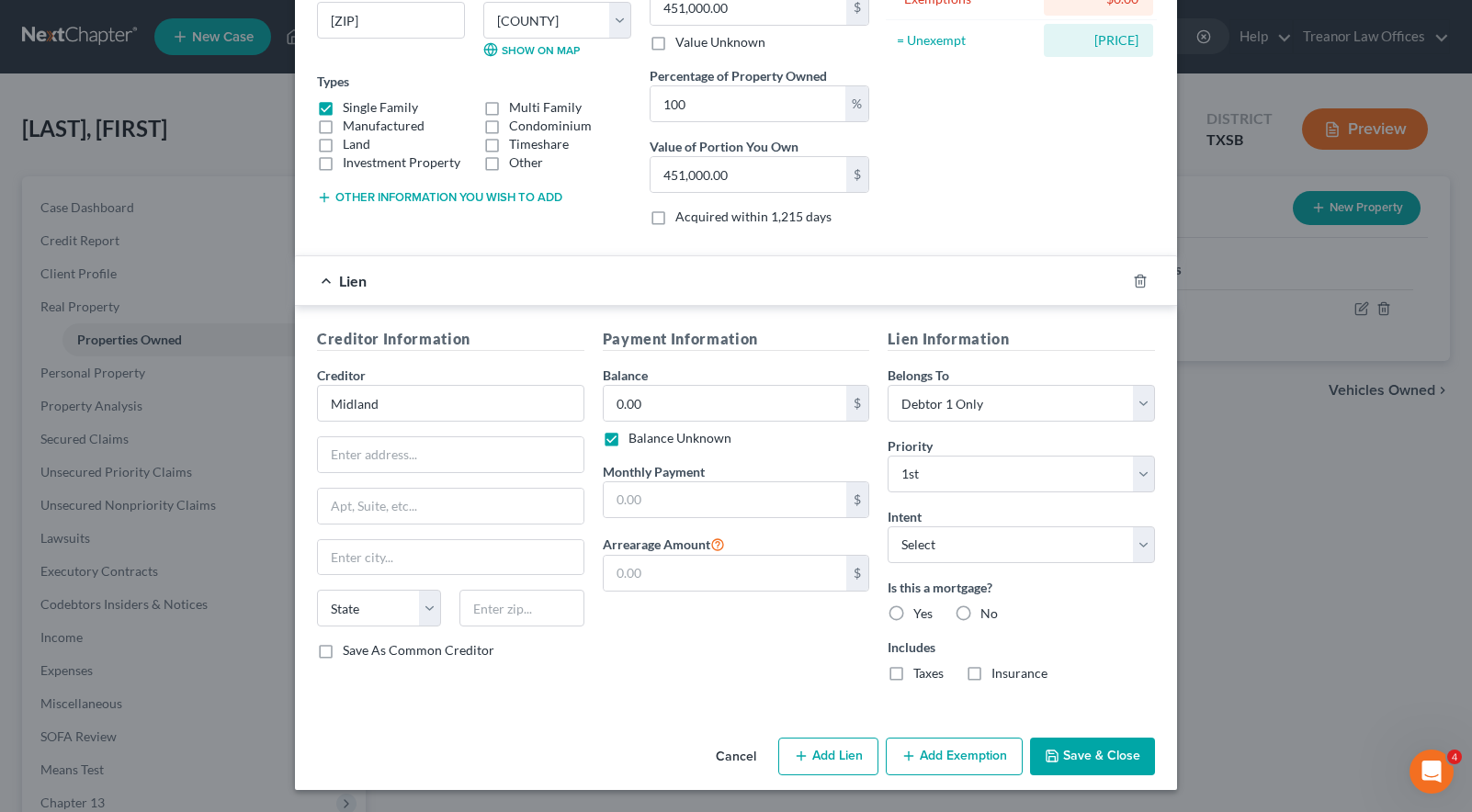 type on "Midland" 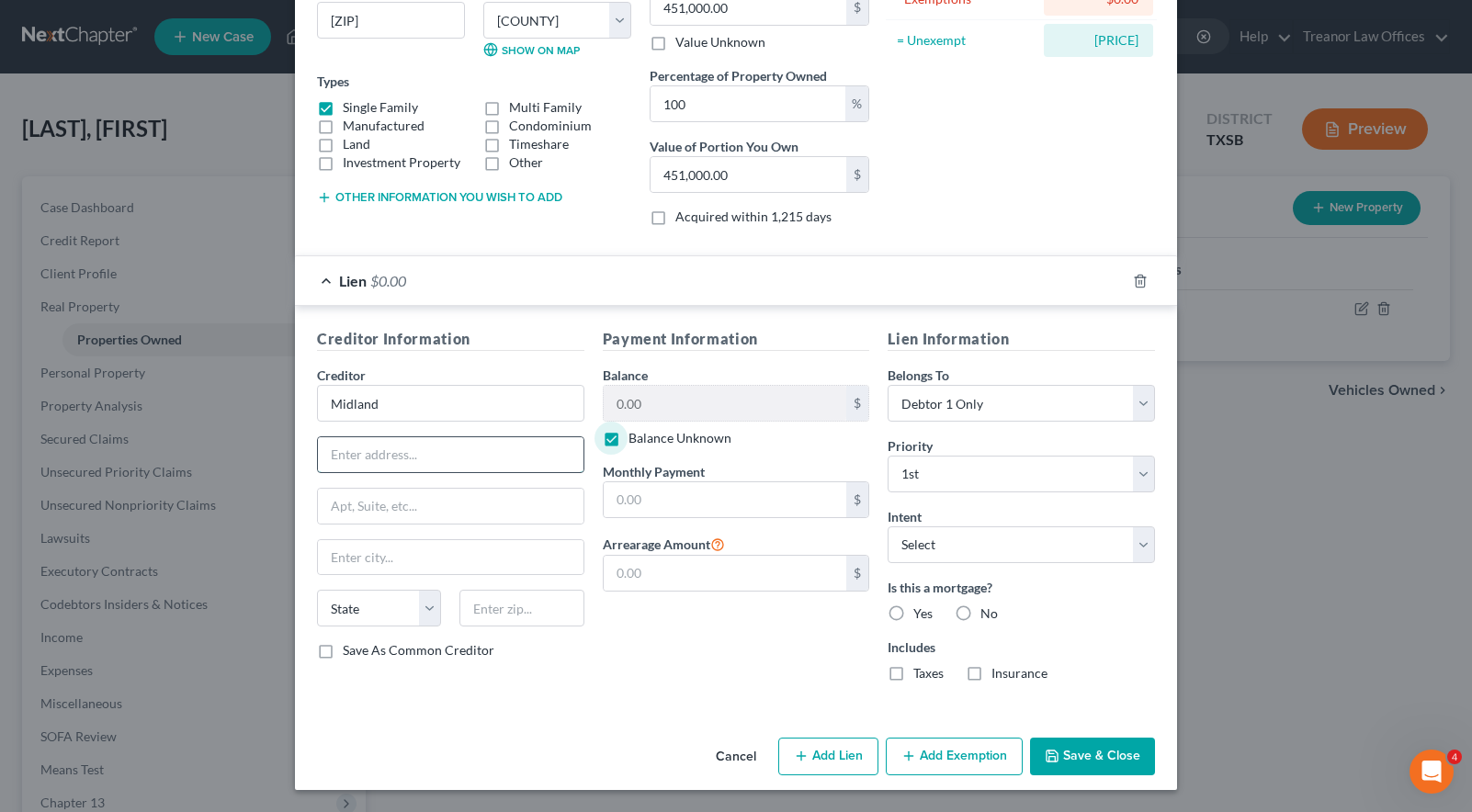 click at bounding box center (450, 455) 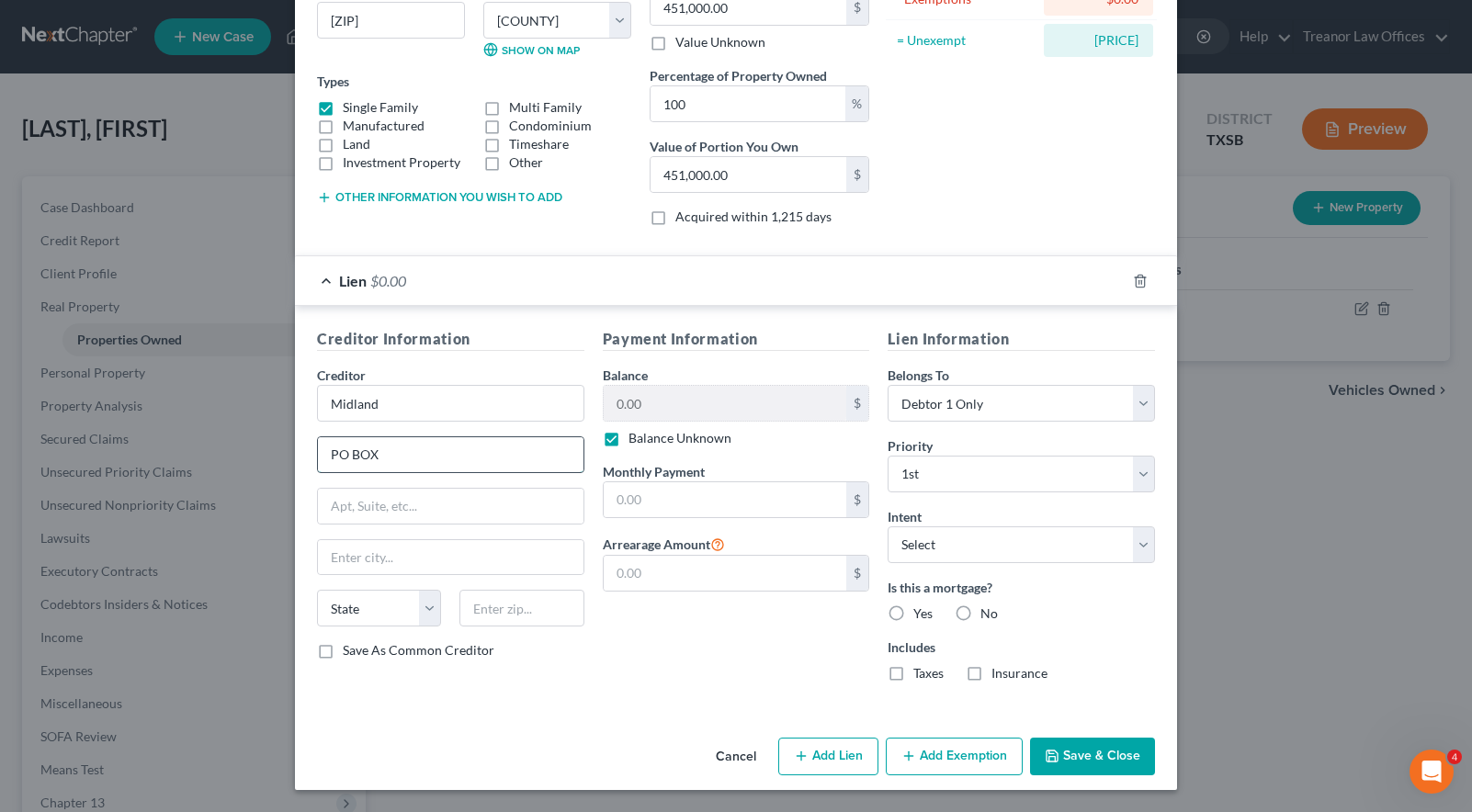 paste on "[NUMBER]" 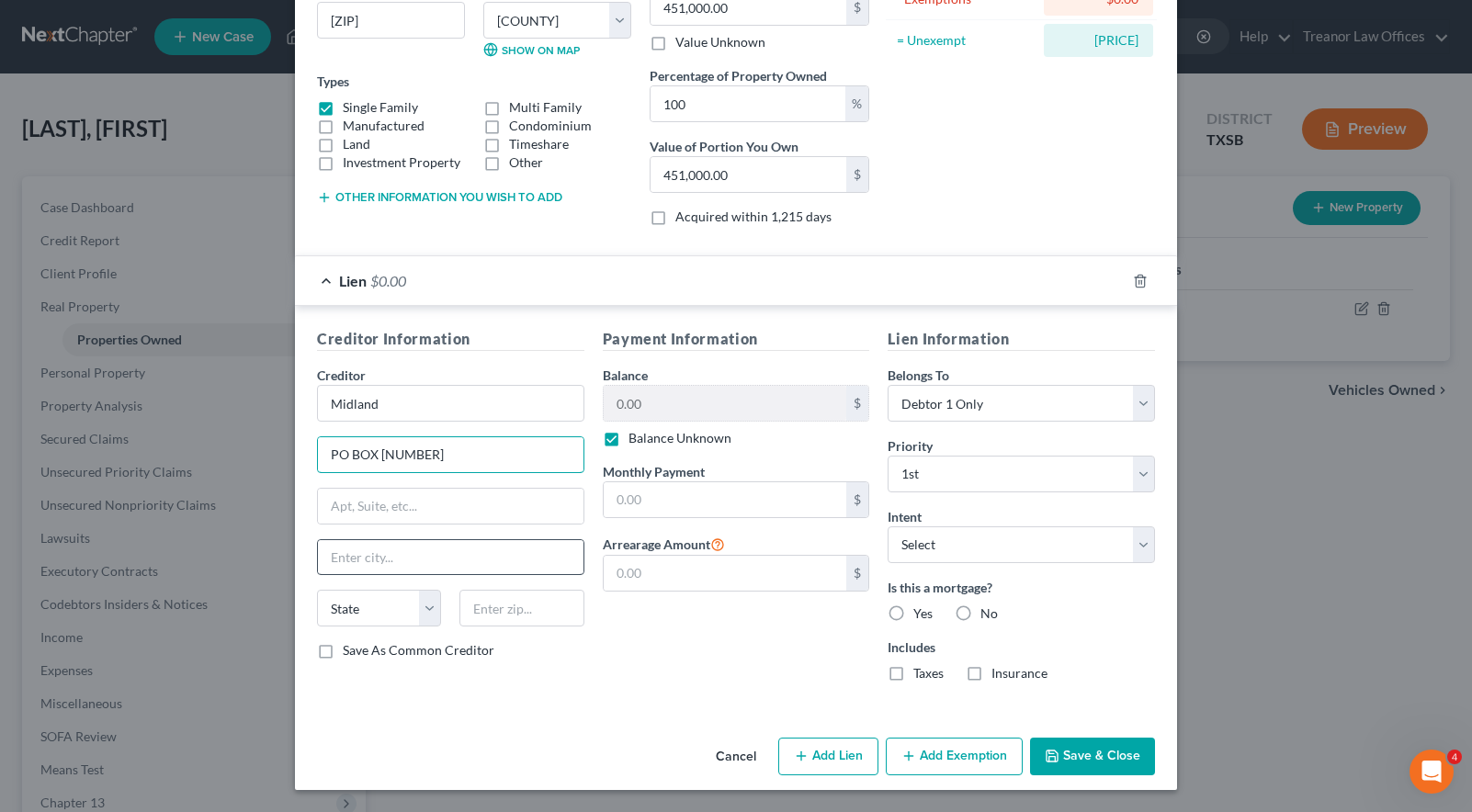 type on "PO BOX [NUMBER]" 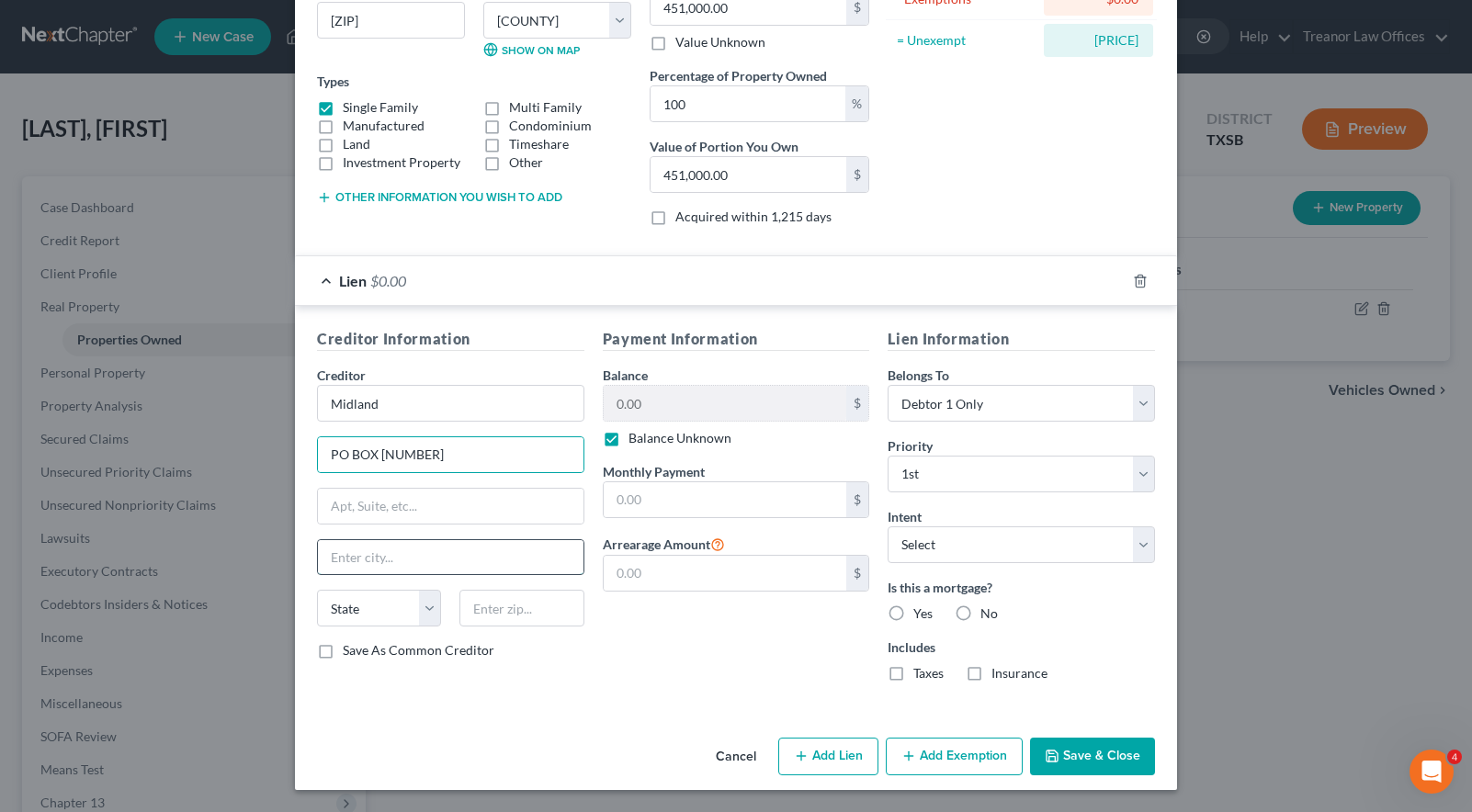 click at bounding box center [450, 558] 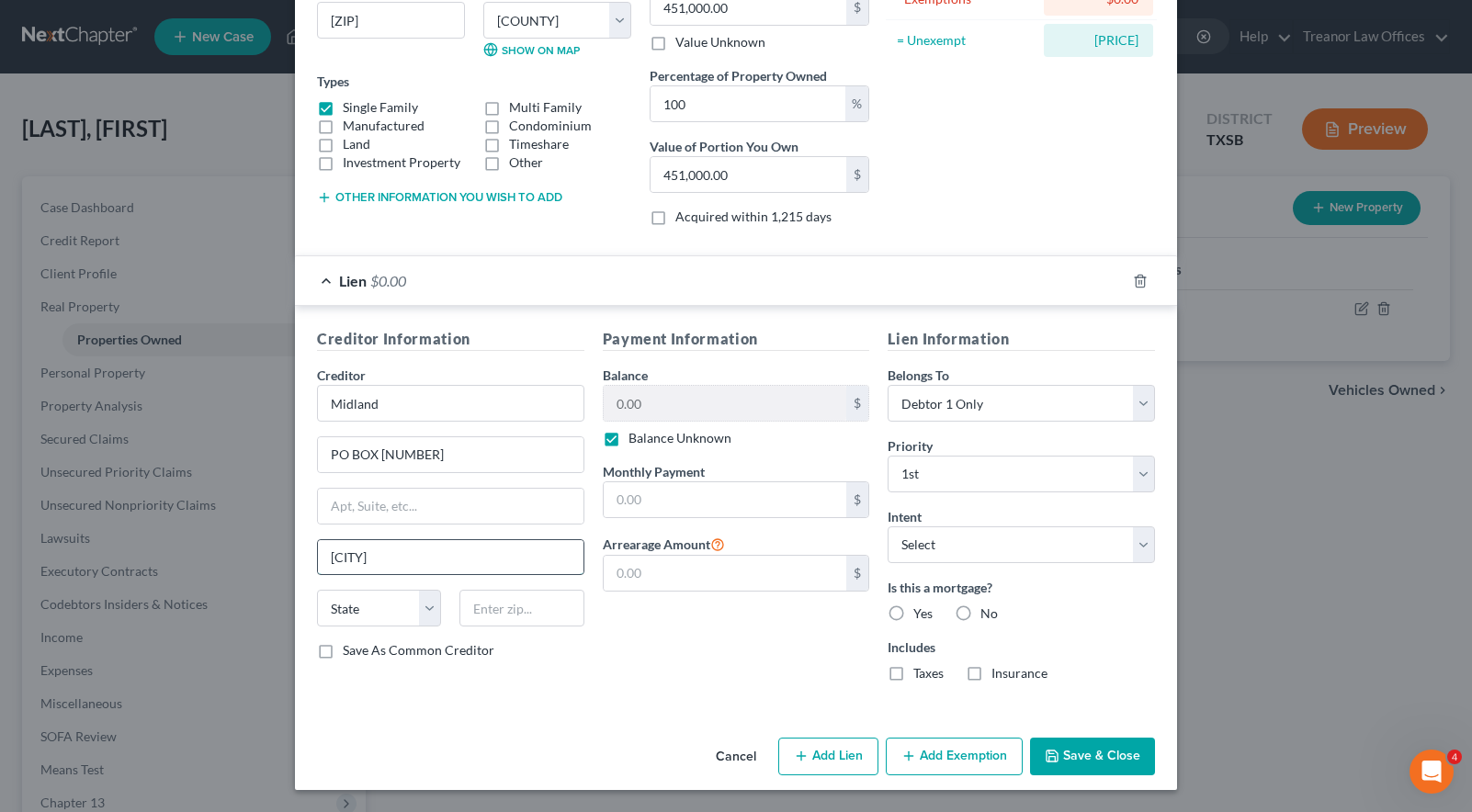 type on "[CITY]" 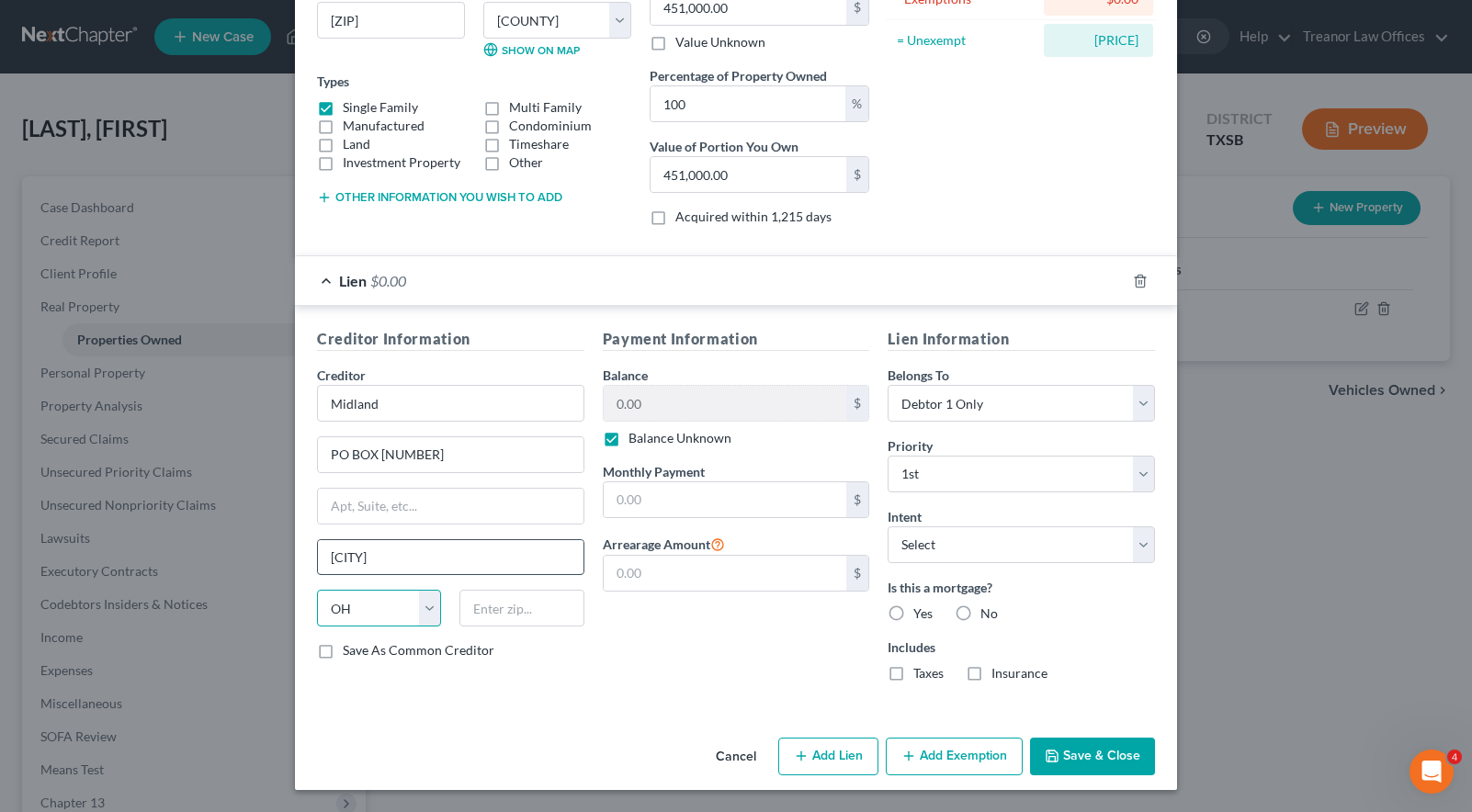 select on "37" 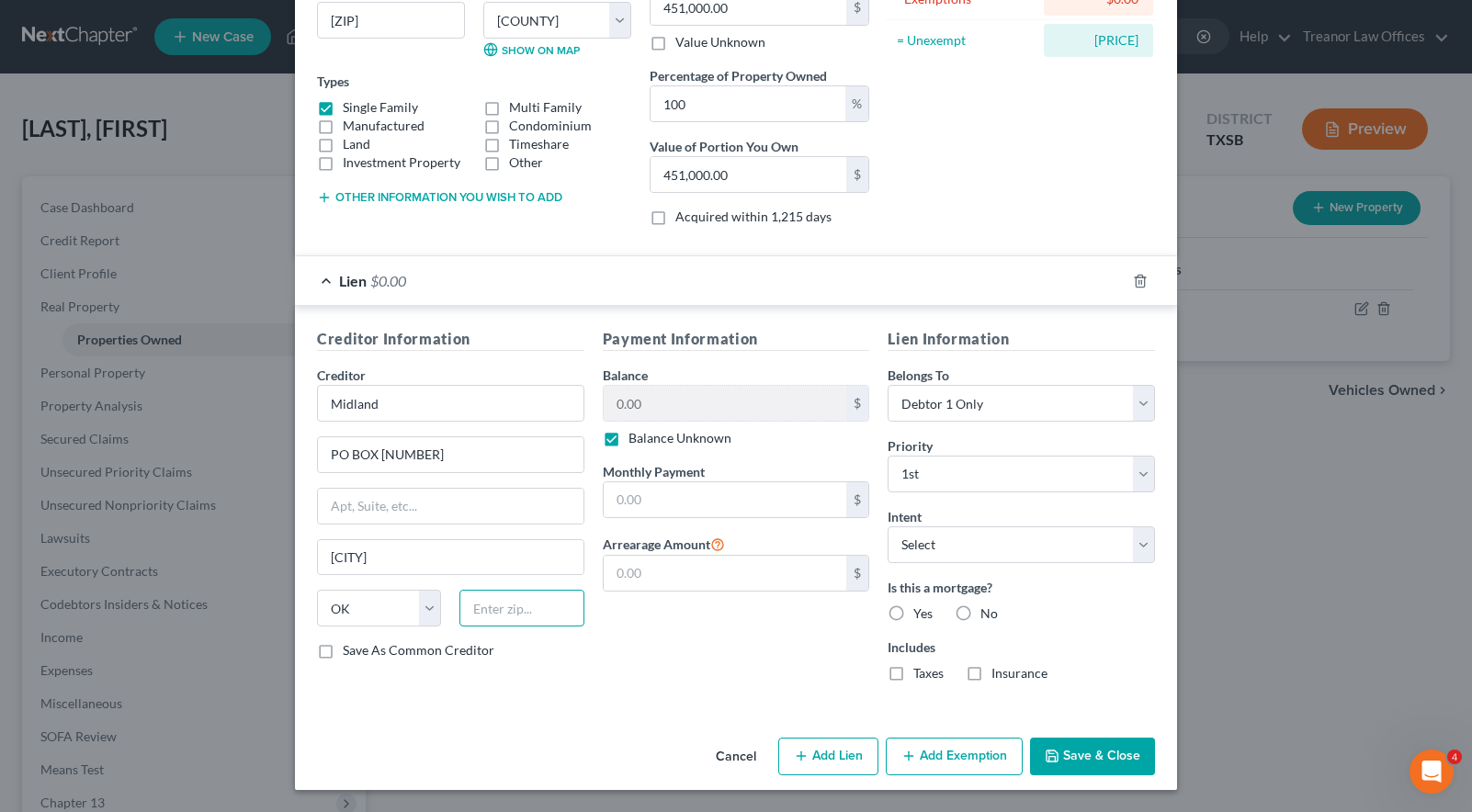 click at bounding box center (521, 608) 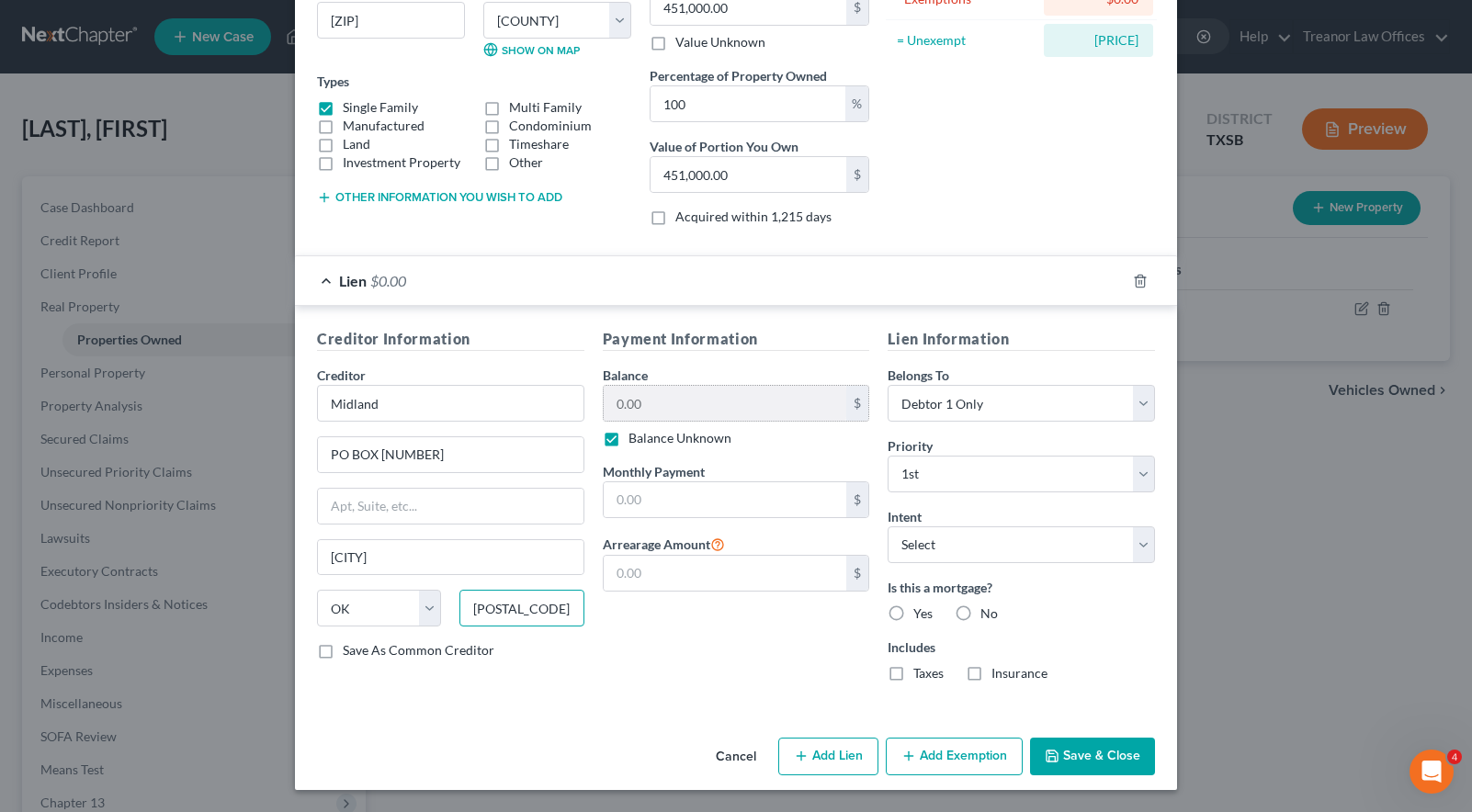 type on "[POSTAL_CODE]" 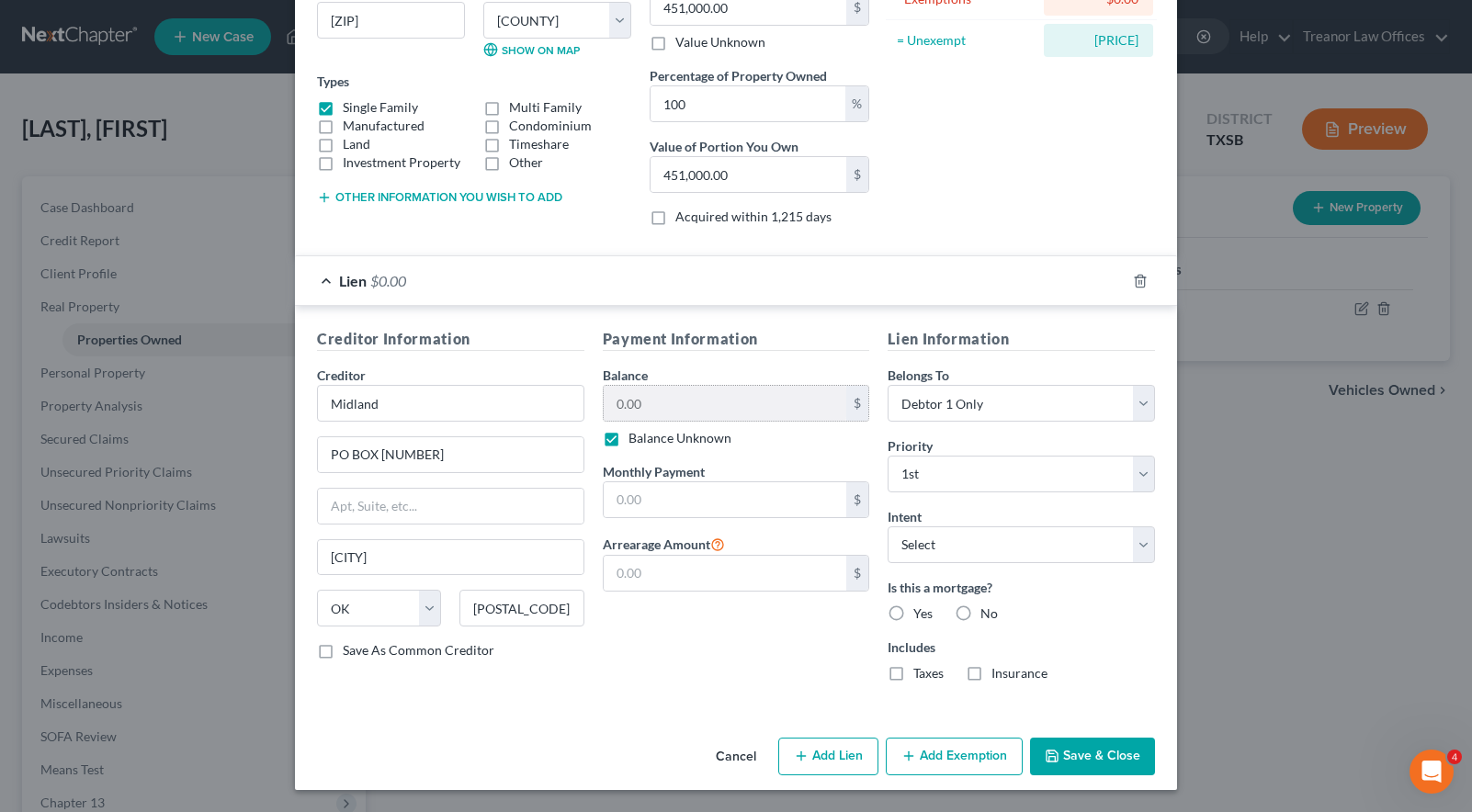 type on "[CITY]" 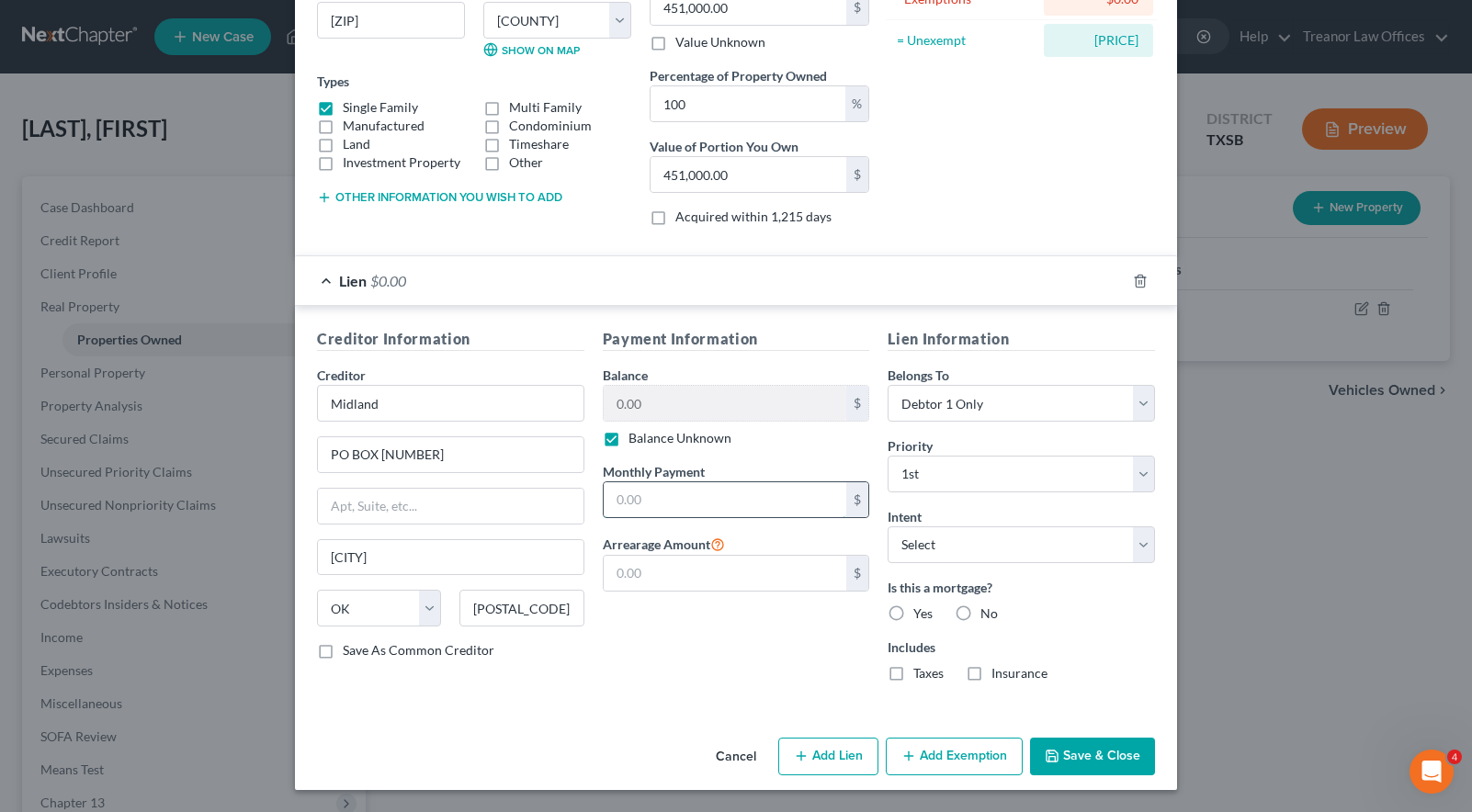 click at bounding box center (725, 500) 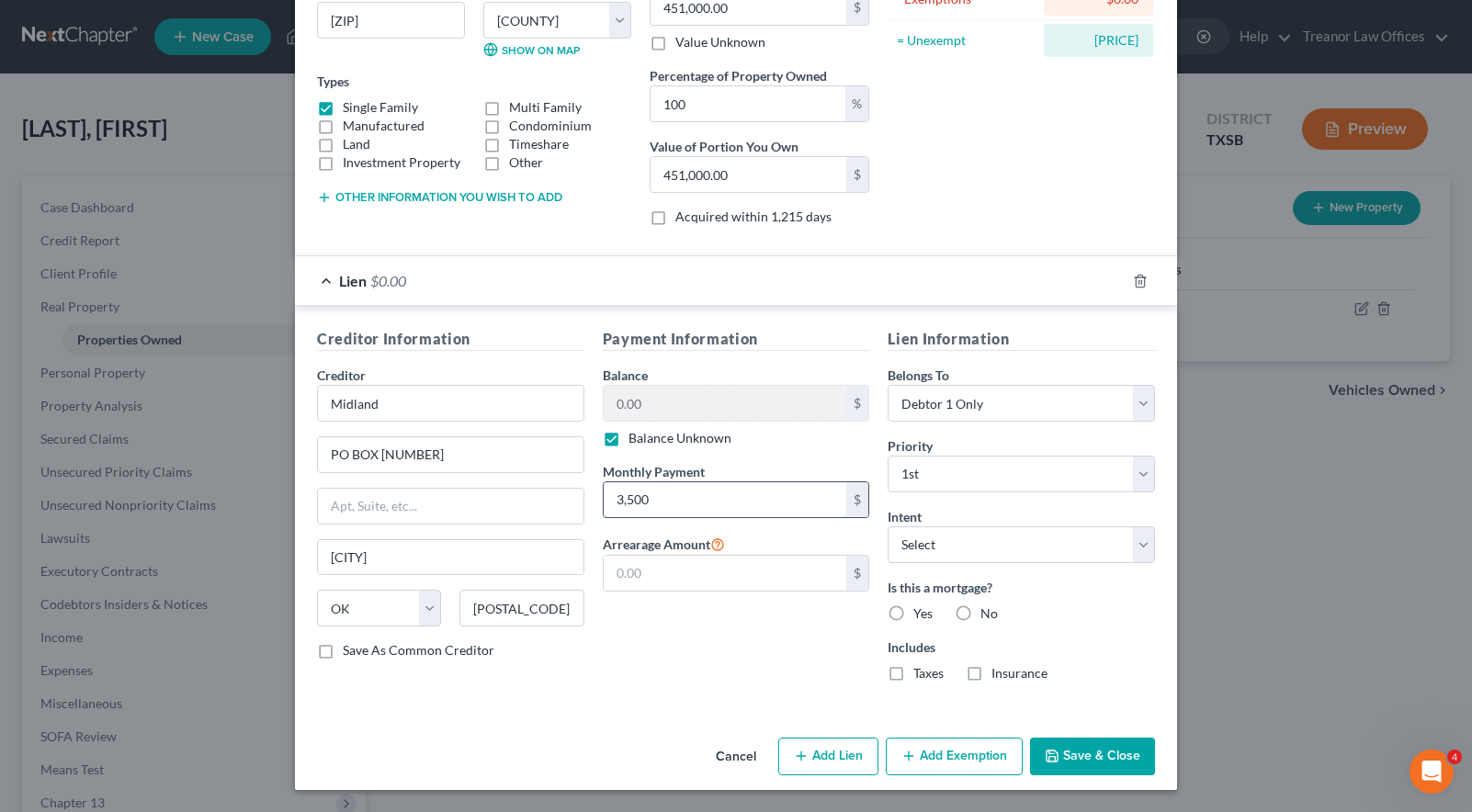 type on "3,500" 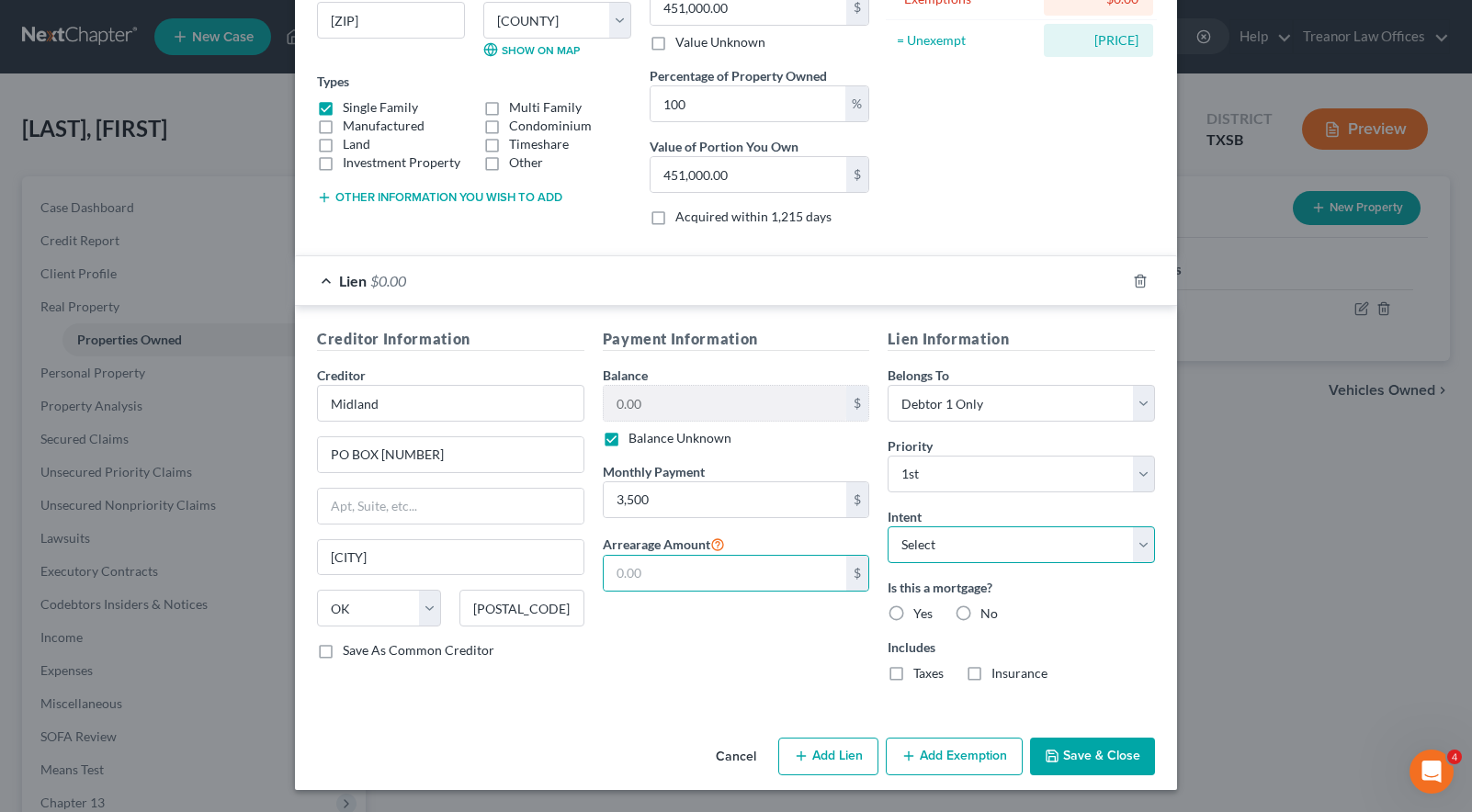 click on "Select Surrender Redeem Reaffirm Avoid Other" at bounding box center [1021, 545] 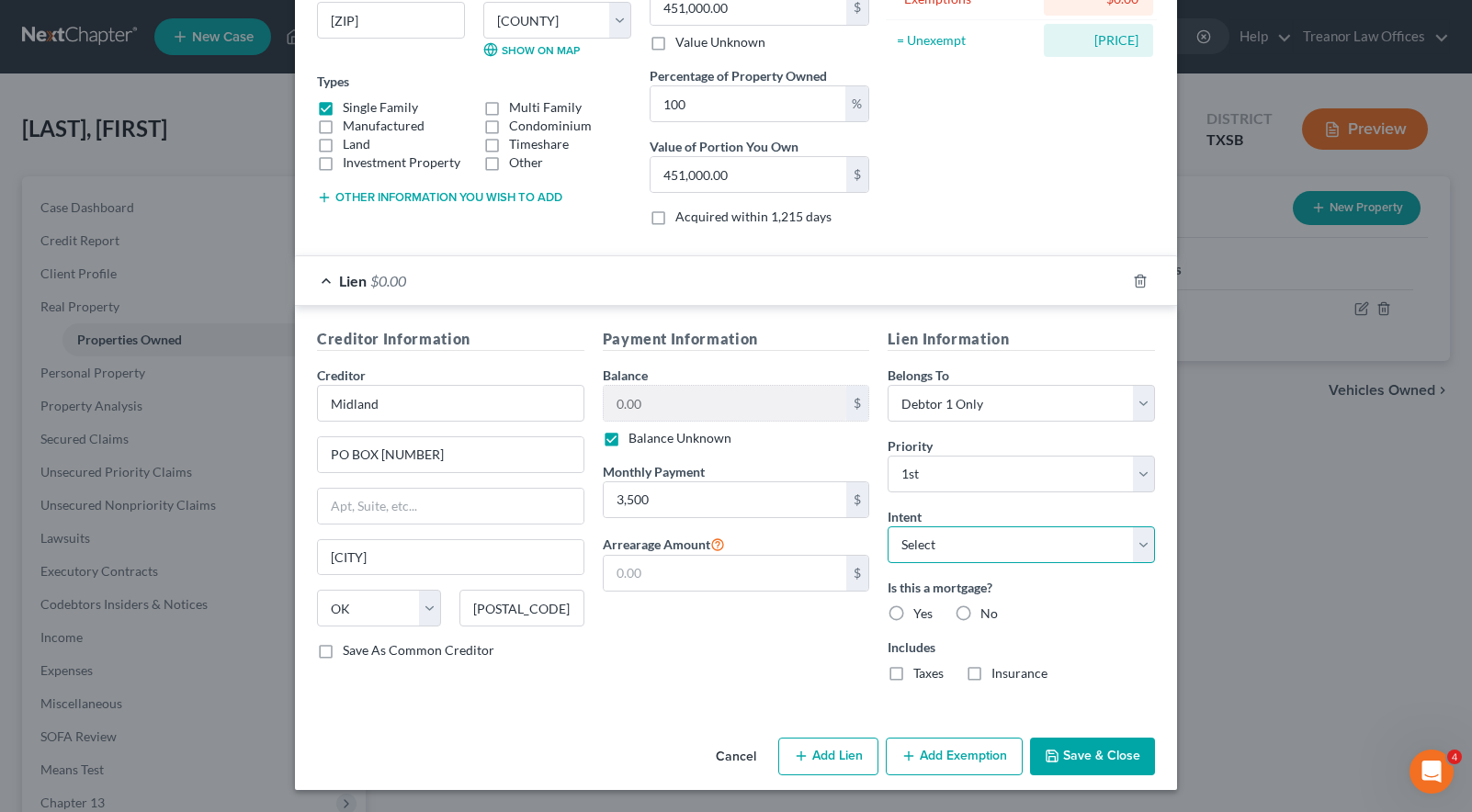 select on "2" 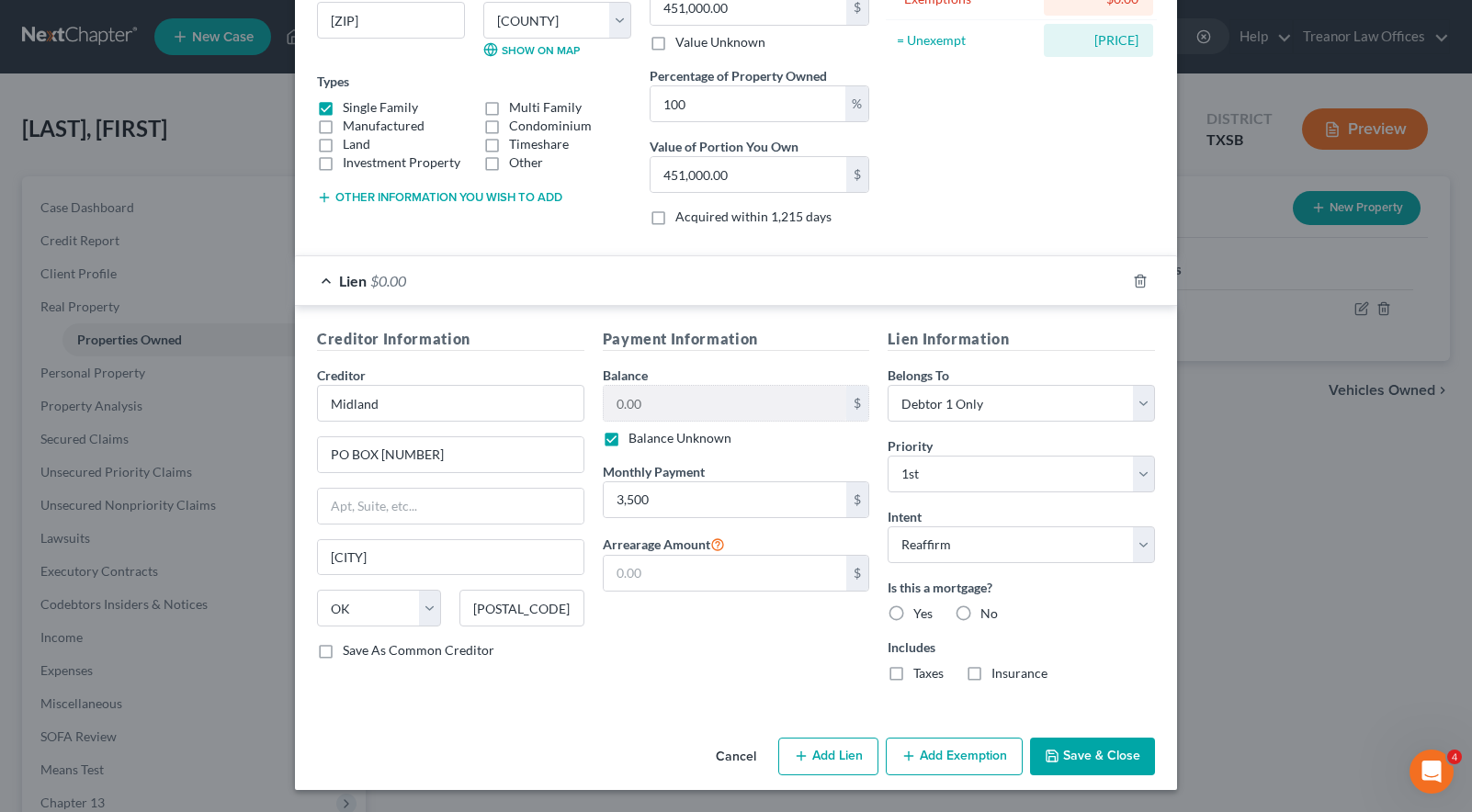 click on "Yes" at bounding box center (923, 614) 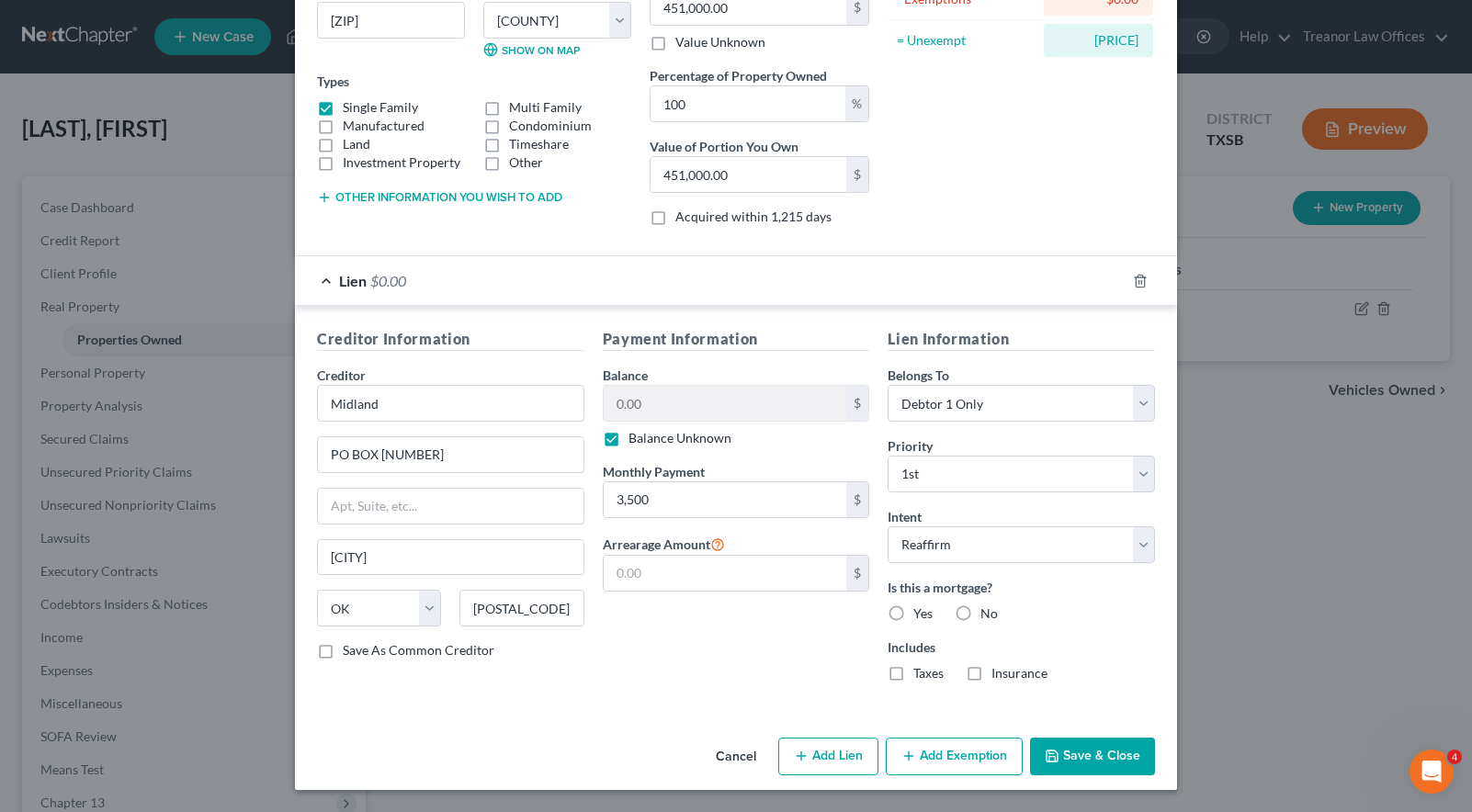 click on "Yes" at bounding box center [926, 610] 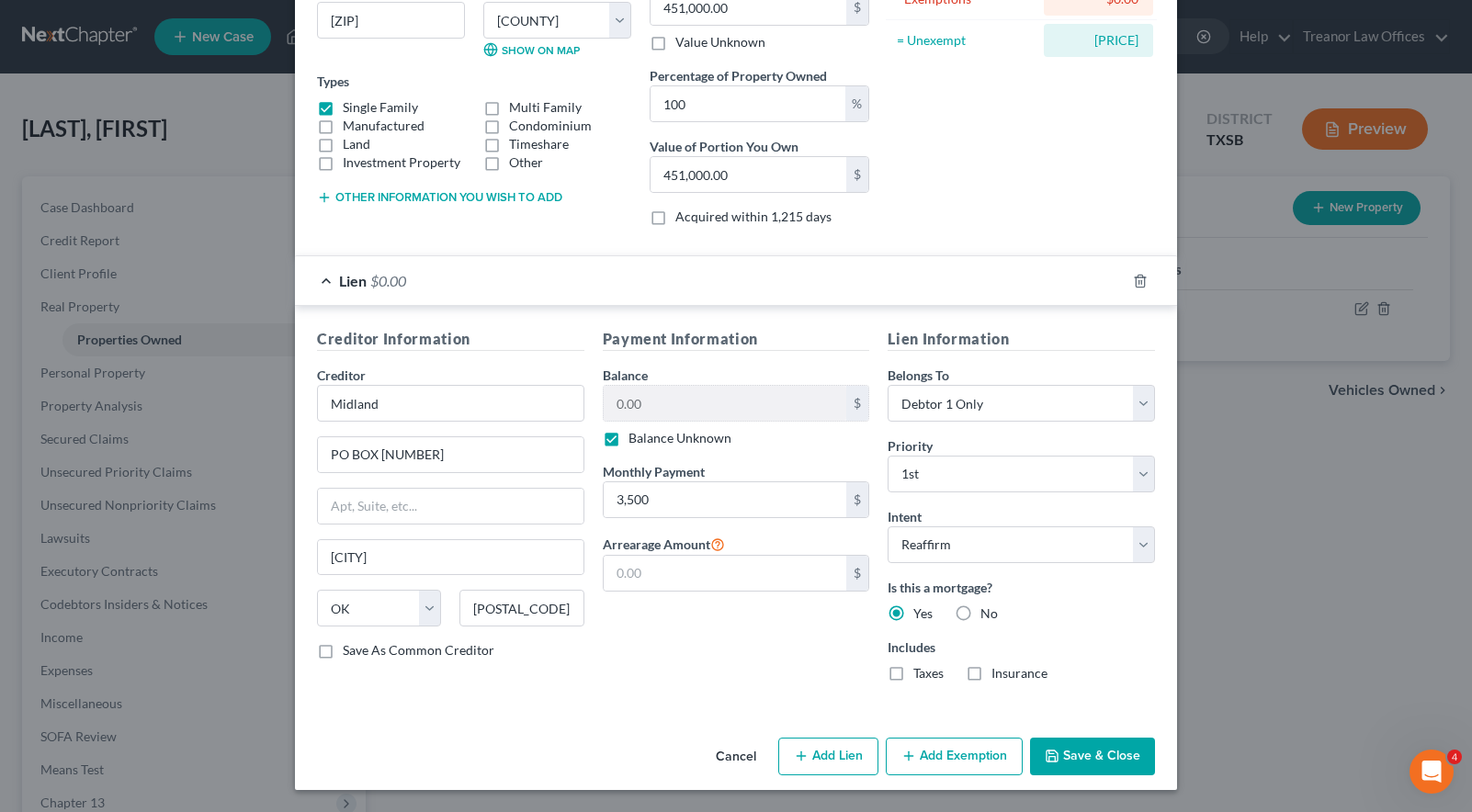 click on "Taxes" at bounding box center (928, 673) 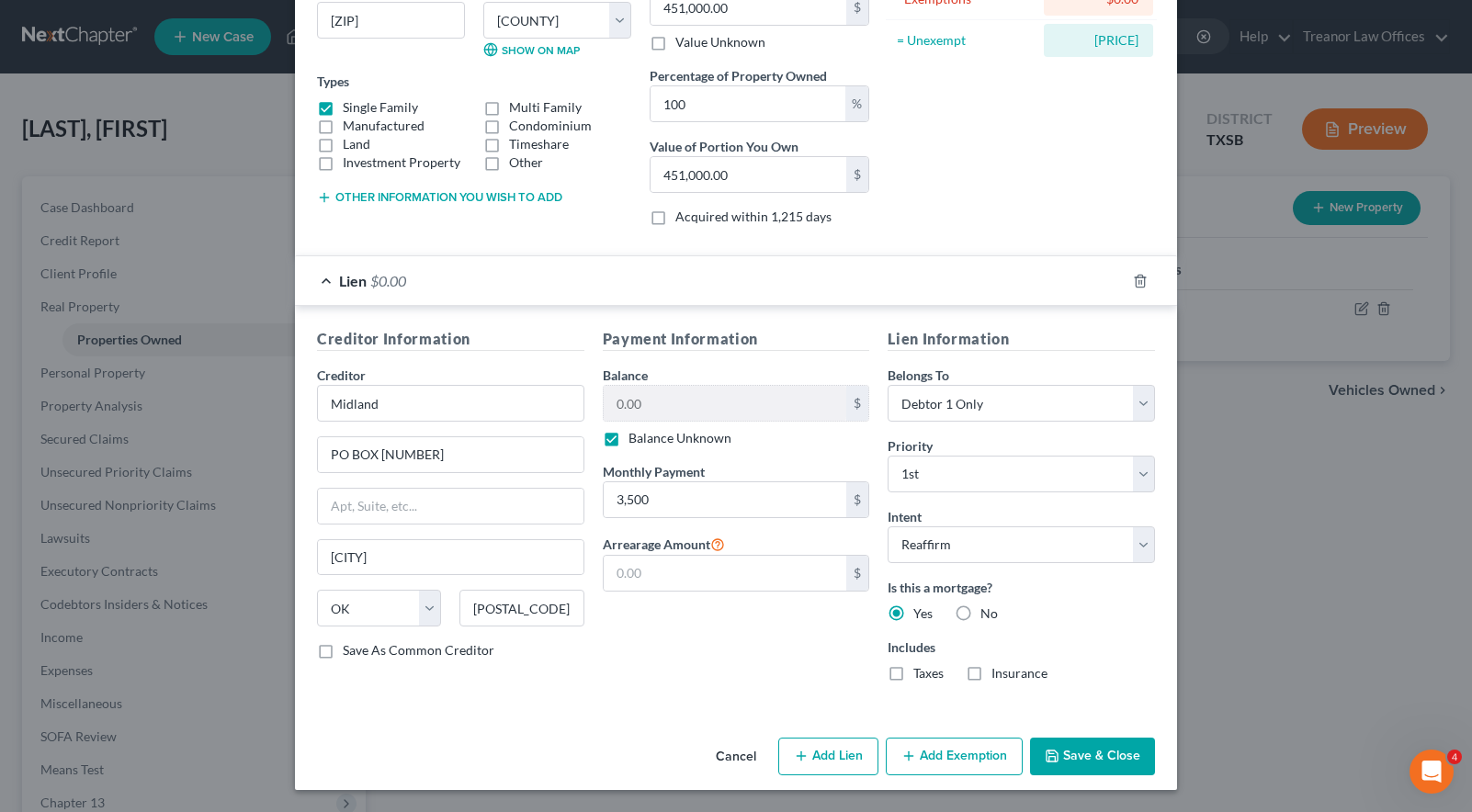 click on "Taxes" at bounding box center [926, 670] 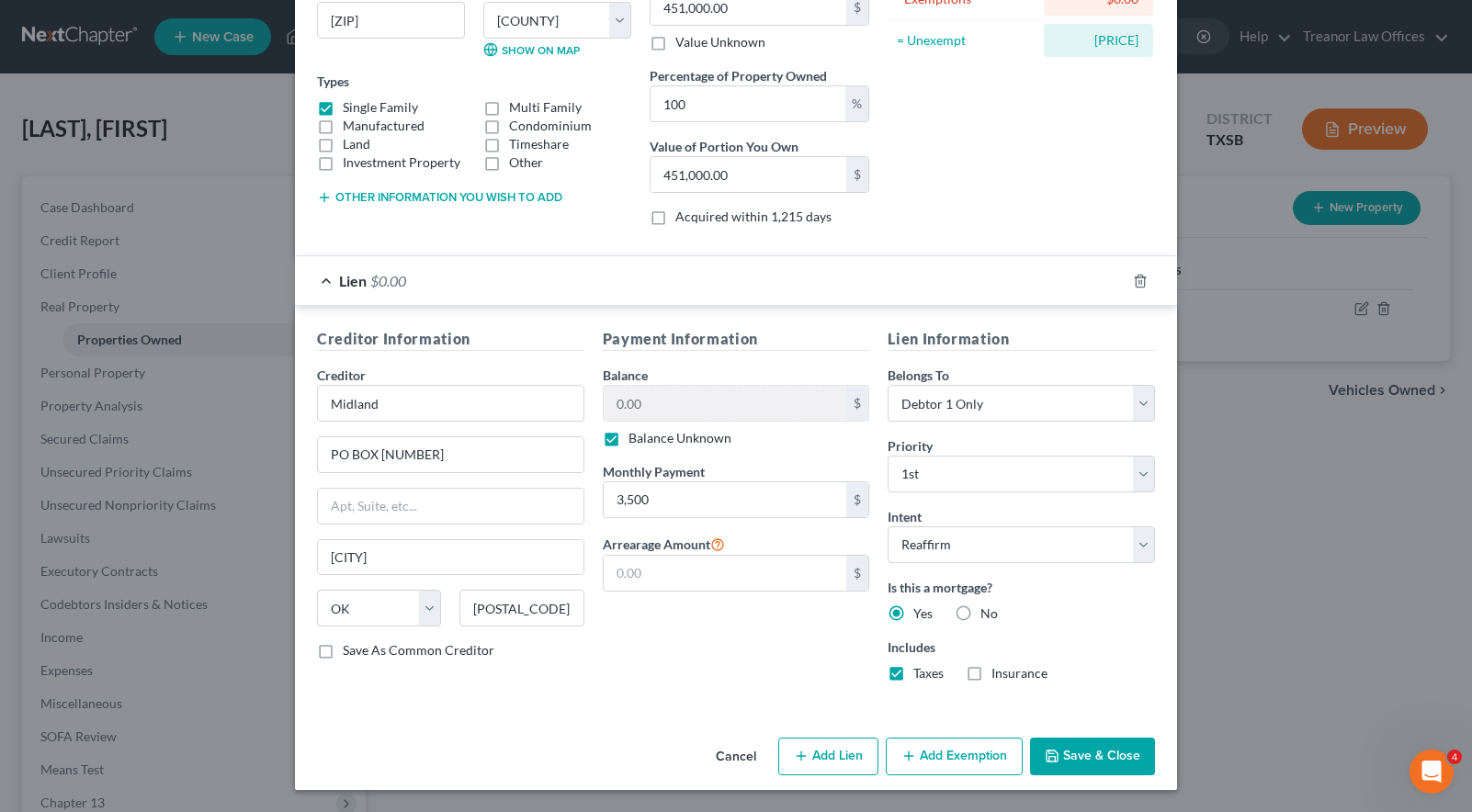 click on "Insurance" at bounding box center (1019, 673) 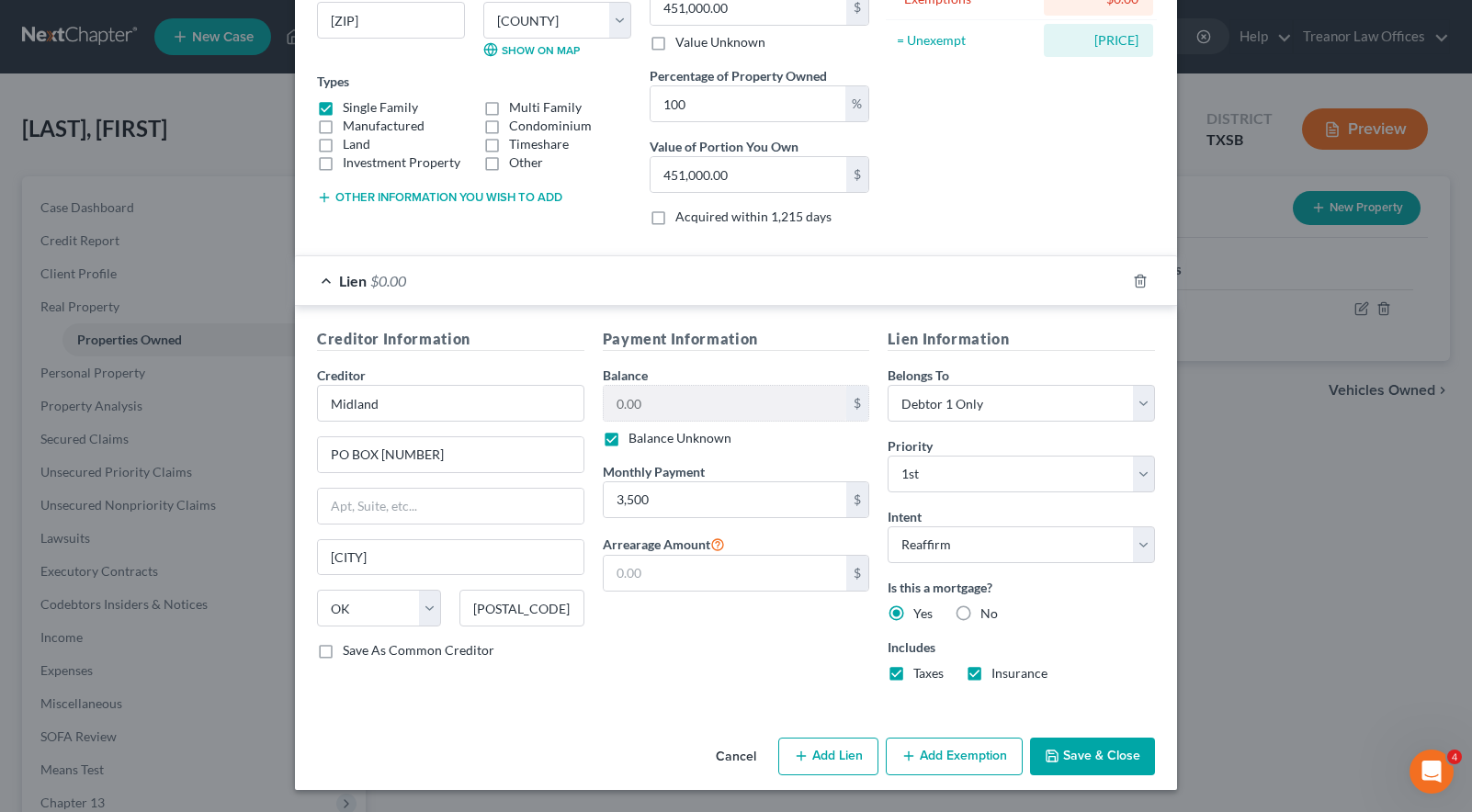 click on "Save & Close" at bounding box center [1093, 757] 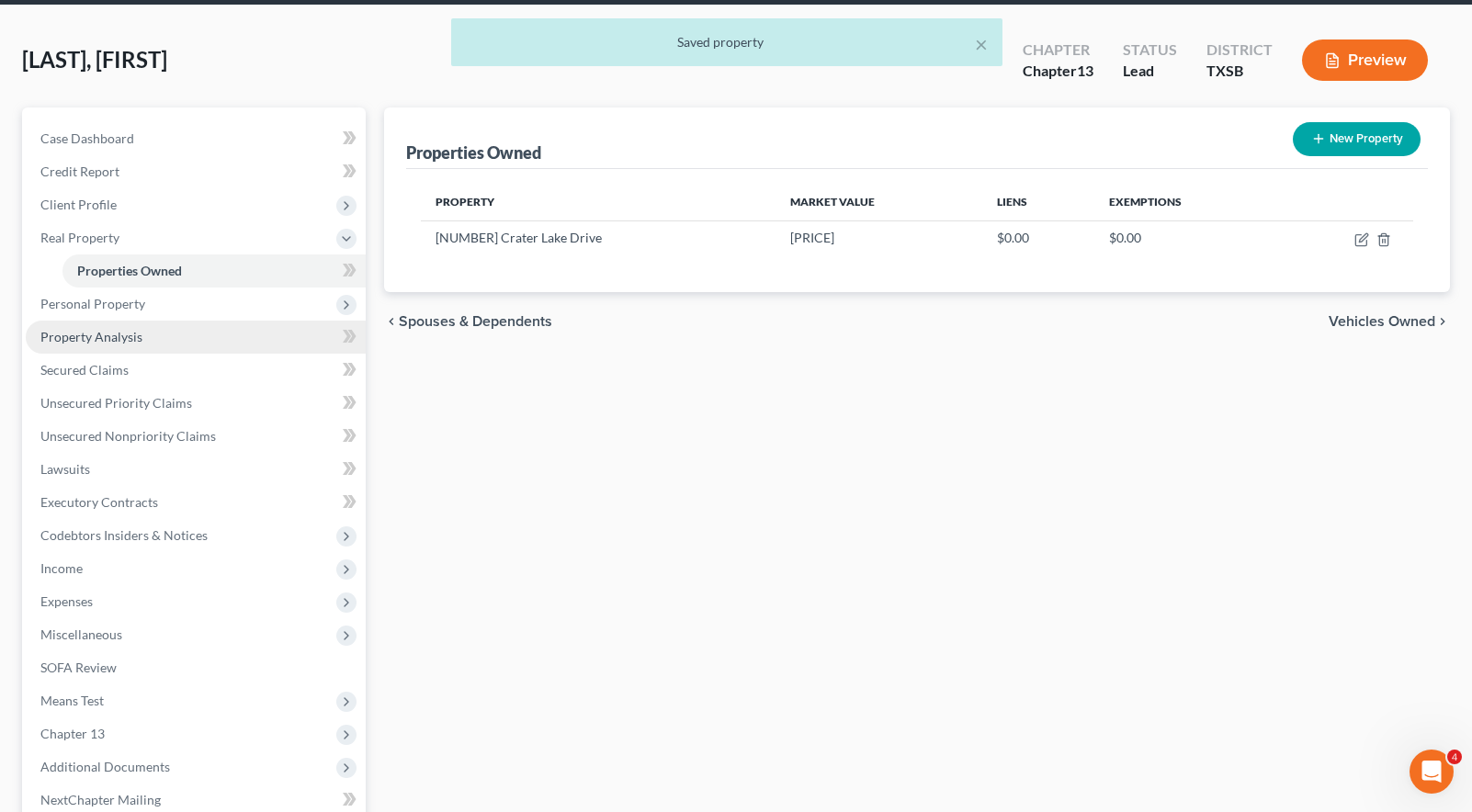 scroll, scrollTop: 82, scrollLeft: 0, axis: vertical 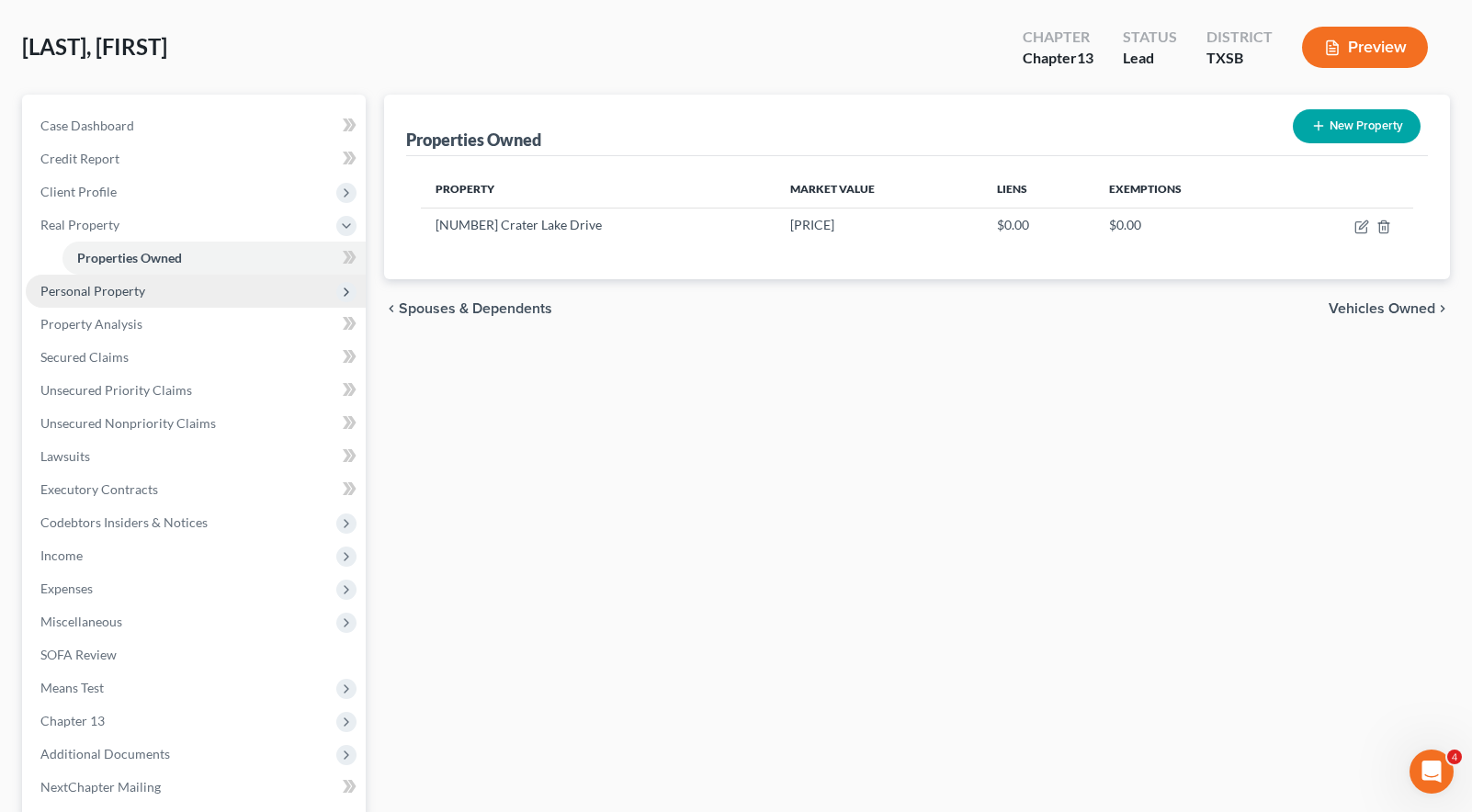 click on "Personal Property" at bounding box center (93, 290) 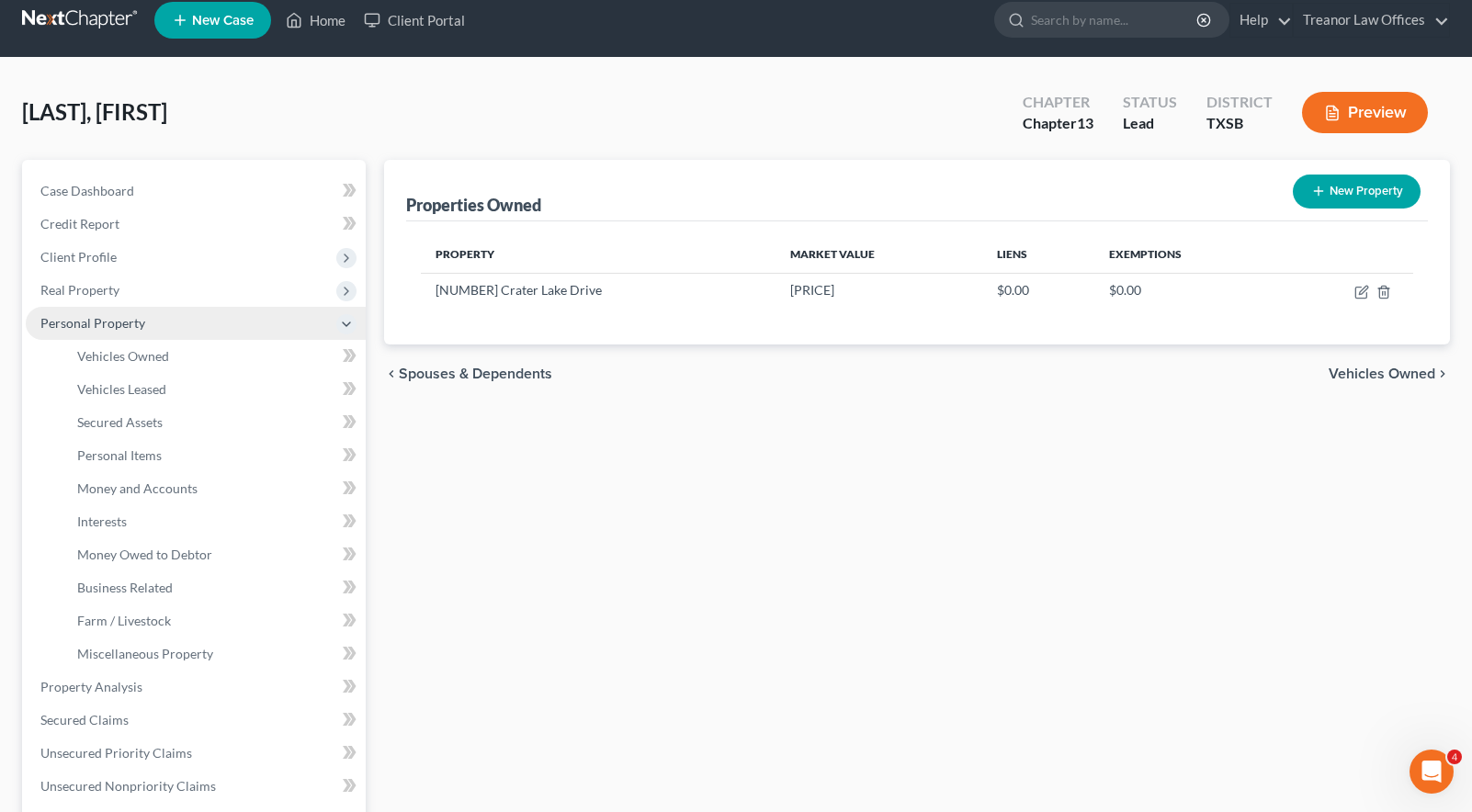 scroll, scrollTop: 8, scrollLeft: 0, axis: vertical 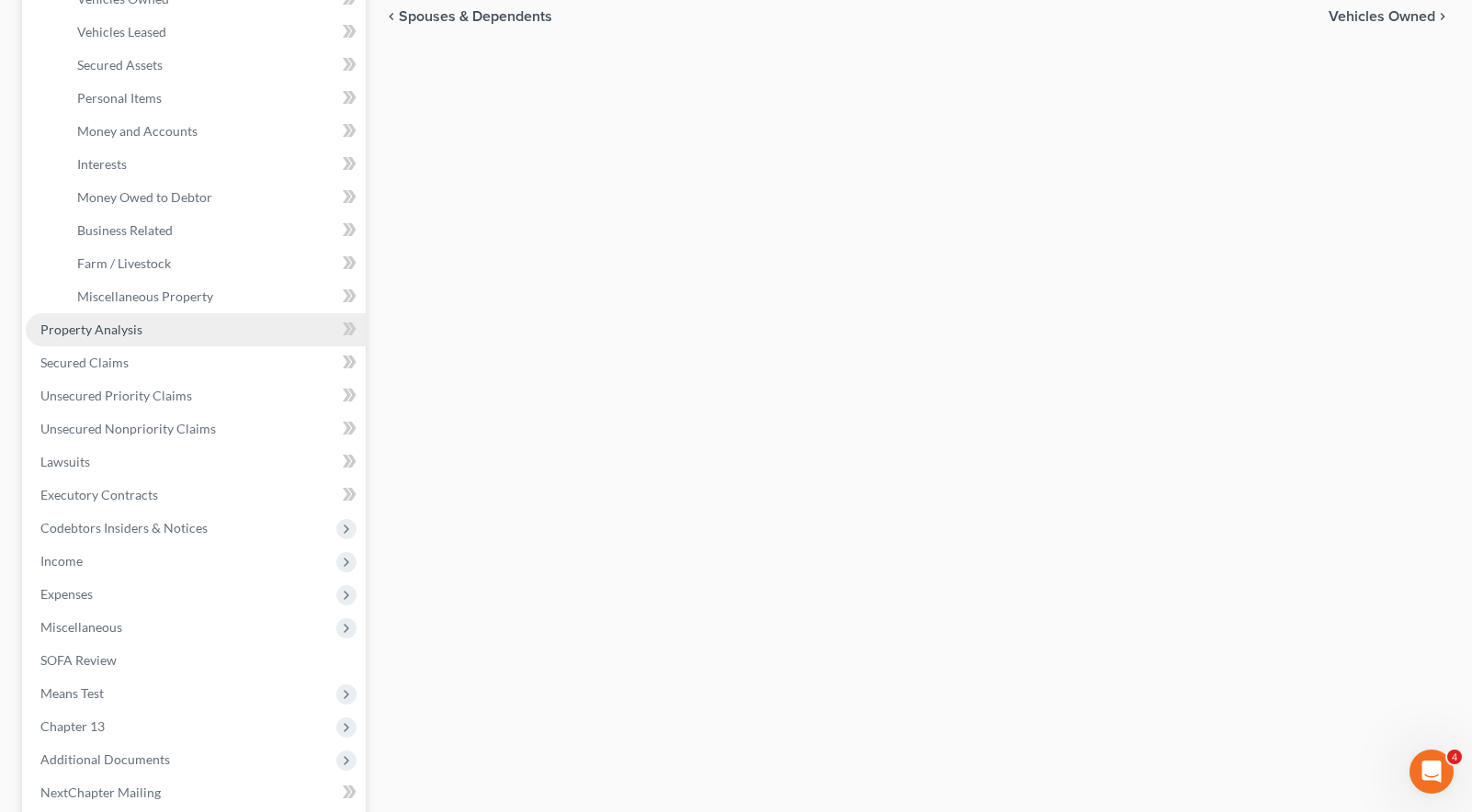 click on "Property Analysis" at bounding box center (91, 329) 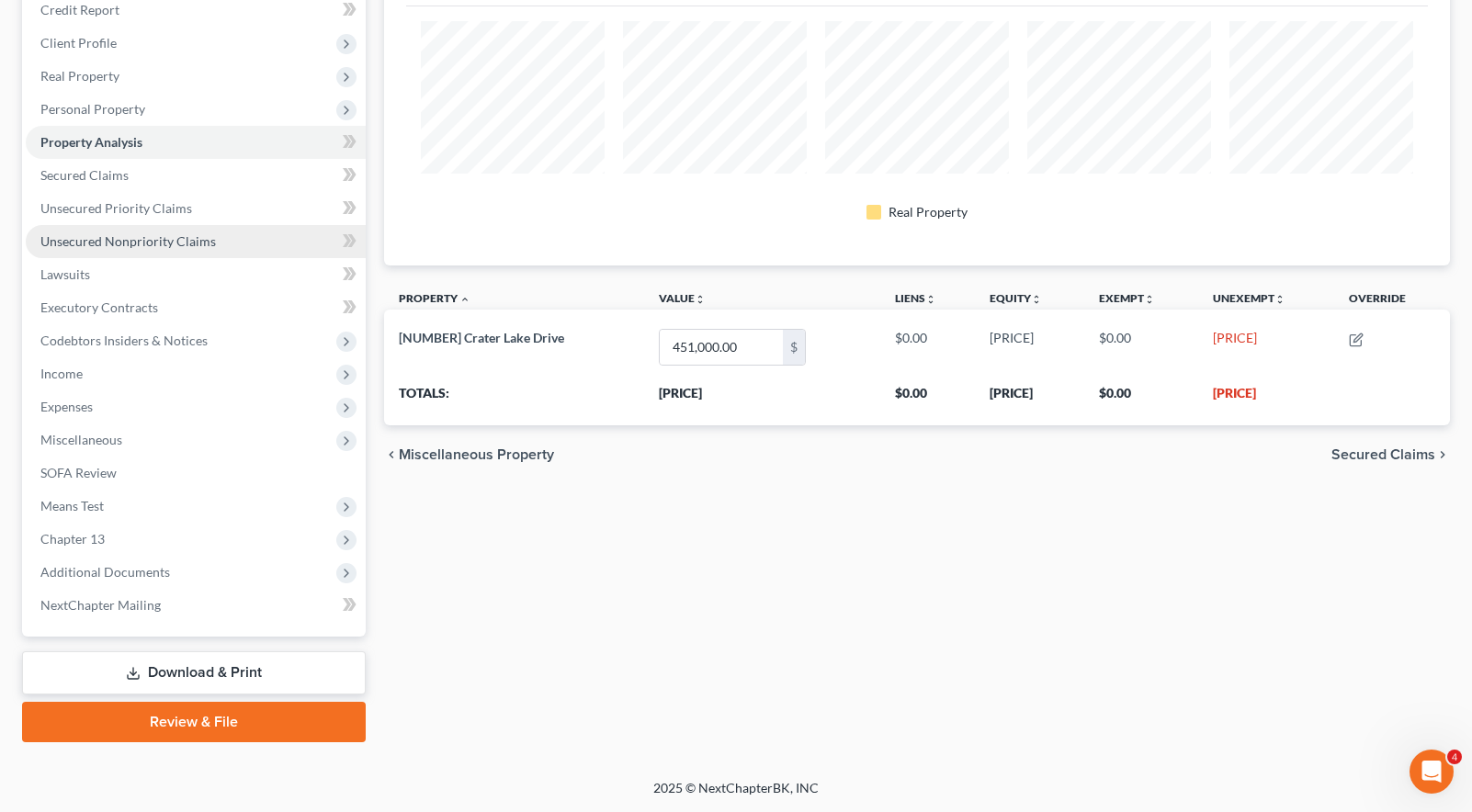scroll, scrollTop: 237, scrollLeft: 0, axis: vertical 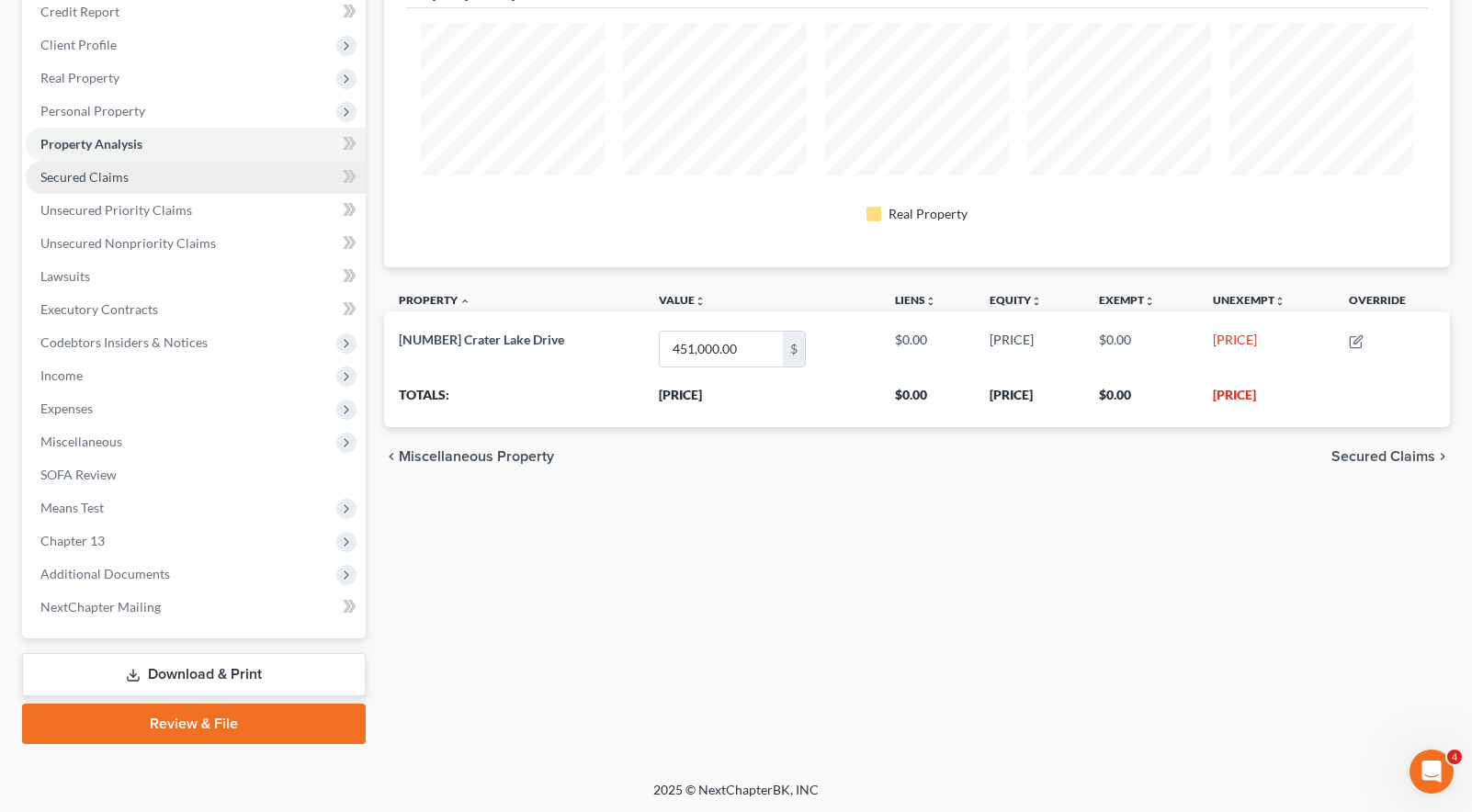 click on "Secured Claims" at bounding box center (85, 176) 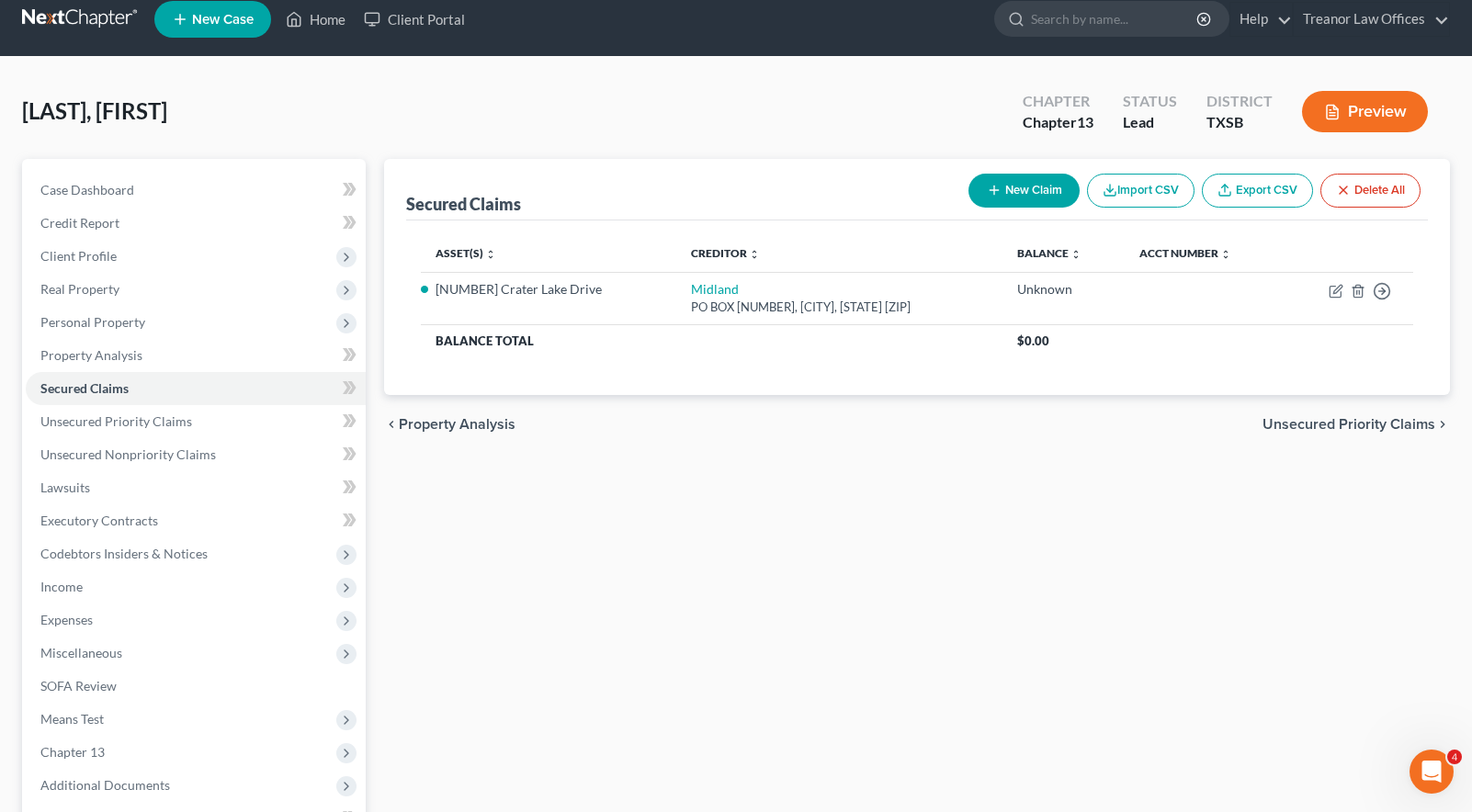 scroll, scrollTop: 0, scrollLeft: 0, axis: both 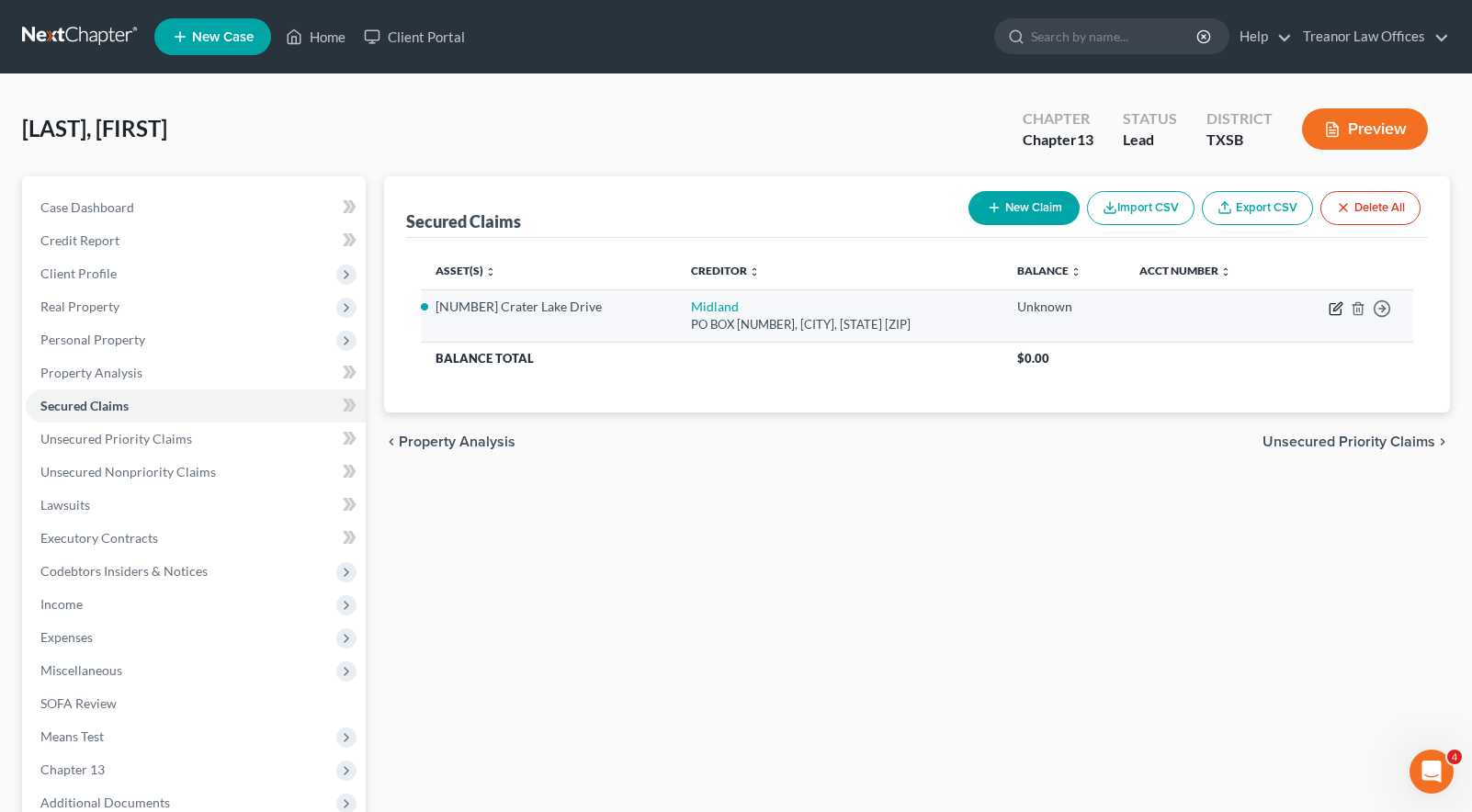 click 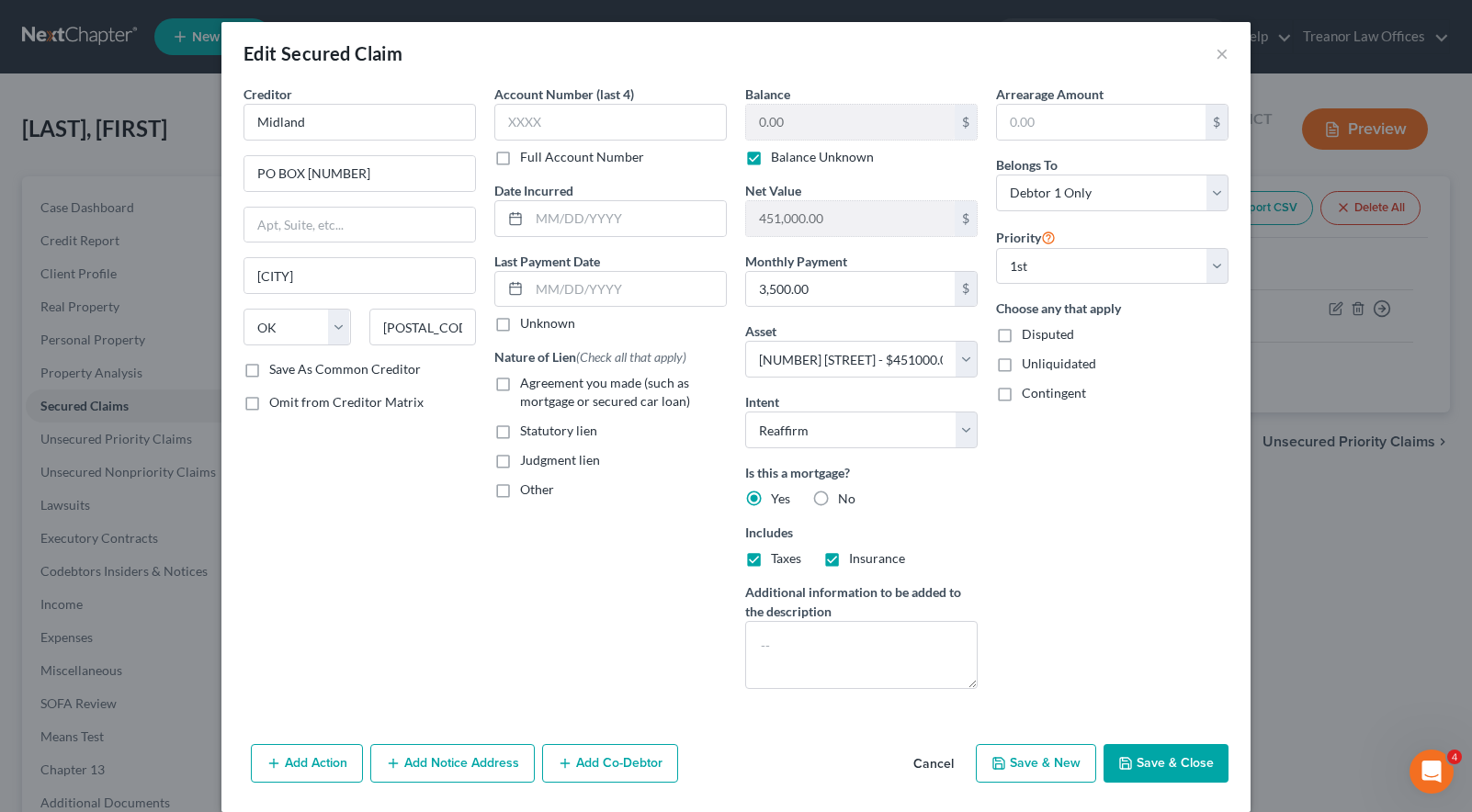 click on "Save & Close" at bounding box center [1166, 763] 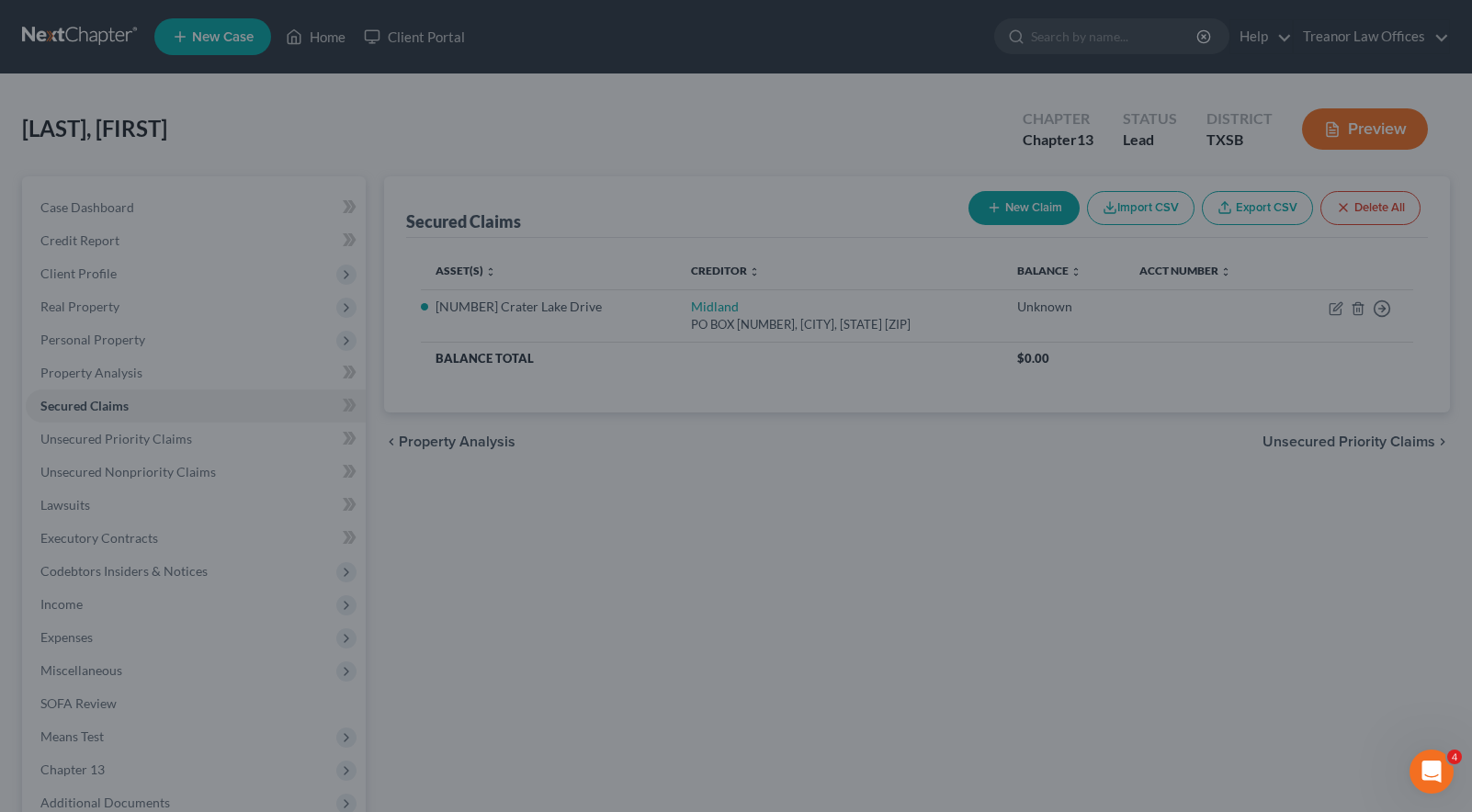 select on "2" 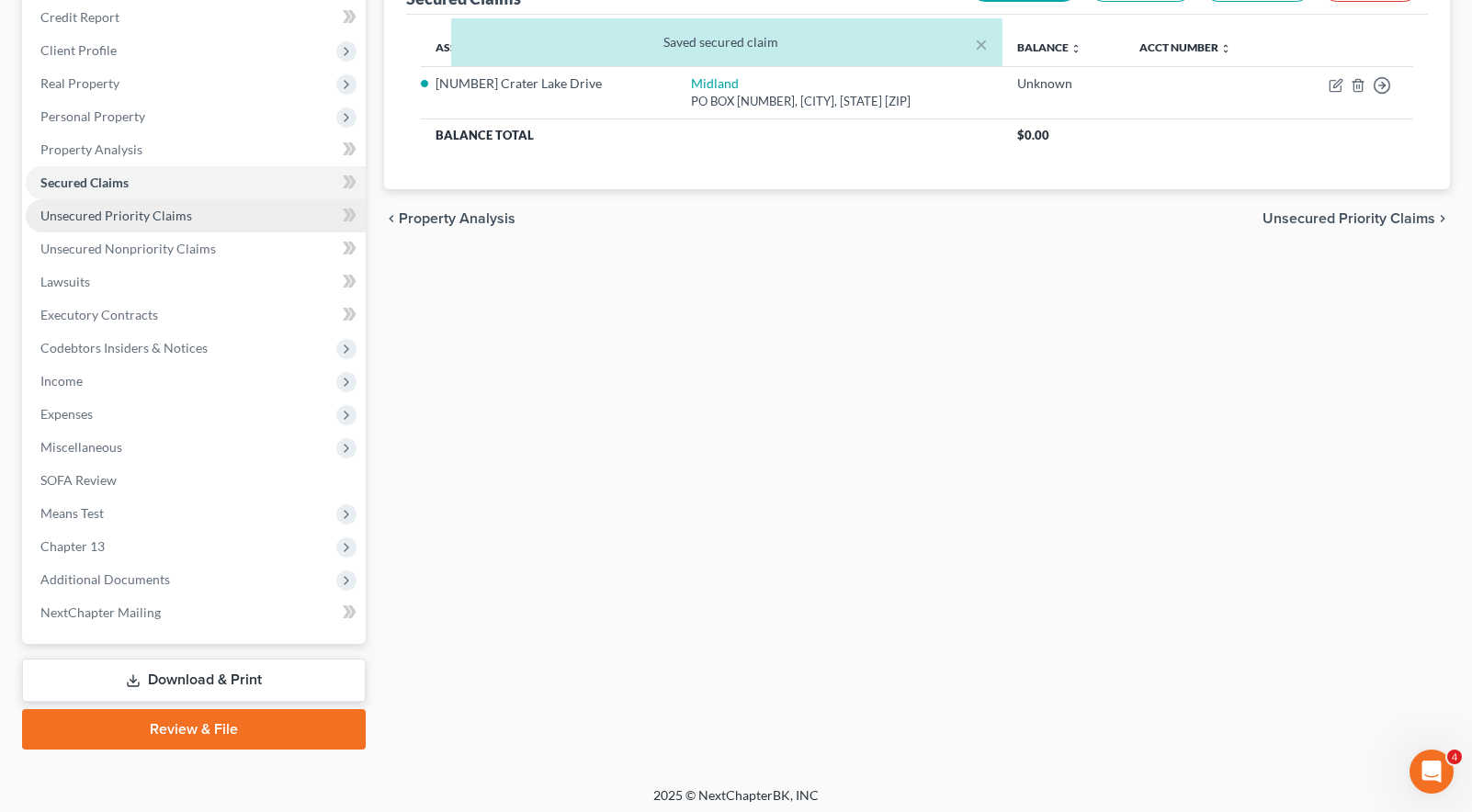click on "Unsecured Priority Claims" at bounding box center [116, 215] 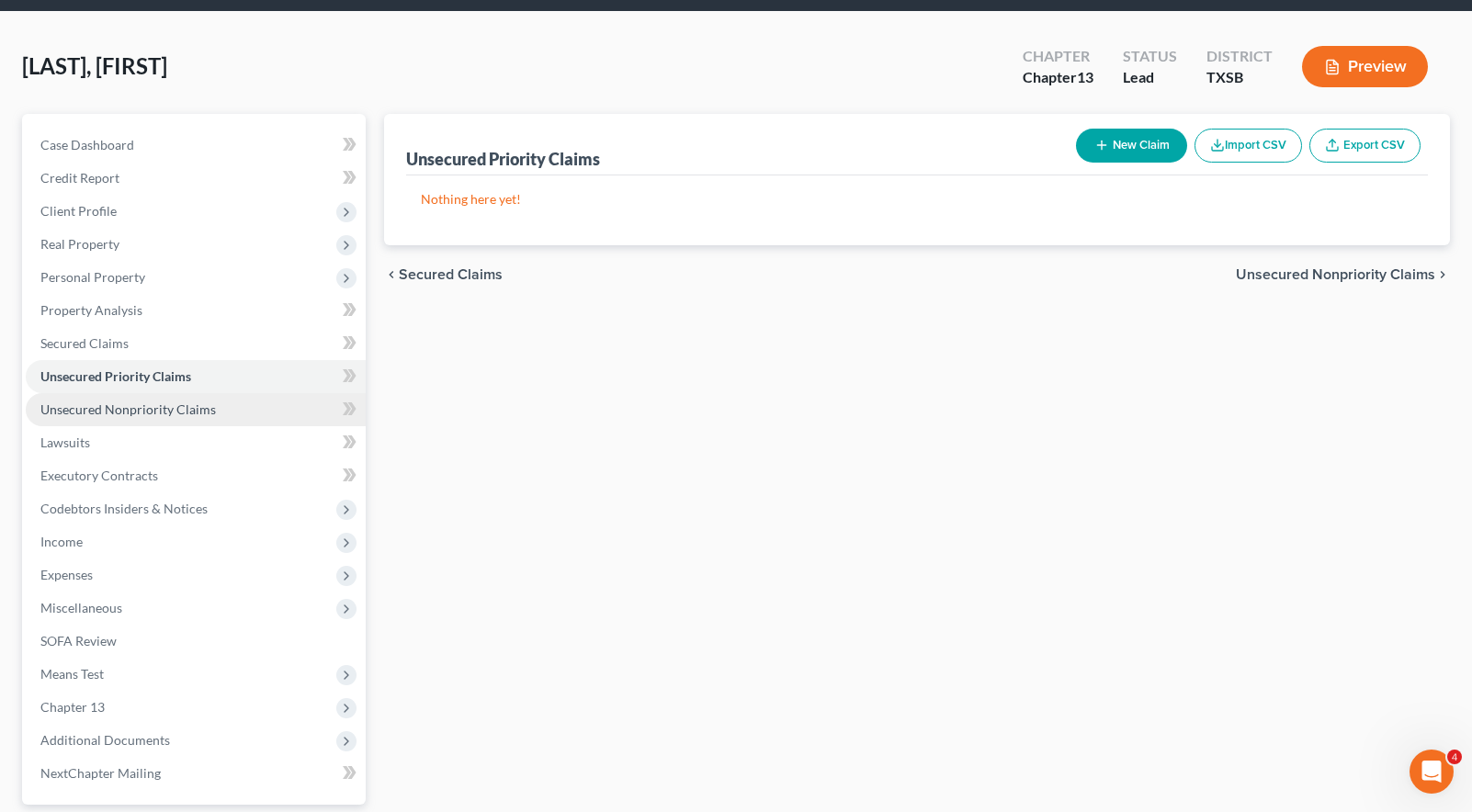 scroll, scrollTop: 60, scrollLeft: 0, axis: vertical 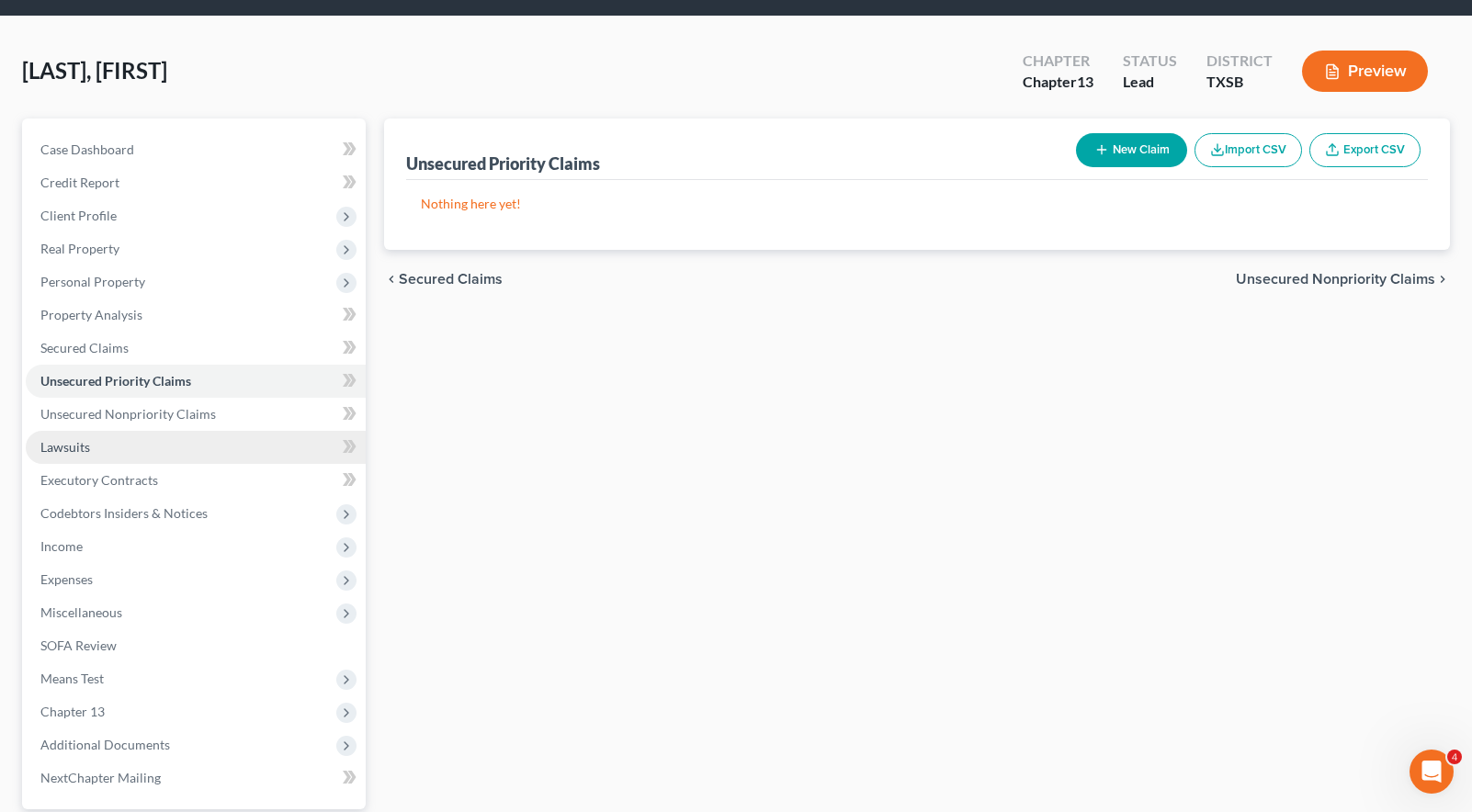 click on "Lawsuits" at bounding box center [65, 446] 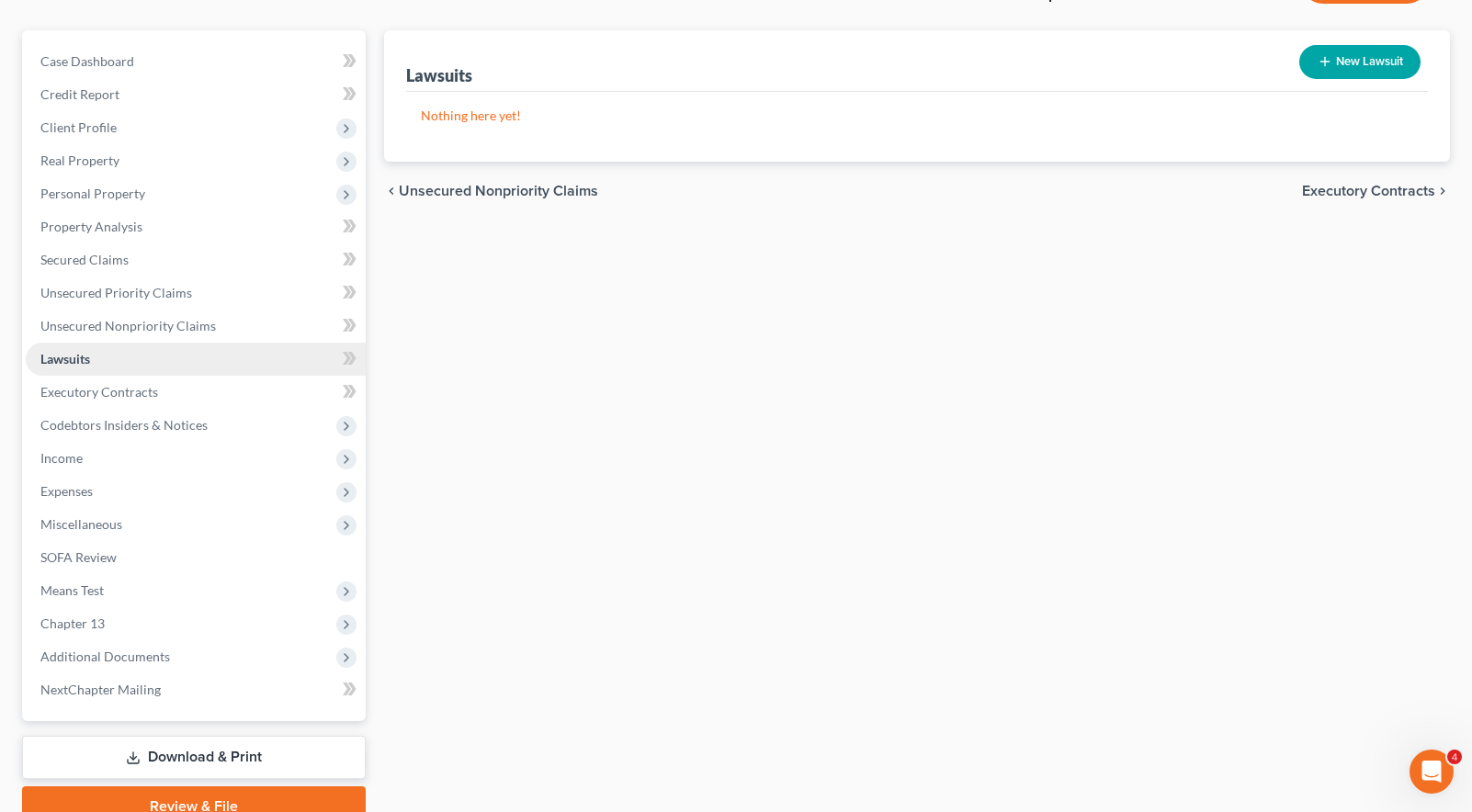 scroll, scrollTop: 195, scrollLeft: 0, axis: vertical 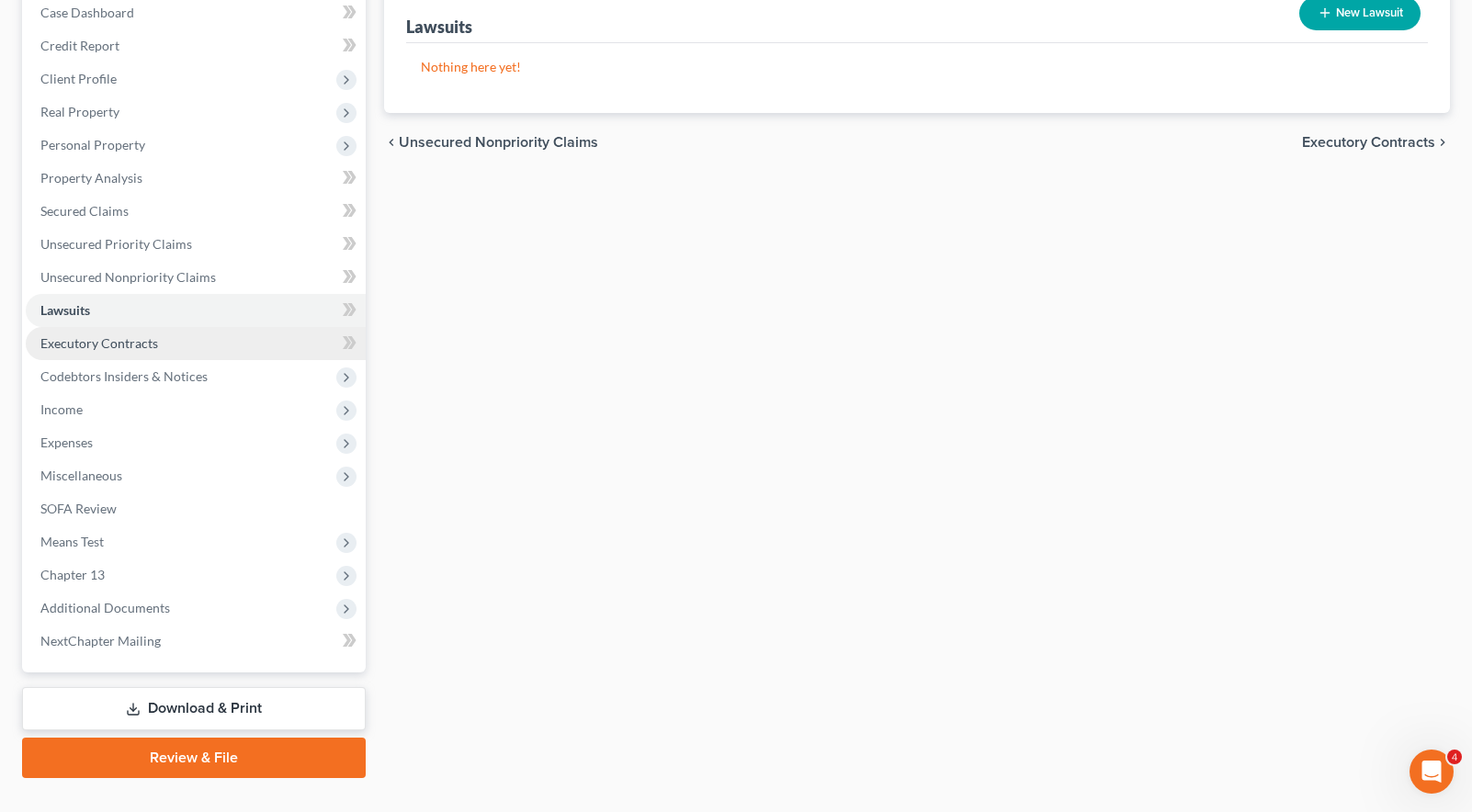 click on "Executory Contracts" at bounding box center (99, 343) 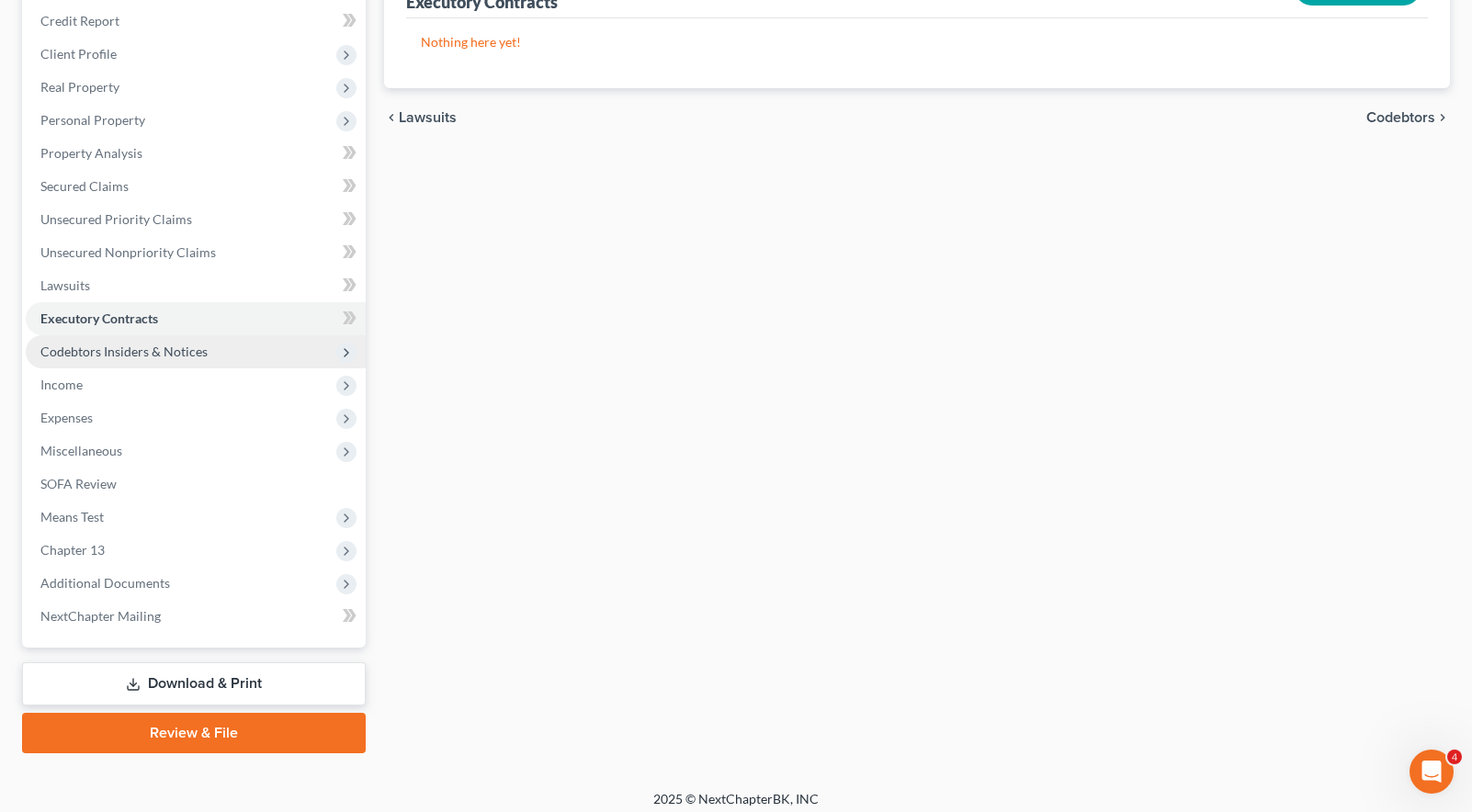 scroll, scrollTop: 229, scrollLeft: 0, axis: vertical 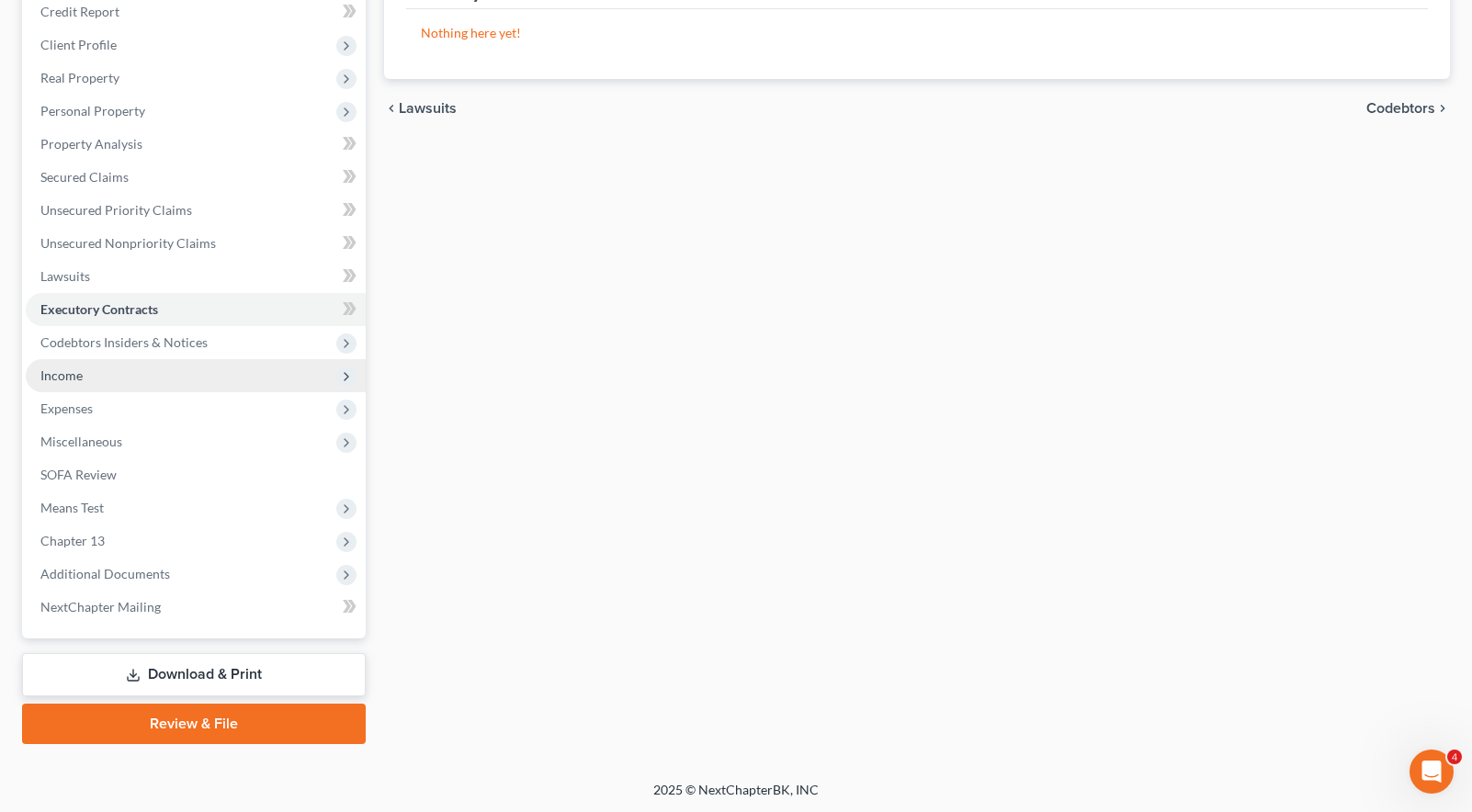 click on "Income" at bounding box center [62, 375] 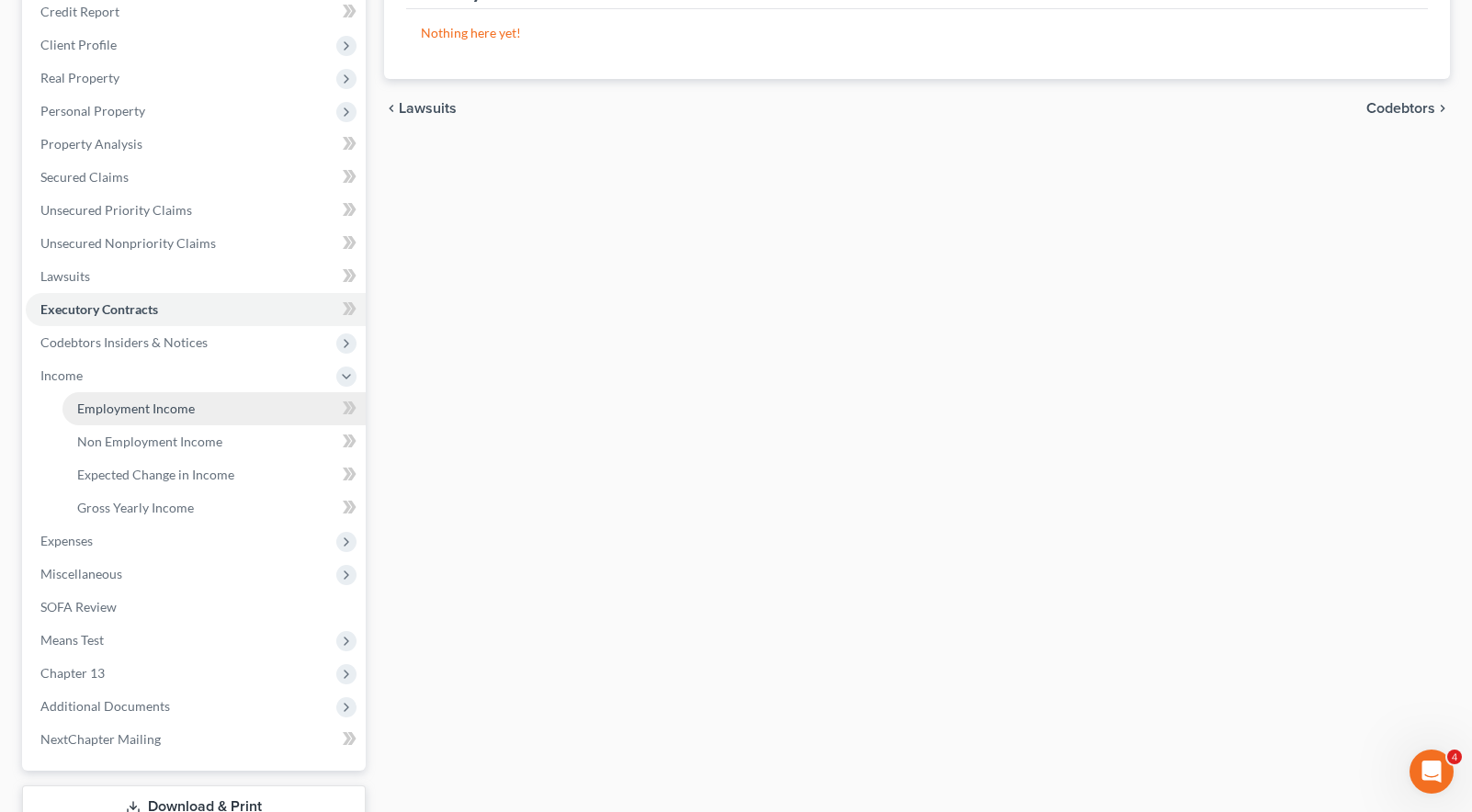 click on "Employment Income" at bounding box center [136, 408] 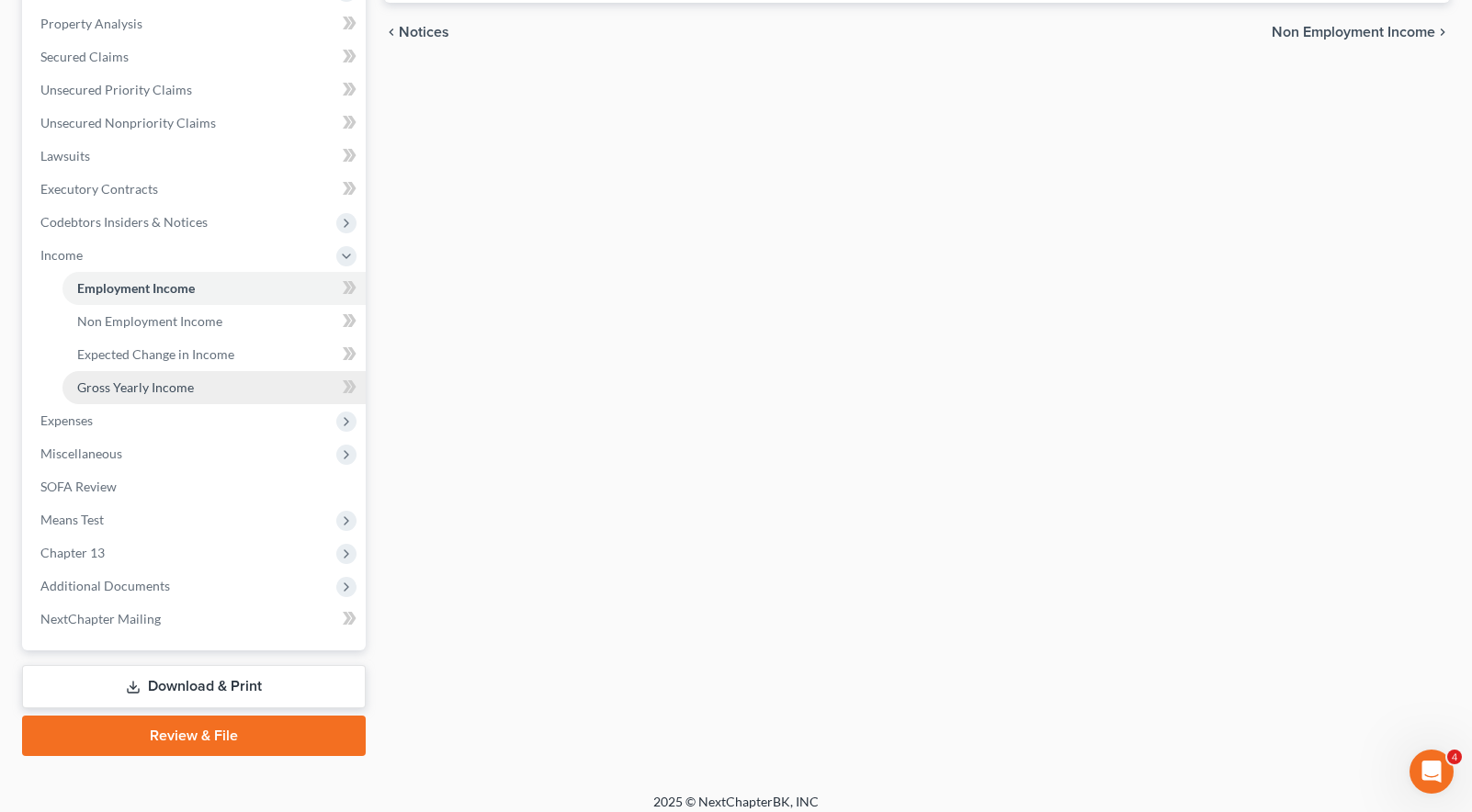 scroll, scrollTop: 348, scrollLeft: 0, axis: vertical 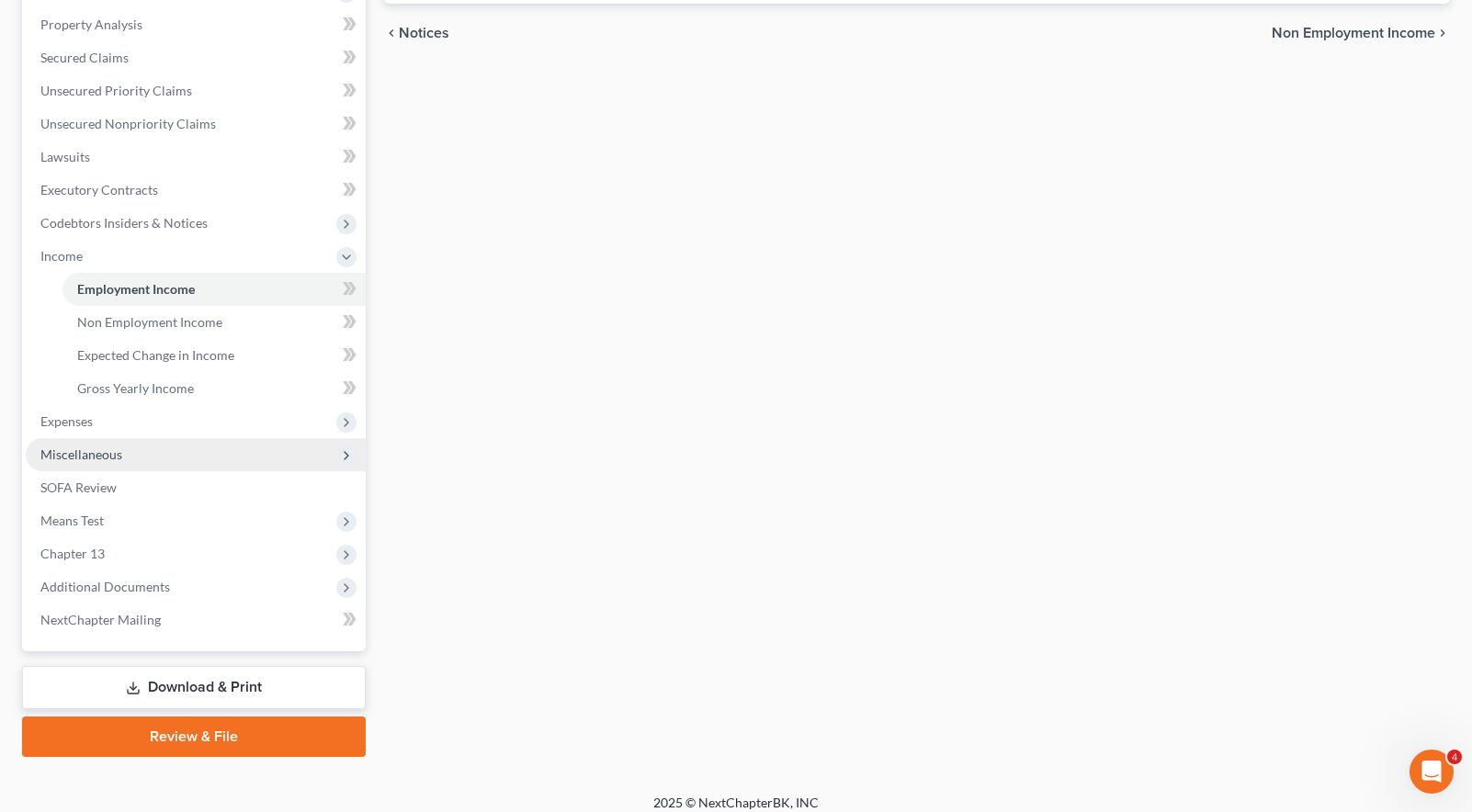 click on "Miscellaneous" at bounding box center [81, 454] 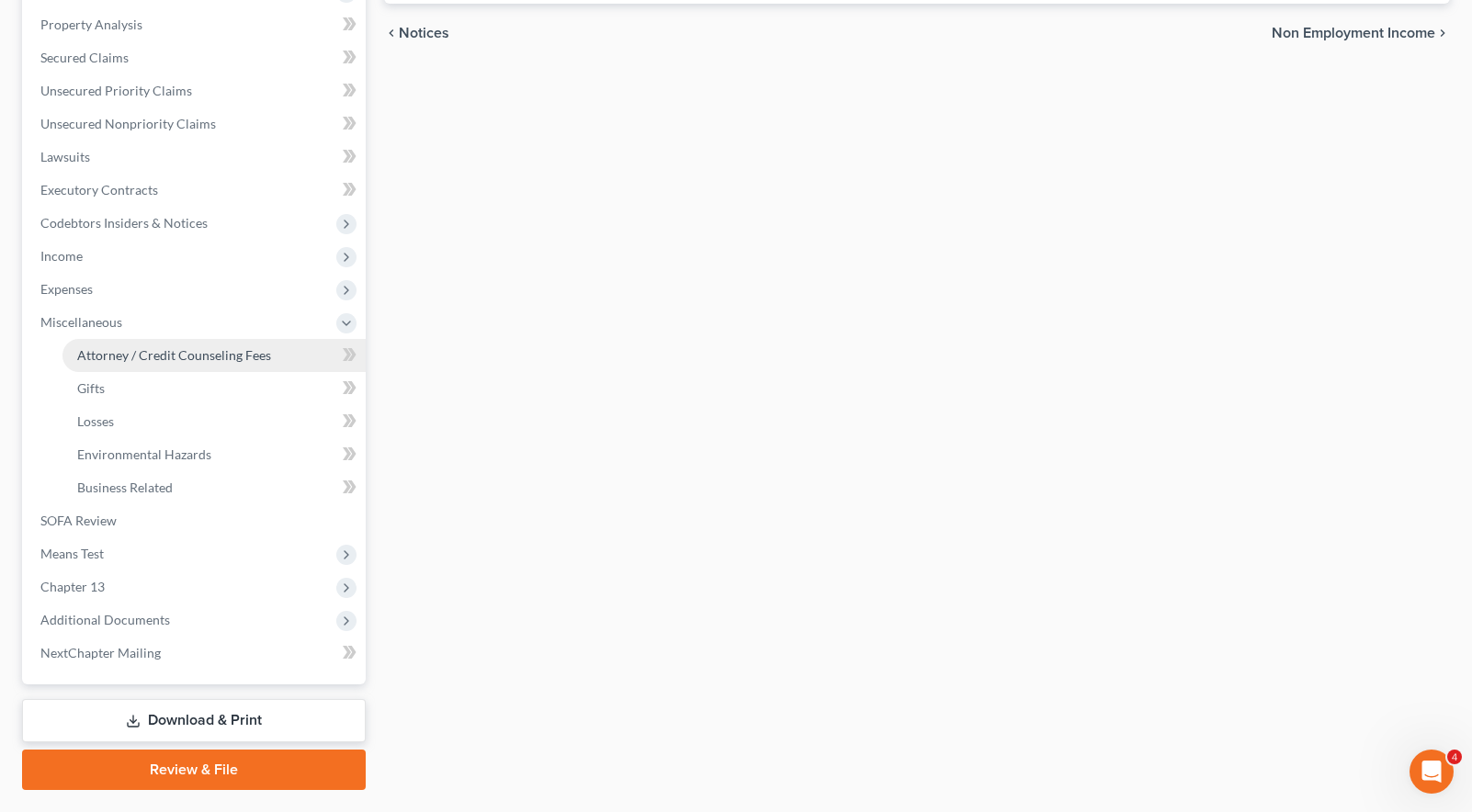 click on "Attorney / Credit Counseling Fees" at bounding box center (174, 355) 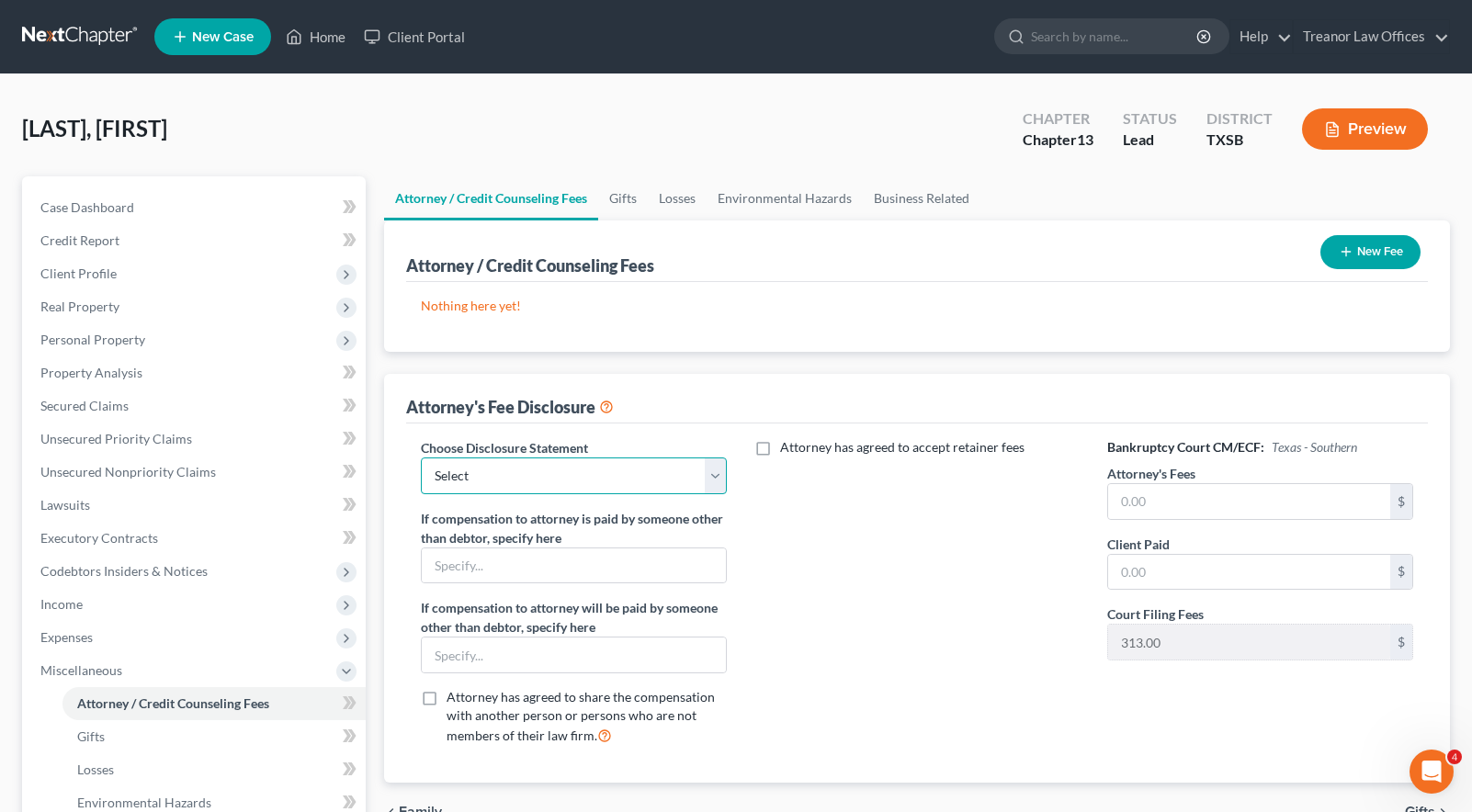 click on "Select Pro Bono Representation" at bounding box center [574, 476] 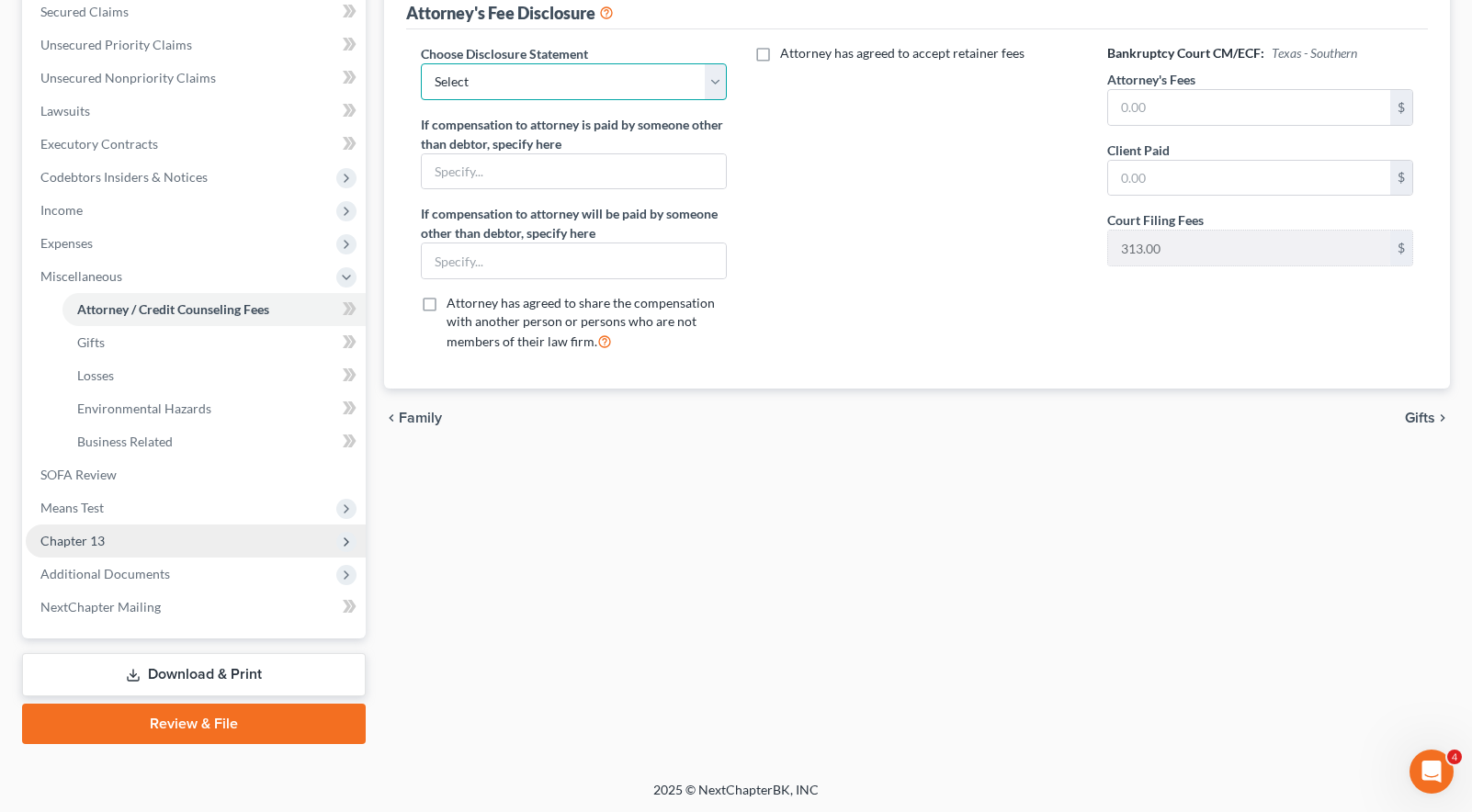 scroll, scrollTop: 394, scrollLeft: 0, axis: vertical 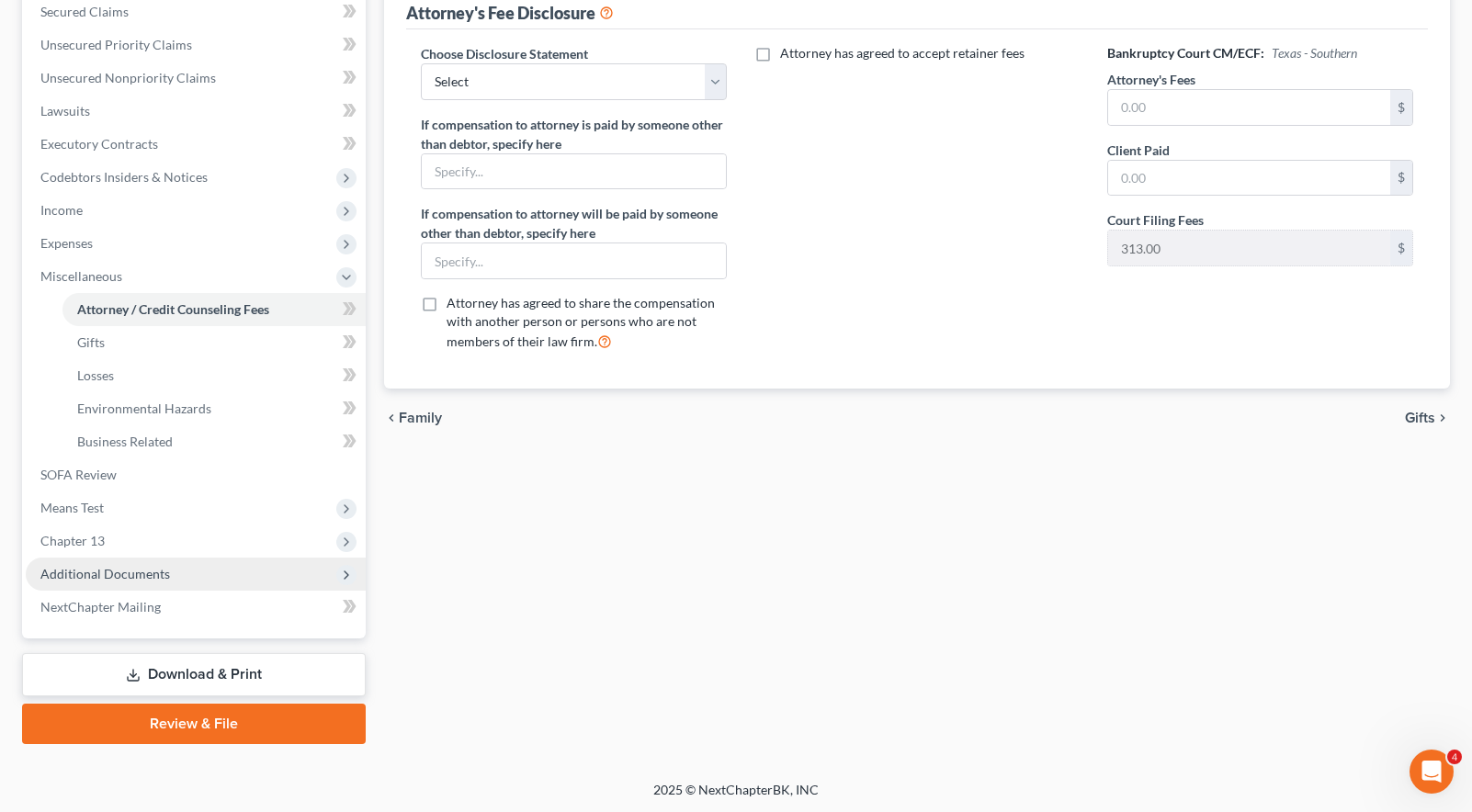 click on "Additional Documents" at bounding box center [105, 573] 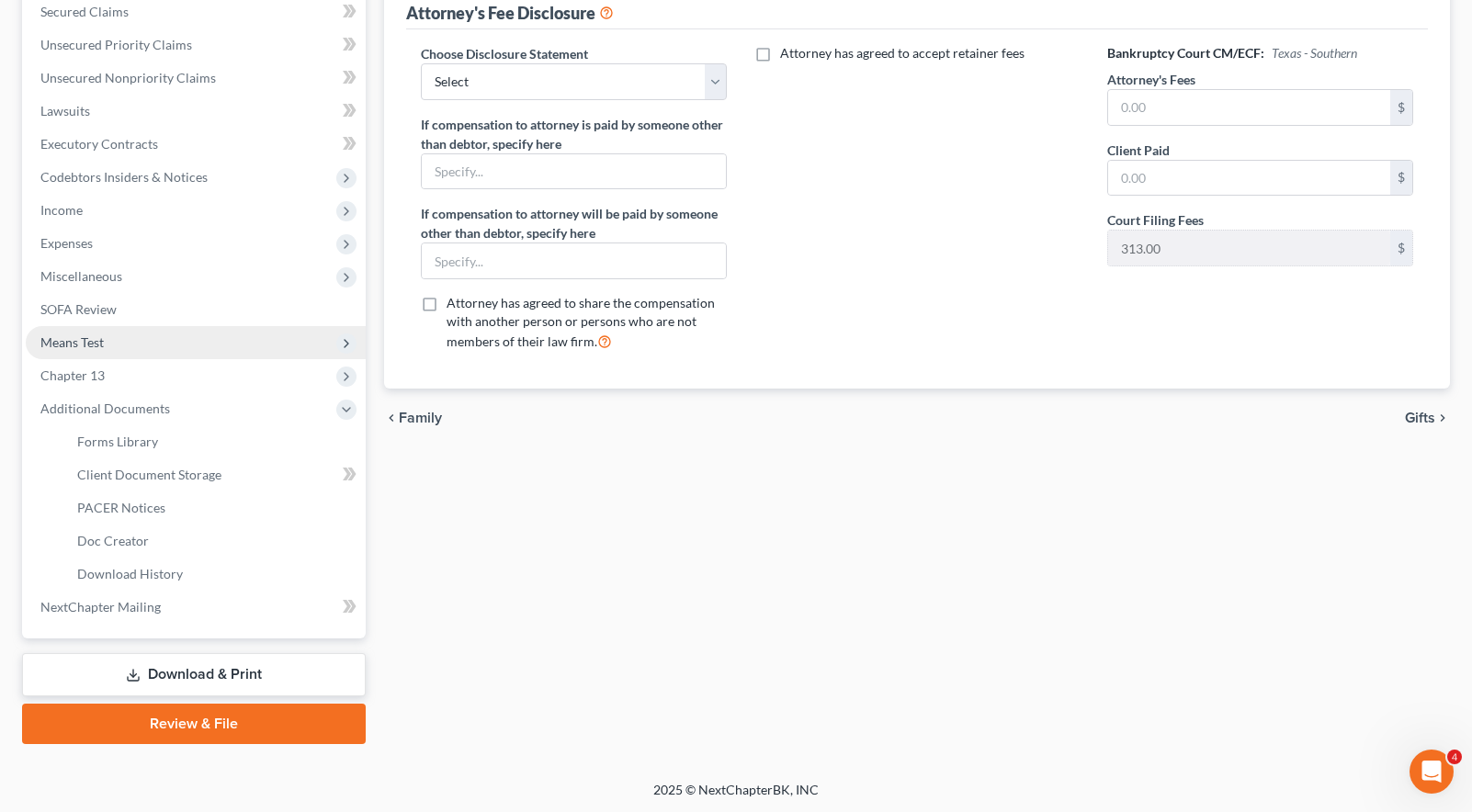 click on "Means Test" at bounding box center [196, 343] 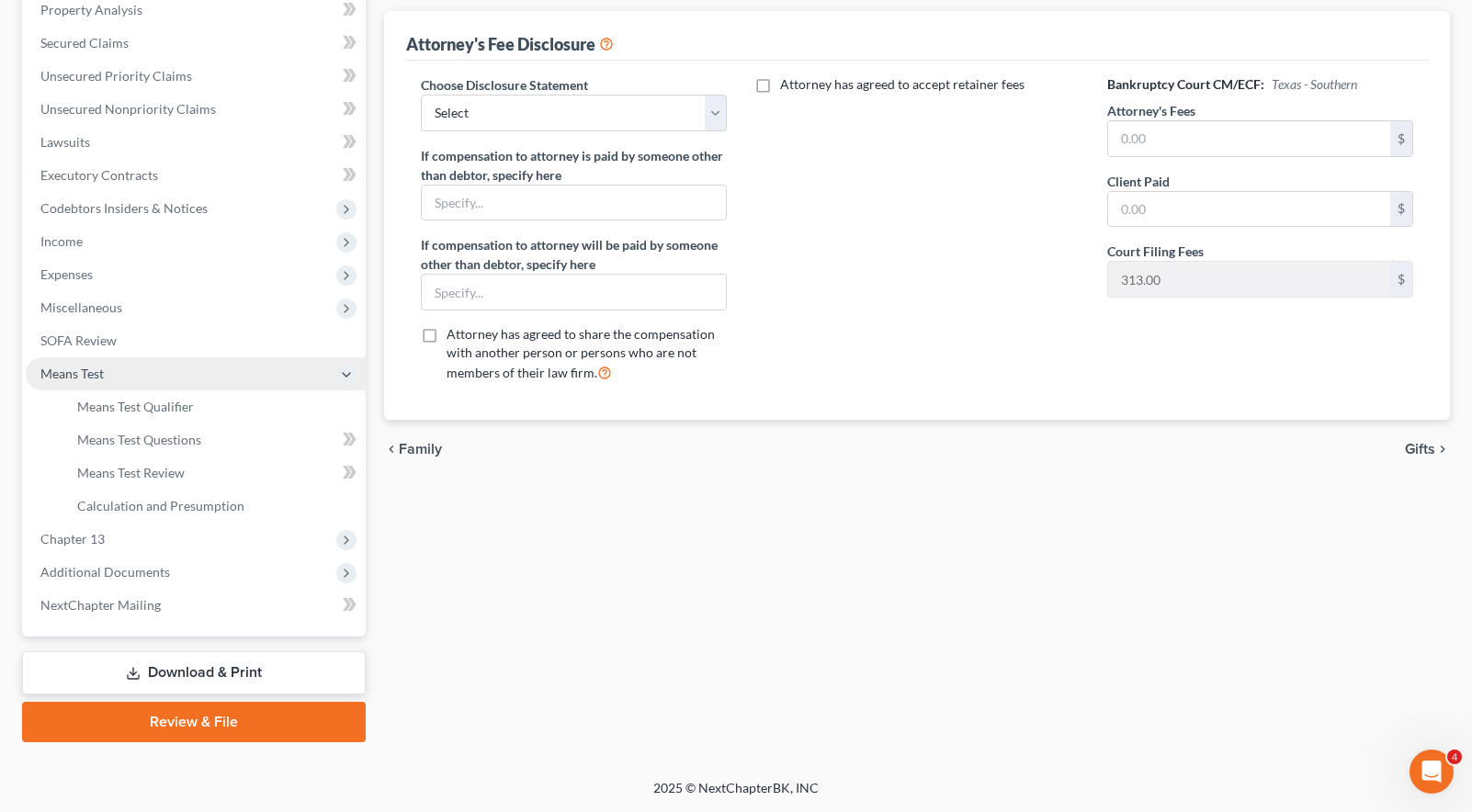 scroll, scrollTop: 361, scrollLeft: 0, axis: vertical 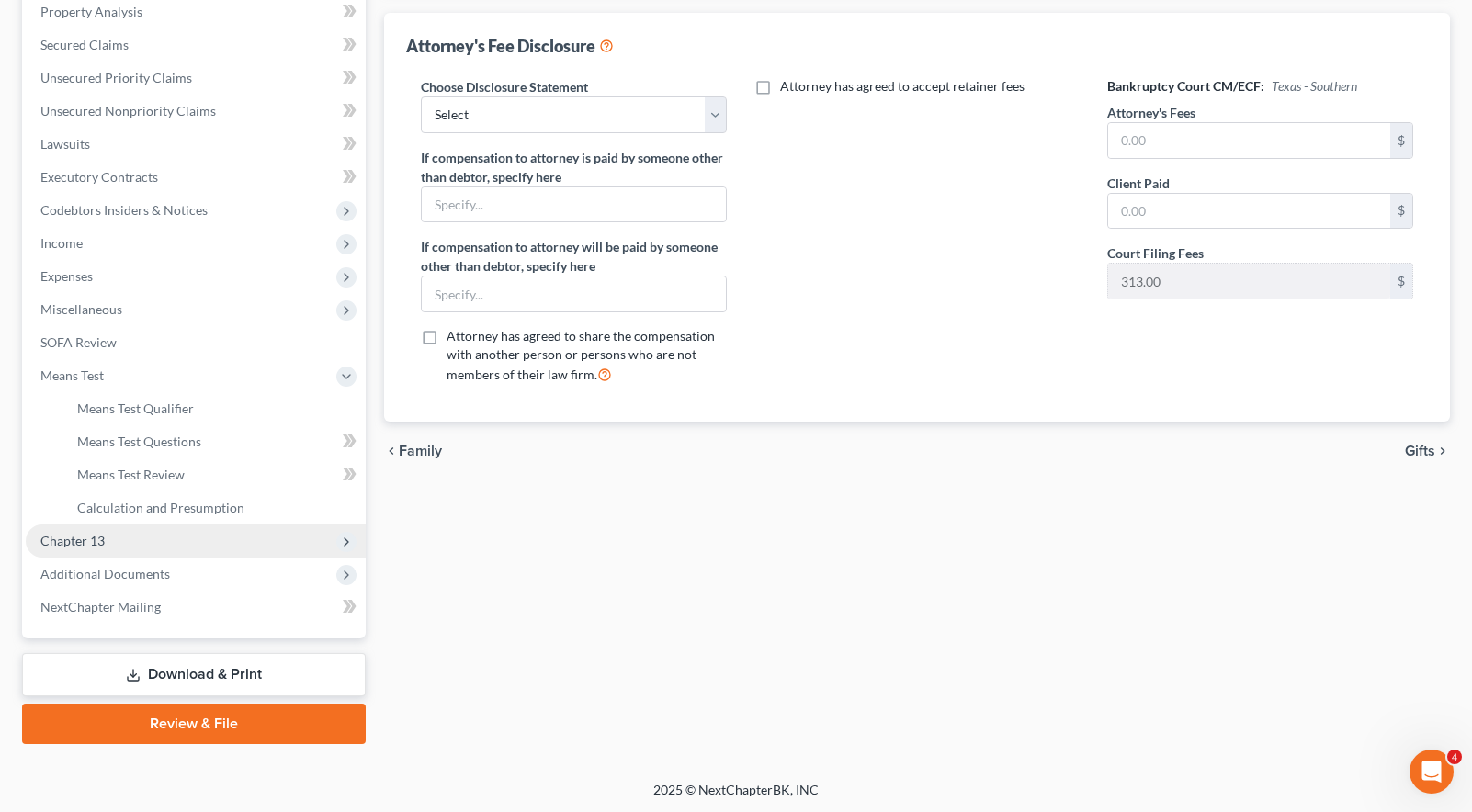 click on "Chapter 13" at bounding box center (196, 541) 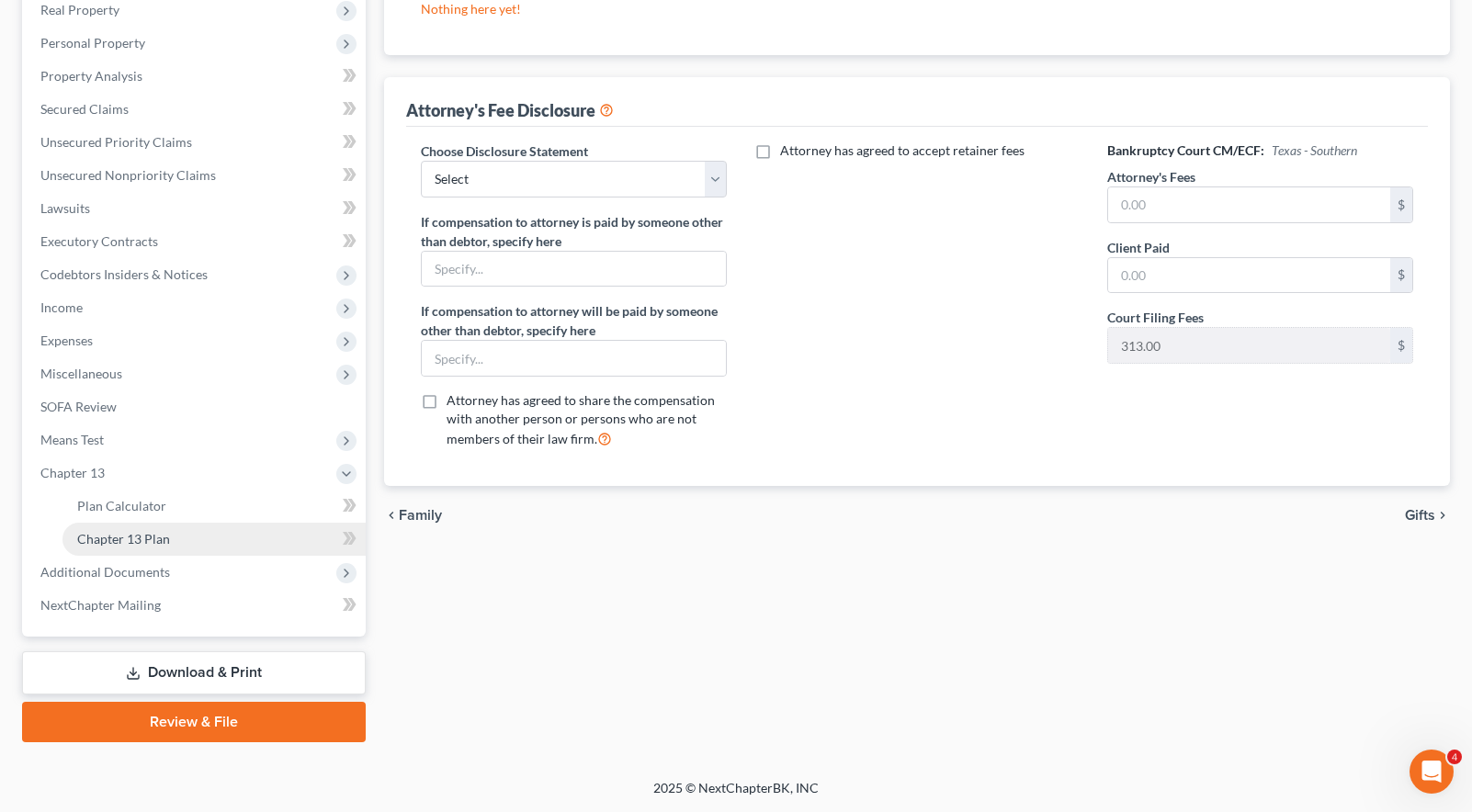 scroll, scrollTop: 295, scrollLeft: 0, axis: vertical 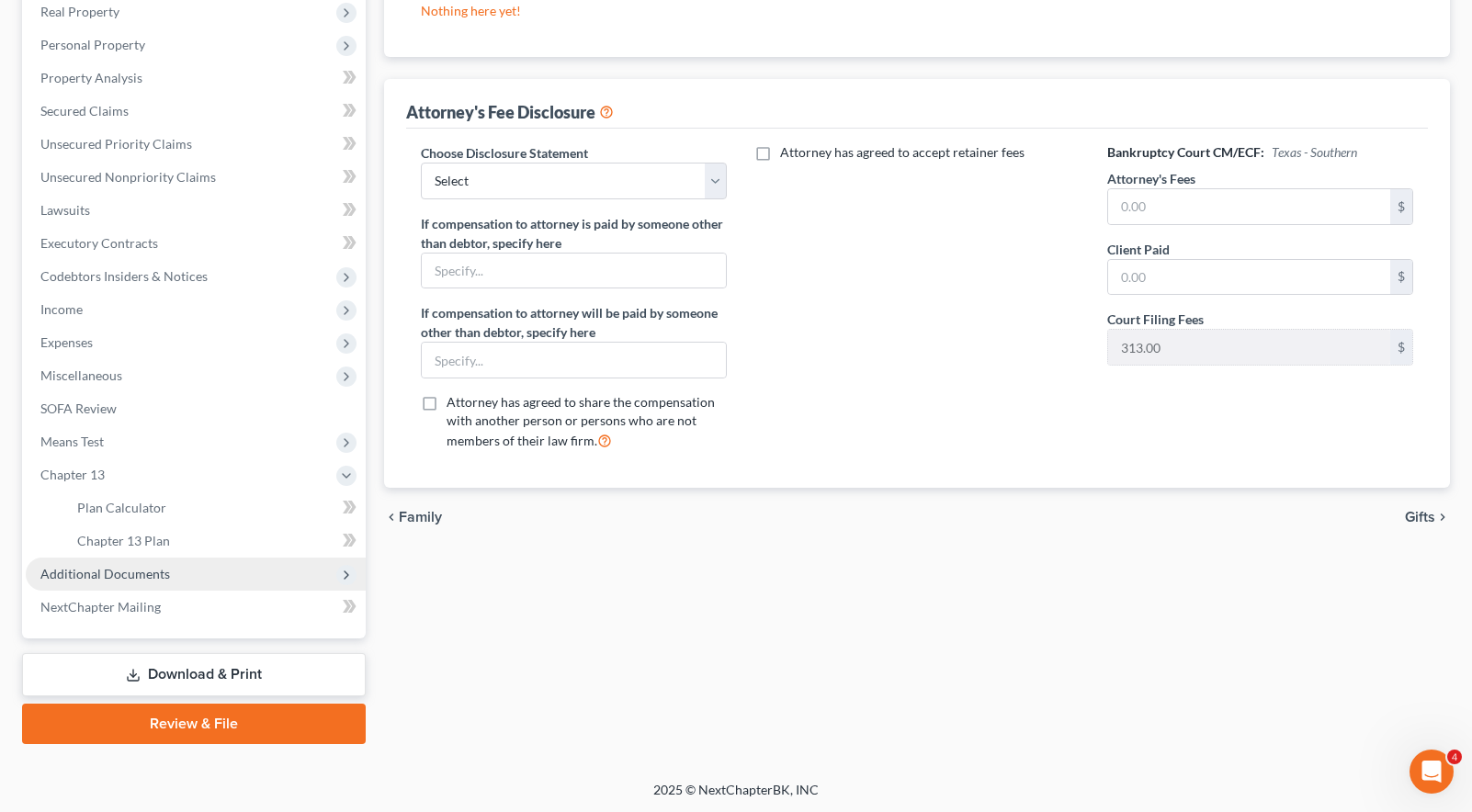 click on "Additional Documents" at bounding box center (105, 573) 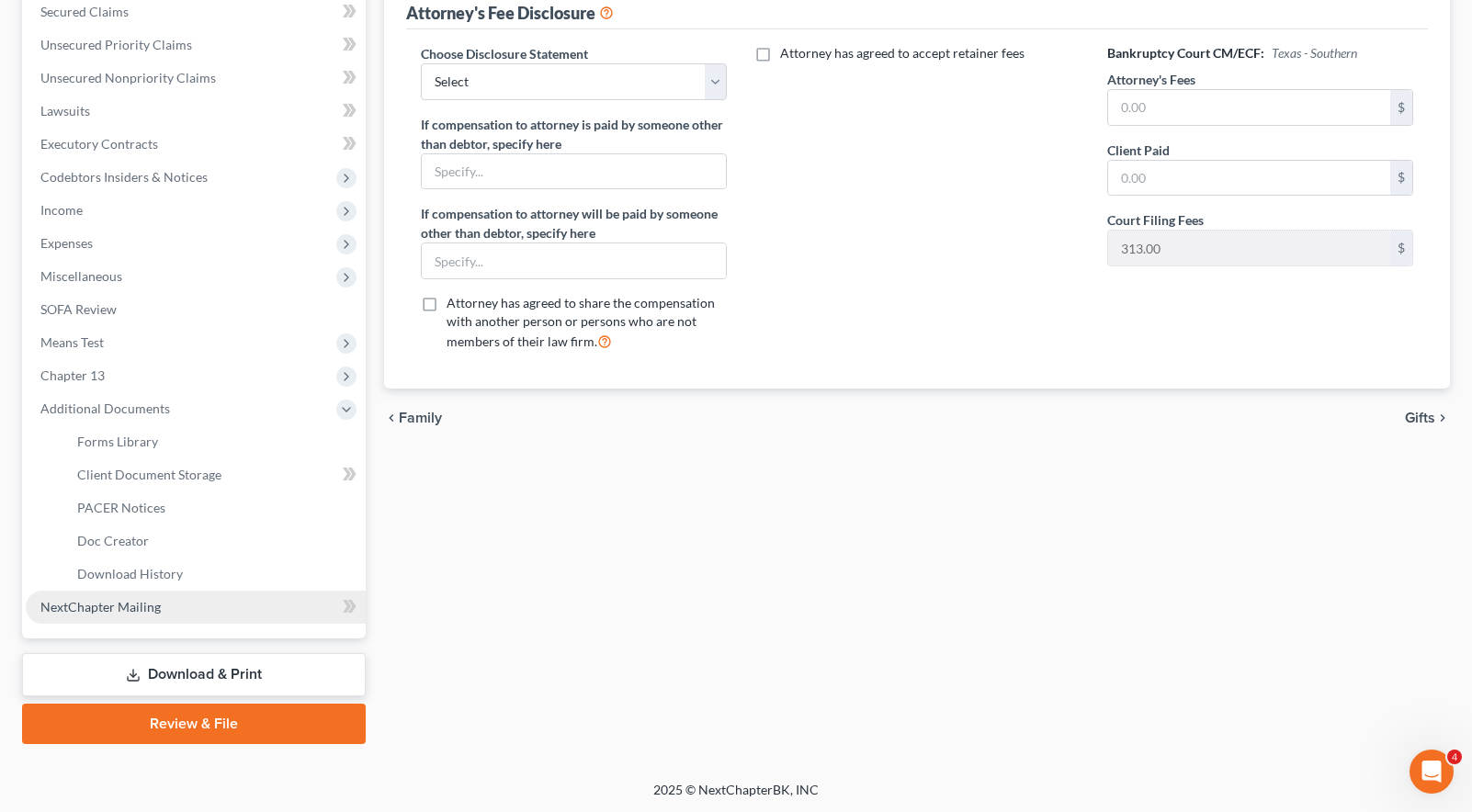 click on "NextChapter Mailing" at bounding box center [100, 606] 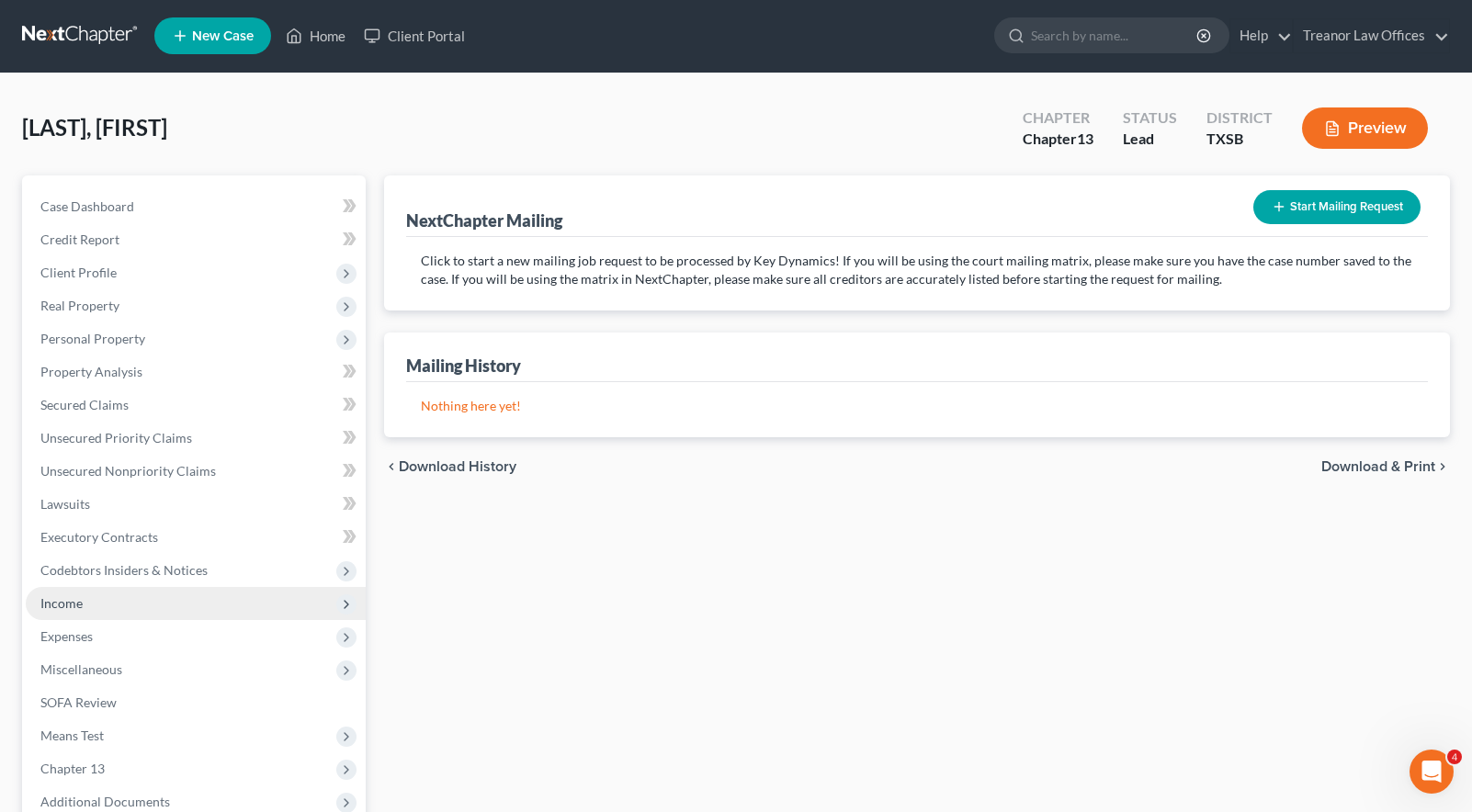 scroll, scrollTop: 0, scrollLeft: 0, axis: both 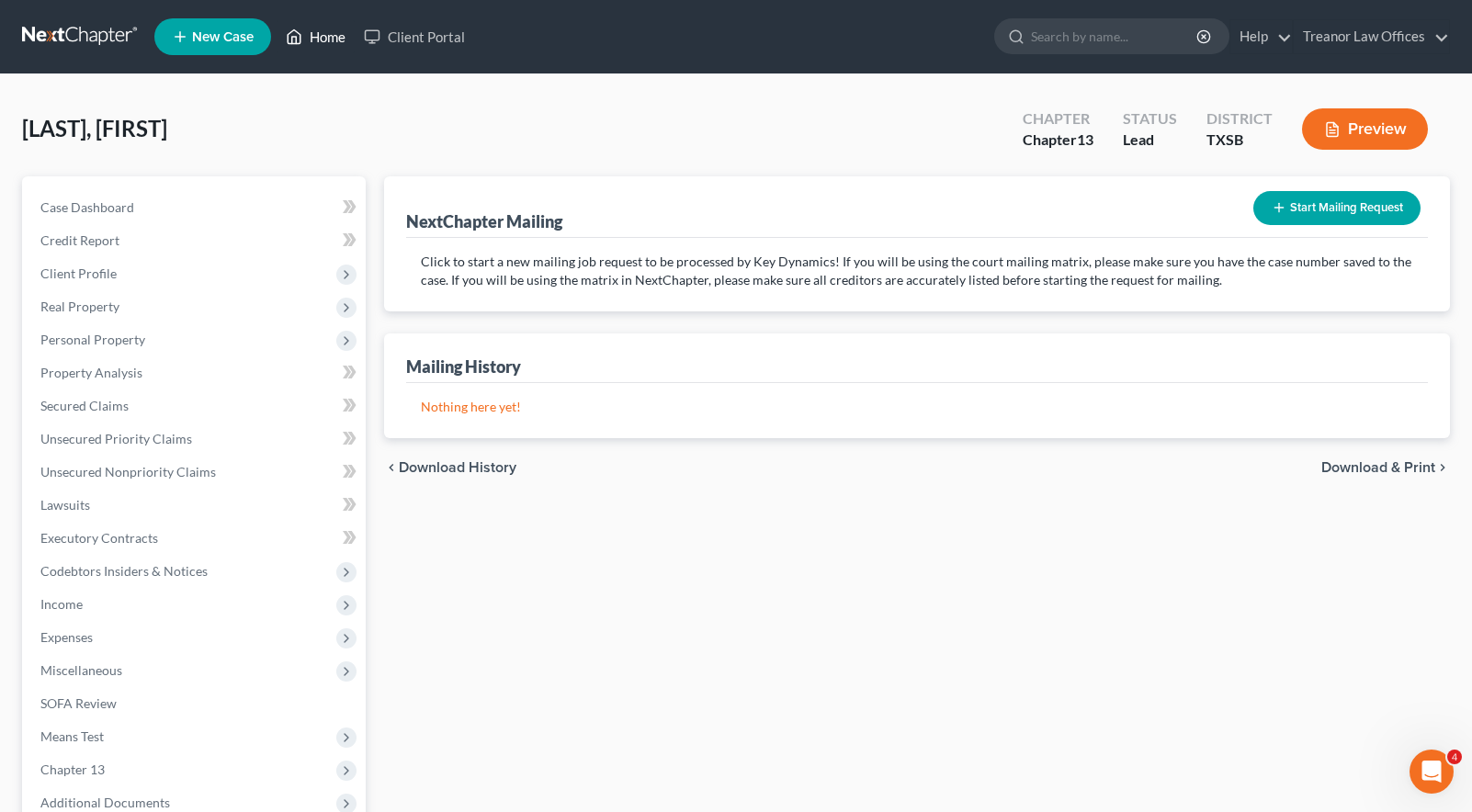 click on "Home" at bounding box center [315, 37] 